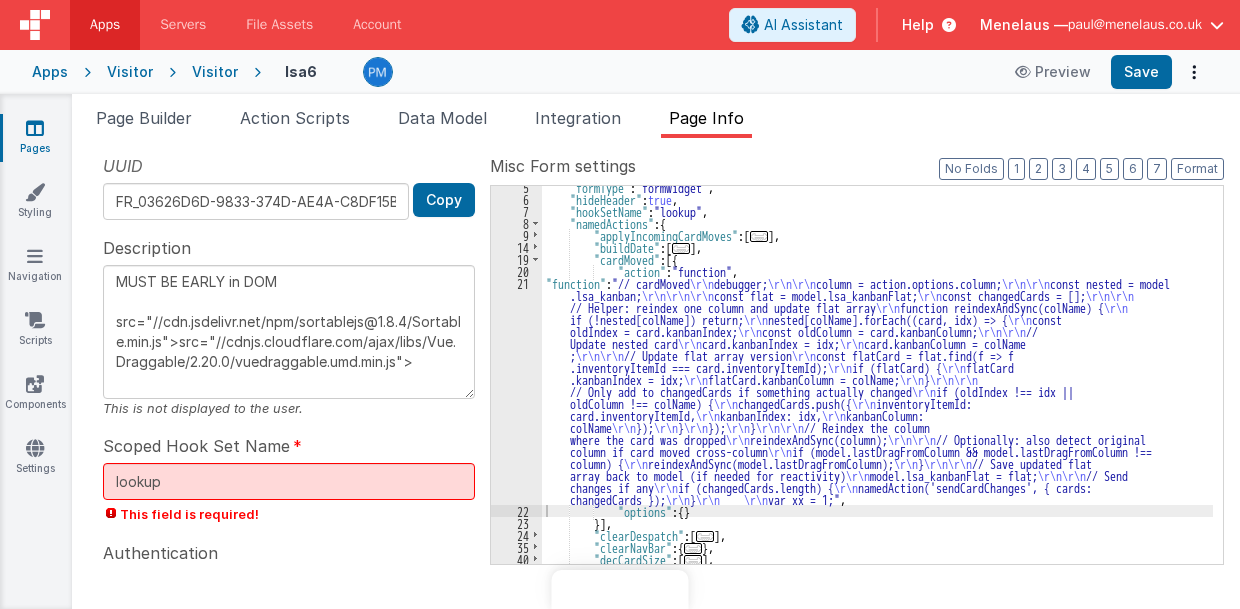 scroll, scrollTop: 0, scrollLeft: 0, axis: both 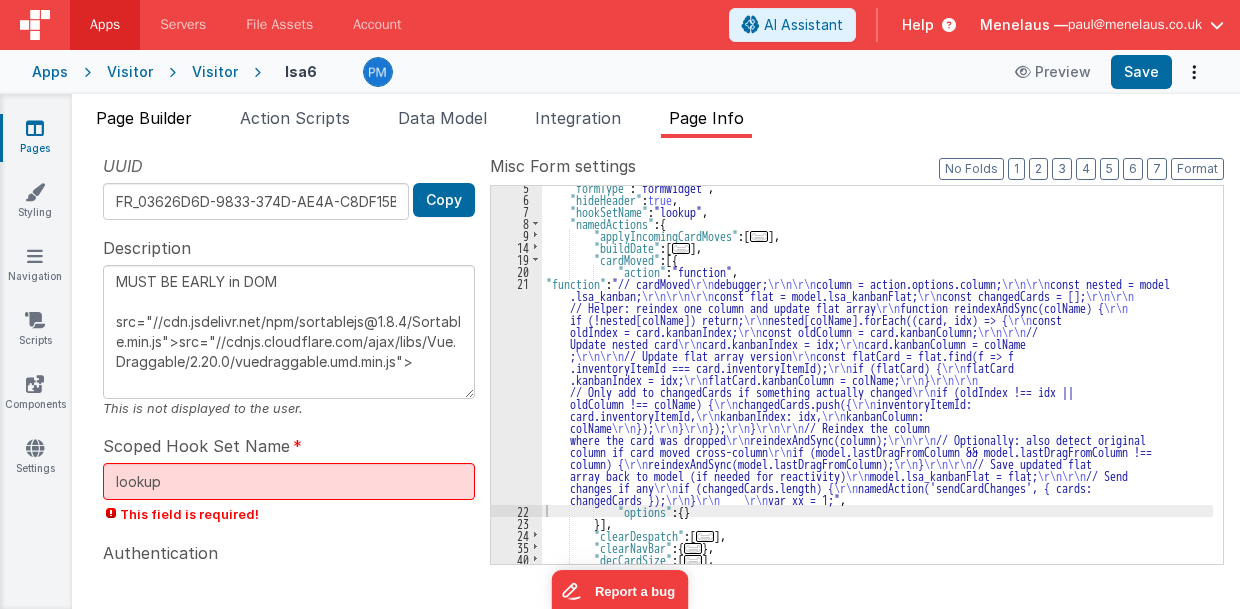 click on "Page Builder" at bounding box center (144, 118) 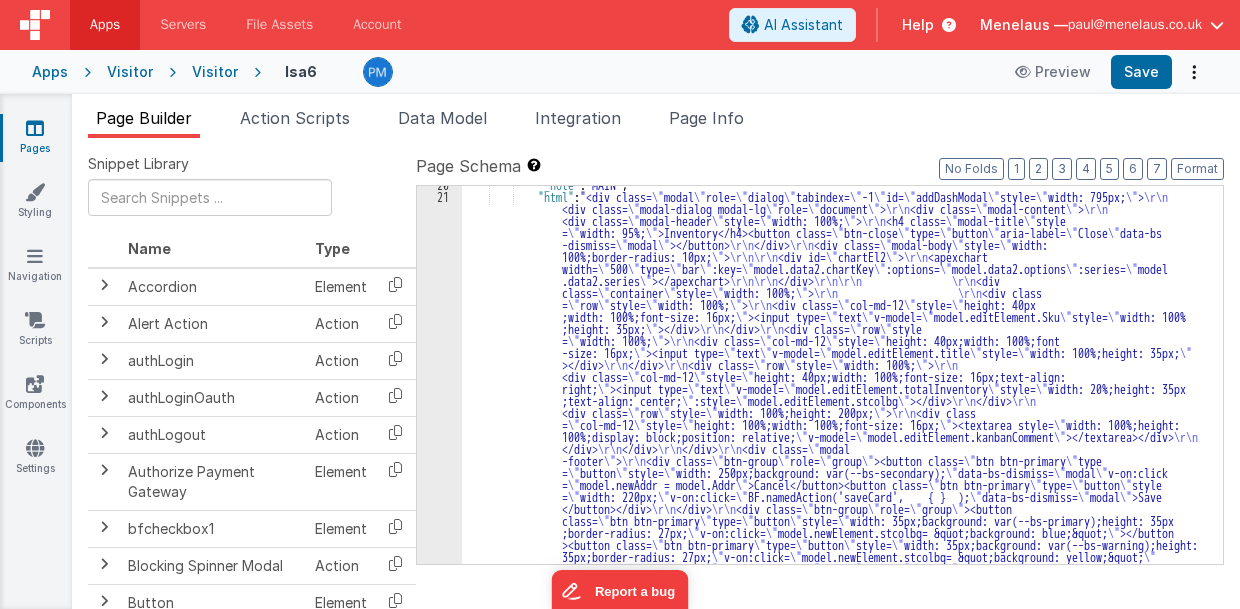 scroll, scrollTop: 1520, scrollLeft: 0, axis: vertical 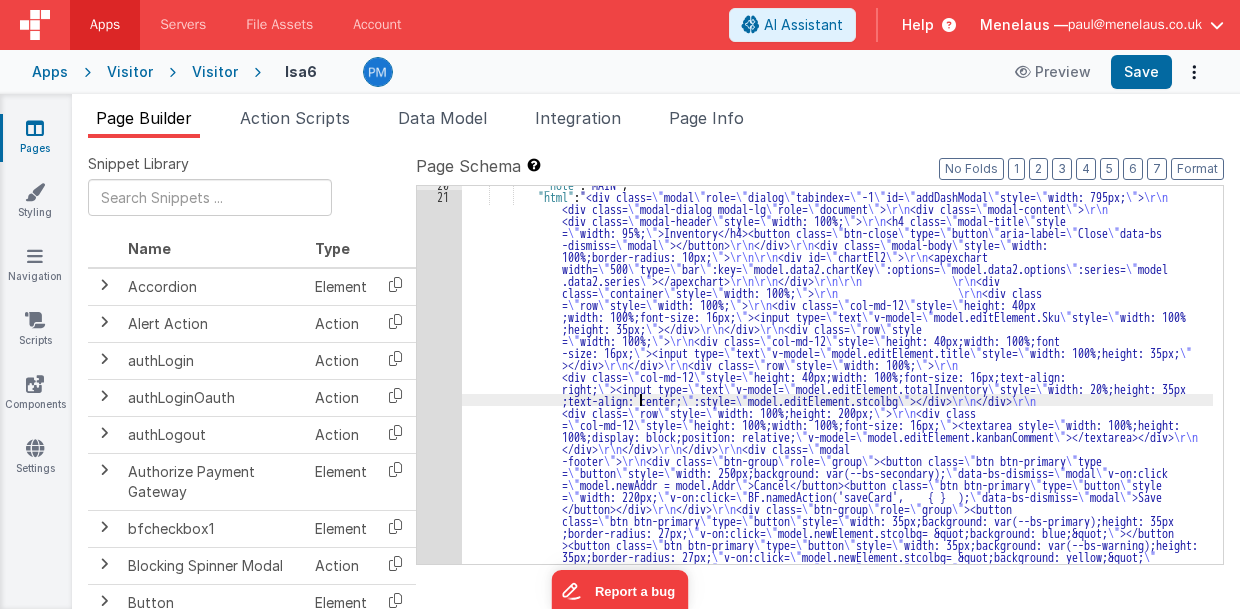 click on ""_note" :  "MAIN" ,                "html" :  "<div class= \" modal \"  role= \" dialog \"  tabindex= \" -1 \"  id= \" addDashModal \"  style= \" width: 795px; \" > \r\n                       <div class= \" modal-dialog modal-lg \"  role= \" document \" > \r\n         <div class= \" modal-content \" > \r\n                               <div class= \" modal-header \"  style= \" width: 100%; \" > \r\n                 <h4 class= \" modal-title \"  style                  = \" width: 95%; \" >Inventory</h4><button class= \" btn-close \"  type= \" button \"  aria-label= \" Close \"  data-bs                  -dismiss= \" modal \" ></button> \r\n             </div> \r\n             <div class= \" modal-body \"  style= \" width:                   100%;border-radius: 10px; \" > \r\n\r\n                 <div id= \" chartEl2 \" > \r\n                     <apexchart                   width= \" 500 \"  type= \" bar" at bounding box center [838, 619] 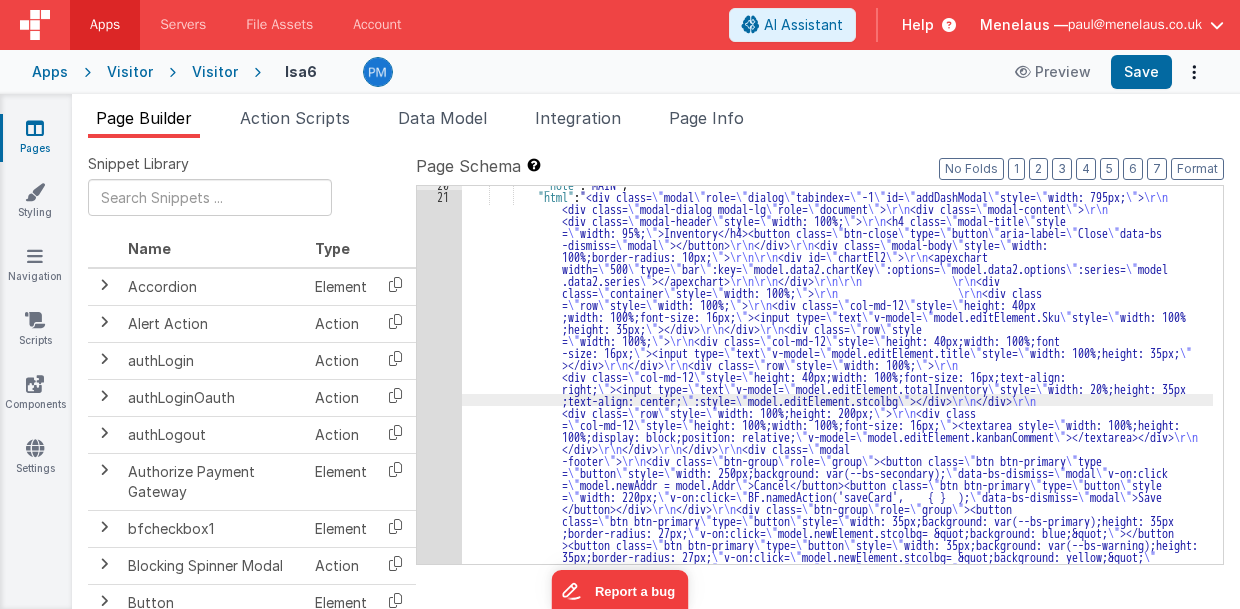 click on "20 21 22" at bounding box center [439, 619] 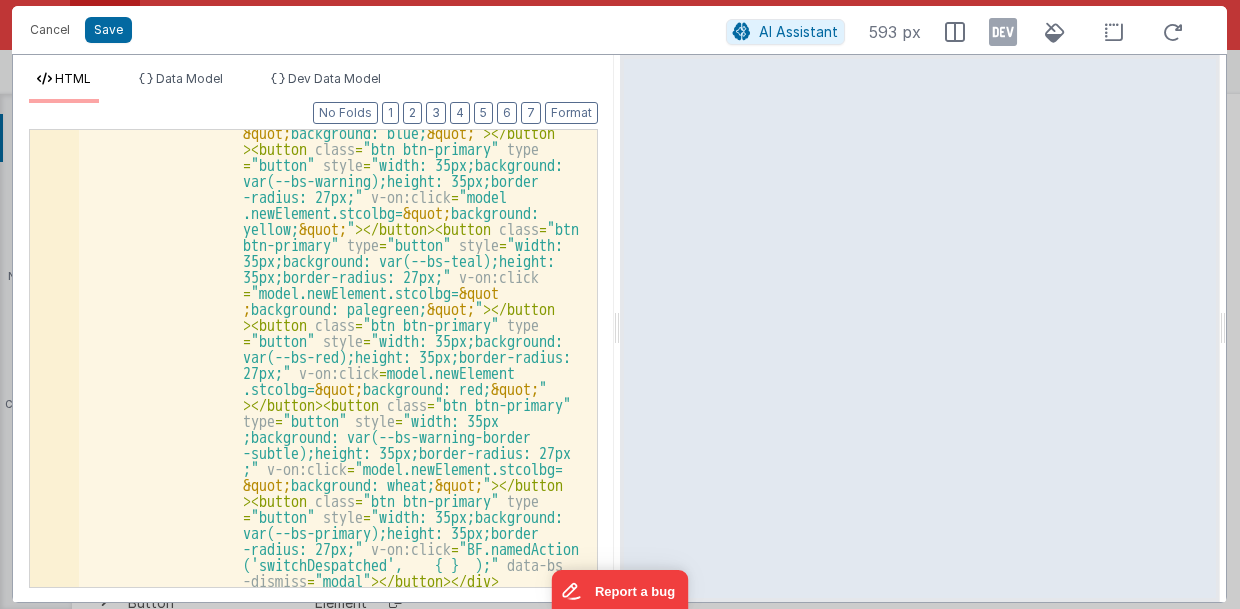 scroll, scrollTop: 1318, scrollLeft: 0, axis: vertical 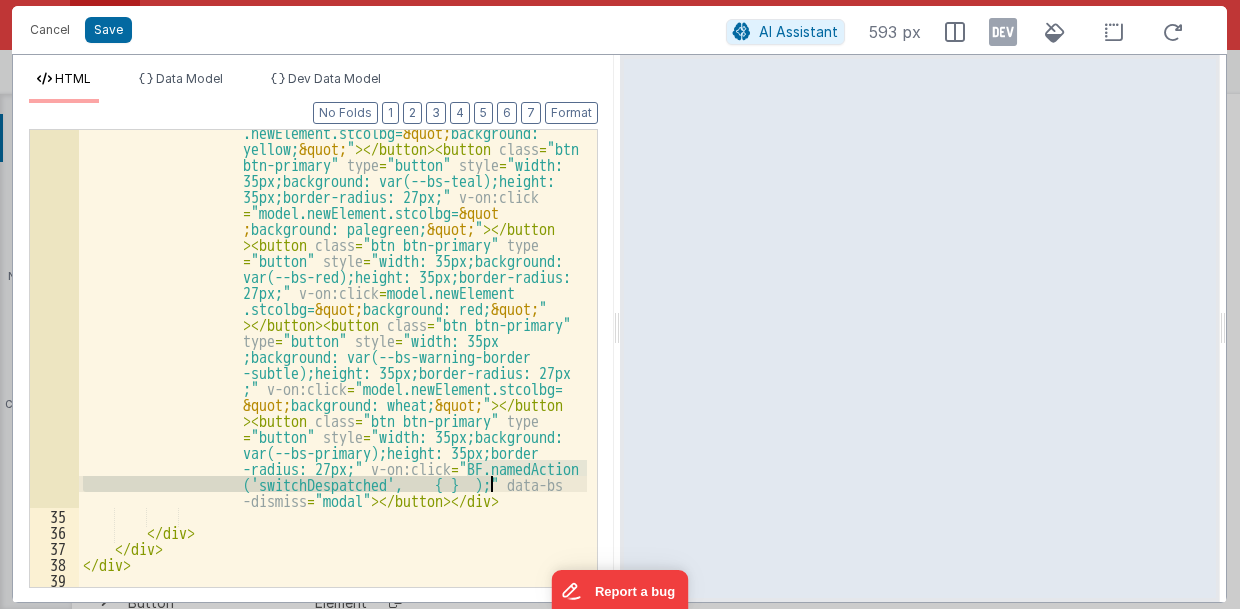 drag, startPoint x: 466, startPoint y: 467, endPoint x: 488, endPoint y: 484, distance: 27.802877 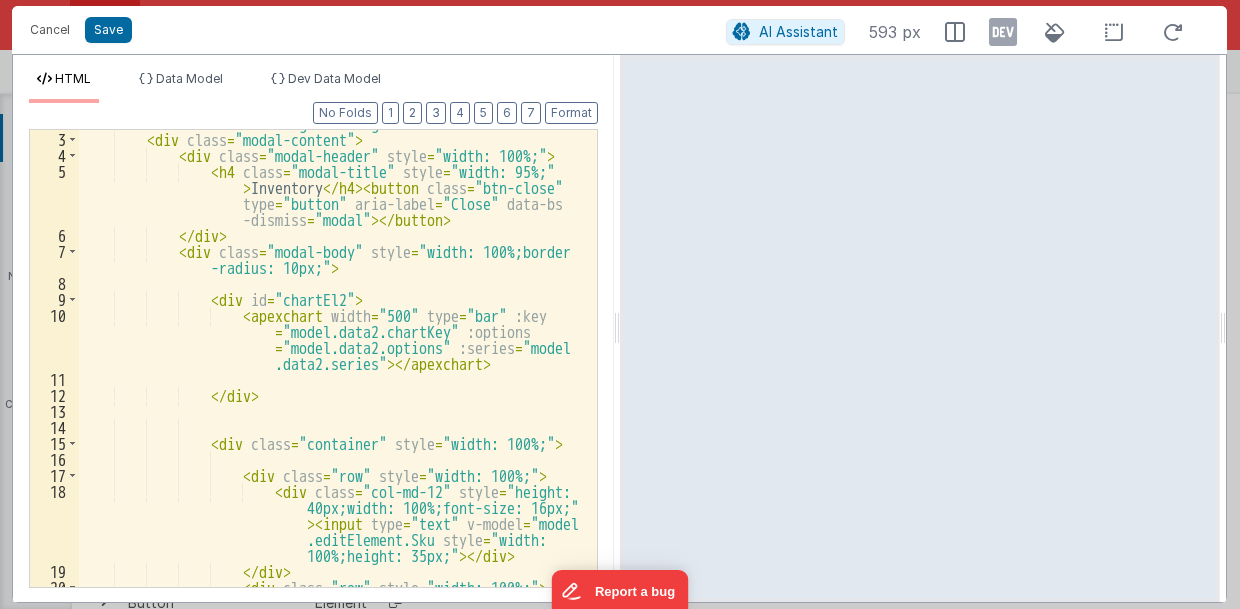 scroll, scrollTop: 0, scrollLeft: 0, axis: both 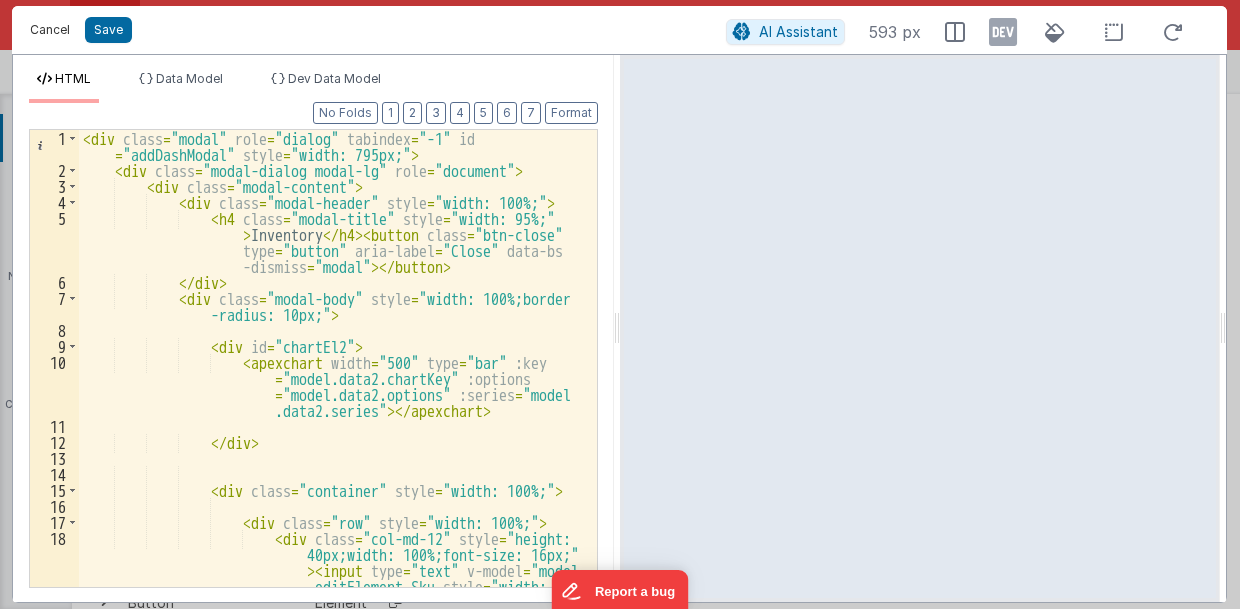 click on "Cancel" at bounding box center (50, 30) 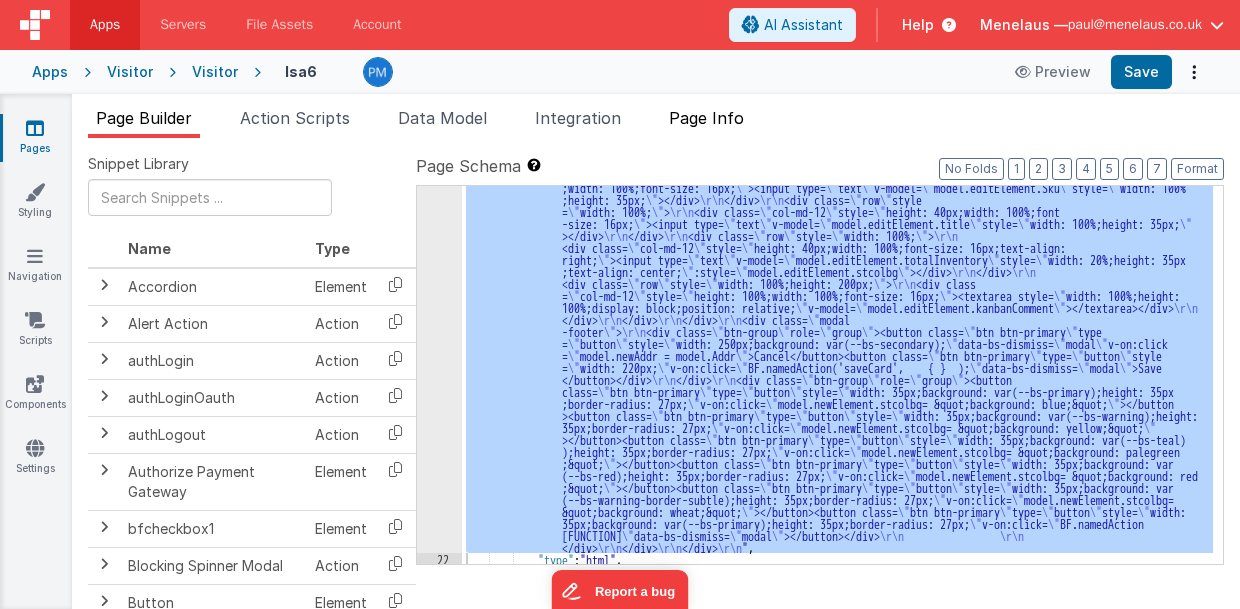 click on "Page Info" at bounding box center (706, 118) 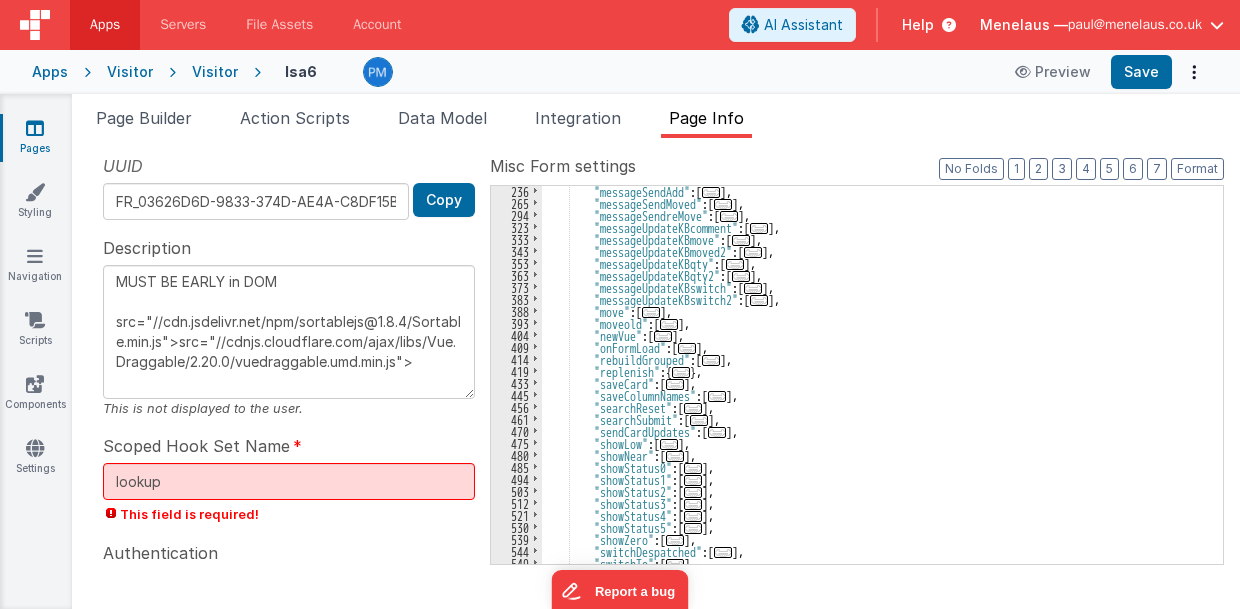 scroll, scrollTop: 665, scrollLeft: 0, axis: vertical 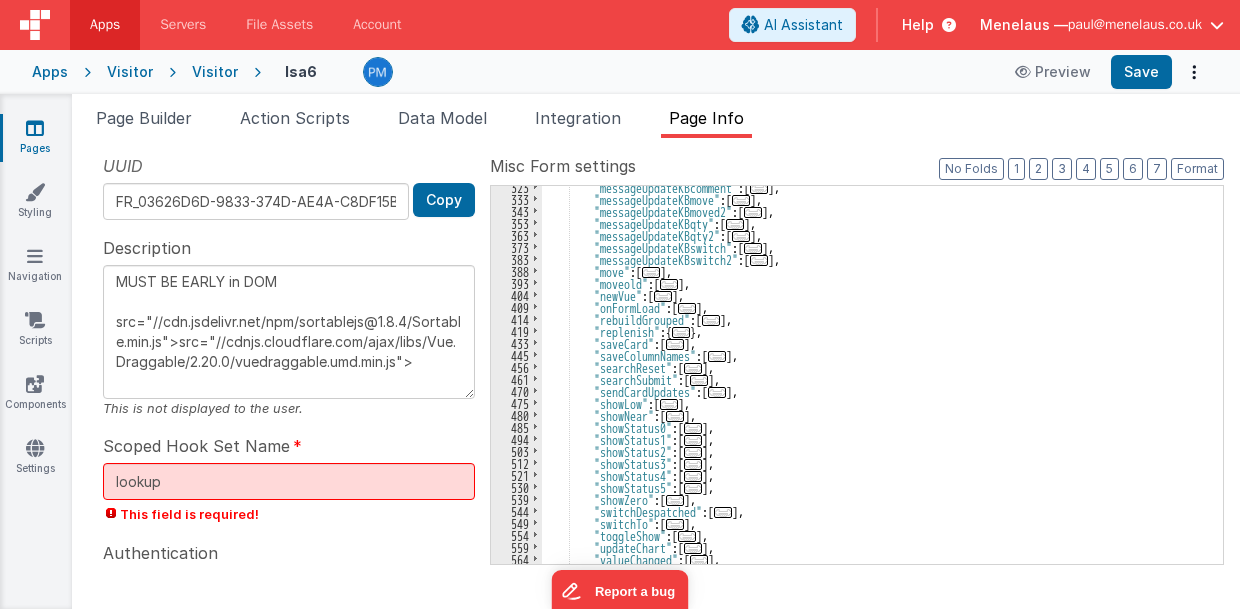click on "..." at bounding box center [723, 512] 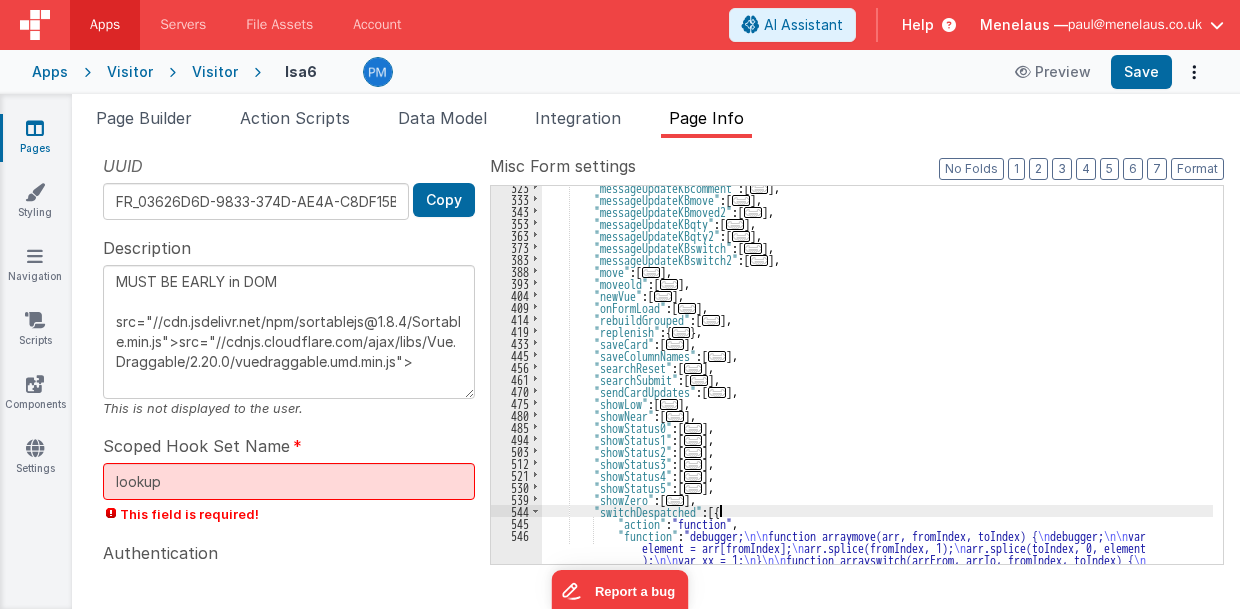 scroll, scrollTop: 785, scrollLeft: 0, axis: vertical 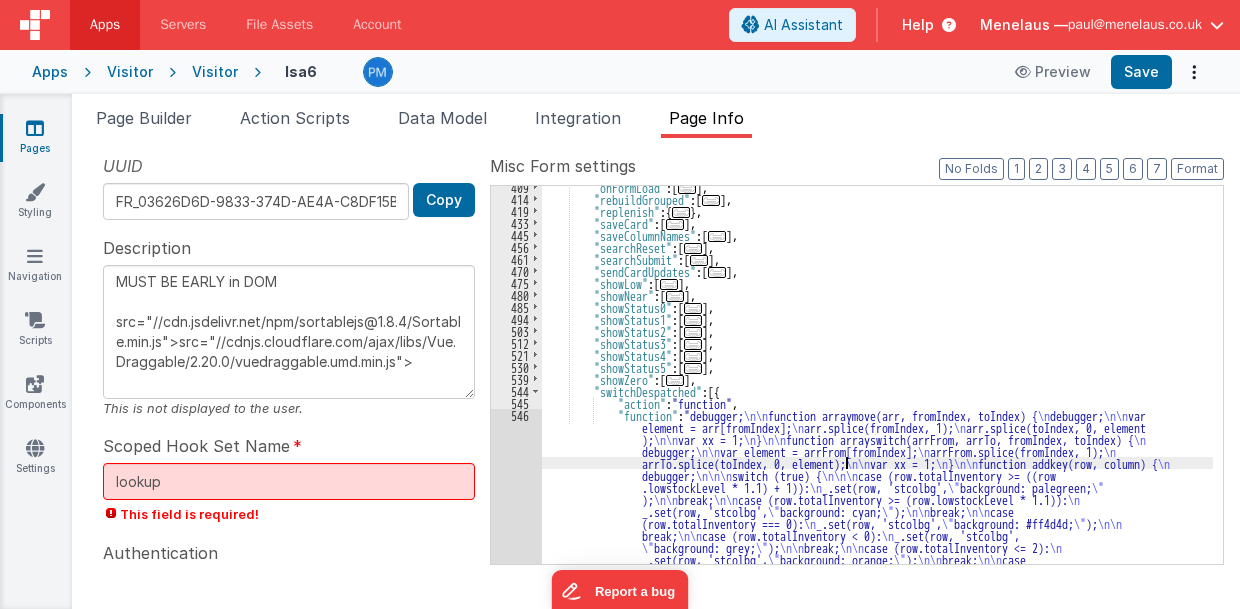 click on ""onFormLoad" :  [ ... ] ,           "rebuildGrouped" :  [ ... ] ,           "replenish" :  { ... } ,           "saveCard" :  [ ... ] ,           "saveColumnNames" :  [ ... ] ,           "searchReset" :  [ ... ] ,           "searchSubmit" :  [ ... ] ,           "sendCardUpdates" :  [ ... ] ,           "showLow" :  [ ... ] ,           "showNear" :  [ ... ] ,           "showStatus0" :  [ ... ] ,           "showStatus1" :  [ ... ] ,           "showStatus2" :  [ ... ] ,           "showStatus3" :  [ ... ] ,           "showStatus4" :  [ ... ] ,           "showStatus5" :  [ ... ] ,           "showZero" :  [ ... ] ,           "switchDespatched" :  [{                "action" :  "function" ,                "function" :  "debugger; \n\n function arraymove(arr, fromIndex, toIndex) { \n     debugger; \n\n     var                   element = arr[fromIndex]; \n     arr.splice(fromIndex, 1); \n     arr.splice(toIndex, 0, element                  ); \n\n     var xx = 1; \n } \n\n \n \n" at bounding box center (878, 646) 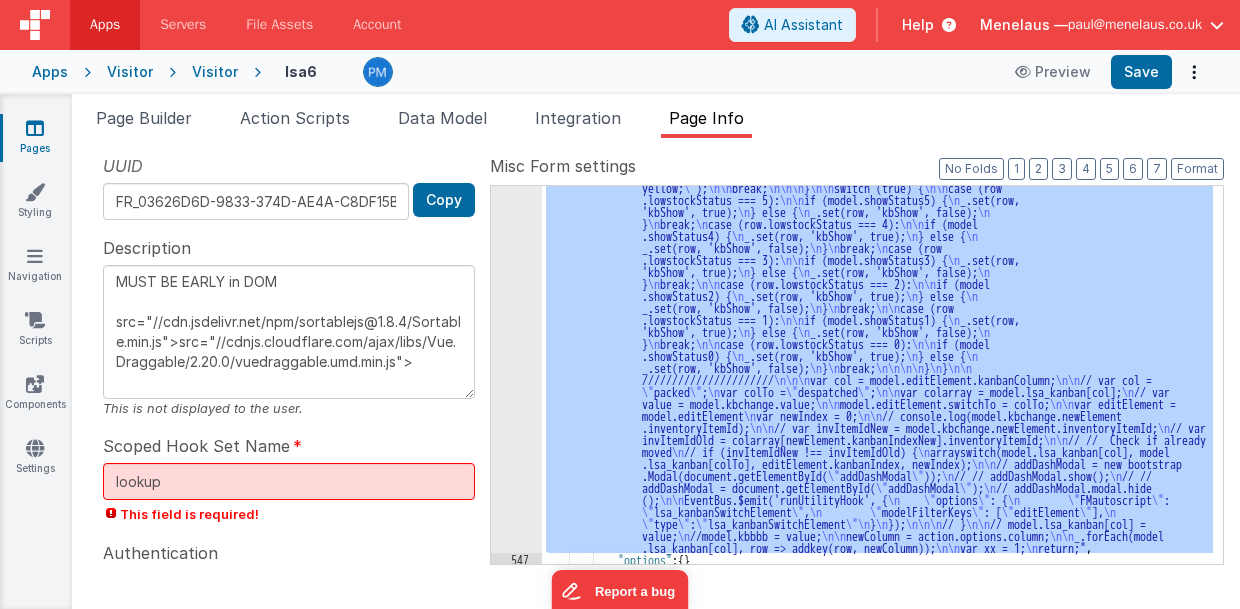 click on "546" at bounding box center (516, 283) 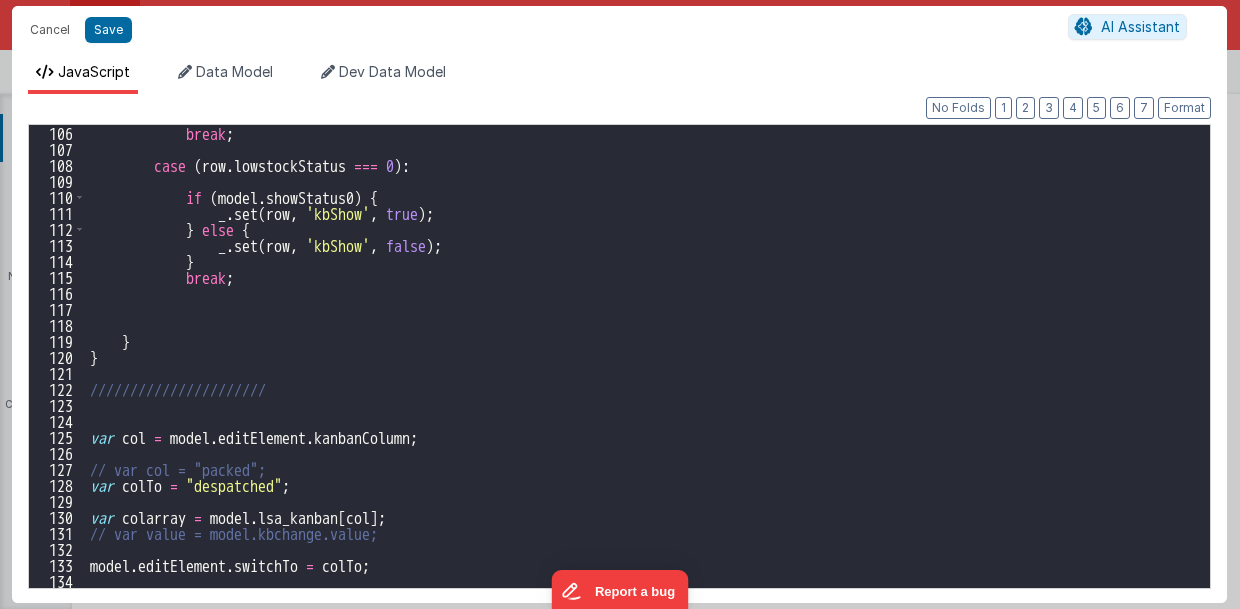 scroll, scrollTop: 1520, scrollLeft: 0, axis: vertical 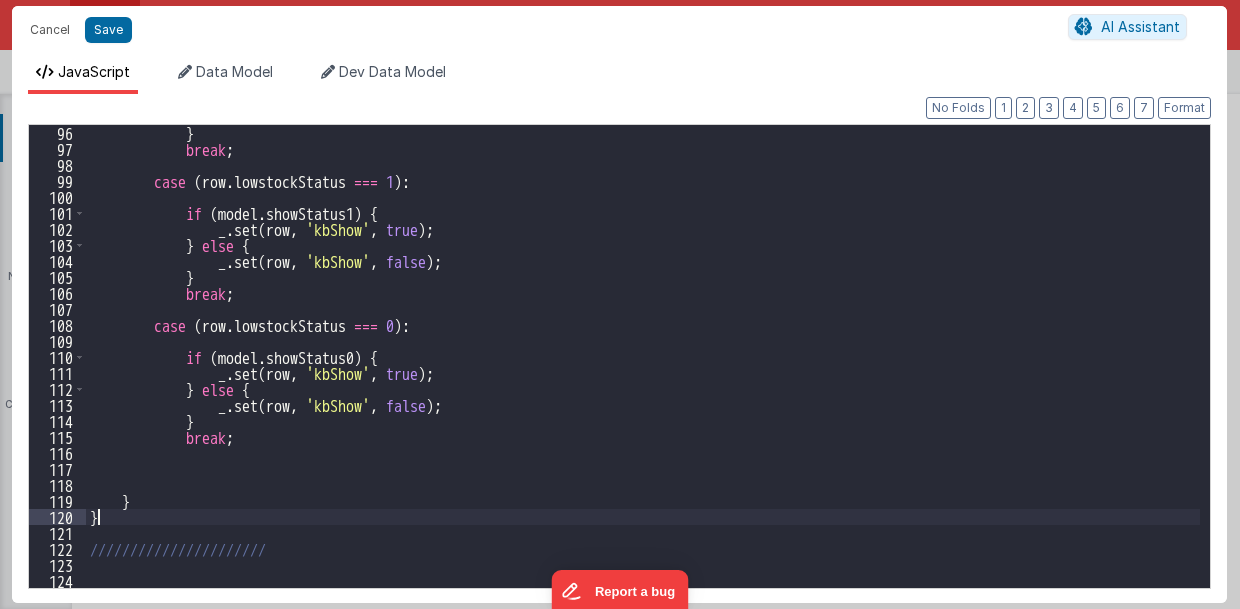 click on "[FUNCTION]" at bounding box center (643, 372) 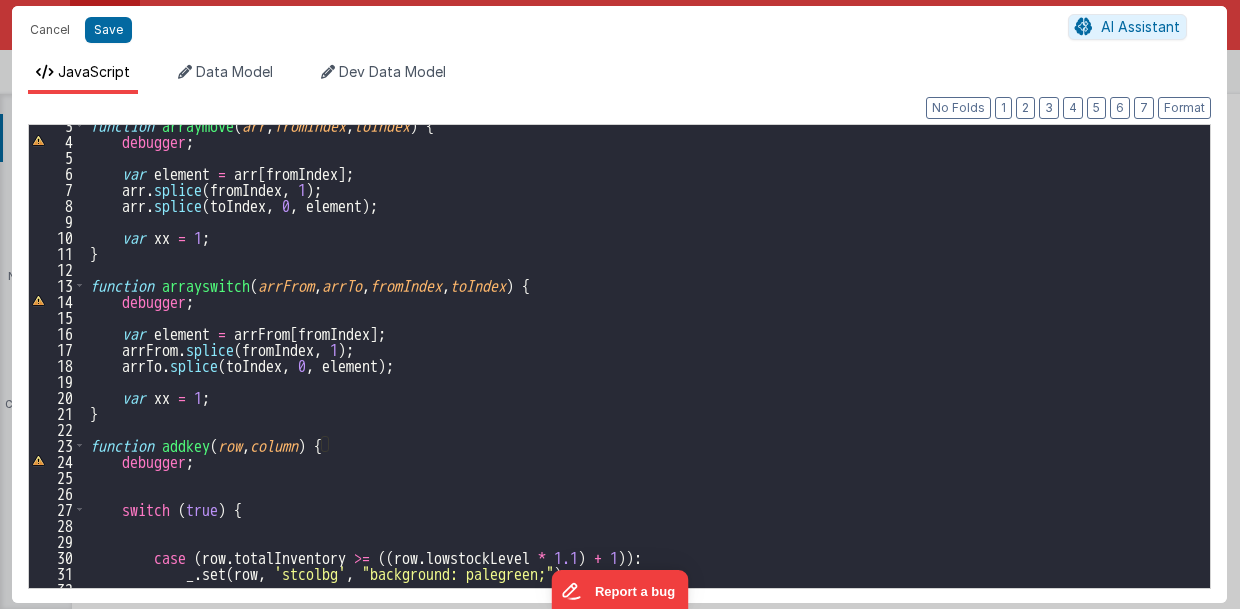 scroll, scrollTop: 40, scrollLeft: 0, axis: vertical 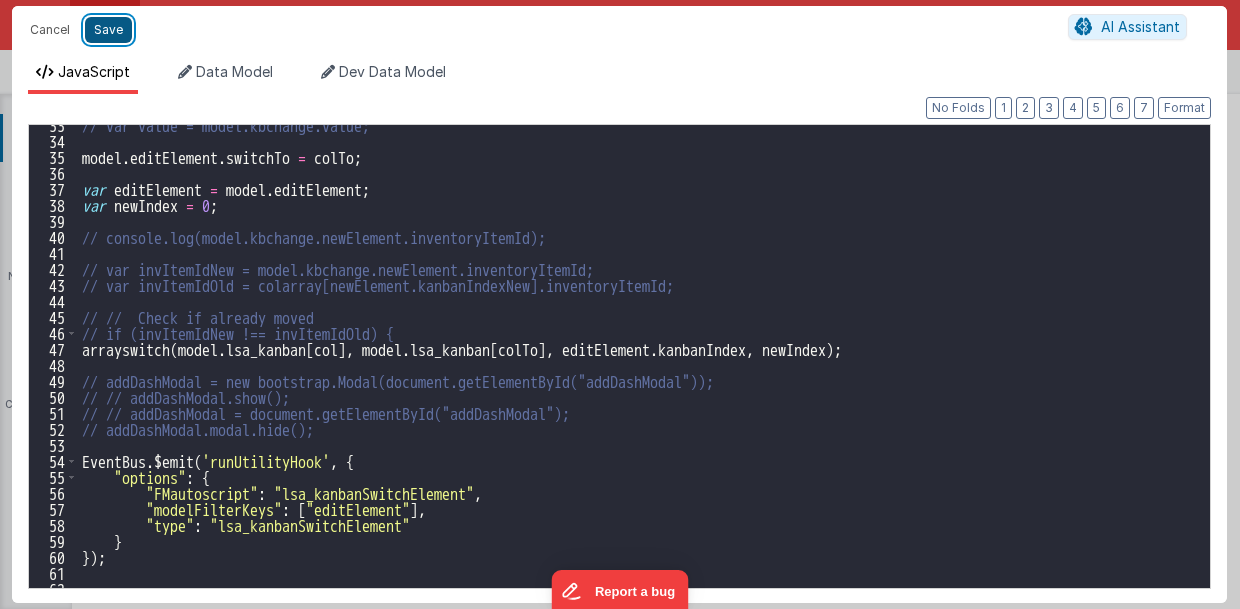 click on "Save" at bounding box center (108, 30) 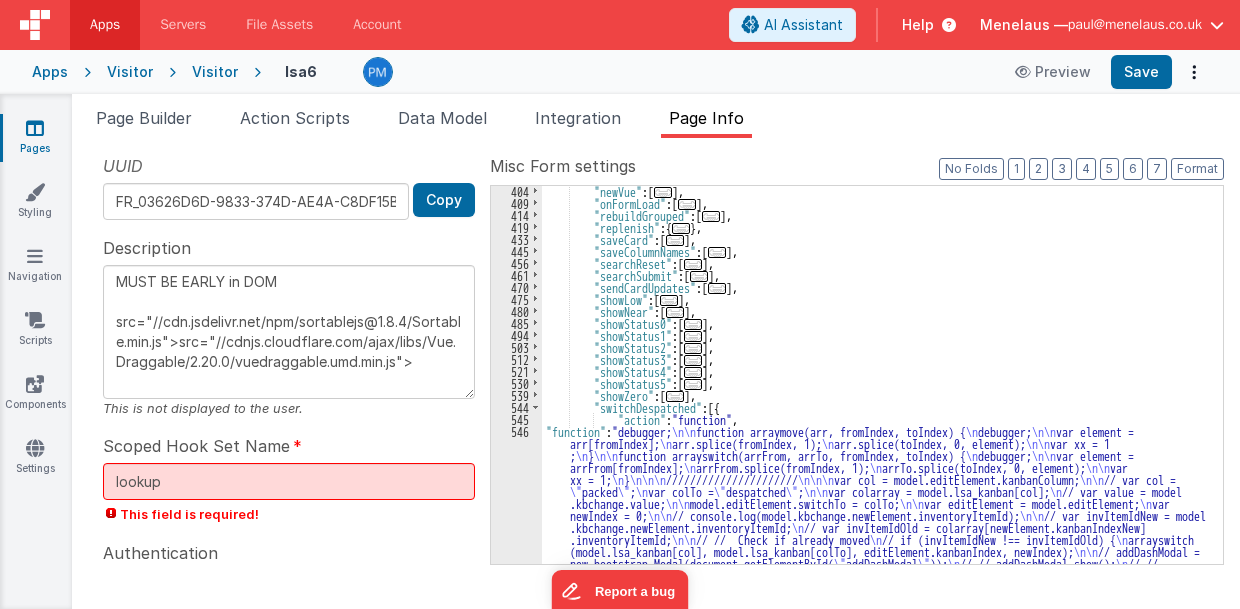 scroll, scrollTop: 769, scrollLeft: 0, axis: vertical 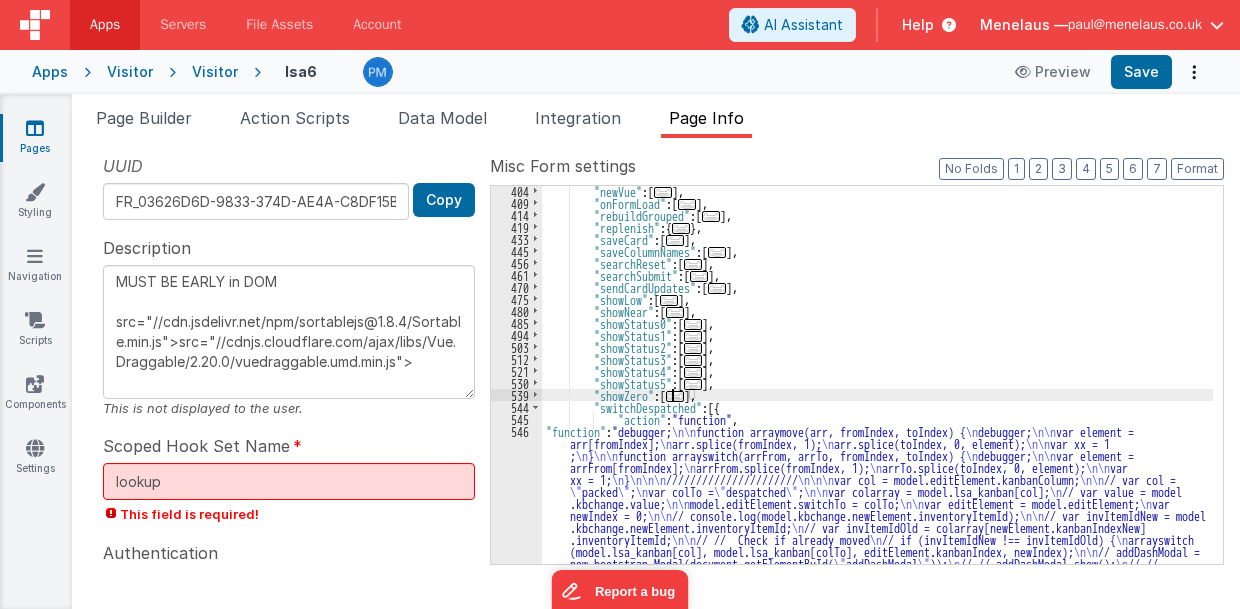 click on "..." at bounding box center (675, 396) 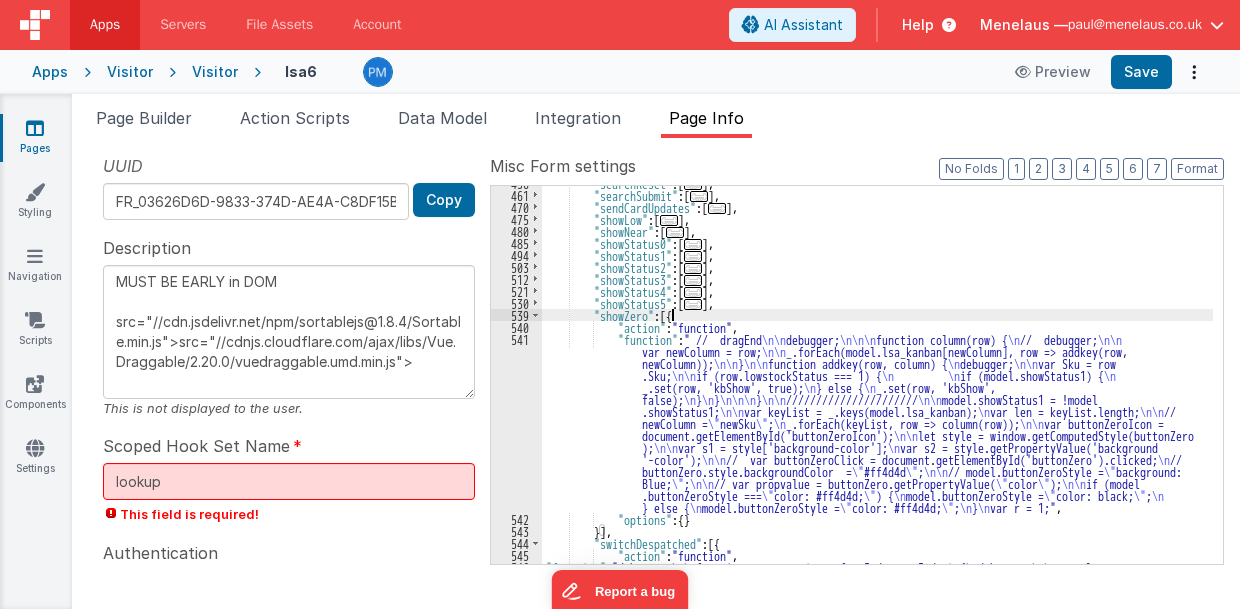 scroll, scrollTop: 849, scrollLeft: 0, axis: vertical 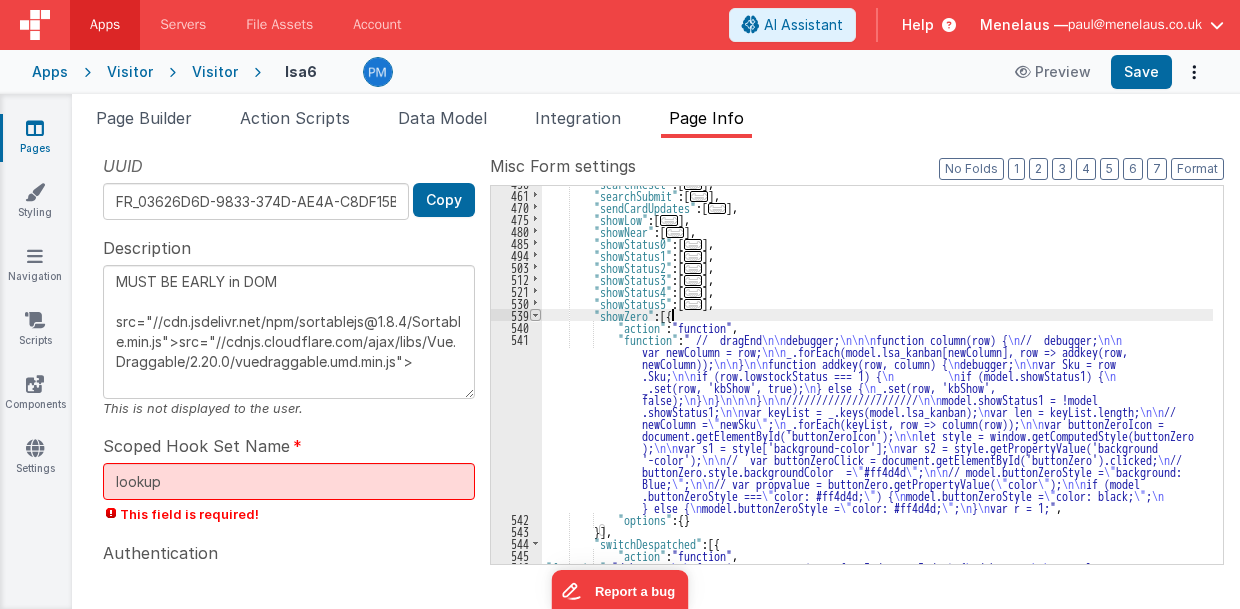click at bounding box center [535, 315] 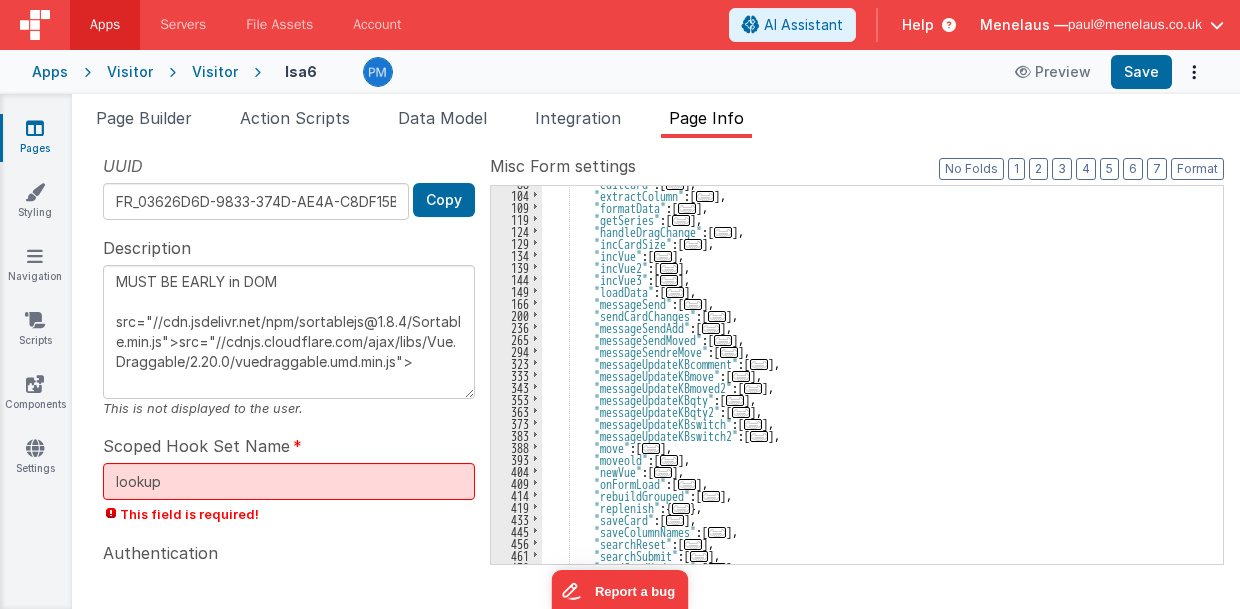 scroll, scrollTop: 489, scrollLeft: 0, axis: vertical 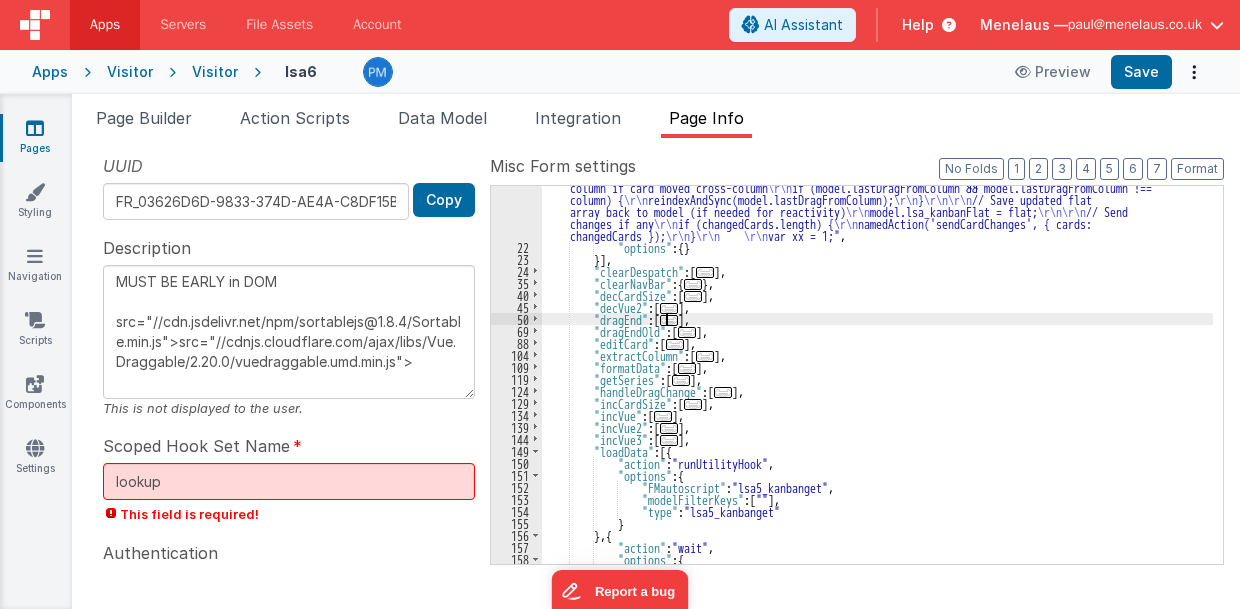 click on "..." at bounding box center [669, 320] 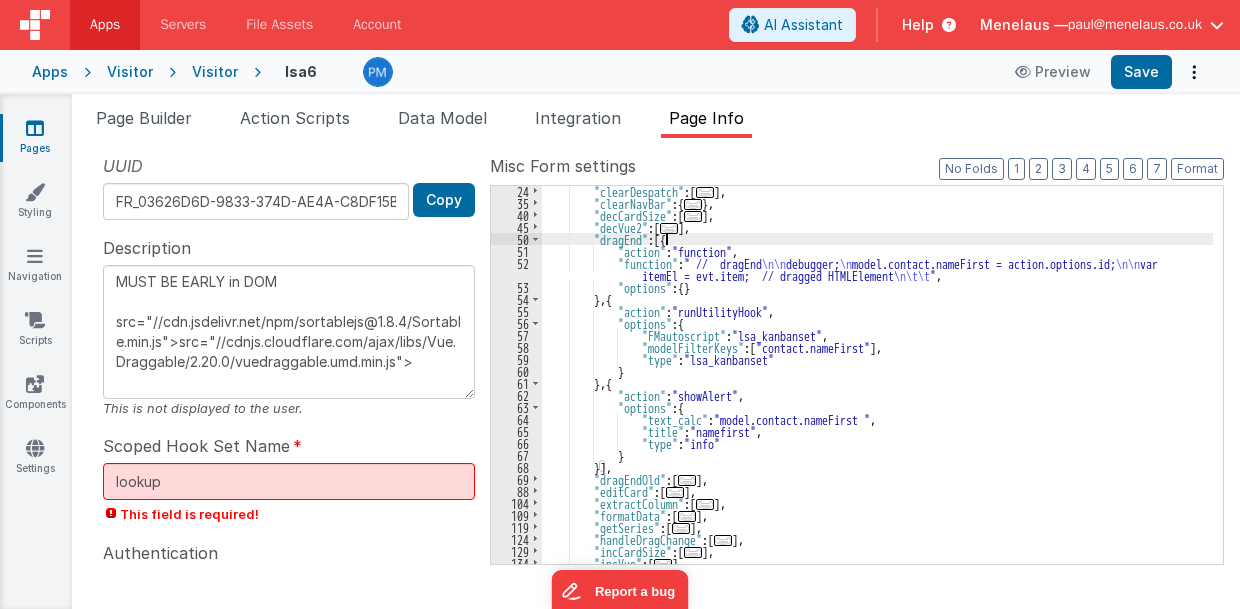 scroll, scrollTop: 329, scrollLeft: 0, axis: vertical 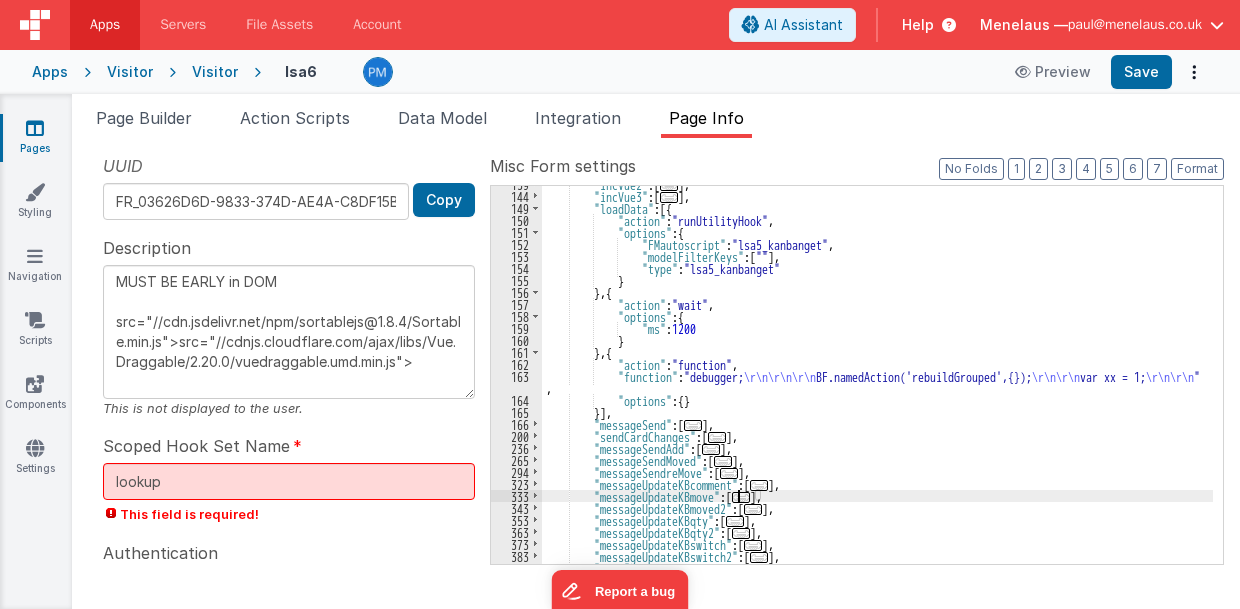 click on "..." at bounding box center [741, 497] 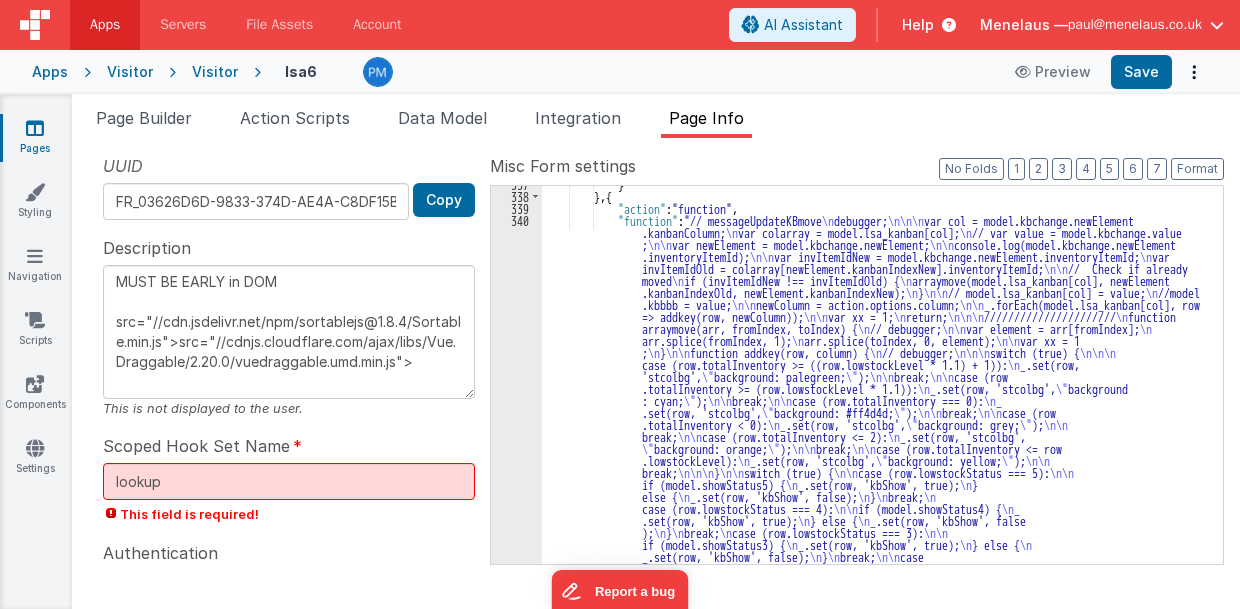 scroll, scrollTop: 1200, scrollLeft: 0, axis: vertical 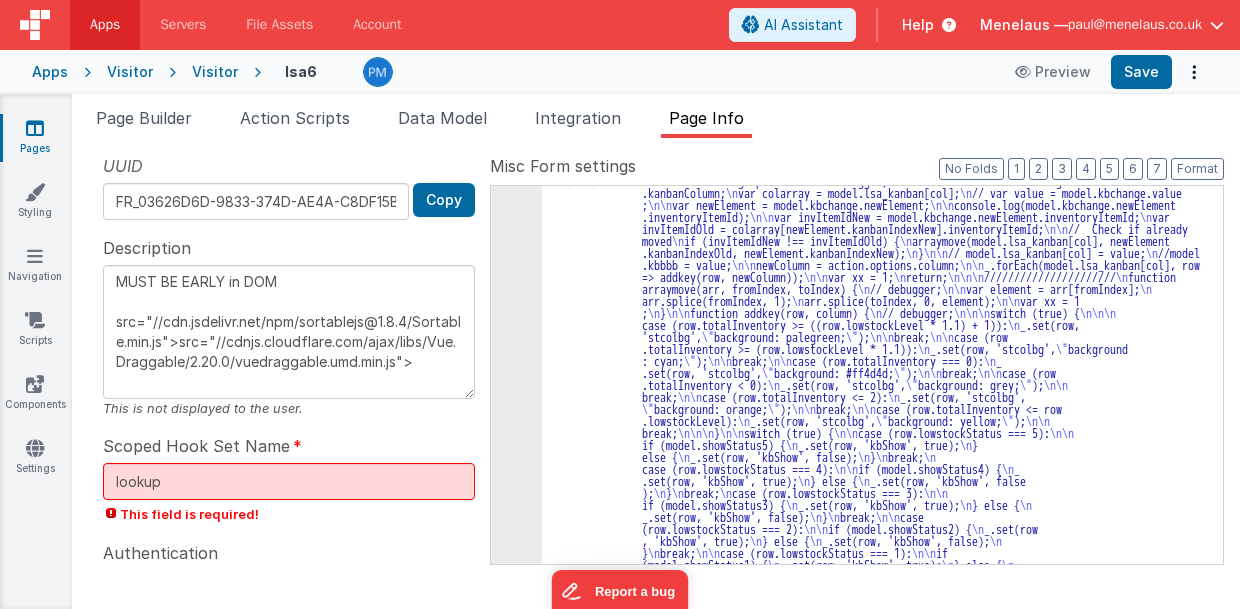 click on ""function" :  "// messageUpdateKBmove \n debugger; \n\n\n var col = model.kbchange.newElement                  .kanbanColumn; \n var colarray = model.lsa_kanban[col]; \n // var value = model.kbchange.value                  ; \n\n var newElement = model.kbchange.newElement; \n\n console.log(model.kbchange.newElement                  .inventoryItemId); \n\n var invItemIdNew = model.kbchange.newElement.inventoryItemId; \n var                   invItemIdOld = colarray[newElement.kanbanIndexNew].inventoryItemId; \n\n //  Check if already                   moved \n if (invItemIdNew !== invItemIdOld) { \n     arraymove(model.lsa_kanban[col], newElement                  .kanbanIndexOld, newElement.kanbanIndexNew); \n } \n\n // model.lsa_kanban[col] = value; \n //model                  .kbbbb = value; \n\n newColumn = action.options.column; \n\n _.forEach(model.lsa_kanban[col], row  \n\n \n \n" at bounding box center (878, 807) 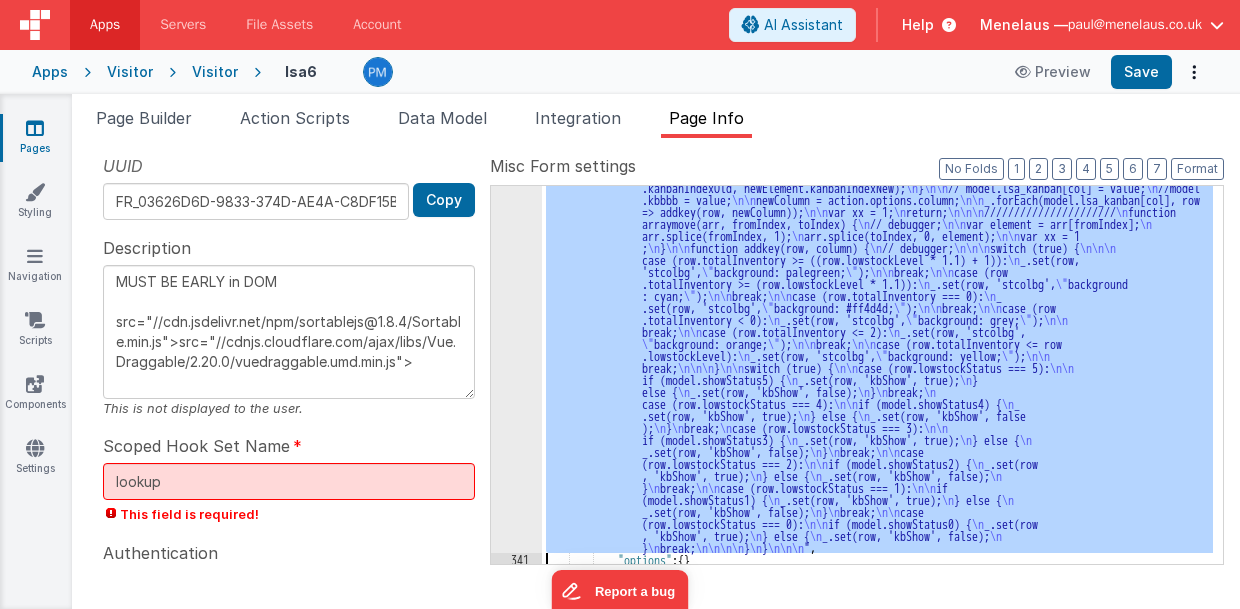 scroll, scrollTop: 1265, scrollLeft: 0, axis: vertical 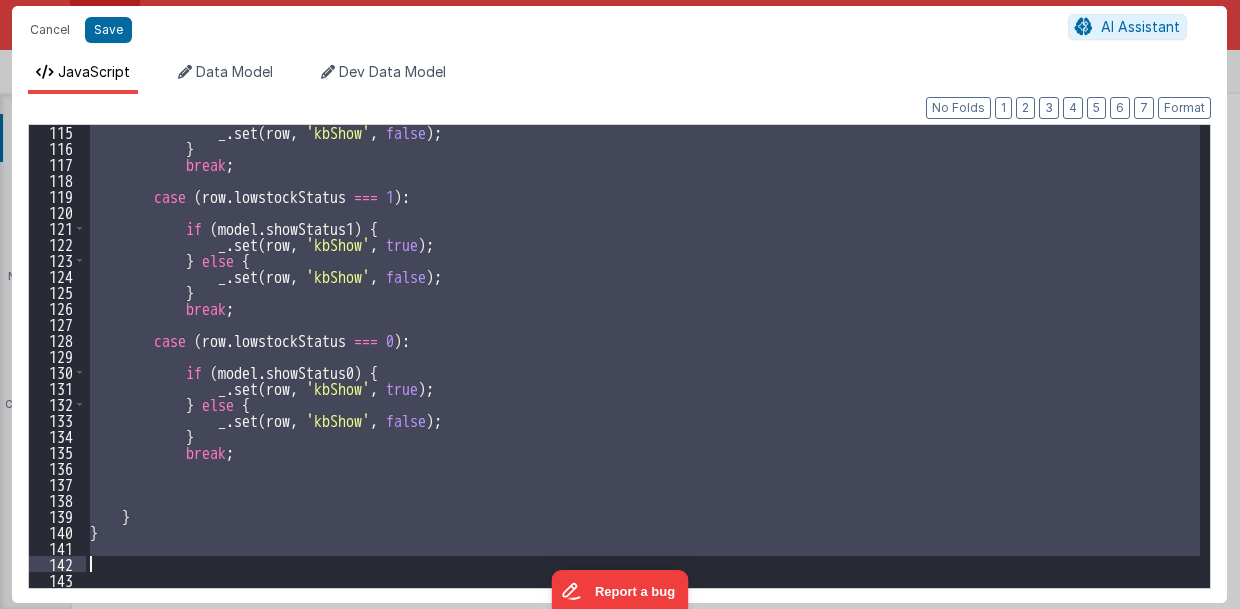 drag, startPoint x: 88, startPoint y: 282, endPoint x: 201, endPoint y: 556, distance: 296.38657 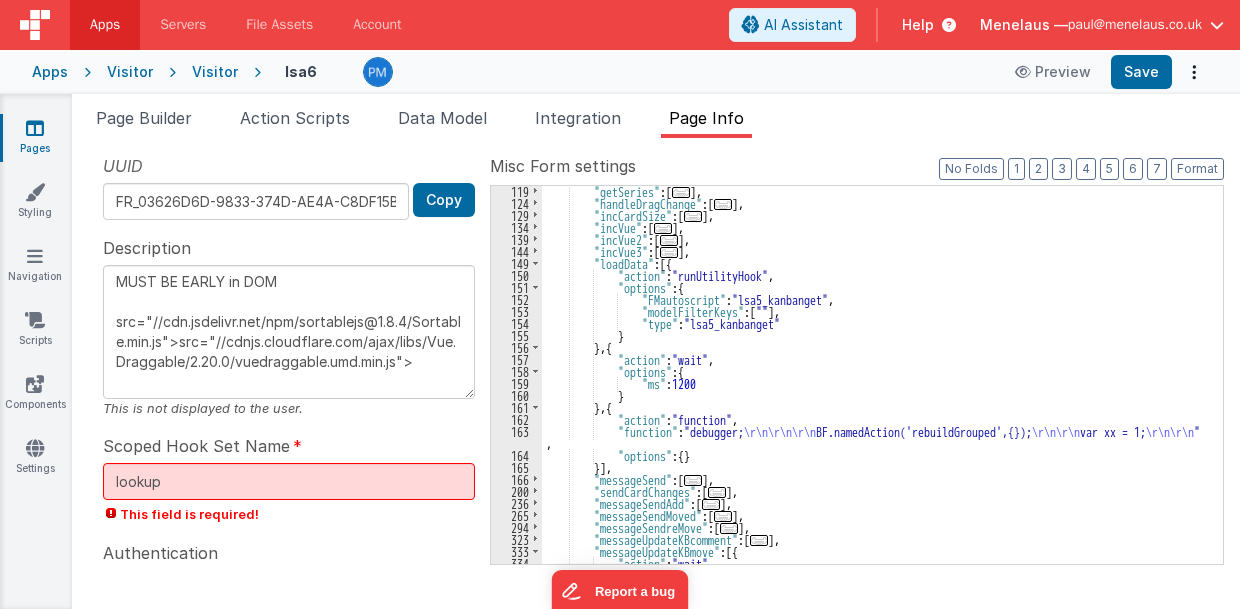 scroll, scrollTop: 745, scrollLeft: 0, axis: vertical 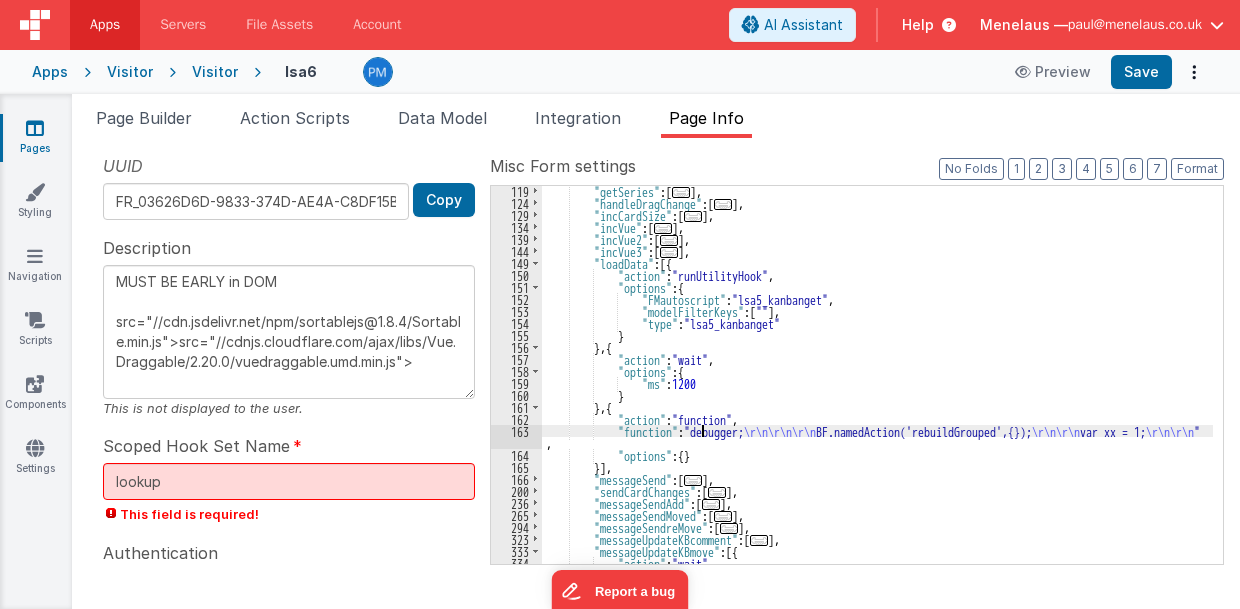 click on "163" at bounding box center [516, 437] 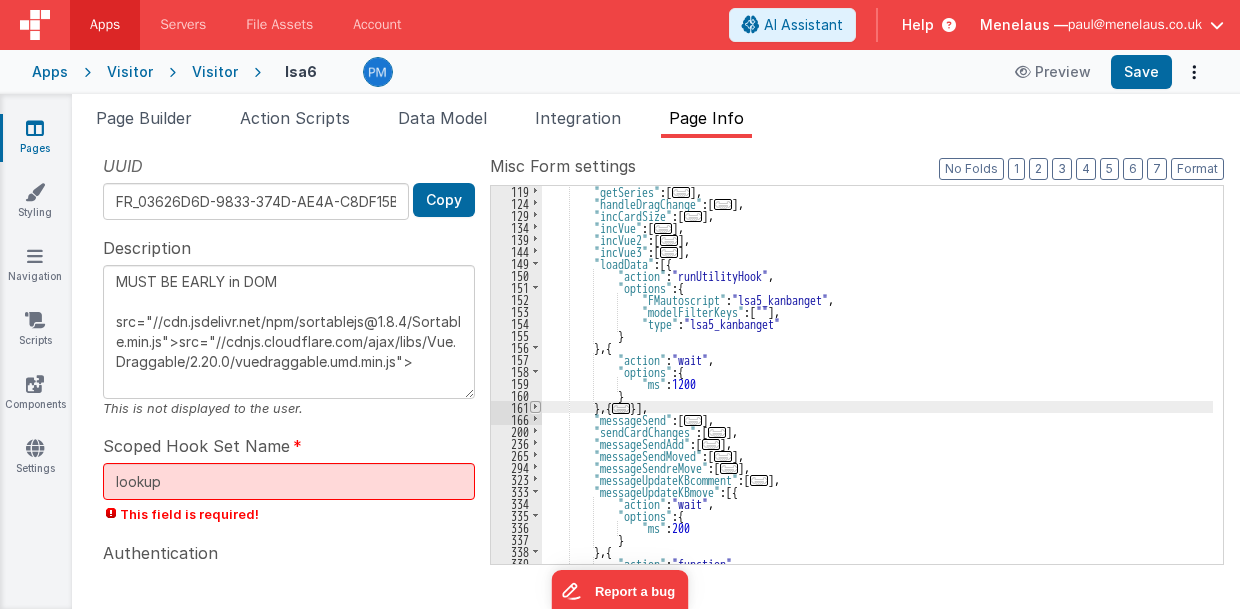 click at bounding box center (535, 407) 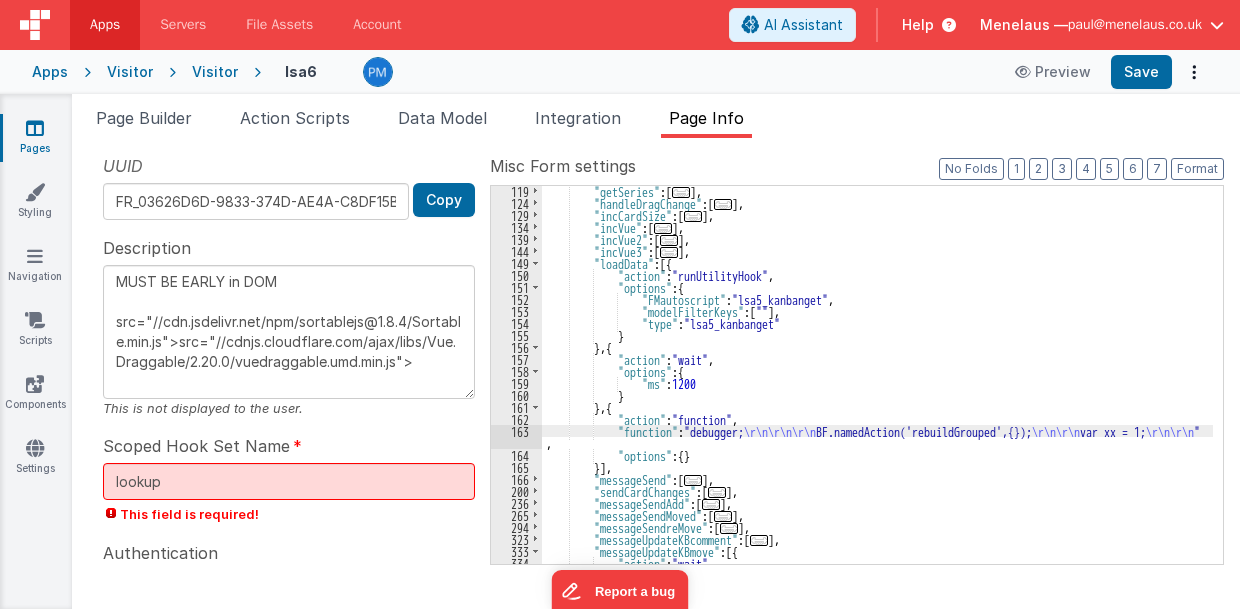 click on "163" at bounding box center (516, 437) 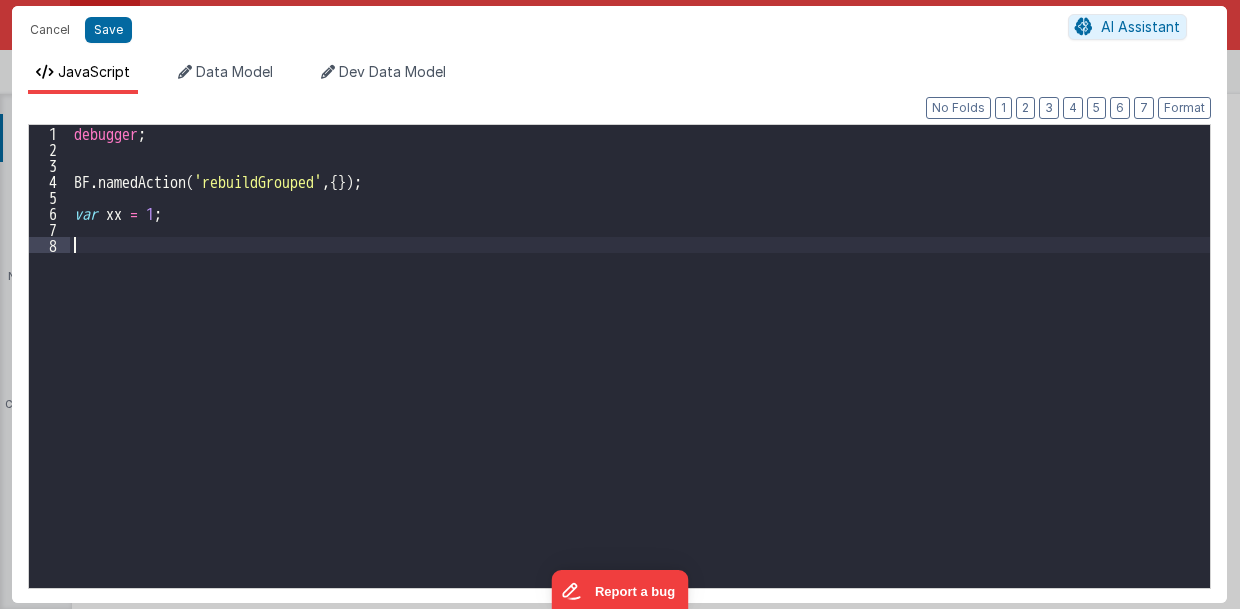 click on "debugger ; BF . namedAction ( 'rebuildGrouped' , { }) ; var   xx   =   1 ;" at bounding box center [640, 372] 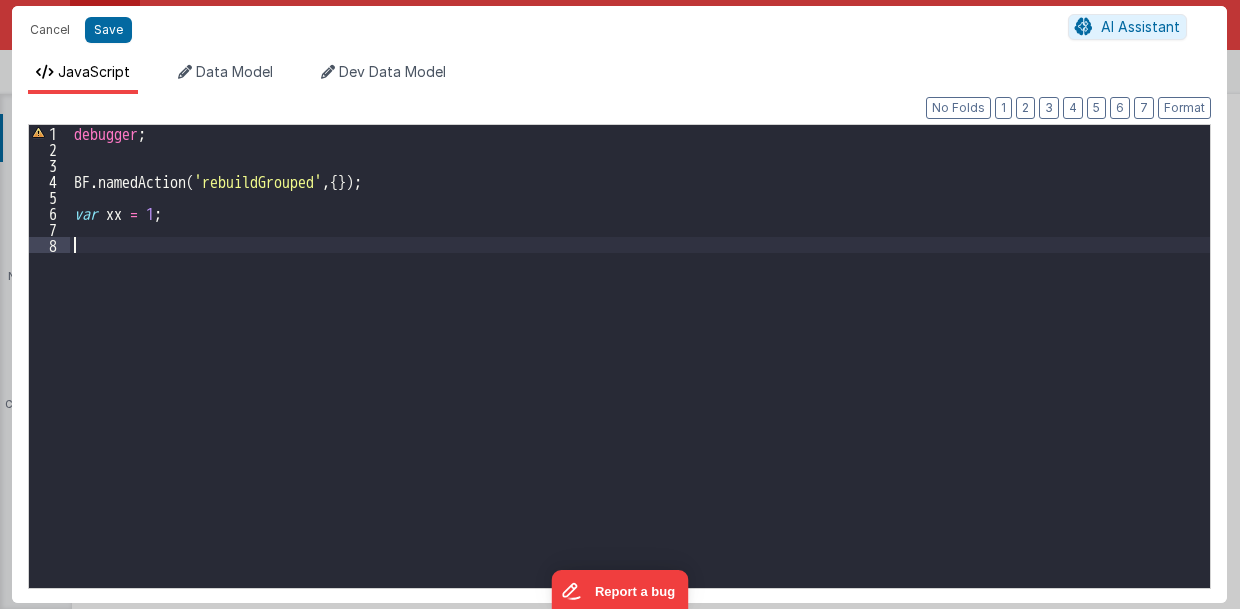 click on "debugger ; BF . namedAction ( 'rebuildGrouped' , { }) ; var   xx   =   1 ;" at bounding box center (640, 372) 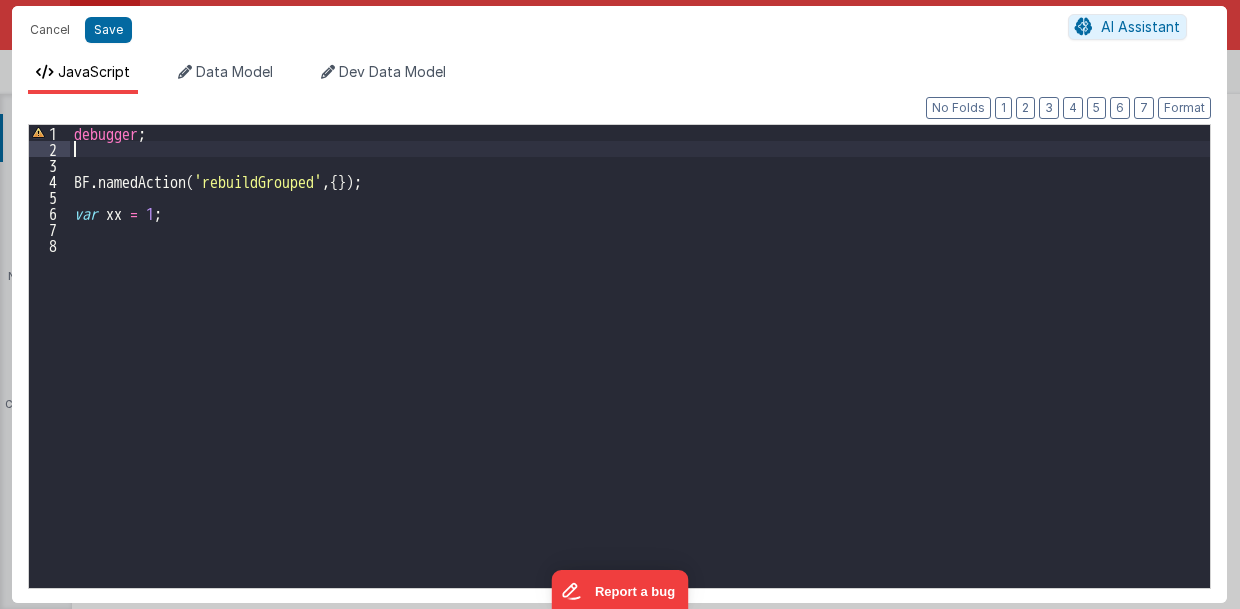 click on "debugger ; BF . namedAction ( 'rebuildGrouped' , { }) ; var   xx   =   1 ;" at bounding box center (640, 372) 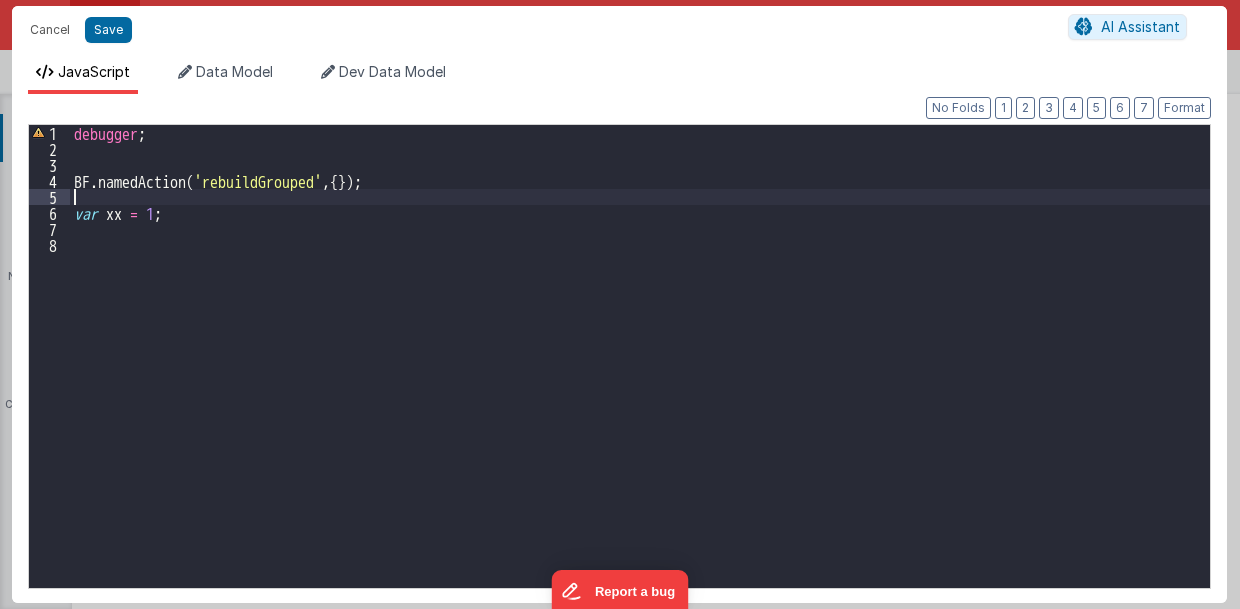 click on "debugger ; BF . namedAction ( 'rebuildGrouped' , { }) ; var   xx   =   1 ;" at bounding box center (640, 372) 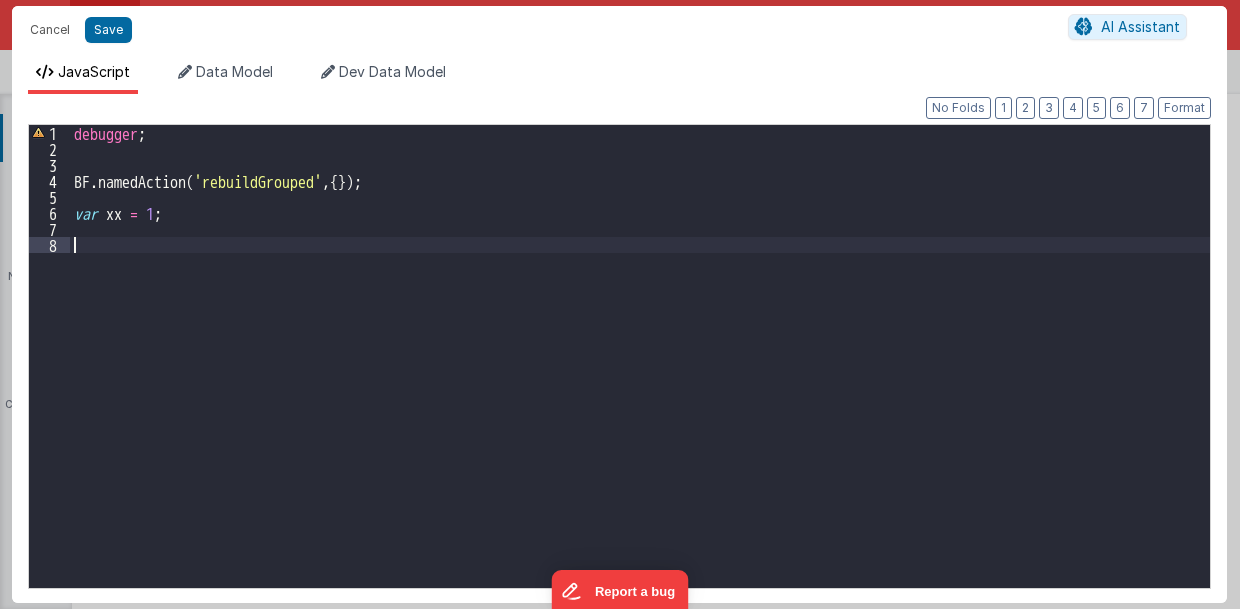 click on "debugger ; BF . namedAction ( 'rebuildGrouped' , { }) ; var   xx   =   1 ;" at bounding box center [640, 372] 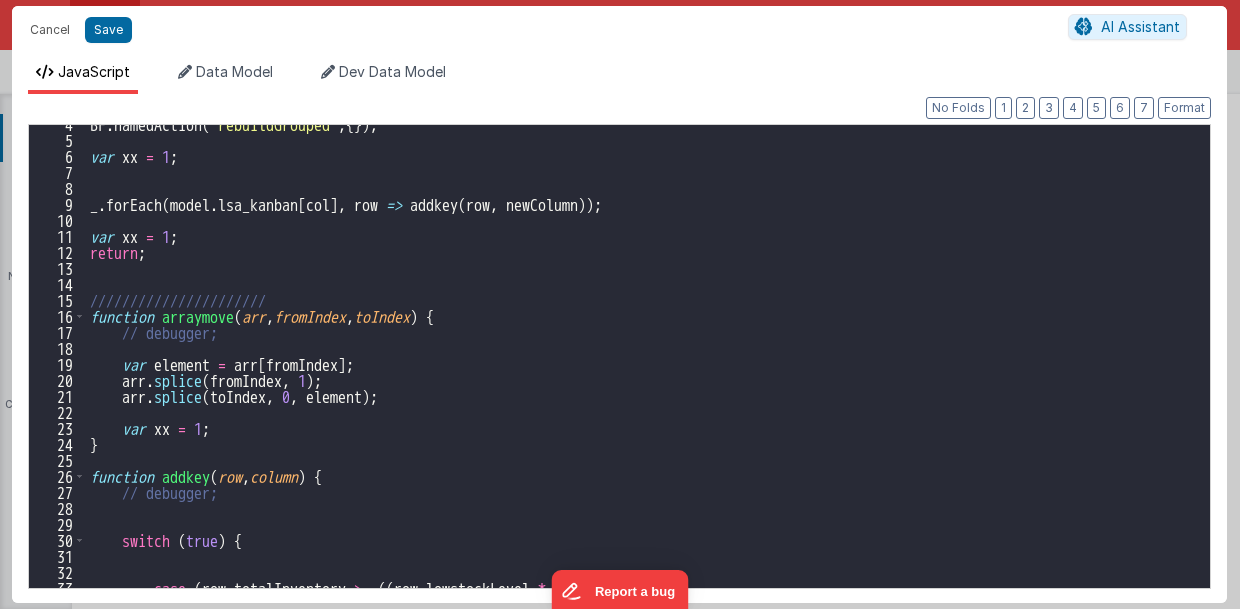 scroll, scrollTop: 0, scrollLeft: 0, axis: both 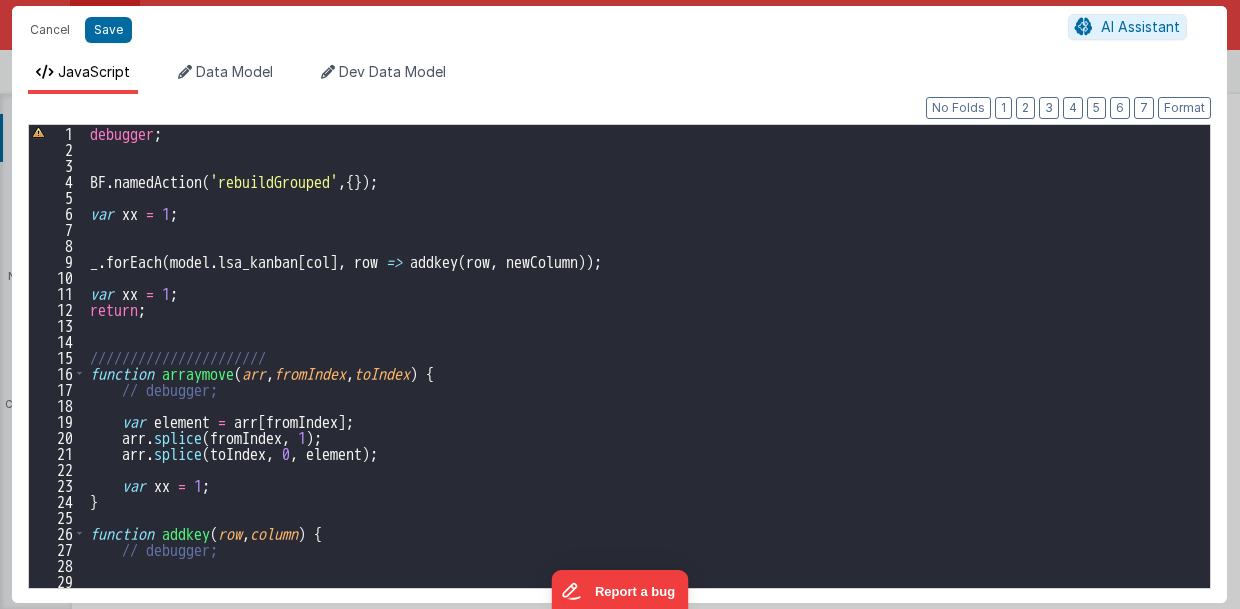 drag, startPoint x: 82, startPoint y: 206, endPoint x: 163, endPoint y: 234, distance: 85.70297 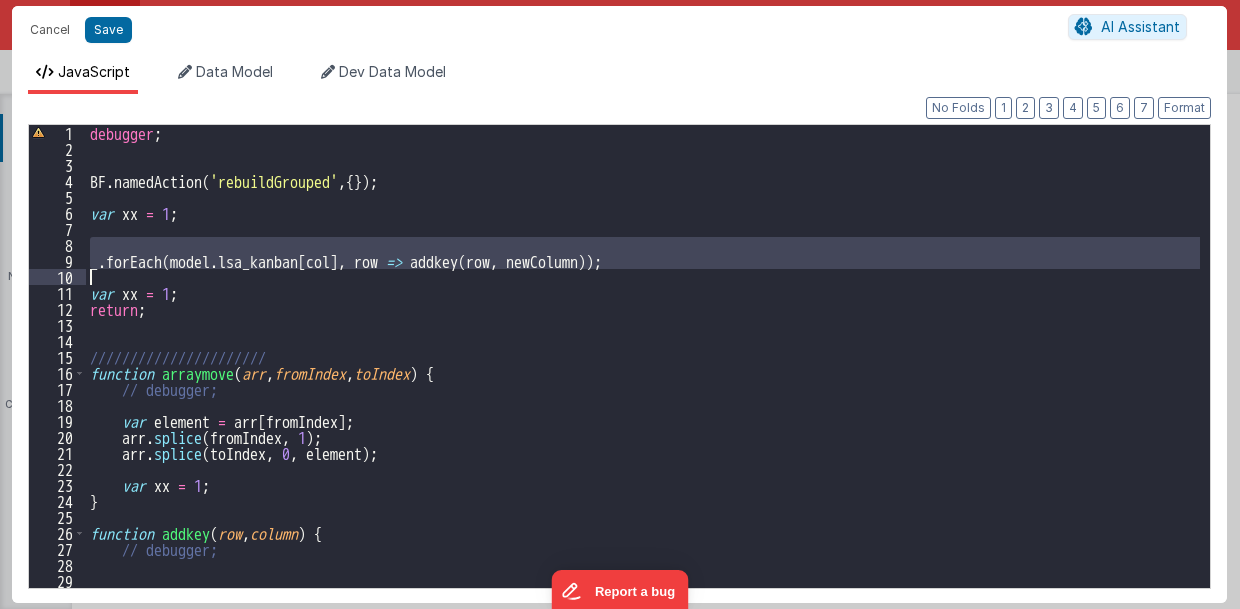 drag, startPoint x: 663, startPoint y: 251, endPoint x: 96, endPoint y: 274, distance: 567.4663 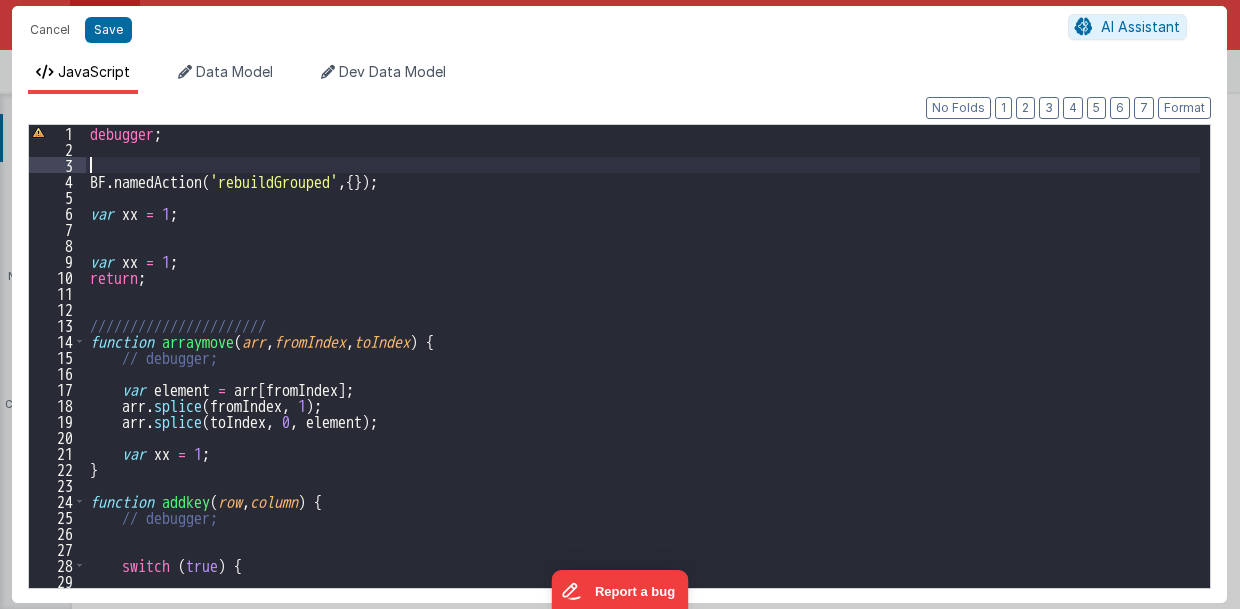 click on "debugger ; BF . namedAction ( 'rebuildGrouped' , { }) ; var   xx   =   1 ; var   xx   =   1 ; return ; ////////////////////// function   arraymove ( arr ,  fromIndex ,  toIndex )   {      // debugger;      var   element   =   arr [ fromIndex ] ;      arr . splice ( fromIndex ,   1 ) ;      arr . splice ( toIndex ,   0 ,   element ) ;      var   xx   =   1 ; } function   addkey ( row ,  column )   {      // debugger;      switch   ( true )   {" at bounding box center (643, 372) 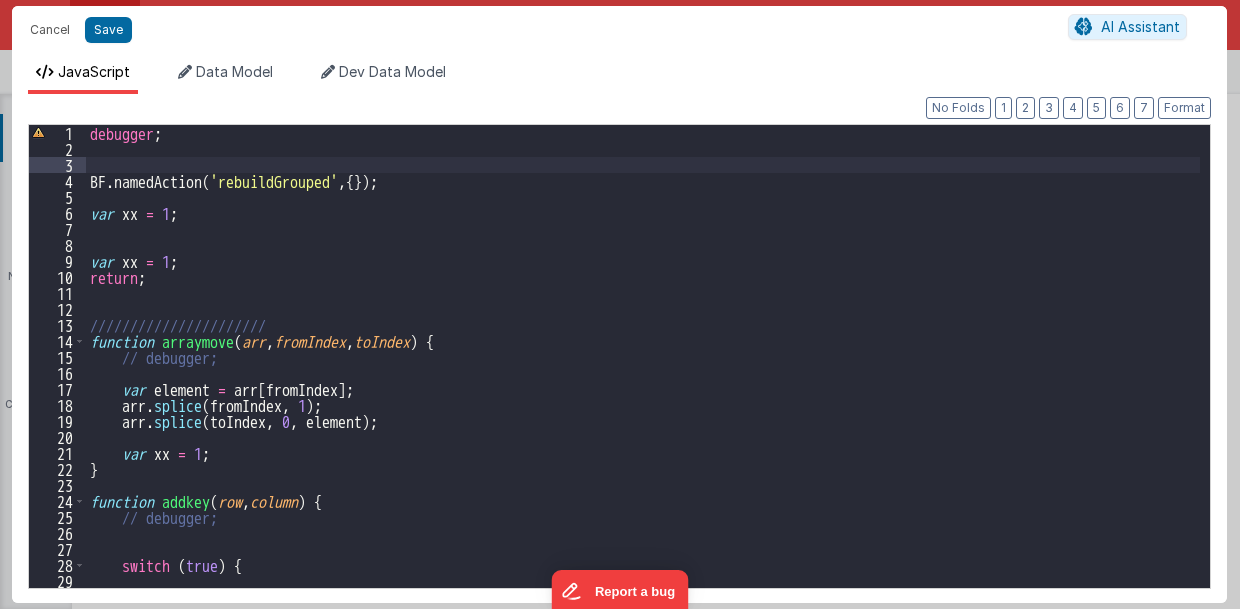 paste 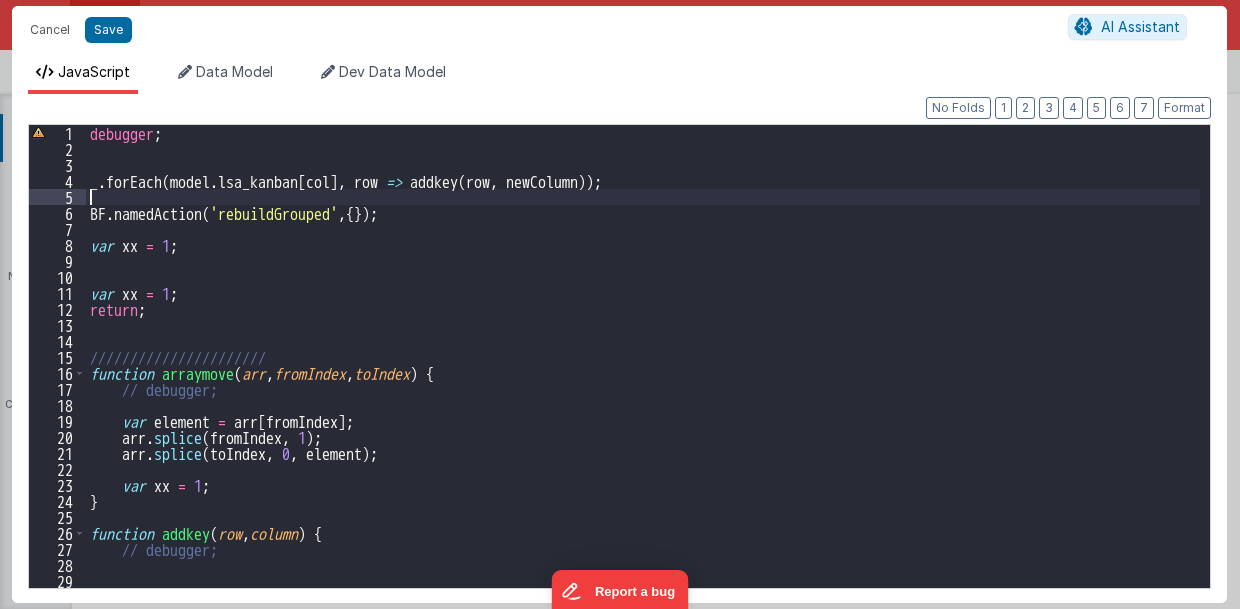 click on "debugger ; _ . forEach ( model . lsa_kanban [ col ] ,   row   =>   addkey ( row ,   newColumn )) ; BF . namedAction ( 'rebuildGrouped' , { }) ; var   xx   =   1 ; var   xx   =   1 ; return ; ////////////////////// function   arraymove ( arr ,  fromIndex ,  toIndex )   {      // debugger;      var   element   =   arr [ fromIndex ] ;      arr . splice ( fromIndex ,   1 ) ;      arr . splice ( toIndex ,   0 ,   element ) ;      var   xx   =   1 ; } function   addkey ( row ,  column )   {      // debugger;      switch   ( true )   {" at bounding box center (643, 372) 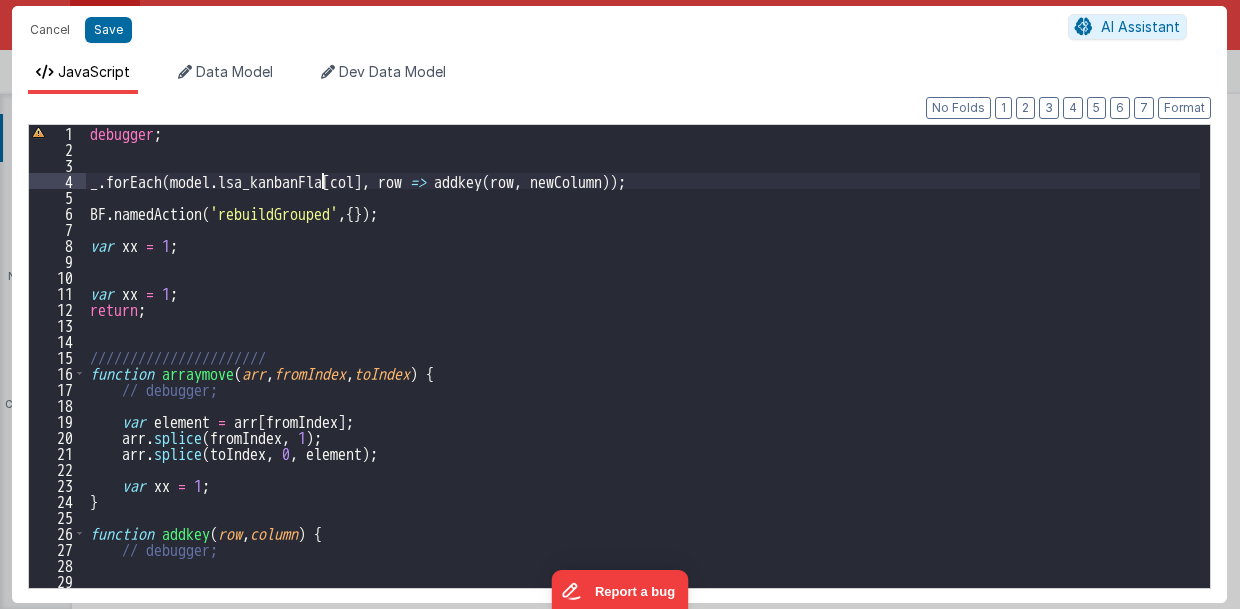 type 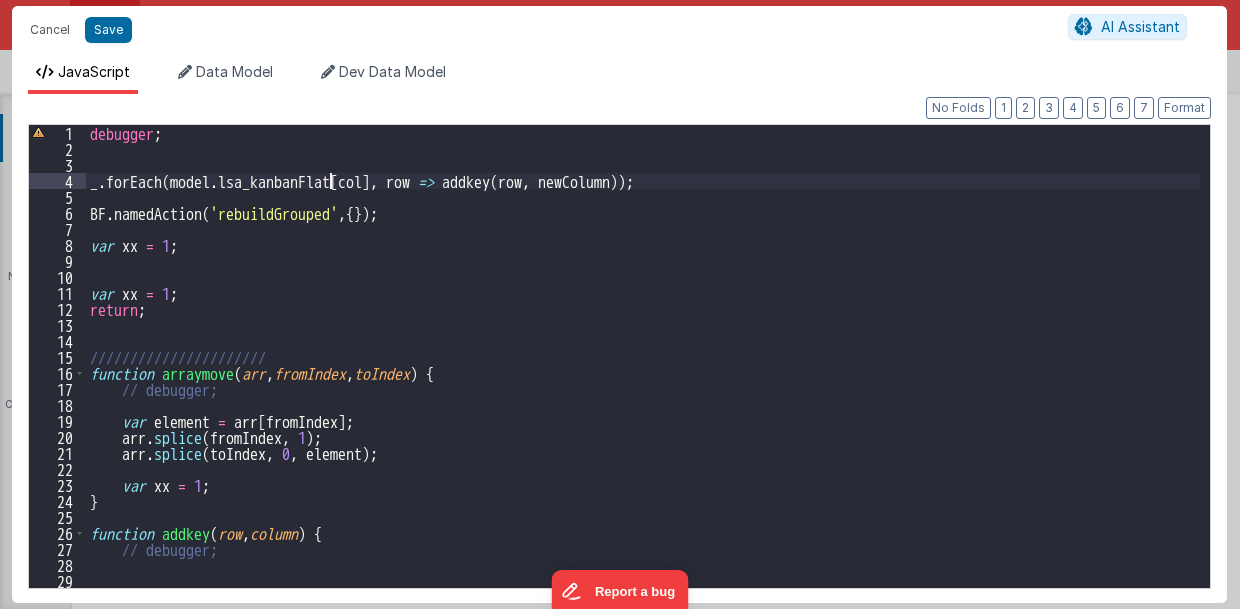 drag, startPoint x: 83, startPoint y: 230, endPoint x: 200, endPoint y: 270, distance: 123.6487 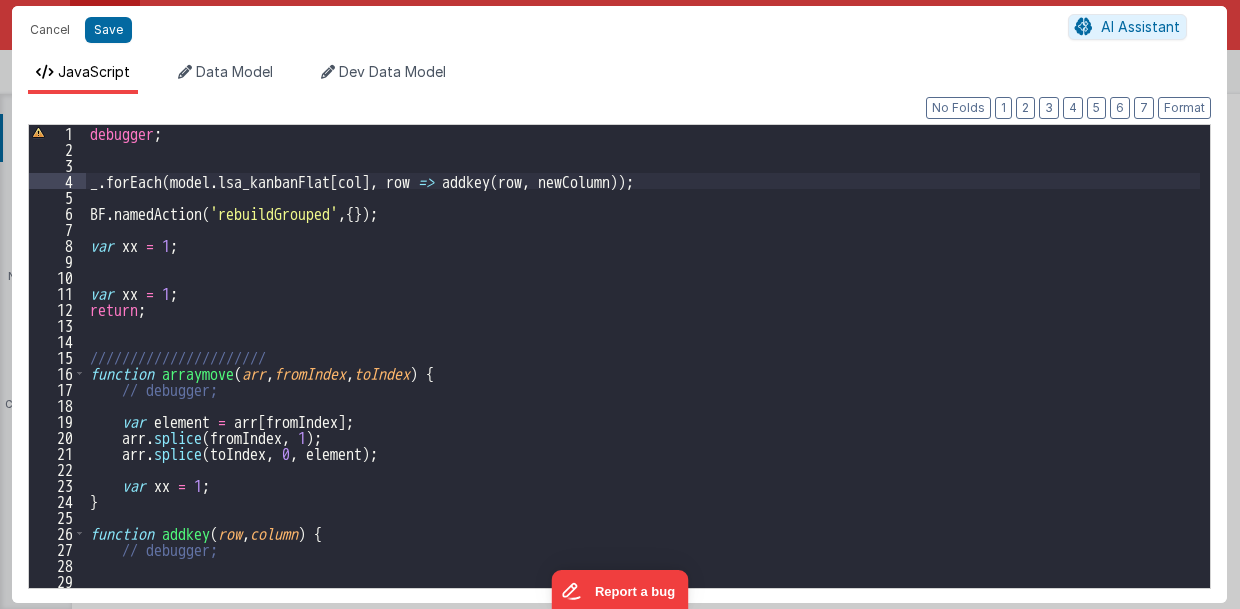 click on "debugger ; _ . forEach ( model . lsa_kanbanFlat [ col ] ,   row   =>   addkey ( row ,   newColumn )) ; BF . namedAction ( 'rebuildGrouped' , { }) ; var   xx   =   1 ; var   xx   =   1 ; return ; ////////////////////// function   arraymove ( arr ,  fromIndex ,  toIndex )   {      // debugger;      var   element   =   arr [ fromIndex ] ;      arr . splice ( fromIndex ,   1 ) ;      arr . splice ( toIndex ,   0 ,   element ) ;      var   xx   =   1 } function   addkey ( row ,  column )   {      // debugger;      switch   ( true )   {" at bounding box center [643, 372] 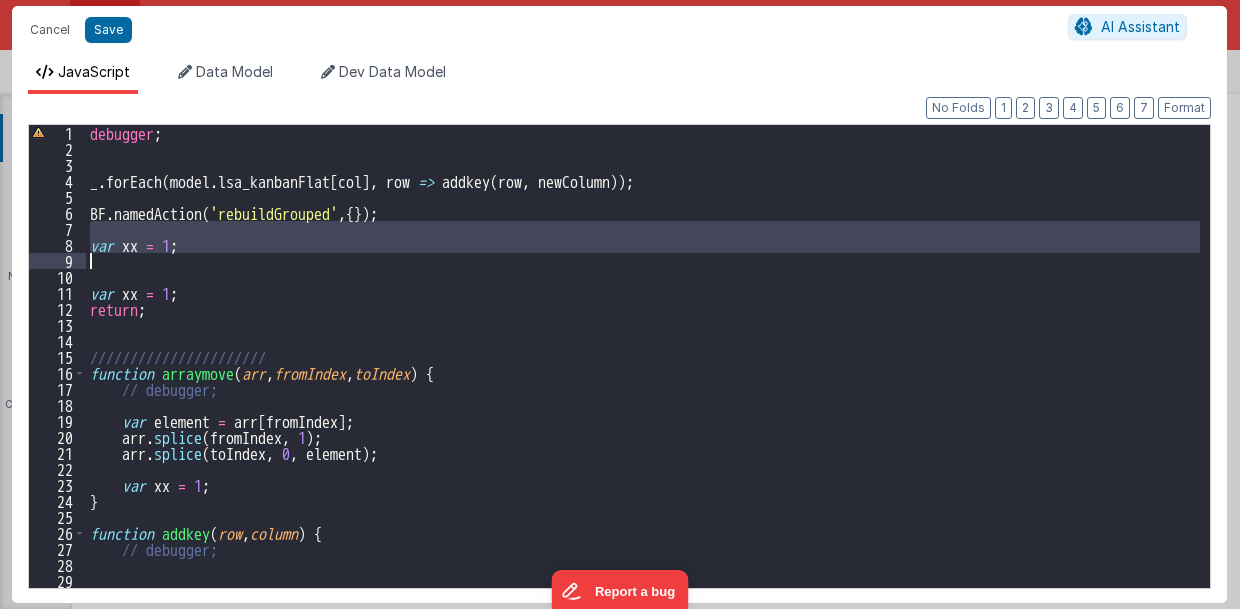 drag, startPoint x: 87, startPoint y: 231, endPoint x: 213, endPoint y: 264, distance: 130.24976 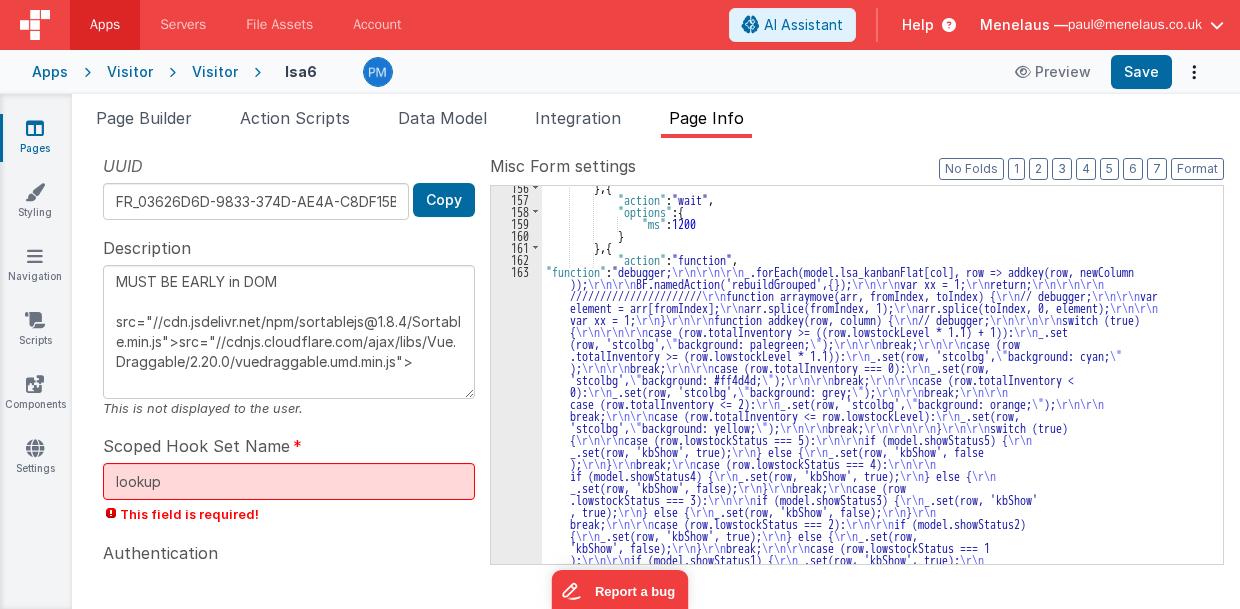 scroll, scrollTop: 905, scrollLeft: 0, axis: vertical 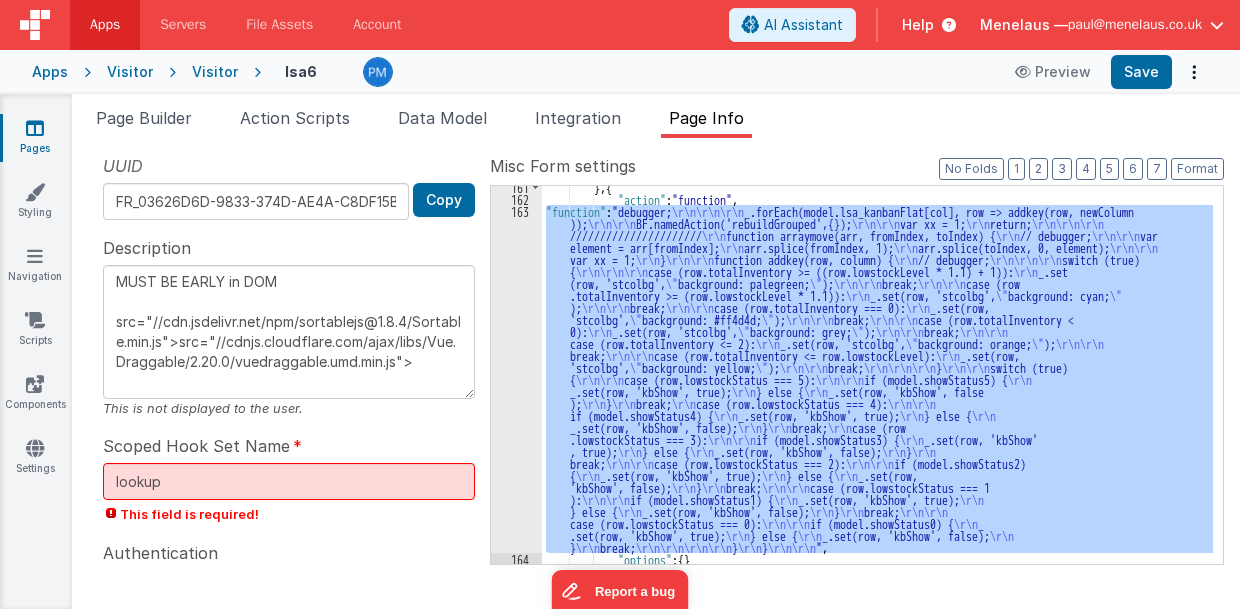 click on "163" at bounding box center (516, 379) 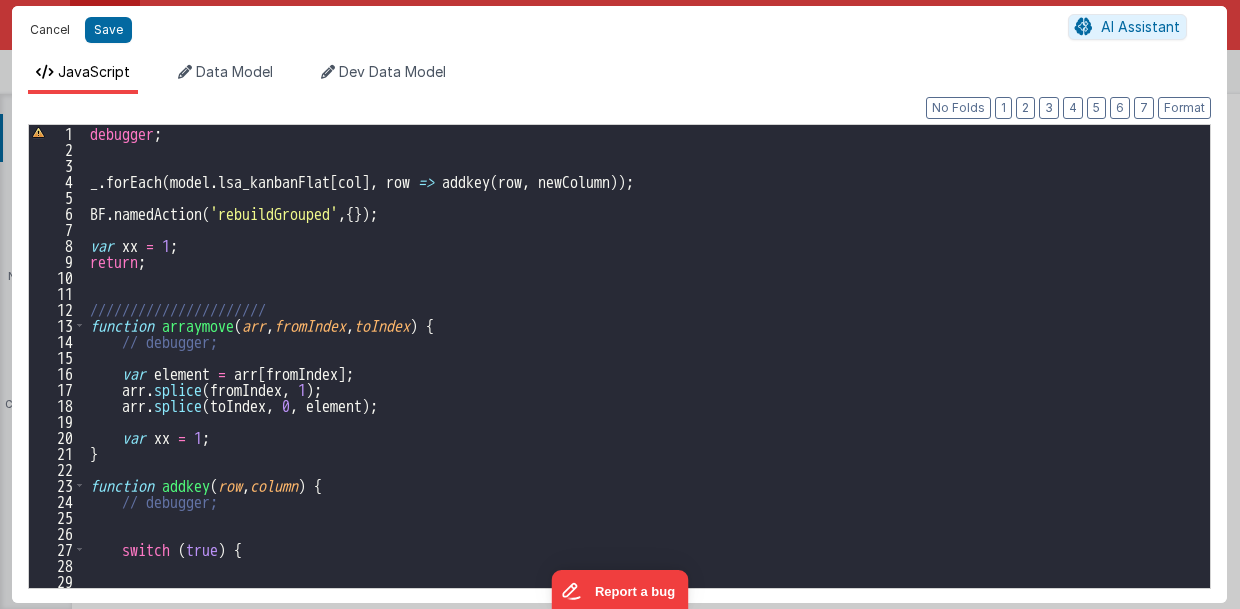 click on "Cancel" at bounding box center [50, 30] 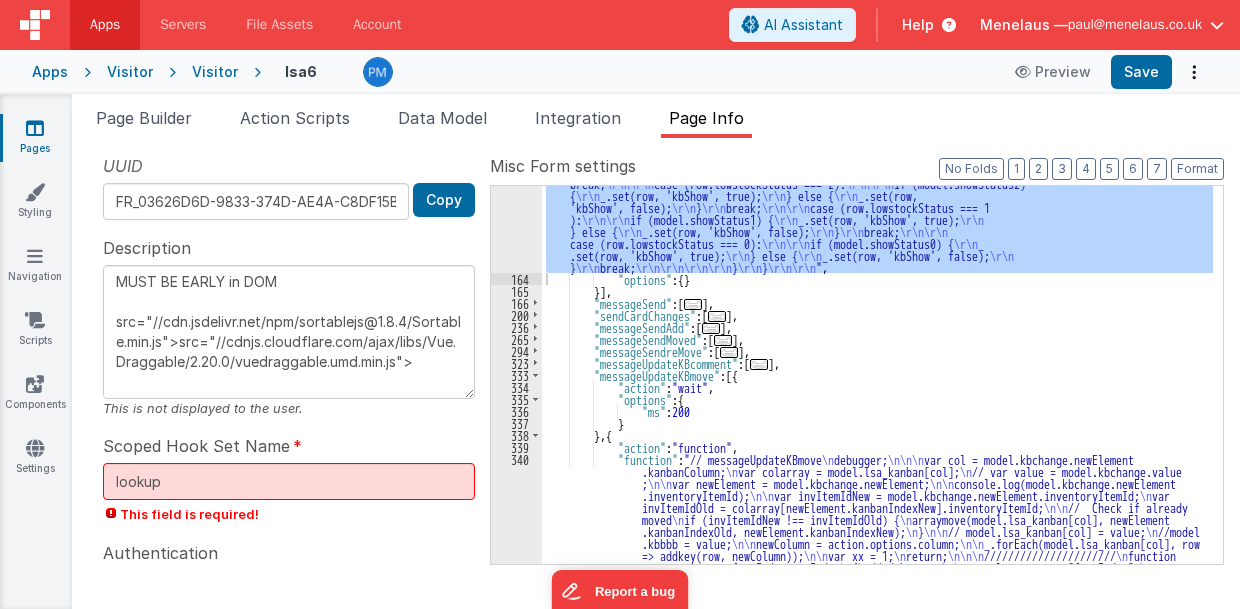scroll, scrollTop: 1285, scrollLeft: 0, axis: vertical 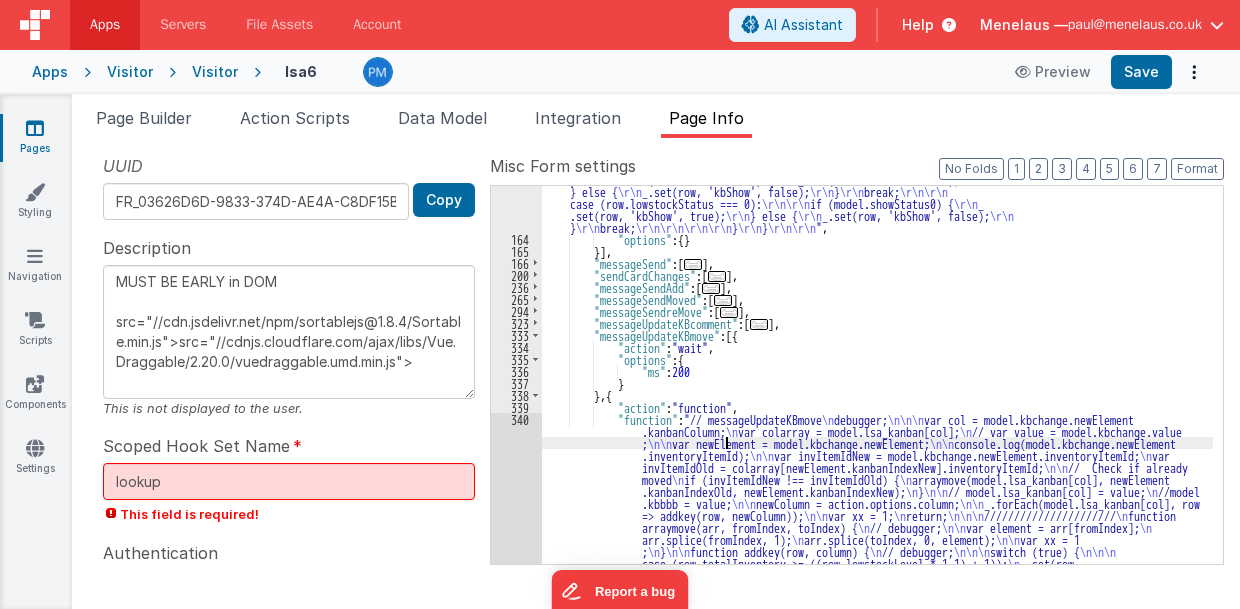 click on ""function" :  "debugger; \r\n\r\n\r\n _.forEach(model.lsa_kanbanFlat[col], row => addkey(row, newColumn      )); \r\n\r\n BF.namedAction('rebuildGrouped',{}); \r\n\r\n var xx = 1; \r\n return; \r\n\r\n\r\n      ////////////////////// \r\n function arraymove(arr, fromIndex, toIndex) { \r\n     // debugger; \r\n\r\n     var       element = arr[fromIndex]; \r\n     arr.splice(fromIndex, 1); \r\n     arr.splice(toIndex, 0, element); \r\n\r\n           var xx = 1; \r\n } \r\n\r\n function addkey(row, column) { \r\n     // debugger; \r\n\r\n\r\n     switch (true)       { \r\n\r\n\r\n         case (row.totalInventory >= ((row.lowstockLevel * 1.1) + 1)): \r\n             _.set      (row, 'stcolbg',  \" background: palegreen; \" ); \r\n\r\n             break; \r\n\r\n         case (row      .totalInventory >= (row.lowstockLevel * 1.1)): \r\n             _.set(row, 'stcolbg',  \" background: cyan; \"      ); \r\n\r\n             break; \r\n\r\n         case (row.totalInventory === 0): \"" at bounding box center [878, 470] 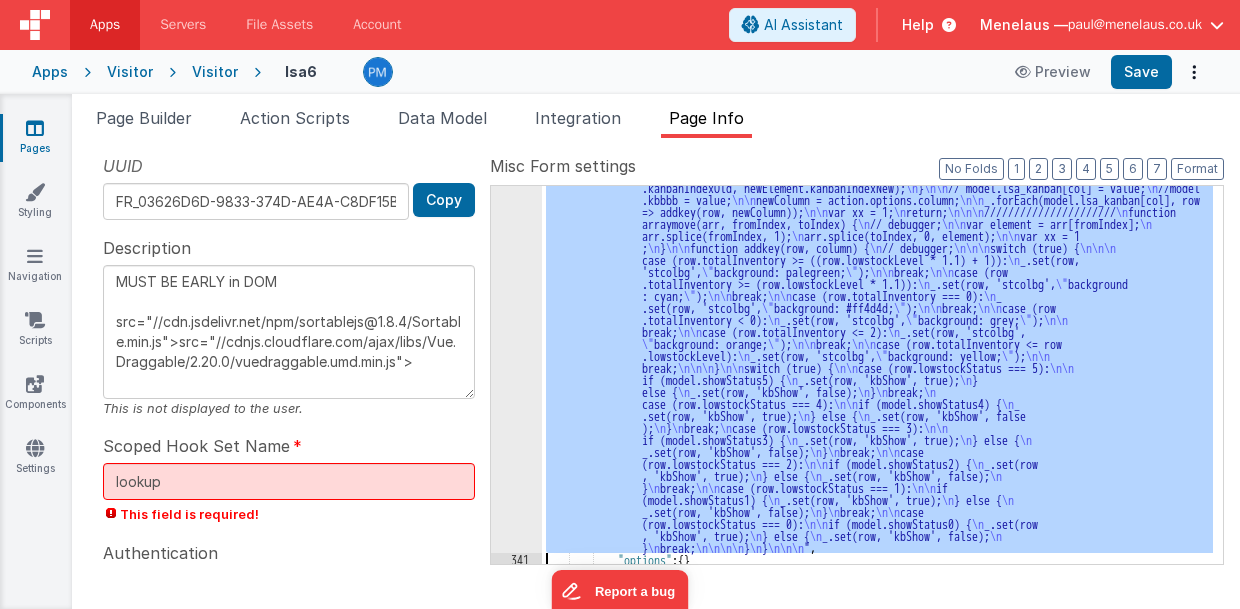 scroll, scrollTop: 1589, scrollLeft: 0, axis: vertical 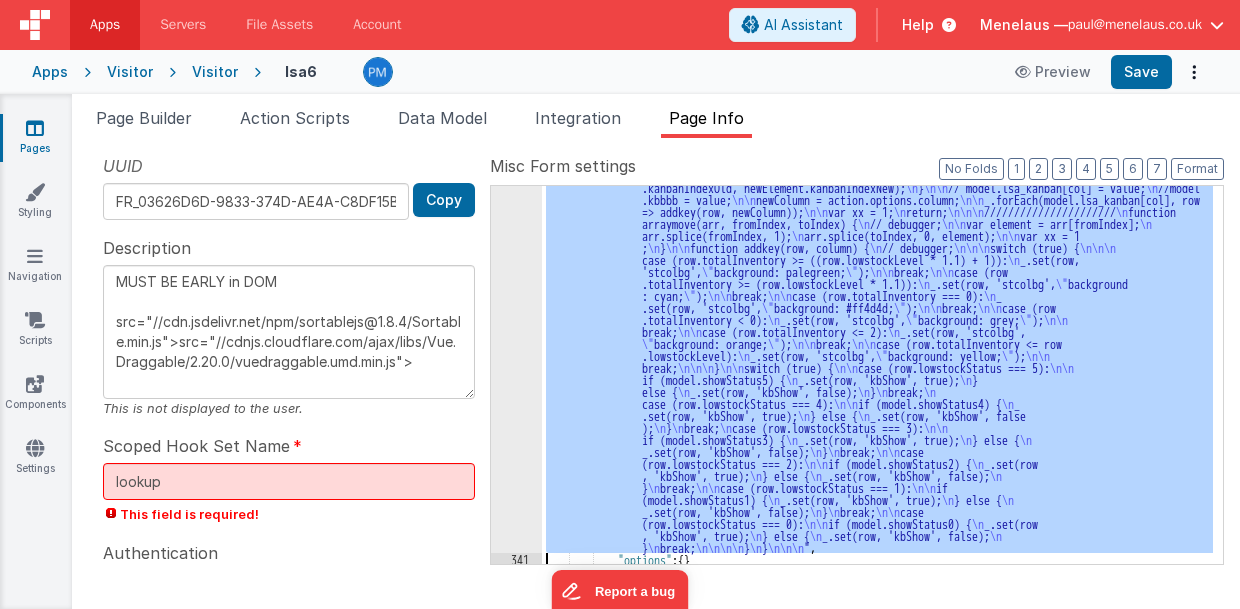 click on "340" at bounding box center [516, 331] 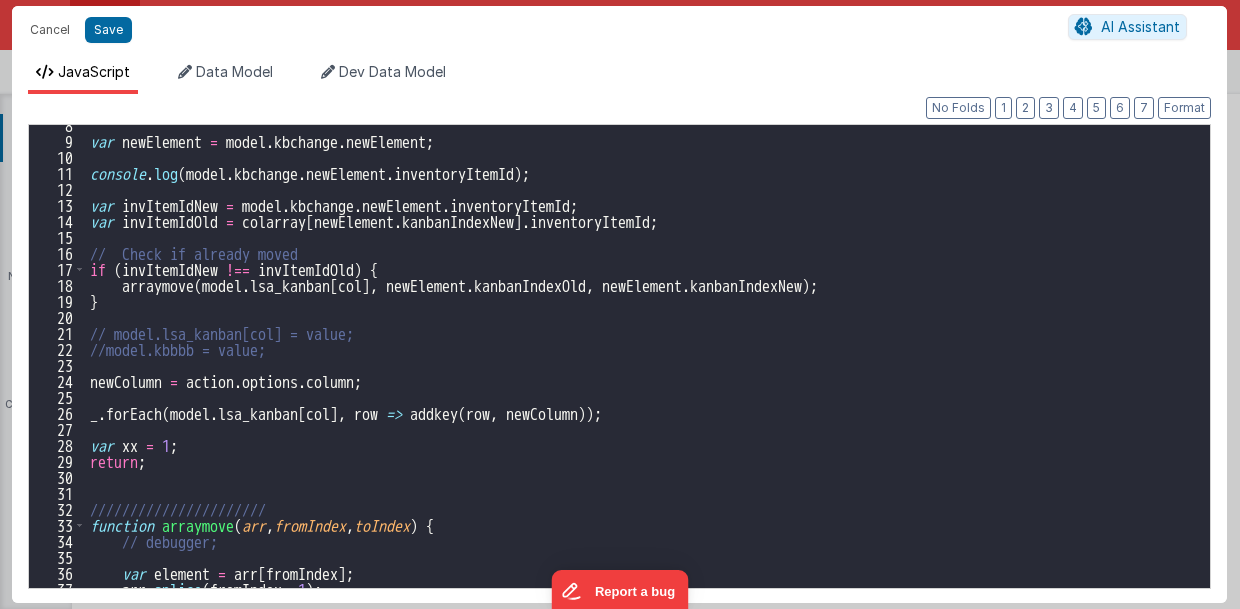 scroll, scrollTop: 0, scrollLeft: 0, axis: both 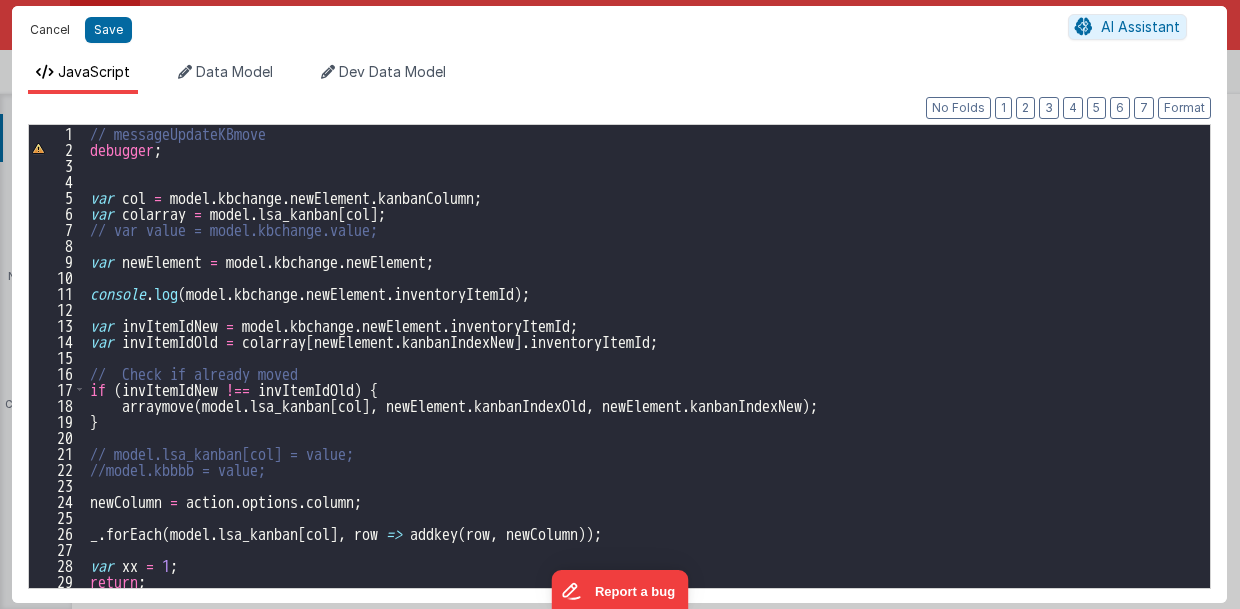 click on "Cancel" at bounding box center (50, 30) 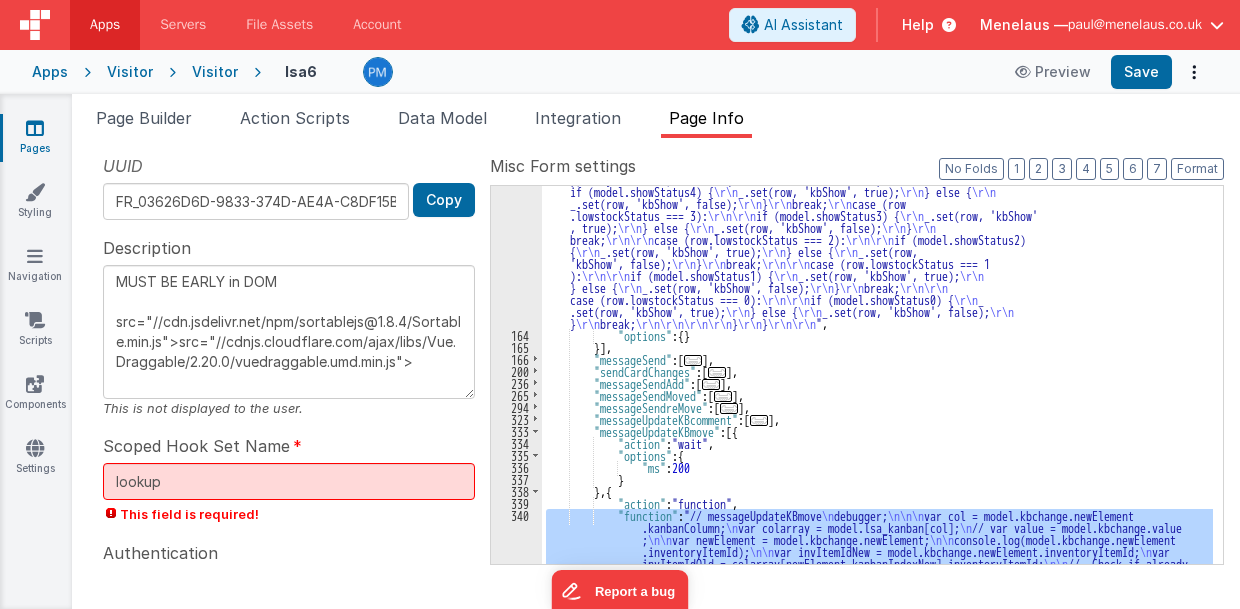 scroll, scrollTop: 1189, scrollLeft: 0, axis: vertical 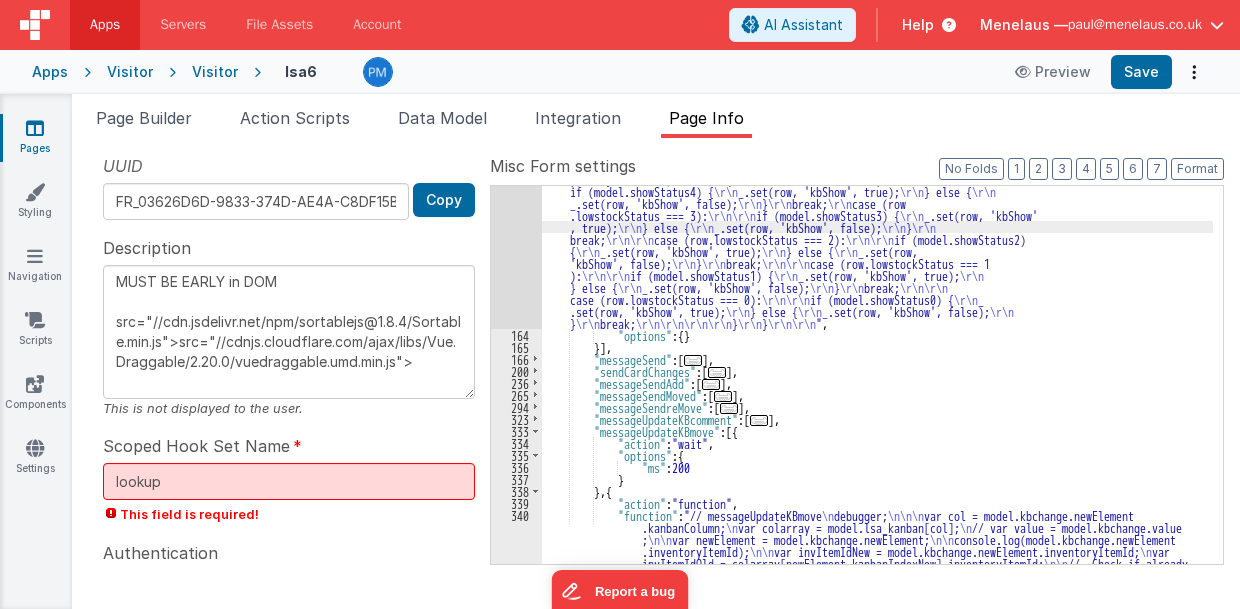 click on "163" at bounding box center (516, 155) 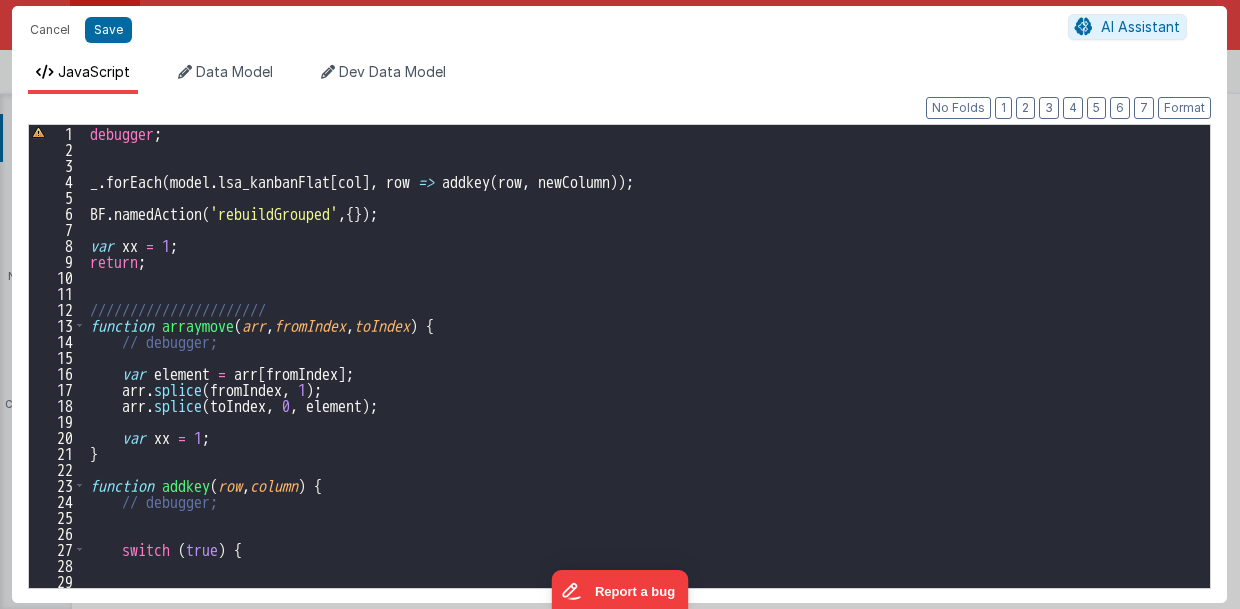 click on "[FUNCTION]" at bounding box center [643, 372] 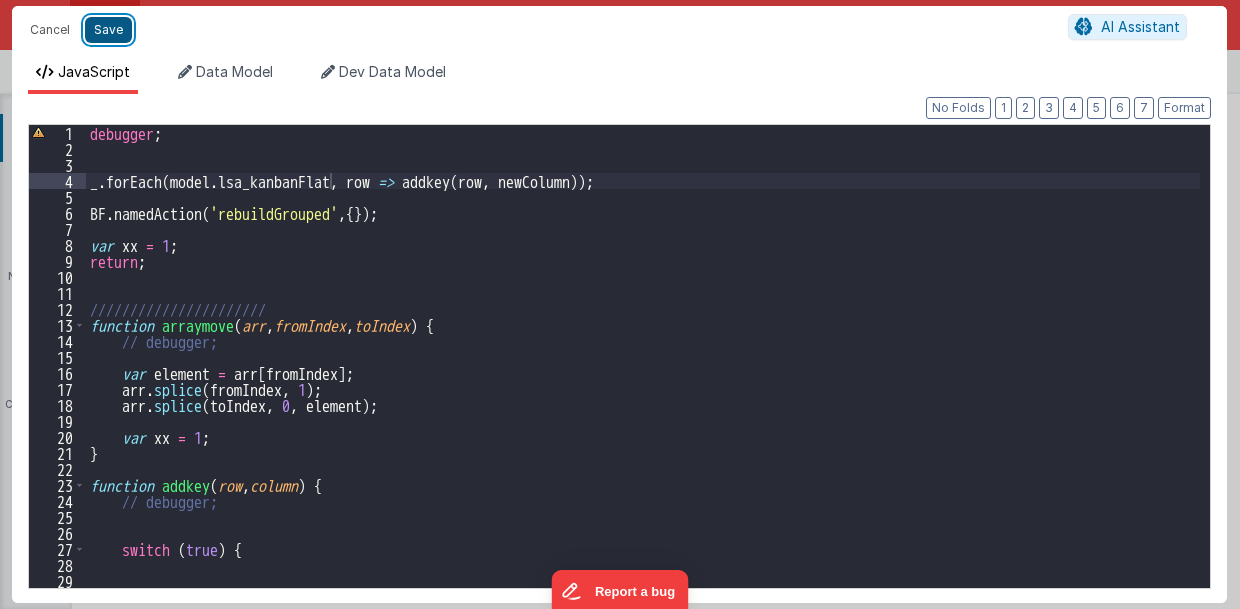 click on "Save" at bounding box center (108, 30) 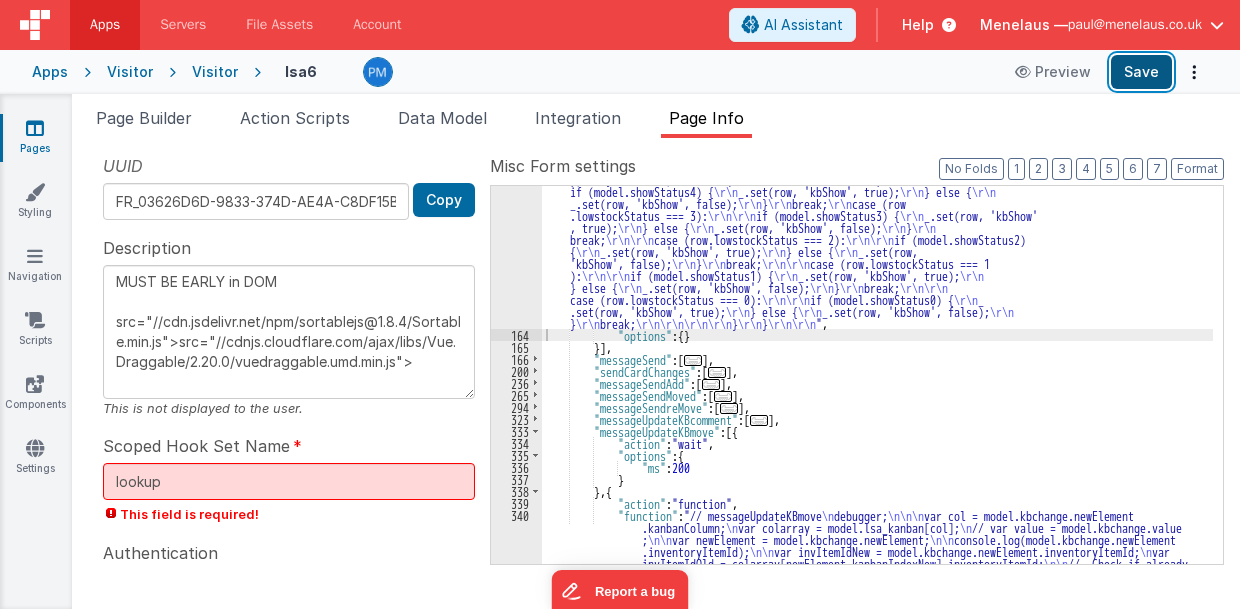 click on "Save" at bounding box center [1141, 72] 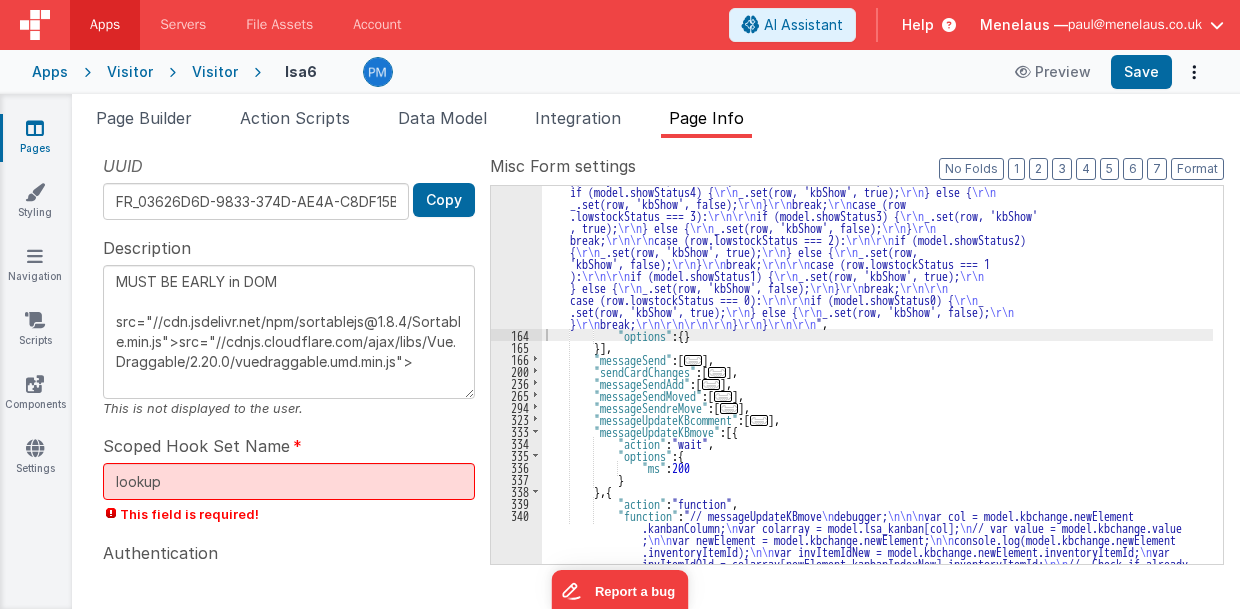 click on ""function" :  "debugger; \r\n\r\n\r\n _.forEach(model.lsa_kanbanFlat, row => addkey(row, newColumn)); \r\n\r\n BF      .namedAction('rebuildGrouped',{}); \r\n\r\n var xx = 1; \r\n return; \r\n\r\n\r\n      ////////////////////// \r\n function arraymove(arr, fromIndex, toIndex) { \r\n     // debugger; \r\n\r\n     var       element = arr[fromIndex]; \r\n     arr.splice(fromIndex, 1); \r\n     arr.splice(toIndex, 0, element); \r\n\r\n           var xx = 1; \r\n } \r\n\r\n function addkey(row, column) { \r\n     // debugger; \r\n\r\n\r\n     switch (true)       { \r\n\r\n\r\n         case (row.totalInventory >= ((row.lowstockLevel * 1.1) + 1)): \r\n             _.set      (row, 'stcolbg',  \" background: palegreen; \" ); \r\n\r\n             break; \r\n\r\n         case (row      .totalInventory >= (row.lowstockLevel * 1.1)): \r\n             _.set(row, 'stcolbg',  \" background: cyan; \"      ); \r\n\r\n             break; \r\n\r\n         case (row.totalInventory === 0): \r\n \"" at bounding box center (878, 566) 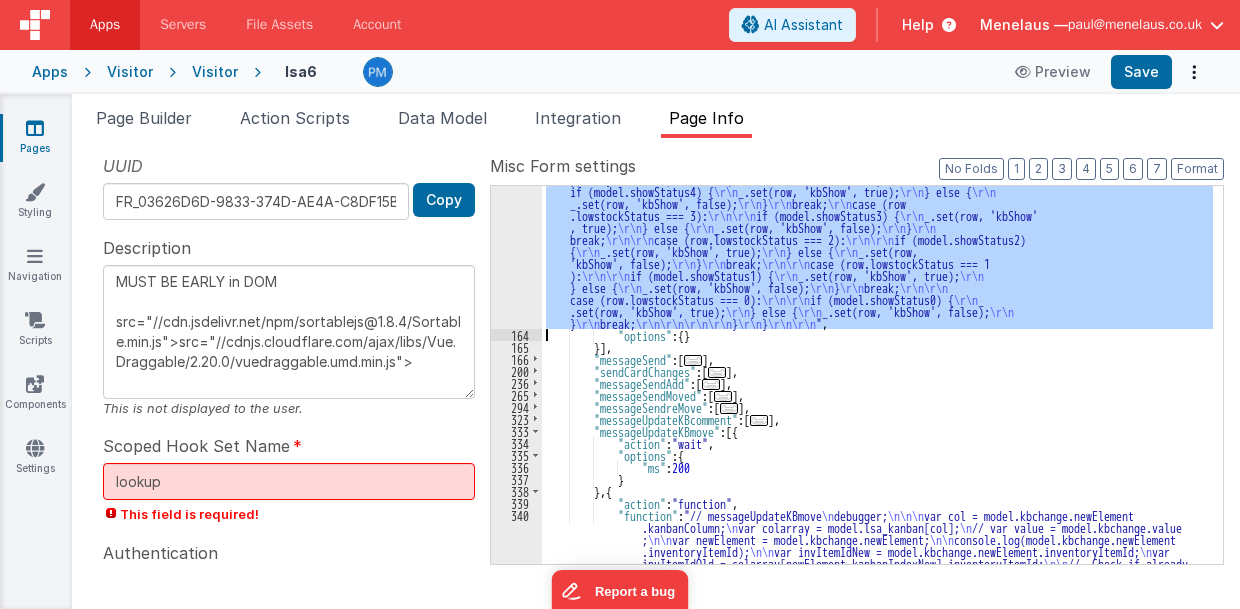 click on "163" at bounding box center (516, 155) 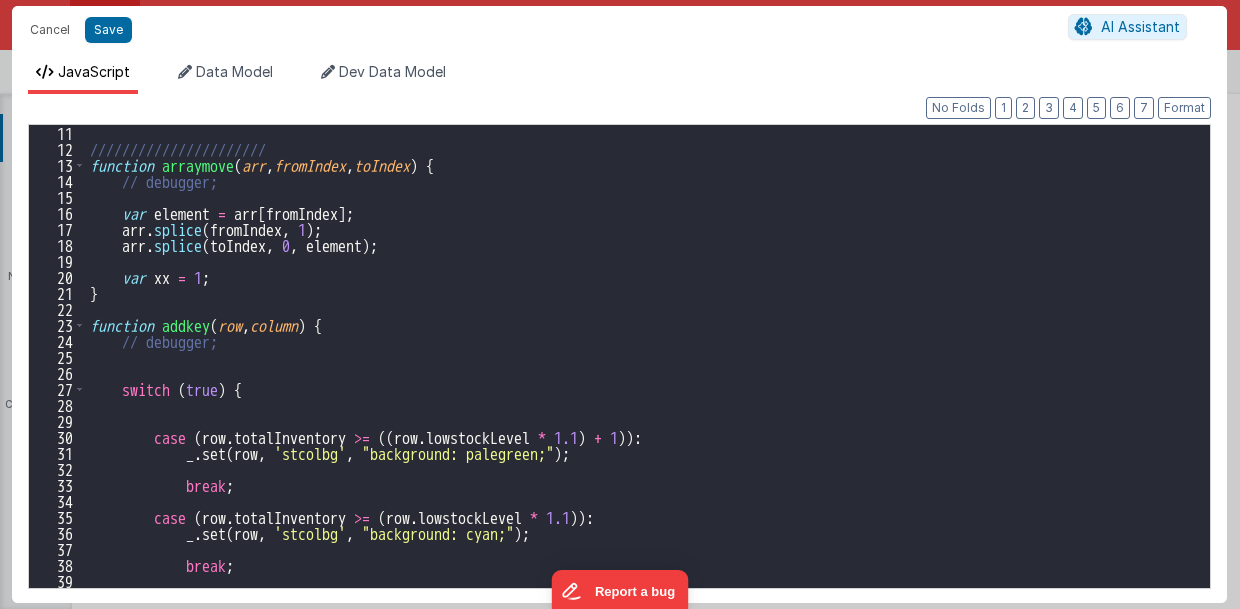 scroll, scrollTop: 0, scrollLeft: 0, axis: both 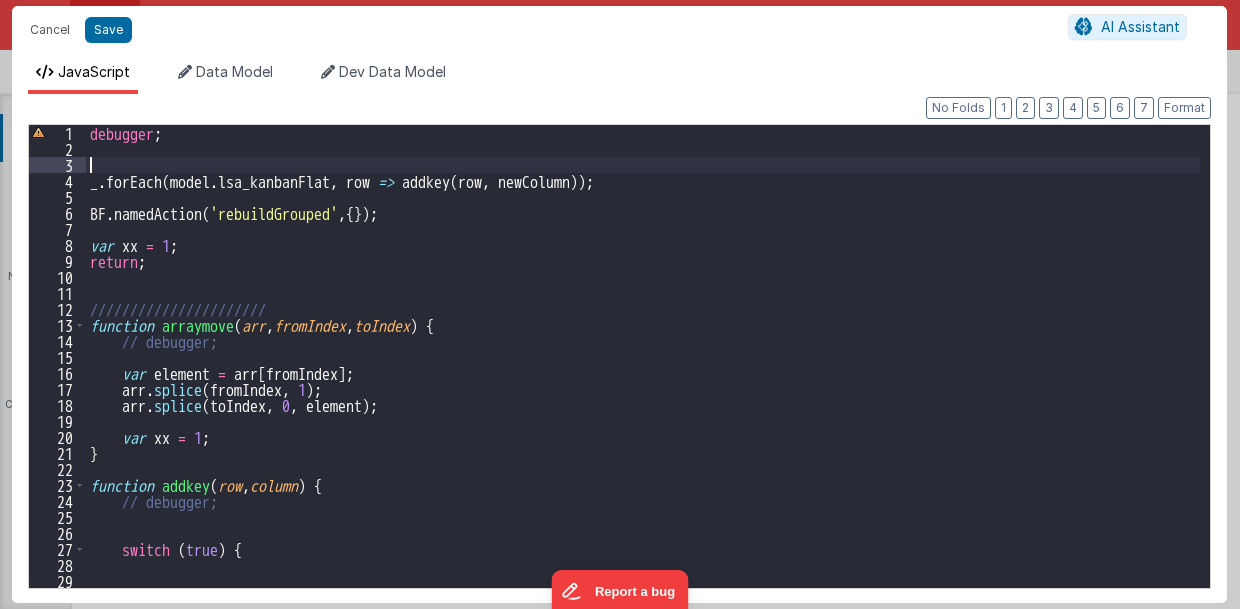 click on "[FUNCTION]" at bounding box center [643, 372] 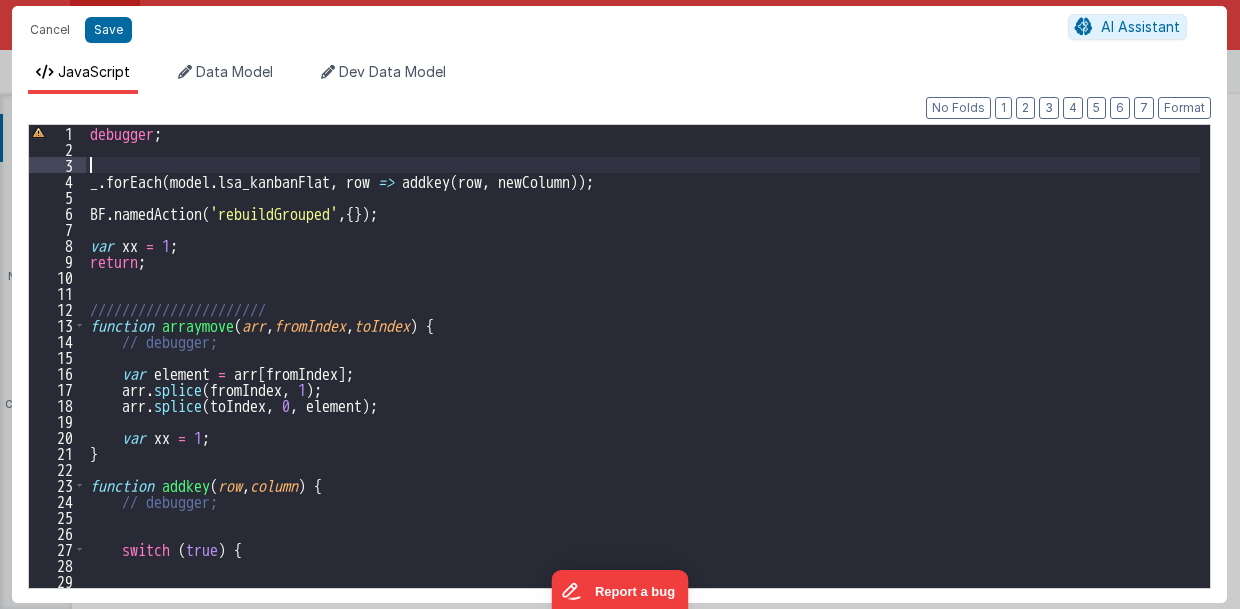 click on "[FUNCTION]" at bounding box center [643, 372] 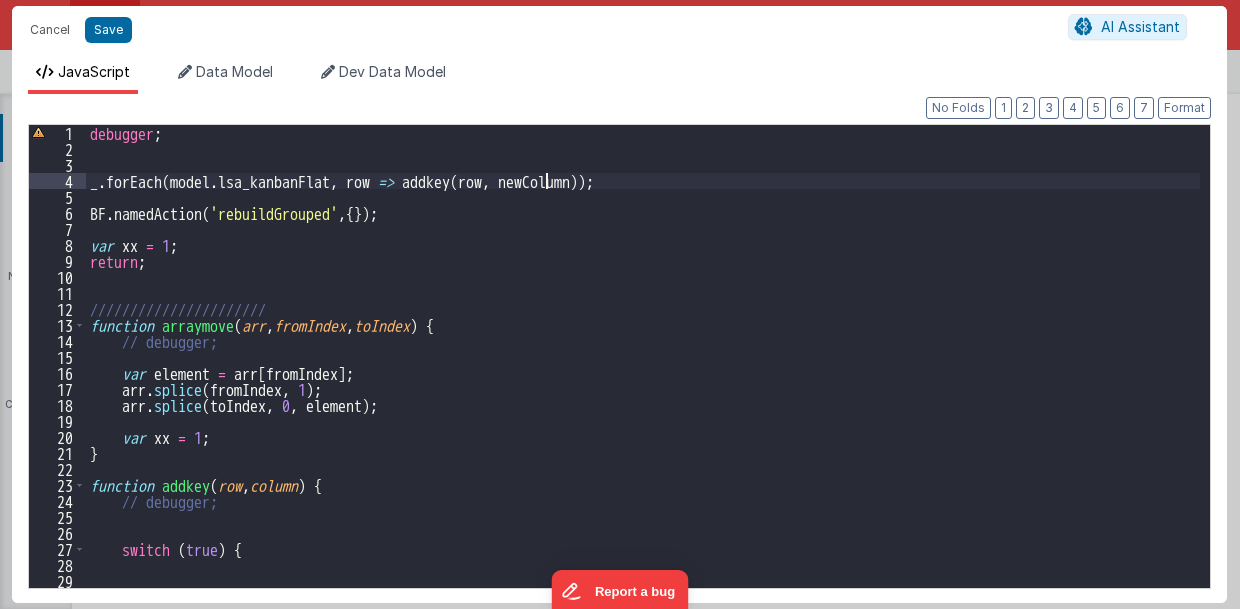 click on "[FUNCTION]" at bounding box center [643, 372] 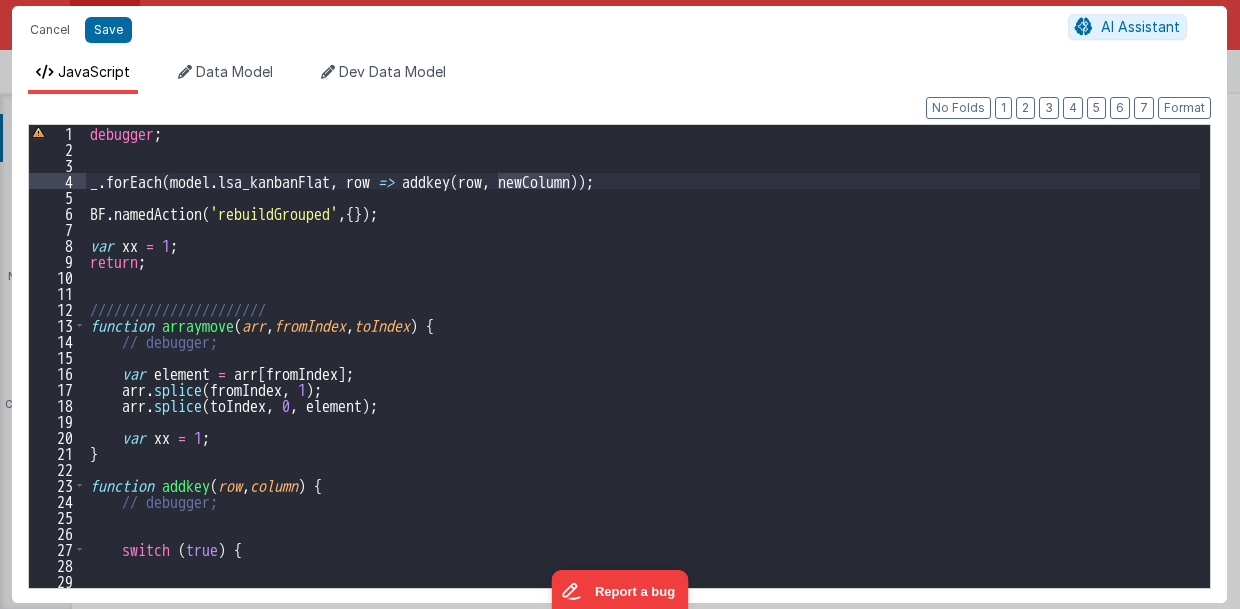 click on "[FUNCTION]" at bounding box center [643, 372] 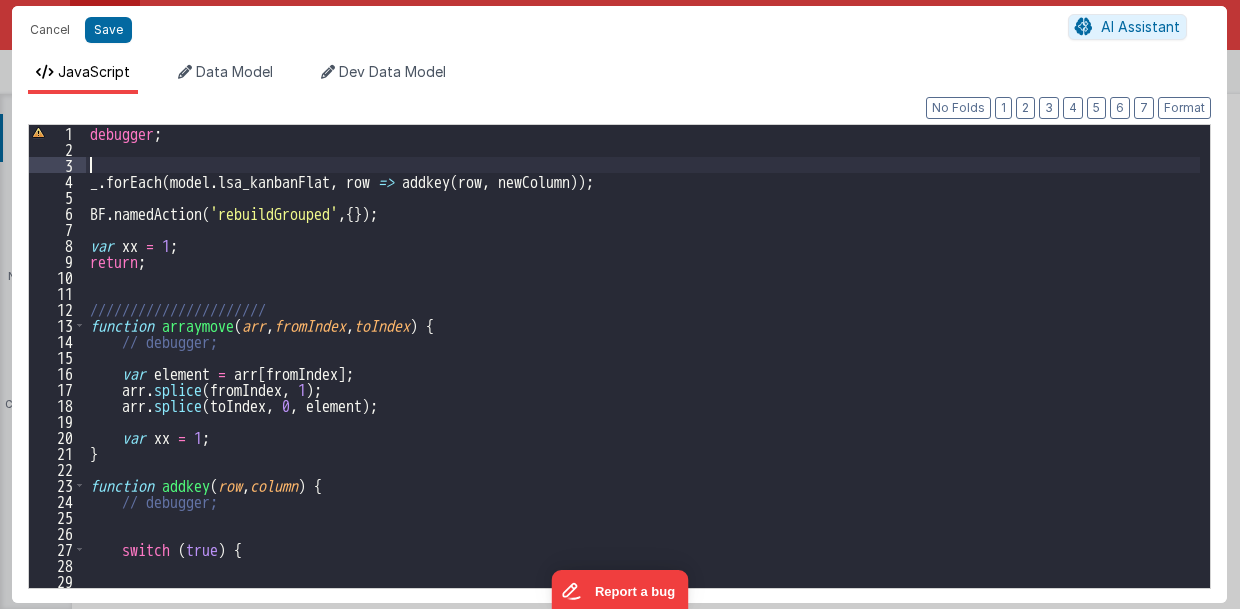 paste 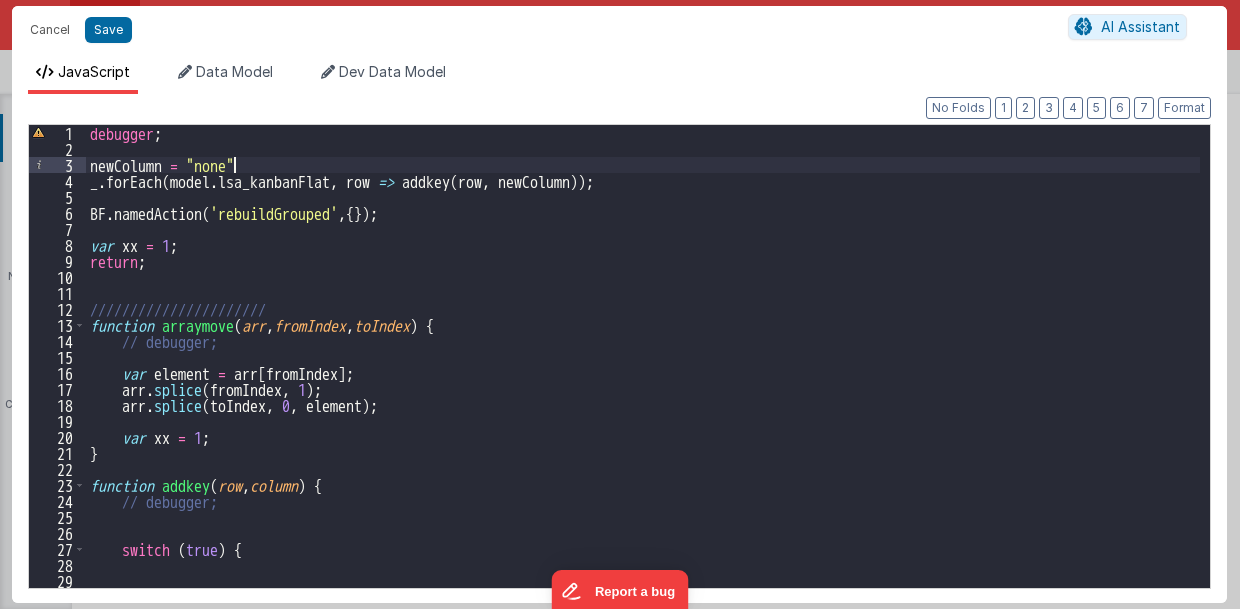 type 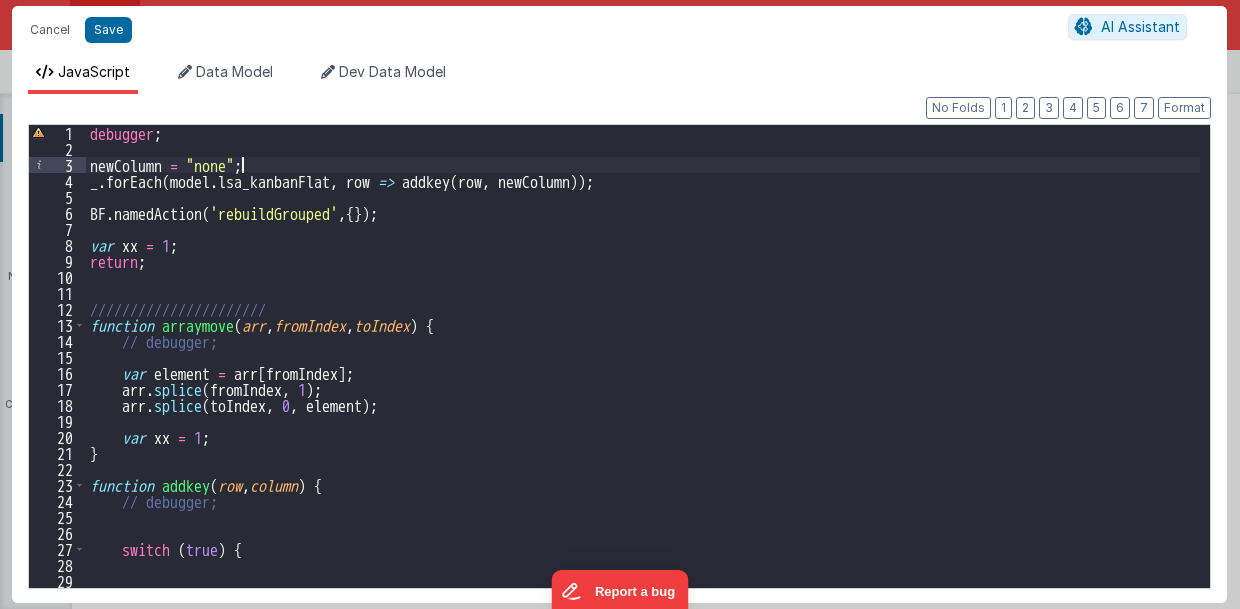 type on "MUST BE EARLY in DOM
src="//cdn.jsdelivr.net/npm/sortablejs@1.8.4/Sortable.min.js">src="//cdnjs.cloudflare.com/ajax/libs/Vue.Draggable/2.20.0/vuedraggable.umd.min.js">" 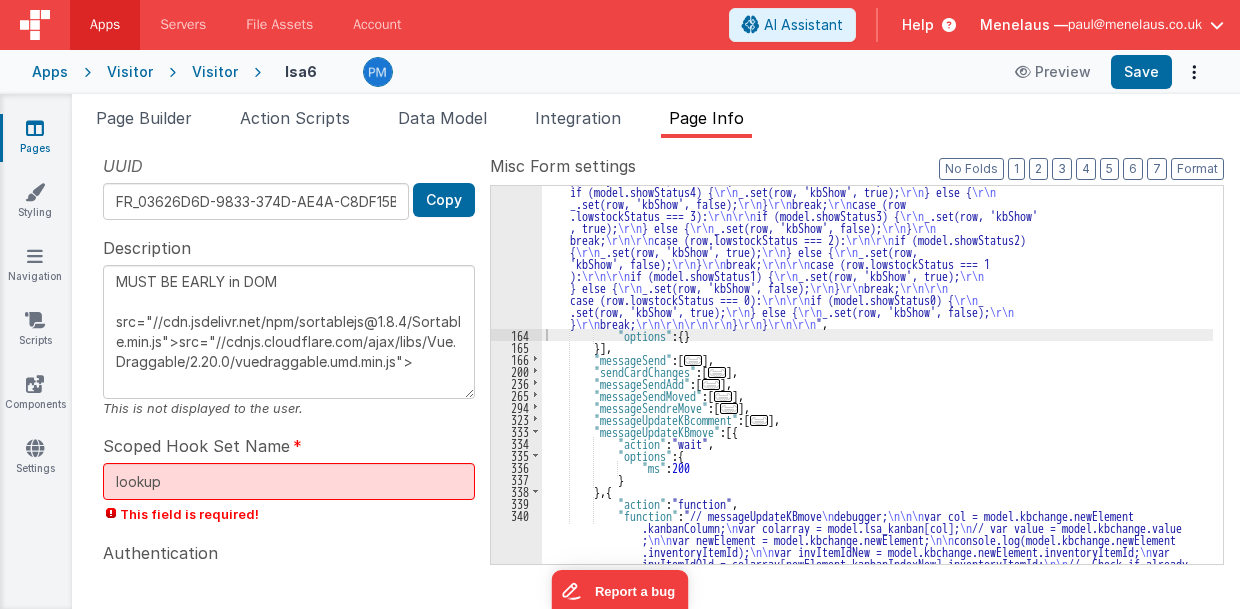 click on "[FUNCTION]" at bounding box center (878, 566) 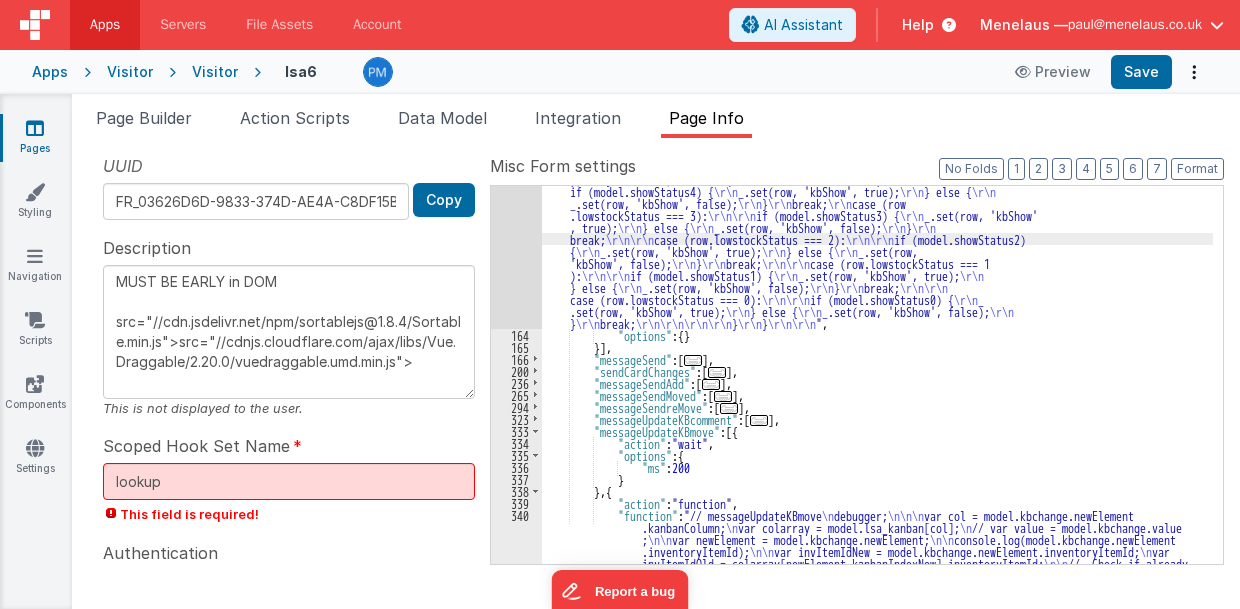 click on "163" at bounding box center [516, 155] 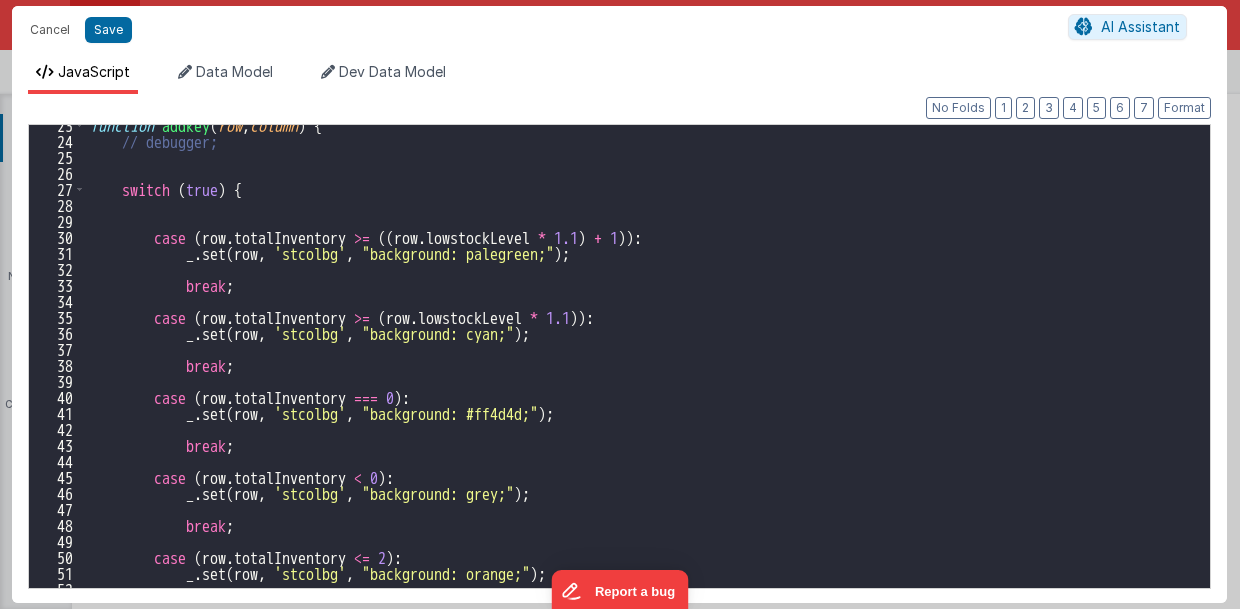 scroll, scrollTop: 320, scrollLeft: 0, axis: vertical 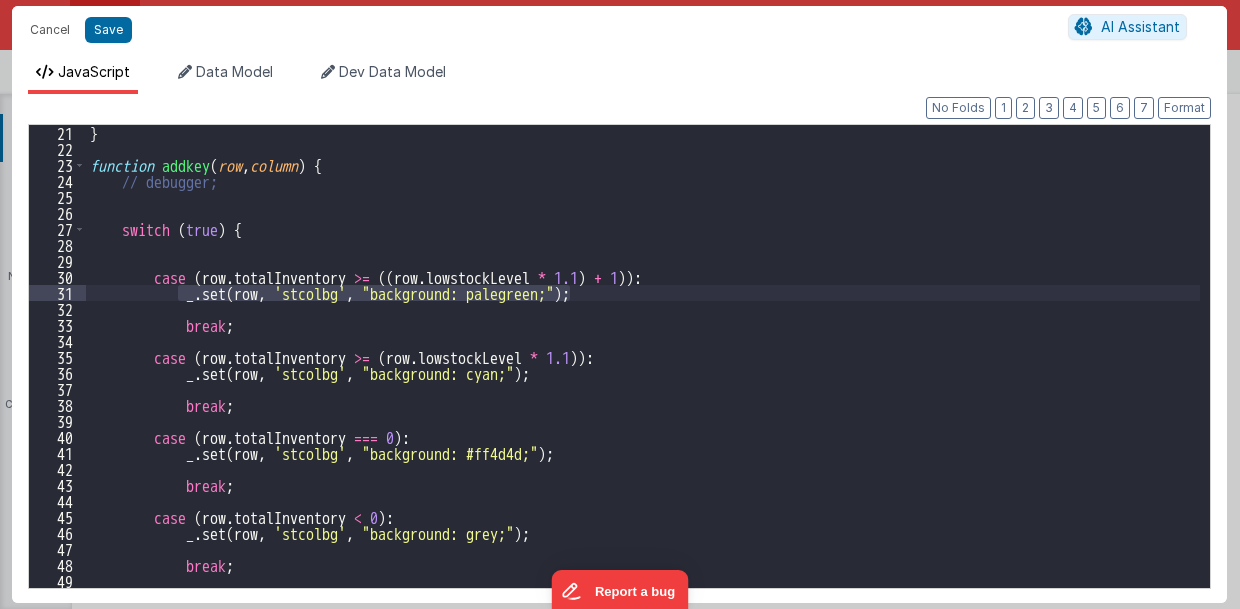 drag, startPoint x: 179, startPoint y: 293, endPoint x: 576, endPoint y: 299, distance: 397.04535 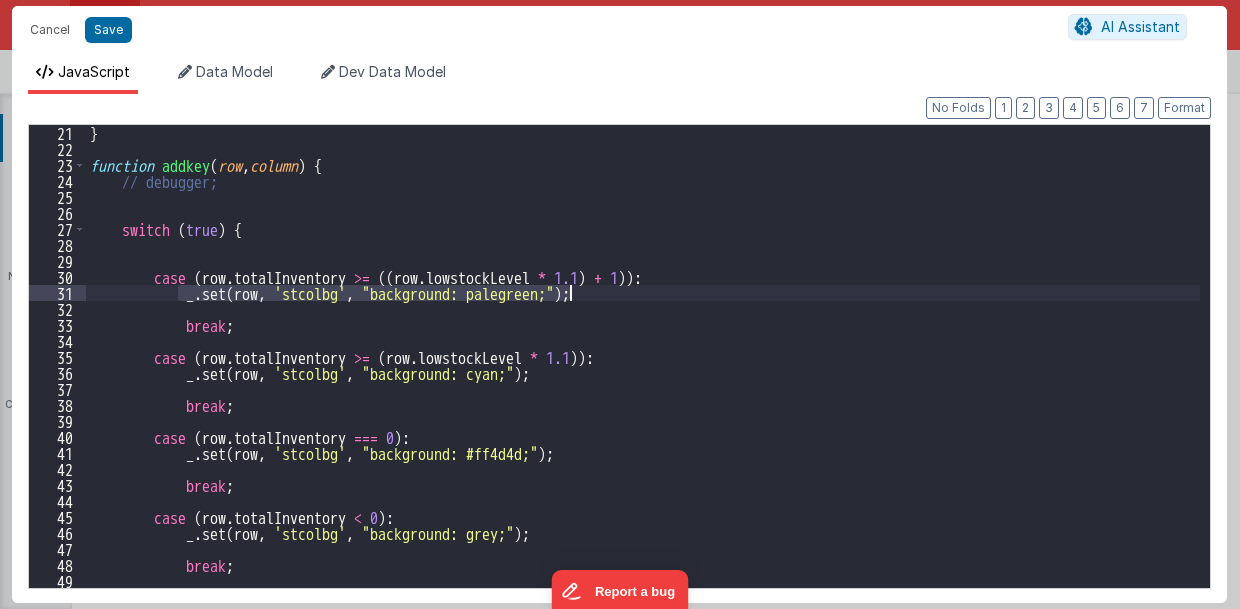click on "[FUNCTION]" at bounding box center [643, 356] 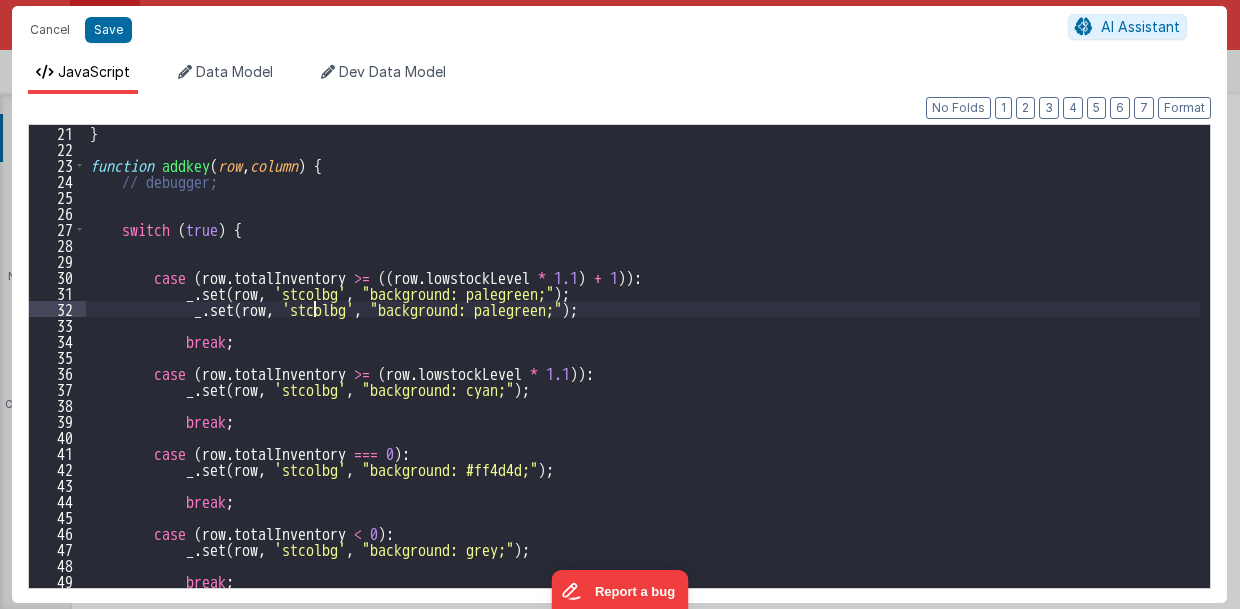 click on "case   ( row . totalInventory   >=   (( row . lowstockLevel   *   1.1 )   +   1 )) :                _ . set ( row ,   'stcolbg' ,   "background: palegreen;" ) ;                  _ . set ( row ,   'stcolbg' ,   "background: palegreen;" ) ;                break ;           case   ( row . totalInventory   >=   ( row . lowstockLevel   *   1.1 )) :                _ . set ( row ,   'stcolbg' ,   "background: cyan;" ) ;                break ;           case   ( row . totalInventory   ===   0 ) :                _ . set ( row ,   'stcolbg' ,   "background: #ff4d4d;" ) ;                break ;           case   ( row . totalInventory   <   0 ) :                _ . set ( row ,   'stcolbg' ,   "background: grey;" ) ;                break ;" at bounding box center (643, 372) 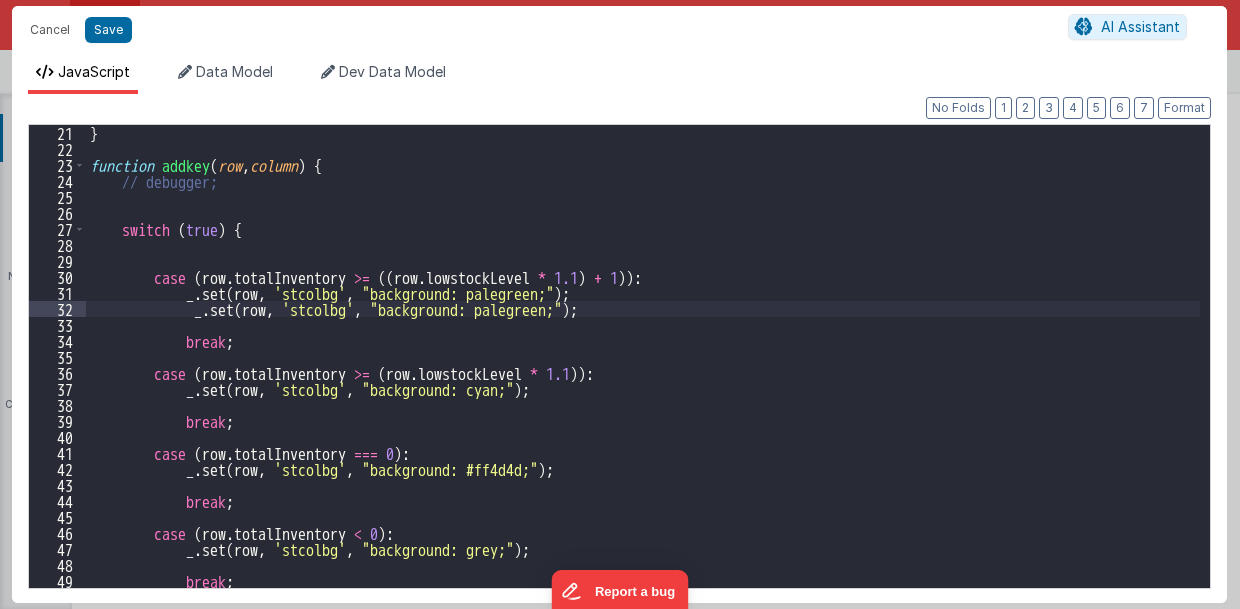 click on "case   ( row . totalInventory   >=   (( row . lowstockLevel   *   1.1 )   +   1 )) :                _ . set ( row ,   'stcolbg' ,   "background: palegreen;" ) ;                  _ . set ( row ,   'stcolbg' ,   "background: palegreen;" ) ;                break ;           case   ( row . totalInventory   >=   ( row . lowstockLevel   *   1.1 )) :                _ . set ( row ,   'stcolbg' ,   "background: cyan;" ) ;                break ;           case   ( row . totalInventory   ===   0 ) :                _ . set ( row ,   'stcolbg' ,   "background: #ff4d4d;" ) ;                break ;           case   ( row . totalInventory   <   0 ) :                _ . set ( row ,   'stcolbg' ,   "background: grey;" ) ;                break ;" at bounding box center [643, 372] 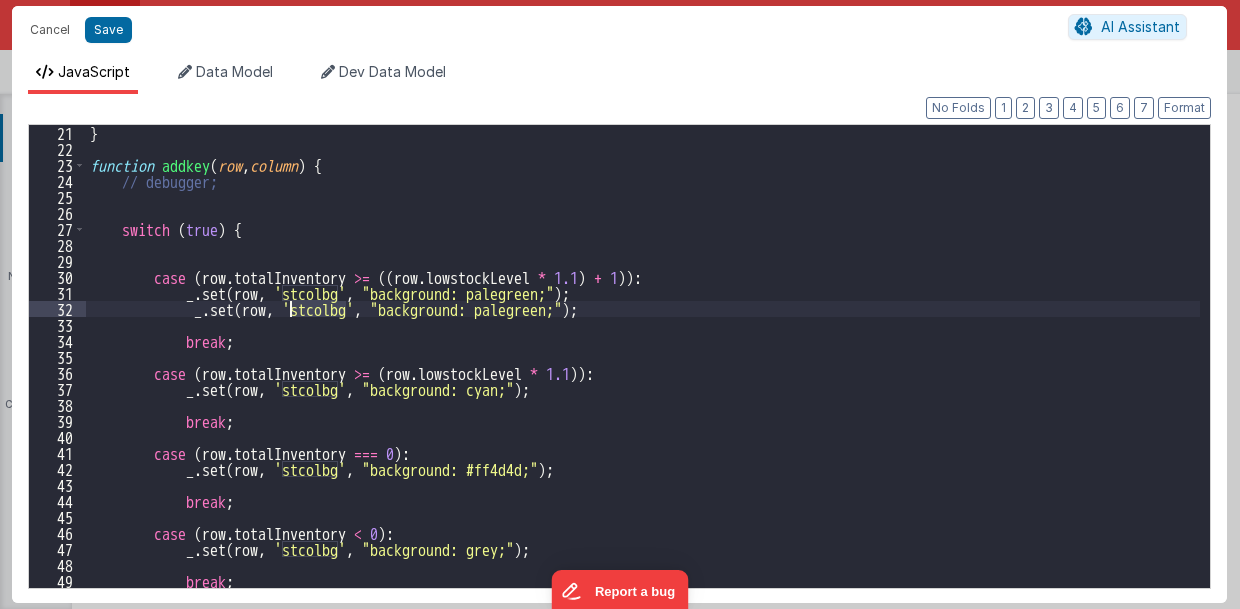 click on "case   ( row . totalInventory   >=   (( row . lowstockLevel   *   1.1 )   +   1 )) :                _ . set ( row ,   'stcolbg' ,   "background: palegreen;" ) ;                  _ . set ( row ,   'stcolbg' ,   "background: palegreen;" ) ;                break ;           case   ( row . totalInventory   >=   ( row . lowstockLevel   *   1.1 )) :                _ . set ( row ,   'stcolbg' ,   "background: cyan;" ) ;                break ;           case   ( row . totalInventory   ===   0 ) :                _ . set ( row ,   'stcolbg' ,   "background: #ff4d4d;" ) ;                break ;           case   ( row . totalInventory   <   0 ) :                _ . set ( row ,   'stcolbg' ,   "background: grey;" ) ;                break ;" at bounding box center (643, 372) 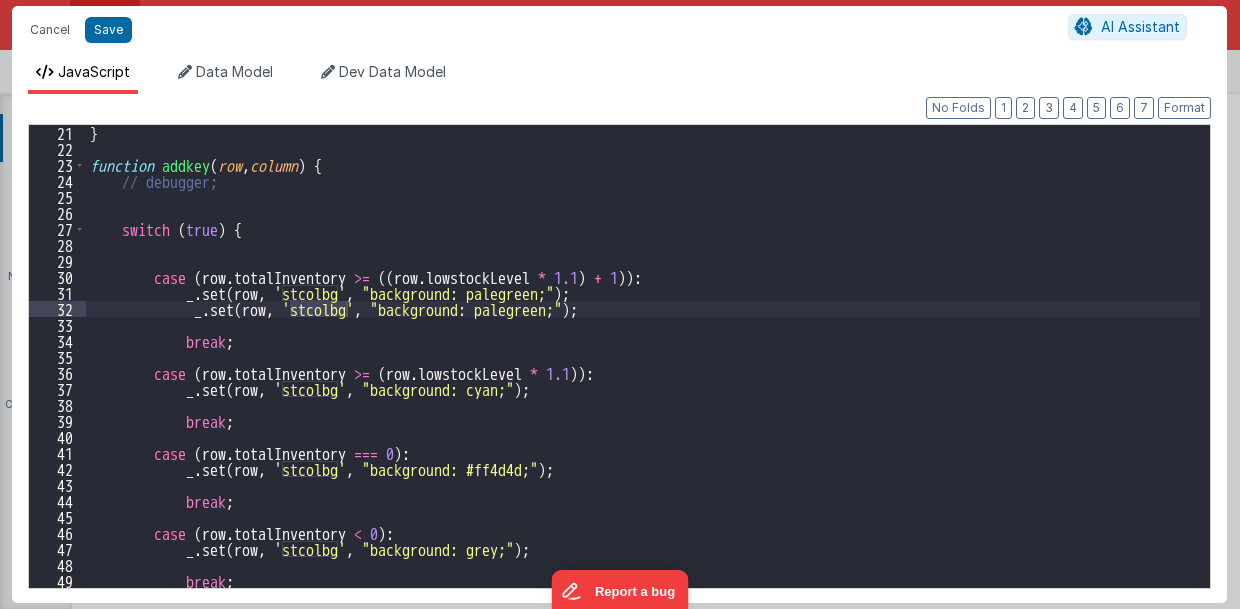 click on "case   ( row . totalInventory   >=   (( row . lowstockLevel   *   1.1 )   +   1 )) :                _ . set ( row ,   'stcolbg' ,   "background: palegreen;" ) ;                  _ . set ( row ,   'stcolbg' ,   "background: palegreen;" ) ;                break ;           case   ( row . totalInventory   >=   ( row . lowstockLevel   *   1.1 )) :                _ . set ( row ,   'stcolbg' ,   "background: cyan;" ) ;                break ;           case   ( row . totalInventory   ===   0 ) :                _ . set ( row ,   'stcolbg' ,   "background: #ff4d4d;" ) ;                break ;           case   ( row . totalInventory   <   0 ) :                _ . set ( row ,   'stcolbg' ,   "background: grey;" ) ;                break ;" at bounding box center [643, 356] 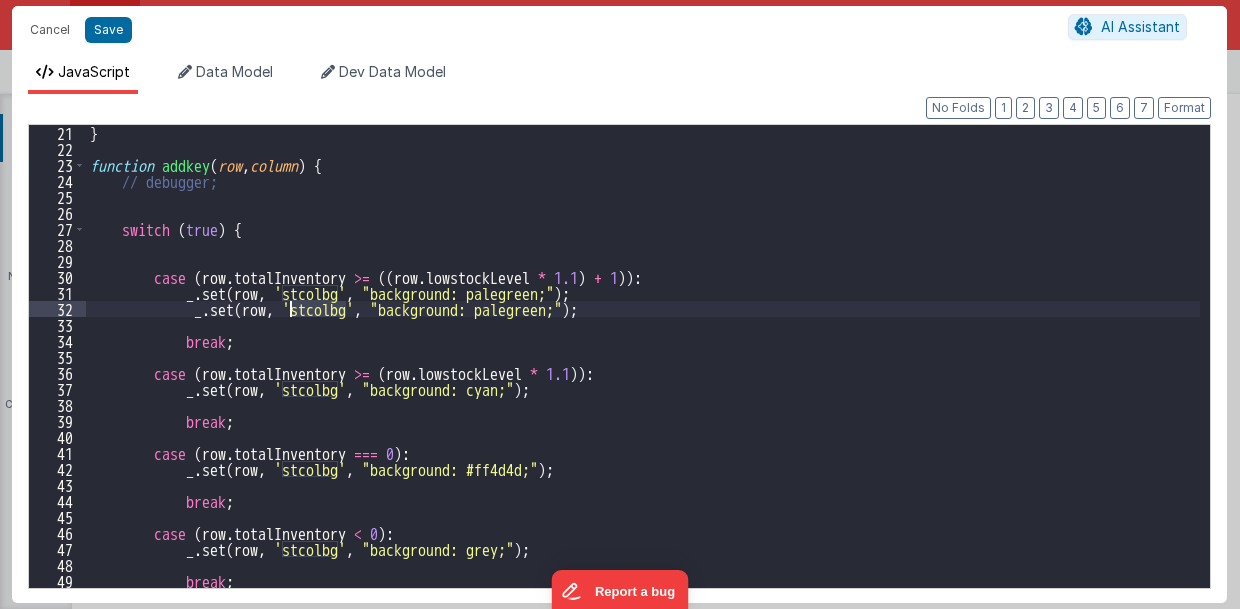 click on "case   ( row . totalInventory   >=   (( row . lowstockLevel   *   1.1 )   +   1 )) :                _ . set ( row ,   'stcolbg' ,   "background: palegreen;" ) ;                  _ . set ( row ,   'stcolbg' ,   "background: palegreen;" ) ;                break ;           case   ( row . totalInventory   >=   ( row . lowstockLevel   *   1.1 )) :                _ . set ( row ,   'stcolbg' ,   "background: cyan;" ) ;                break ;           case   ( row . totalInventory   ===   0 ) :                _ . set ( row ,   'stcolbg' ,   "background: #ff4d4d;" ) ;                break ;           case   ( row . totalInventory   <   0 ) :                _ . set ( row ,   'stcolbg' ,   "background: grey;" ) ;                break ;" at bounding box center [643, 372] 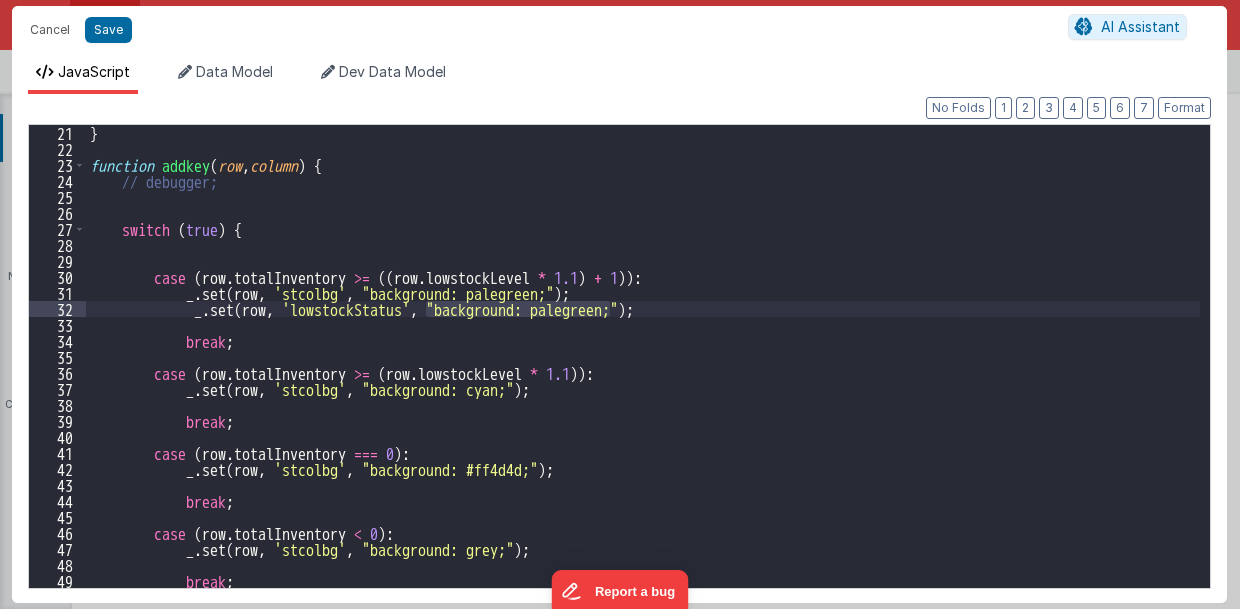 drag, startPoint x: 426, startPoint y: 304, endPoint x: 608, endPoint y: 311, distance: 182.13457 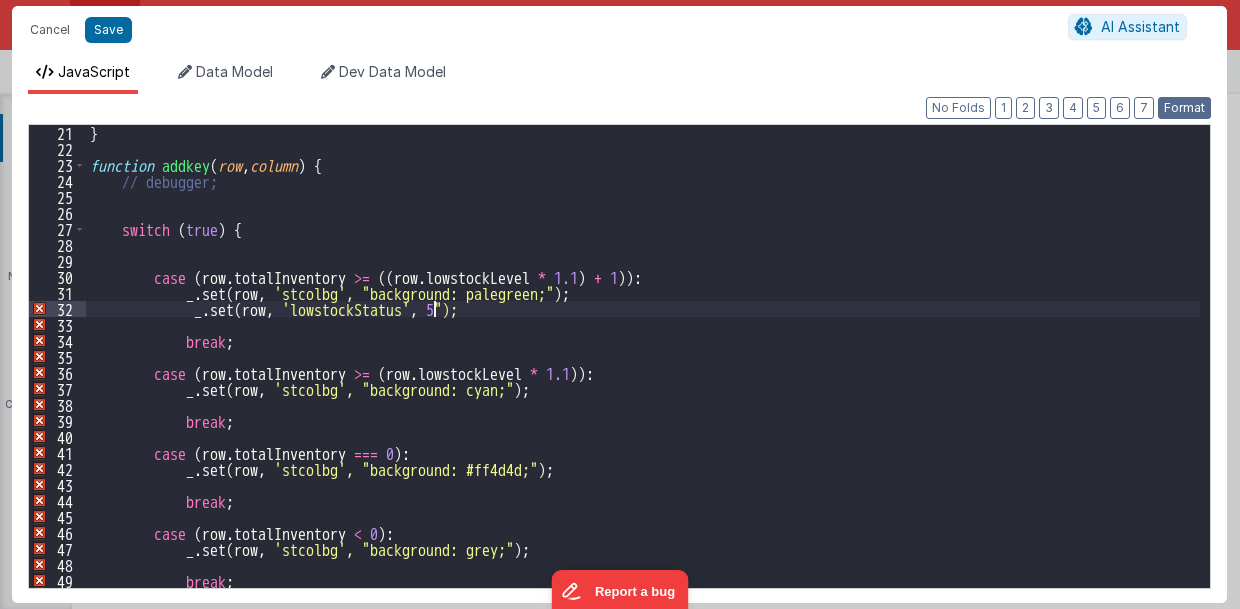 click on "Format" at bounding box center [1184, 108] 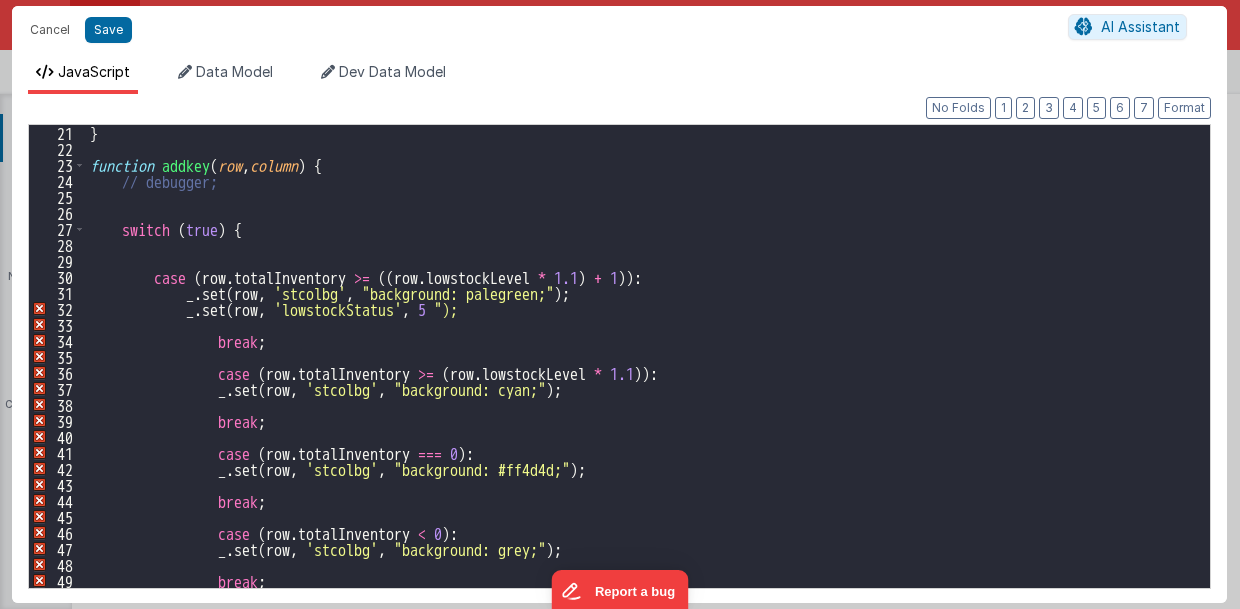 click on "function   addkey ( row ,  column )   {      // debugger;      switch   ( true )   {           case   ( row . totalInventory   >=   (( row . lowstockLevel   *   1.1 )   +   1 )) :                _ . set ( row ,   'stcolbg' ,   "background: palegreen;" ) ;                _ . set ( row ,   'lowstockStatus' ,   5   ");                     break ;                     case   ( row . totalInventory   >=   ( row . lowstockLevel   *   1.1 )) :                     _ . set ( row ,   'stcolbg' ,   "background: cyan;" ) ;                     break ;                     case   ( row . totalInventory   ===   0 ) :                     _ . set ( row ,   'stcolbg' ,   "background: #ff4d4d;" ) ;                     break ;                     case   ( row . totalInventory   <   0 ) :                     _ . set ( row ,   'stcolbg' ,   "background: grey;" ) ;                     break ;" at bounding box center (643, 372) 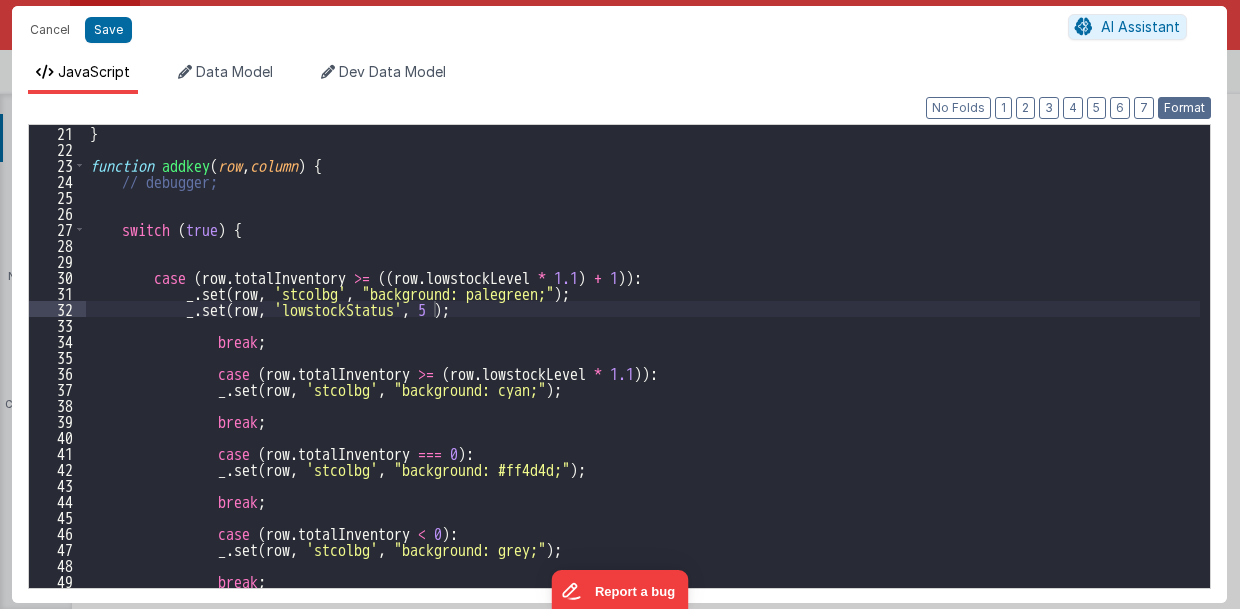click on "Format" at bounding box center [1184, 108] 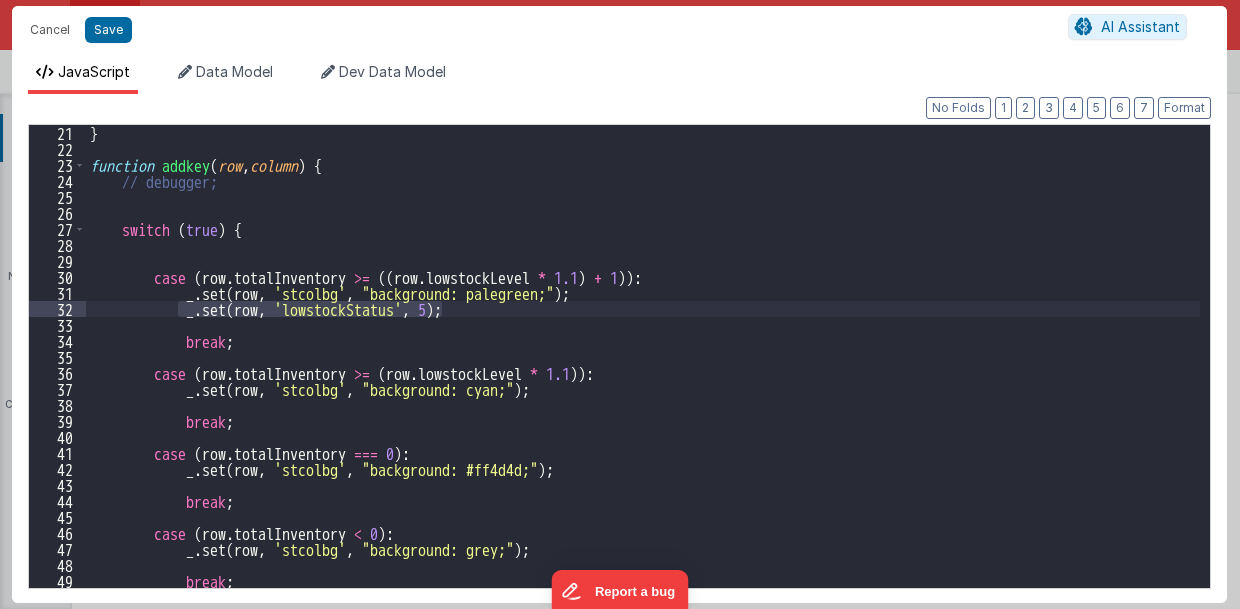 drag, startPoint x: 177, startPoint y: 309, endPoint x: 453, endPoint y: 312, distance: 276.0163 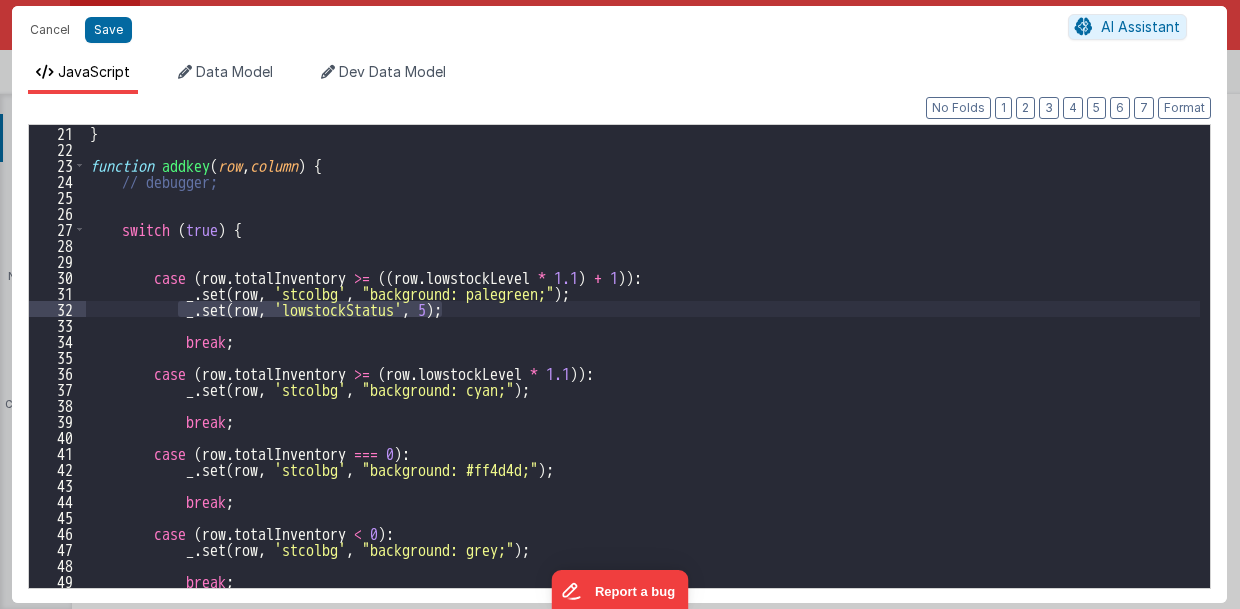 click on "} function   addkey ( row ,  column )   {      // debugger;      switch   ( true )   {           case   ( row . totalInventory   >=   (( row . lowstockLevel   *   1.1 )   +   1 )) :                _ . set ( row ,   'stcolbg' ,   "background: palegreen;" ) ;                _ . set ( row ,   'lowstockStatus' ,   5 ) ;                break ;           case   ( row . totalInventory   >=   ( row . lowstockLevel   *   1.1 )) :                _ . set ( row ,   'stcolbg' ,   "background: cyan;" ) ;                break ;           case   ( row . totalInventory   ===   0 ) :                _ . set ( row ,   'stcolbg' ,   "background: #ff4d4d;" ) ;                break ;           case   ( row . totalInventory   <   0 ) :                _ . set ( row ,   'stcolbg' ,   "background: grey;" ) ;                break ;" at bounding box center (643, 372) 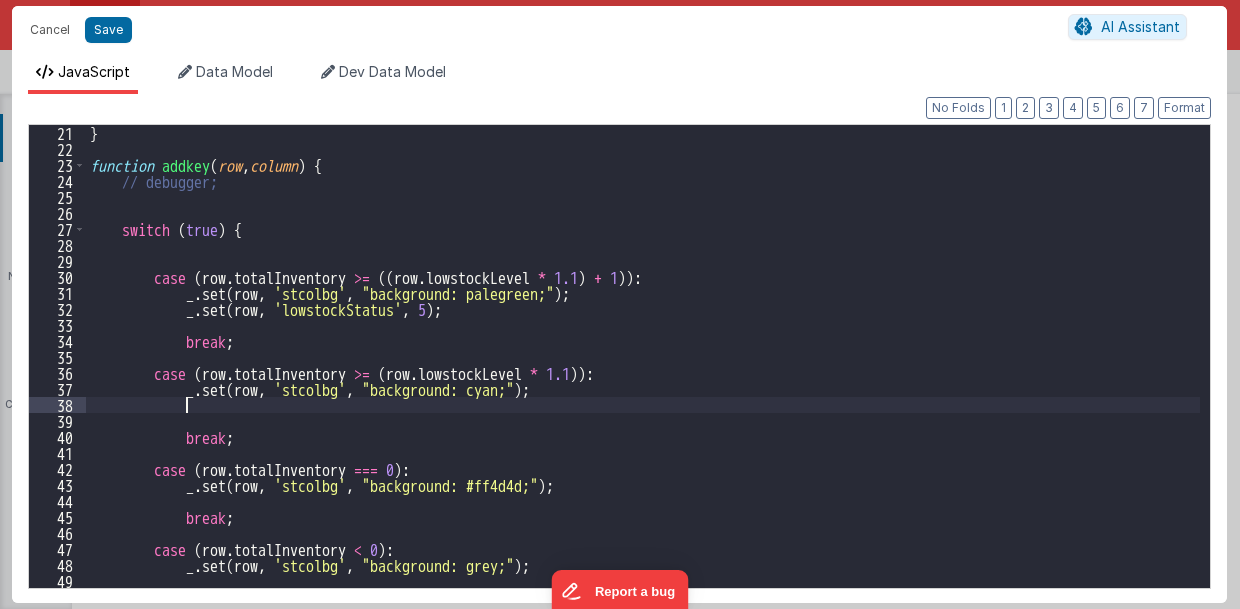 paste 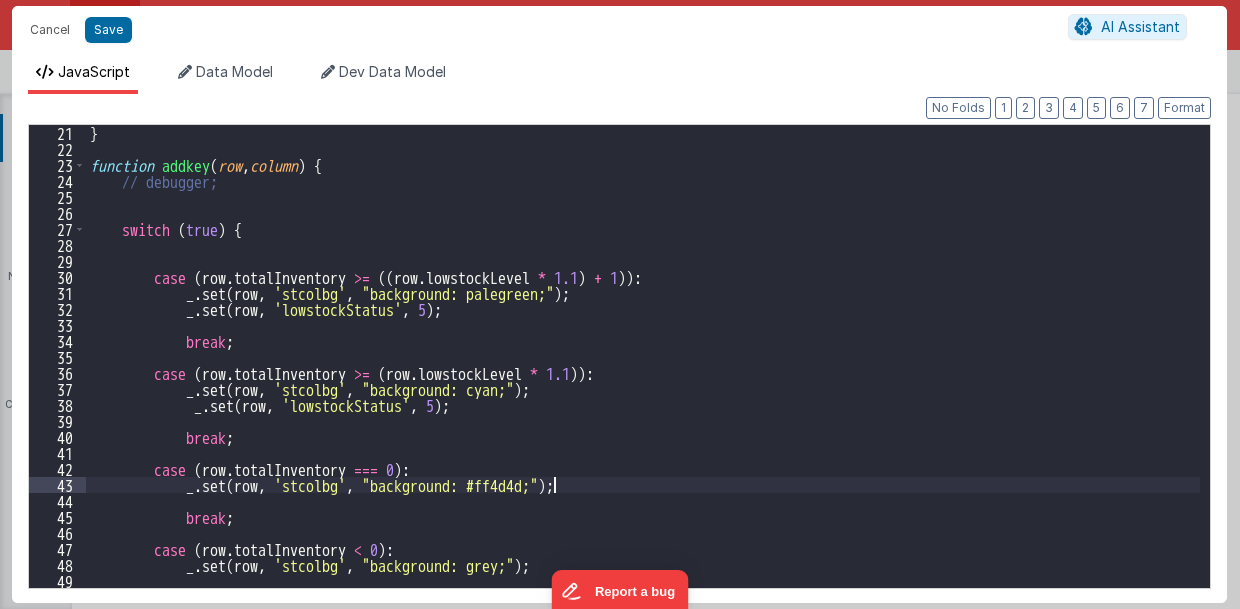 click on "} function   addkey ( row ,  column )   {      // debugger;      switch   ( true )   {           case   ( row . totalInventory   >=   (( row . lowstockLevel   *   1.1 )   +   1 )) :                _ . set ( row ,   'stcolbg' ,   "background: palegreen;" ) ;                _ . set ( row ,   'lowstockStatus' ,   5 ) ;                break ;           case   ( row . totalInventory   >=   ( row . lowstockLevel   *   1.1 )) :                _ . set ( row ,   'stcolbg' ,   "background: cyan;" ) ;                  _ . set ( row ,   'lowstockStatus' ,   5 ) ;                break ;           case   ( row . totalInventory   ===   0 ) :                _ . set ( row ,   'stcolbg' ,   "background: #ff4d4d;" ) ;                break ;           case   ( row . totalInventory   <   0 ) :                _ . set ( row ,   'stcolbg' ,   "background: grey;" ) ;                break ;" at bounding box center [643, 372] 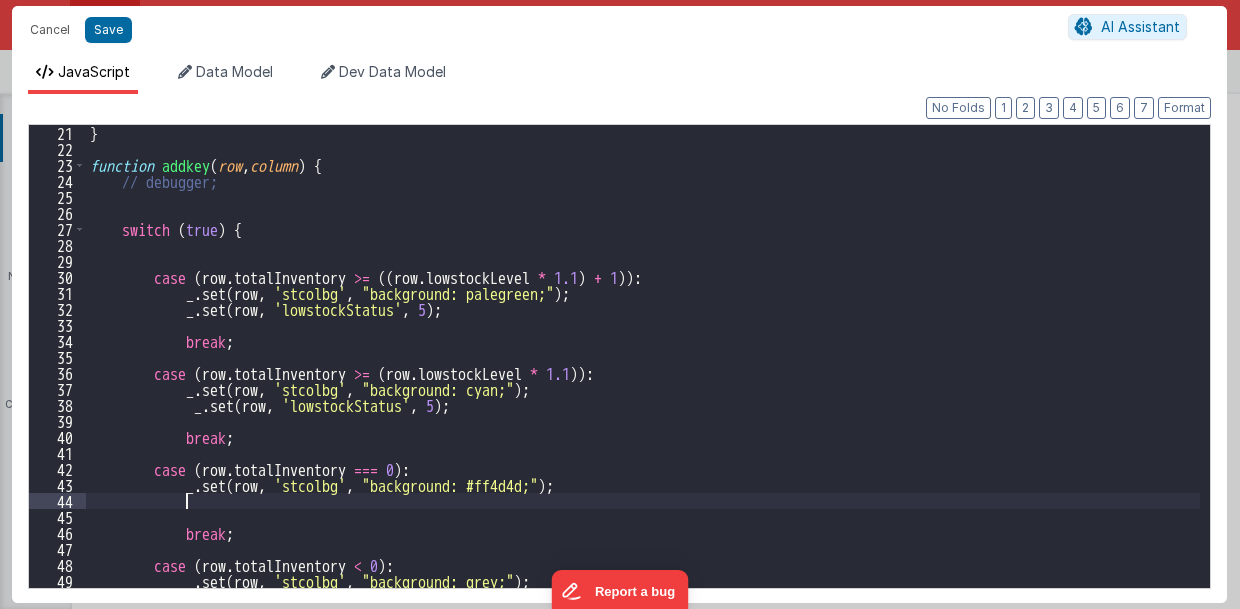 paste 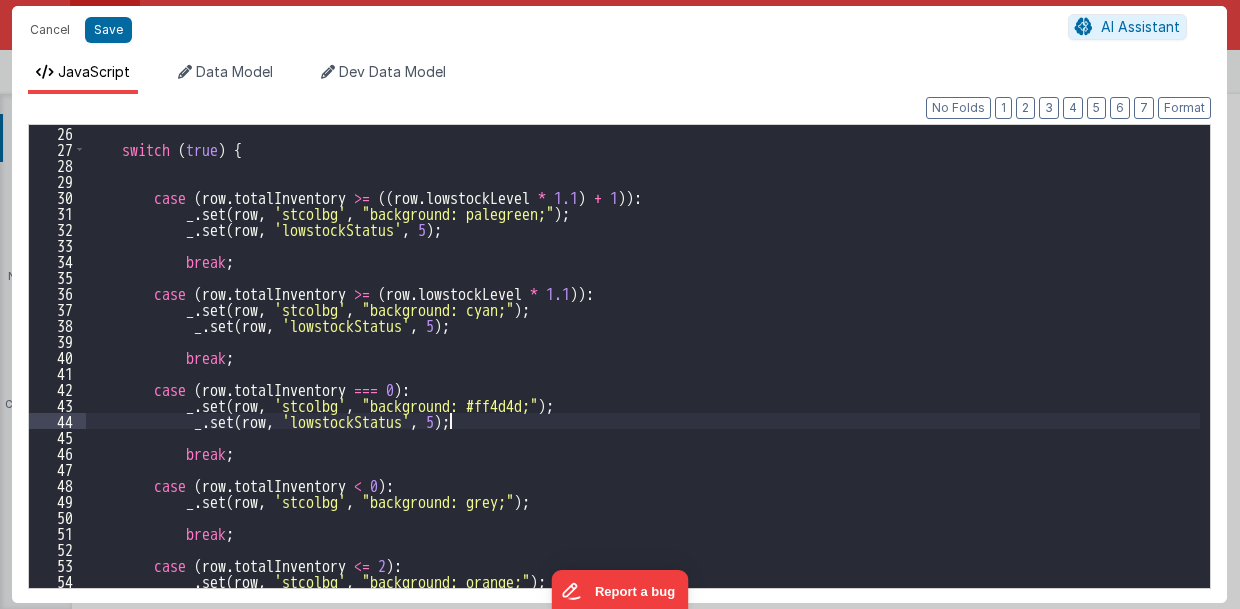scroll, scrollTop: 440, scrollLeft: 0, axis: vertical 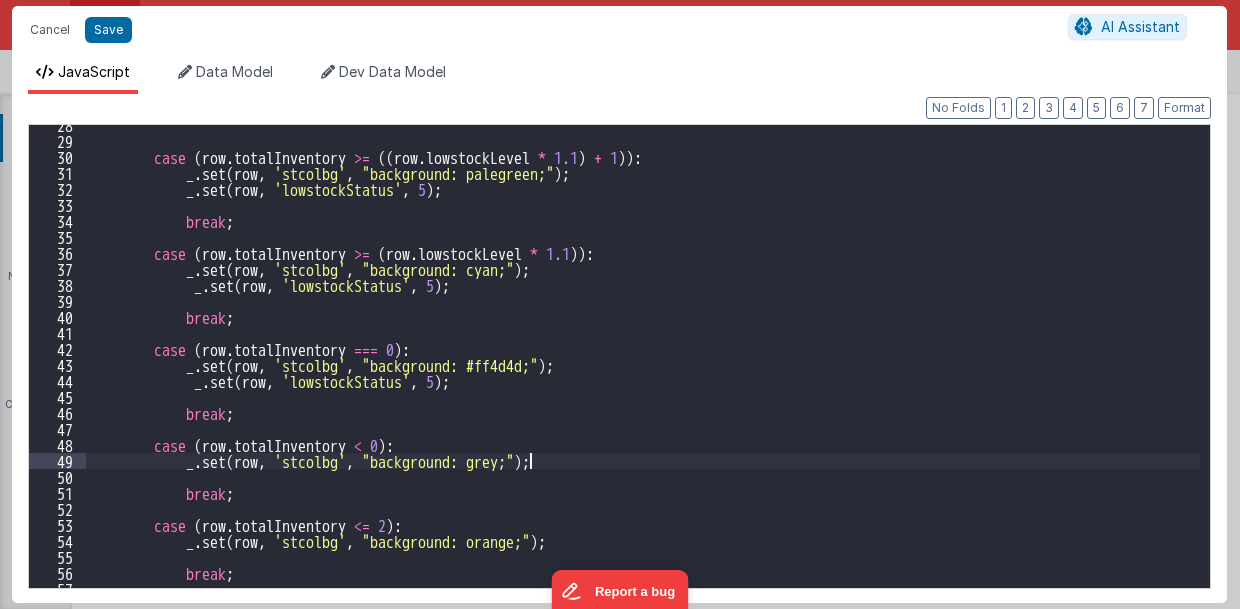 click on "case   ( row . totalInventory   >=   (( row . lowstockLevel   *   1.1 )   +   1 )) :                _ . set ( row ,   'stcolbg' ,   "background: palegreen;" ) ;                _ . set ( row ,   'lowstockStatus' ,   5 ) ;                break ;           case   ( row . totalInventory   >=   ( row . lowstockLevel   *   1.1 )) :                _ . set ( row ,   'stcolbg' ,   "background: cyan;" ) ;                  _ . set ( row ,   'lowstockStatus' ,   5 ) ;                break ;           case   ( row . totalInventory   ===   0 ) :                _ . set ( row ,   'stcolbg' ,   "background: #ff4d4d;" ) ;                  _ . set ( row ,   'lowstockStatus' ,   5 ) ;                break ;           case   ( row . totalInventory   <   0 ) :                _ . set ( row ,   'stcolbg' ,   "background: grey;" ) ;                break ;           case   ( row . totalInventory   <=   2 ) :                _ . set ( row ,   'stcolbg' ,   "background: orange;" ) ;                break ;" at bounding box center [643, 364] 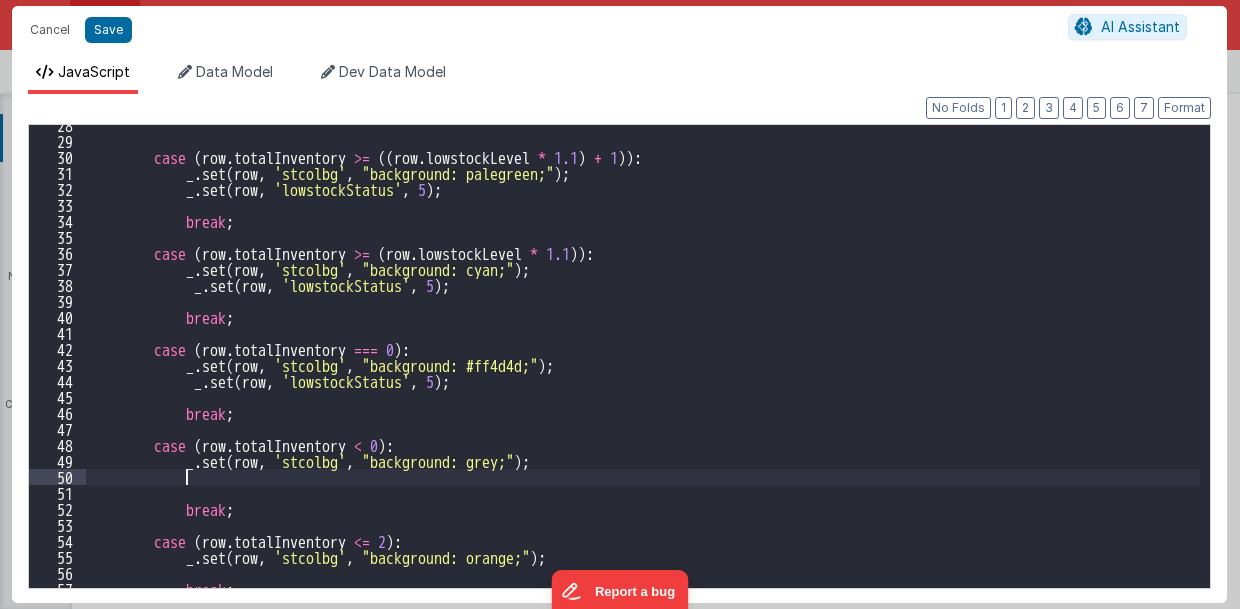 paste 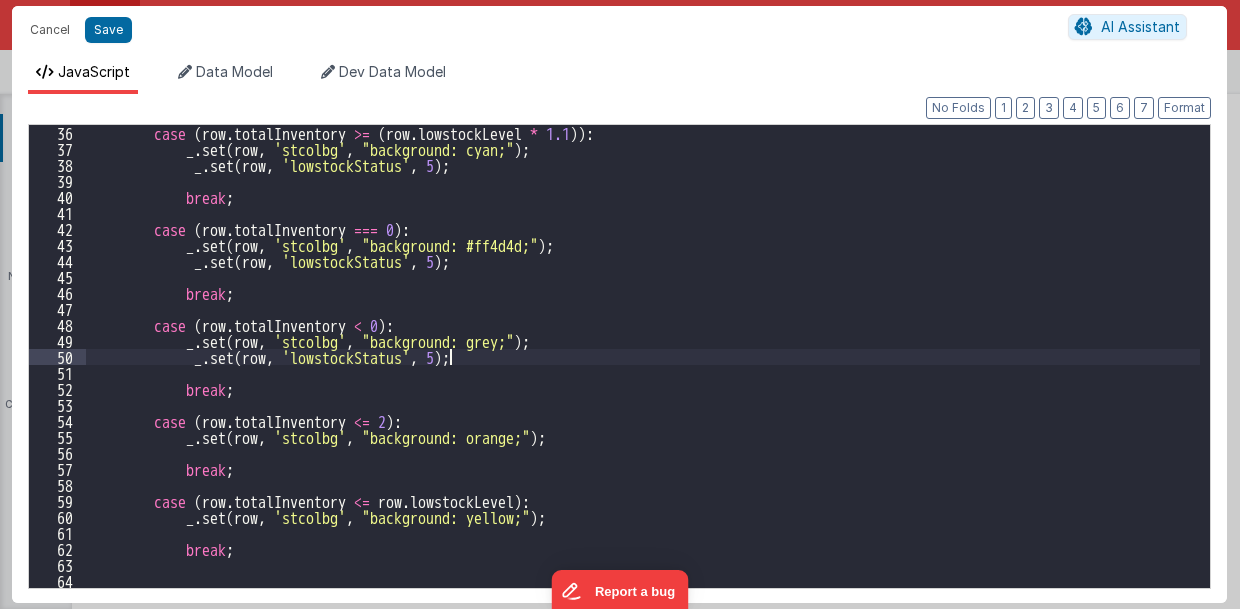 scroll, scrollTop: 560, scrollLeft: 0, axis: vertical 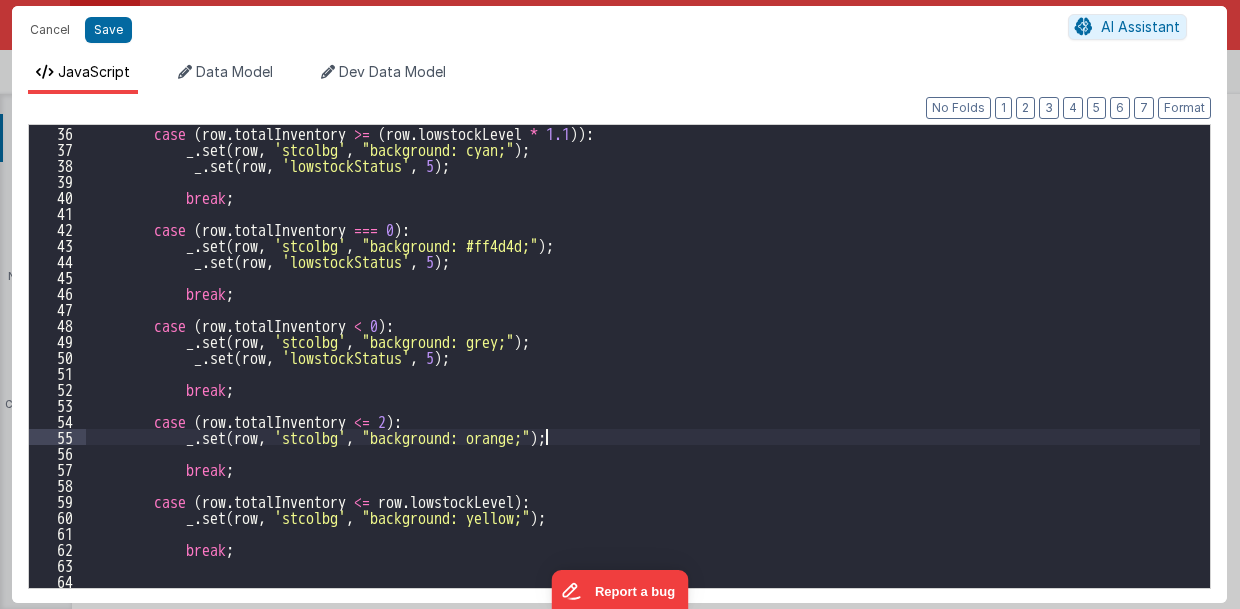 click on "case   ( row . totalInventory   >=   ( row . lowstockLevel   *   1.1 )) :                _ . set ( row ,   'stcolbg' ,   "background: cyan;" ) ;                  _ . set ( row ,   'lowstockStatus' ,   5 ) ;                break ;           case   ( row . totalInventory   ===   0 ) :                _ . set ( row ,   'stcolbg' ,   "background: #ff4d4d;" ) ;                  _ . set ( row ,   'lowstockStatus' ,   5 ) ;                break ;           case   ( row . totalInventory   <   0 ) :                _ . set ( row ,   'stcolbg' ,   "background: grey;" ) ;                  _ . set ( row ,   'lowstockStatus' ,   5 ) ;                break ;           case   ( row . totalInventory   <=   2 ) :                _ . set ( row ,   'stcolbg' ,   "background: orange;" ) ;                break ;           case   ( row . totalInventory   <=   row . lowstockLevel ) :                _ . set ( row ,   'stcolbg' ,   "background: yellow;" ) ;                break ;      }" at bounding box center (643, 372) 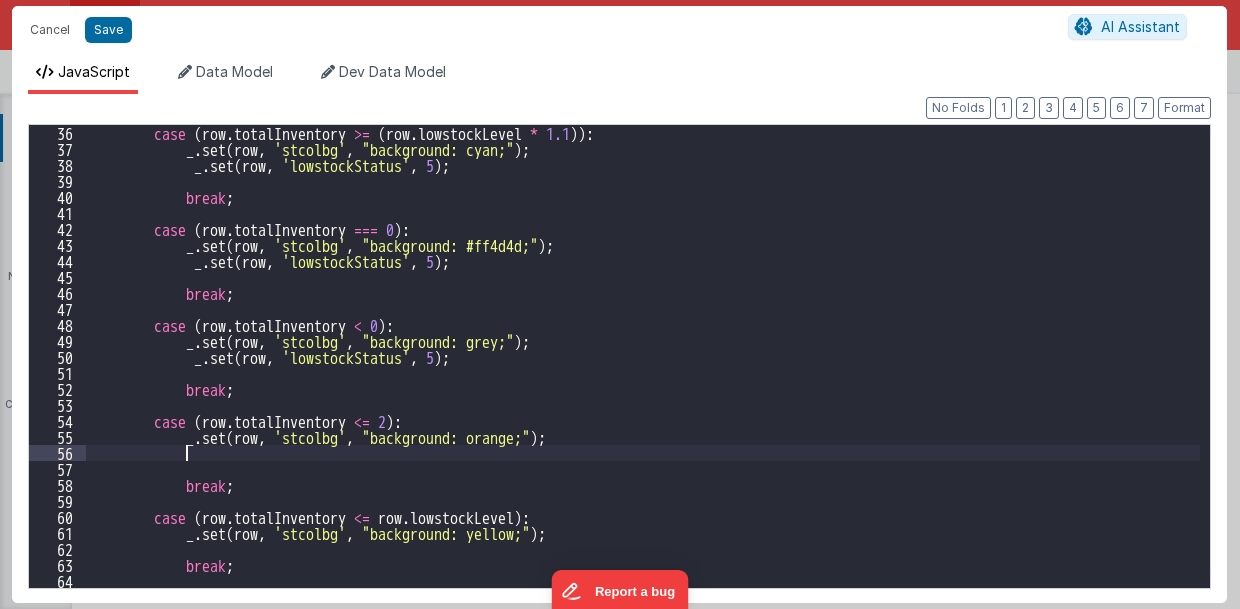 paste 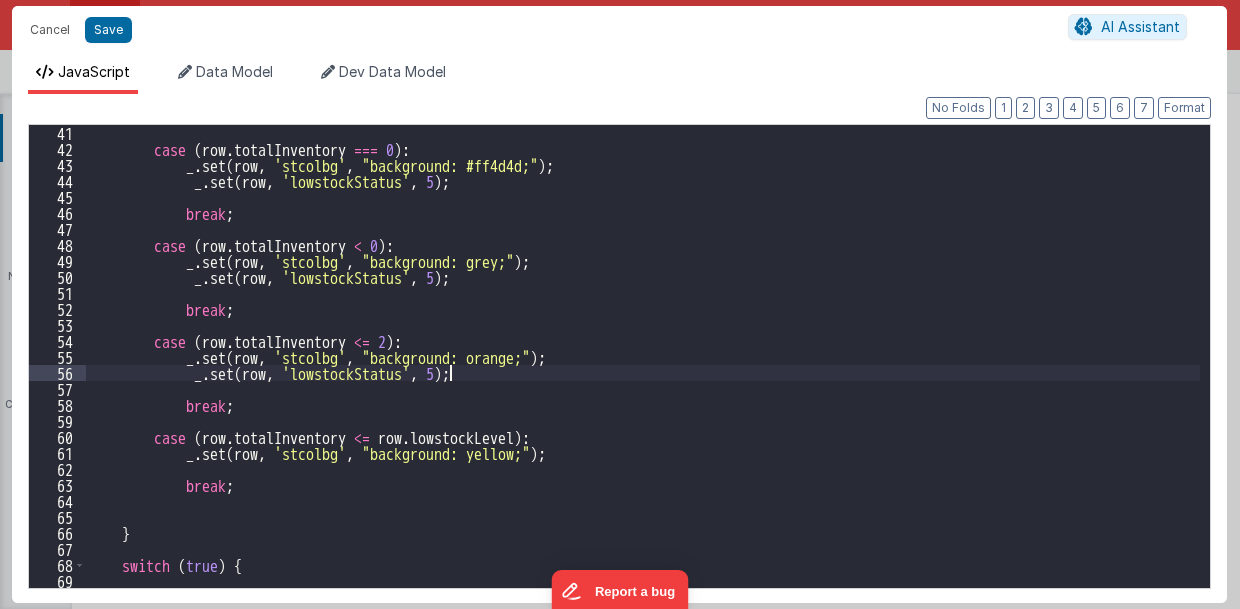 scroll, scrollTop: 680, scrollLeft: 0, axis: vertical 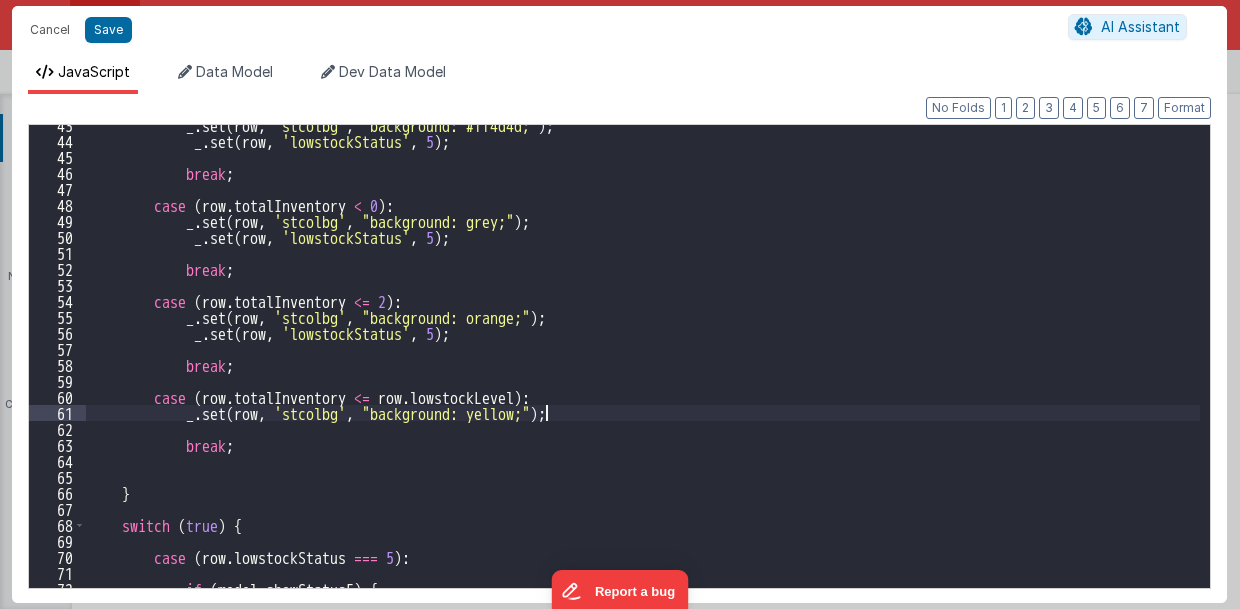click on "_ . set ( row ,   'stcolbg' ,   "background: #ff4d4d;" ) ;                  _ . set ( row ,   'lowstockStatus' ,   5 ) ;                break ;           case   ( row . totalInventory   <   0 ) :                _ . set ( row ,   'stcolbg' ,   "background: grey;" ) ;                  _ . set ( row ,   'lowstockStatus' ,   5 ) ;                break ;           case   ( row . totalInventory   <=   2 ) :                _ . set ( row ,   'stcolbg' ,   "background: orange;" ) ;                  _ . set ( row ,   'lowstockStatus' ,   5 ) ;                break ;           case   ( row . totalInventory   <=   row . lowstockLevel ) :                _ . set ( row ,   'stcolbg' ,   "background: yellow;" ) ;                break ;      }      switch   ( true )   {           case   ( row . lowstockStatus   ===   5 ) :                if   ( model . showStatus5 )   {" at bounding box center (643, 364) 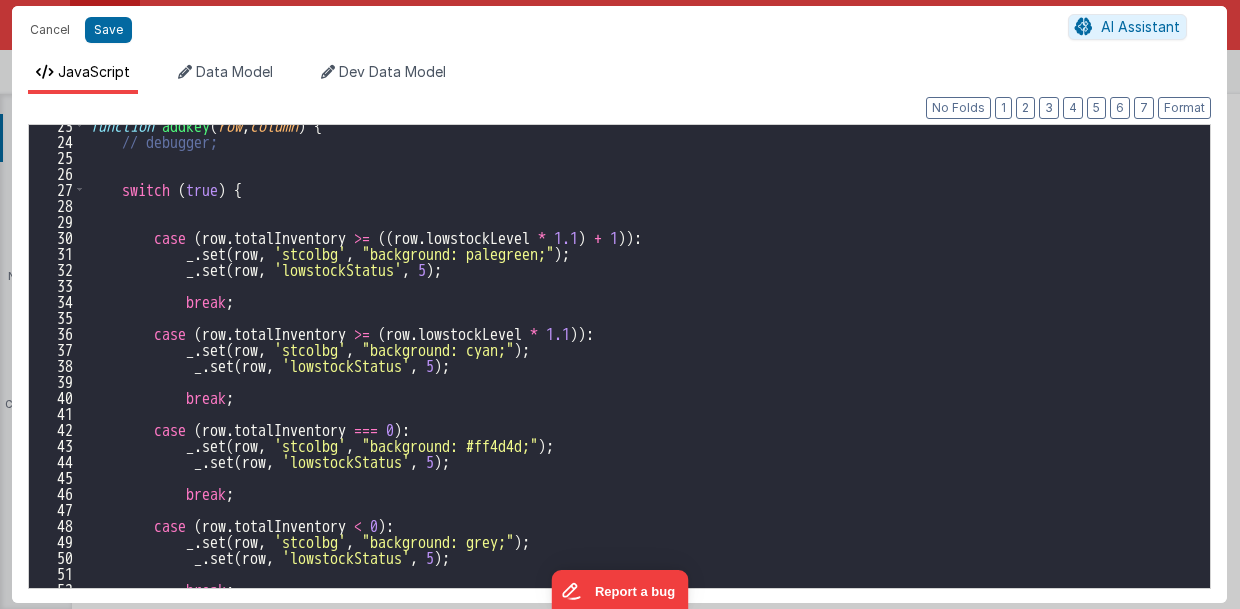 scroll, scrollTop: 320, scrollLeft: 0, axis: vertical 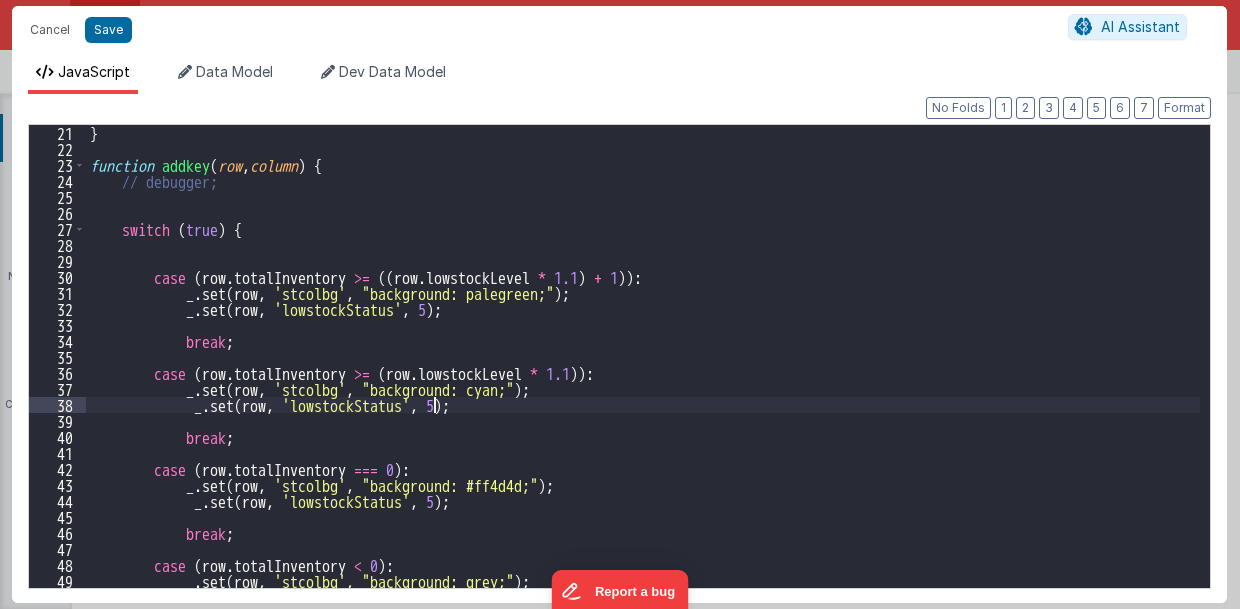 click on "} function   addkey ( row ,  column )   {      // debugger;      switch   ( true )   {           case   ( row . totalInventory   >=   (( row . lowstockLevel   *   1.1 )   +   1 )) :                _ . set ( row ,   'stcolbg' ,   "background: palegreen;" ) ;                _ . set ( row ,   'lowstockStatus' ,   5 ) ;                break ;           case   ( row . totalInventory   >=   ( row . lowstockLevel   *   1.1 )) :                _ . set ( row ,   'stcolbg' ,   "background: cyan;" ) ;                  _ . set ( row ,   'lowstockStatus' ,   5 ) ;                break ;           case   ( row . totalInventory   ===   0 ) :                _ . set ( row ,   'stcolbg' ,   "background: #ff4d4d;" ) ;                  _ . set ( row ,   'lowstockStatus' ,   5 ) ;                break ;           case   ( row . totalInventory   <   0 ) :                _ . set ( row ,   'stcolbg' ,   "background: grey;" ) ;                  _ . set ( row ,   'lowstockStatus' ,   5 ) ;" at bounding box center [643, 372] 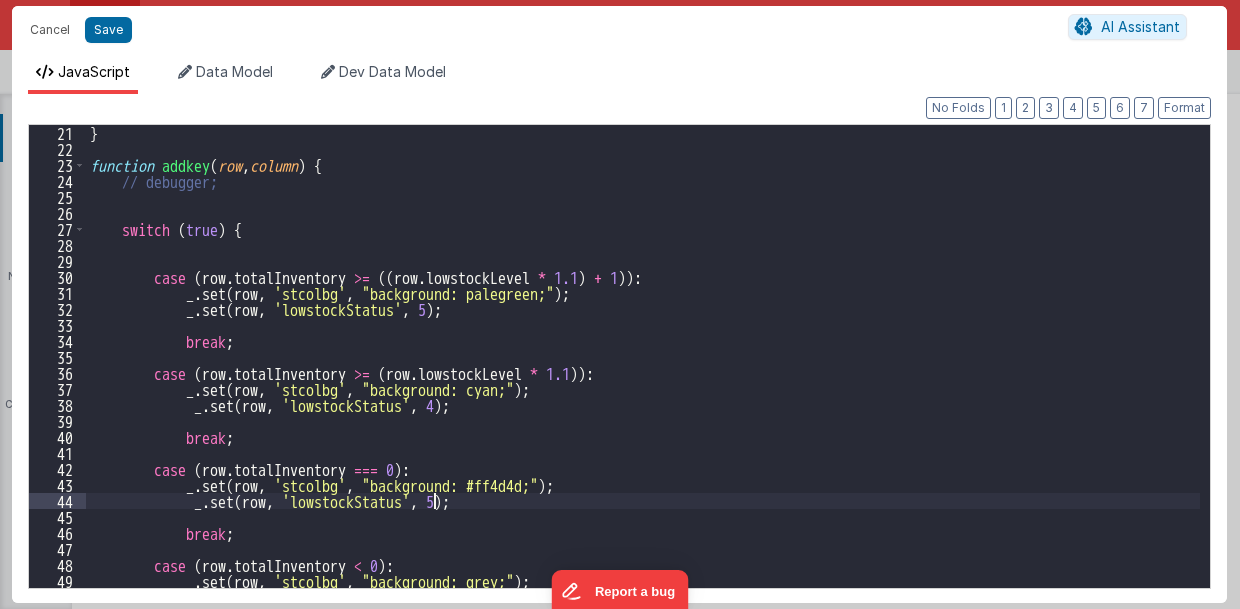 click on "} function   addkey ( row ,  column )   {      // debugger;      switch   ( true )   {           case   ( row . totalInventory   >=   (( row . lowstockLevel   *   1.1 )   +   1 )) :                _ . set ( row ,   'stcolbg' ,   "background: palegreen;" ) ;                _ . set ( row ,   'lowstockStatus' ,   5 ) ;                break ;           case   ( row . totalInventory   >=   ( row . lowstockLevel   *   1.1 )) :                _ . set ( row ,   'stcolbg' ,   "background: cyan;" ) ;                  _ . set ( row ,   'lowstockStatus' ,   4 ) ;                break ;           case   ( row . totalInventory   ===   0 ) :                _ . set ( row ,   'stcolbg' ,   "background: #ff4d4d;" ) ;                  _ . set ( row ,   'lowstockStatus' ,   5 ) ;                break ;           case   ( row . totalInventory   <   0 ) :                _ . set ( row ,   'stcolbg' ,   "background: grey;" ) ;                  _ . set ( row ,   'lowstockStatus' ,   5 ) ;" at bounding box center (643, 372) 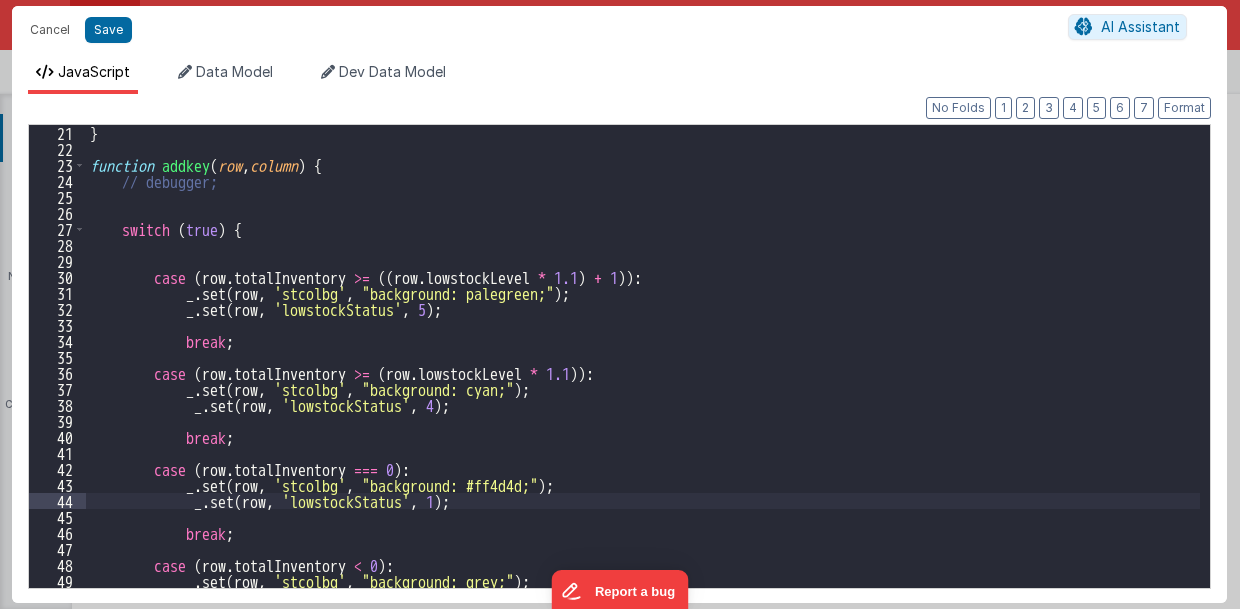scroll, scrollTop: 400, scrollLeft: 0, axis: vertical 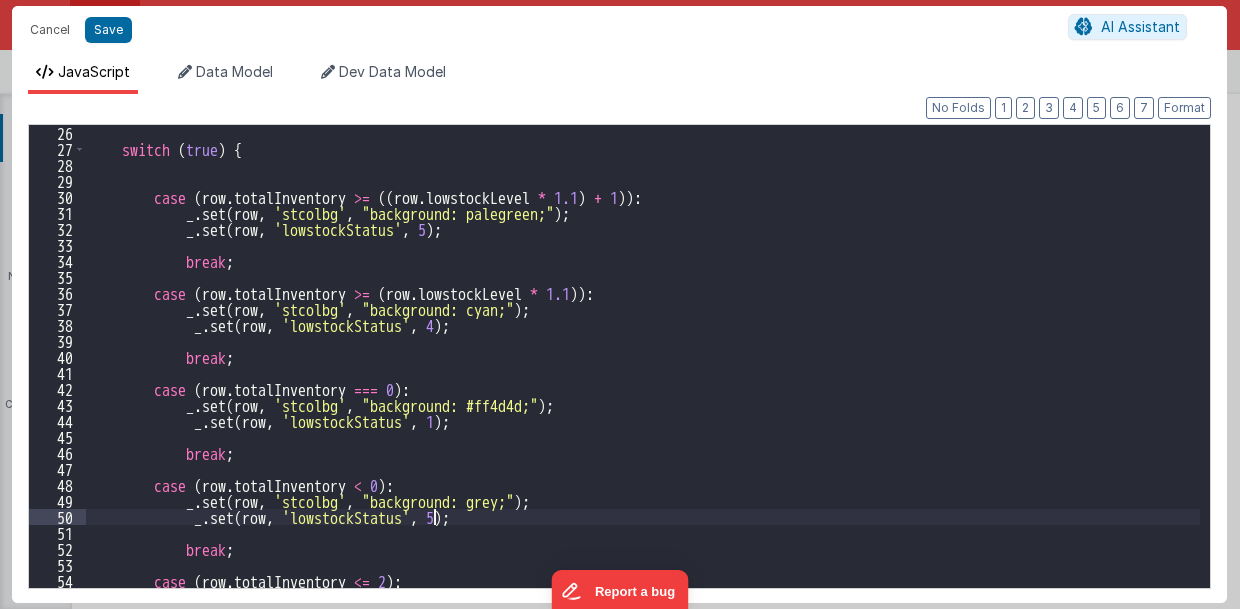 click on "[FUNCTION]" at bounding box center [643, 372] 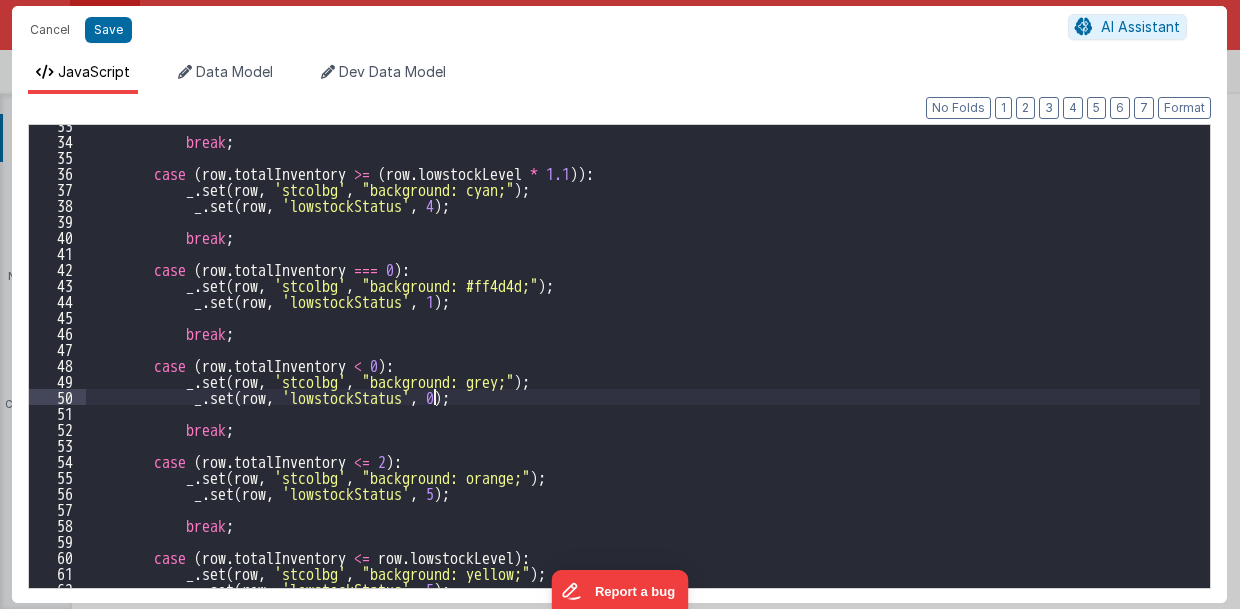 scroll, scrollTop: 520, scrollLeft: 0, axis: vertical 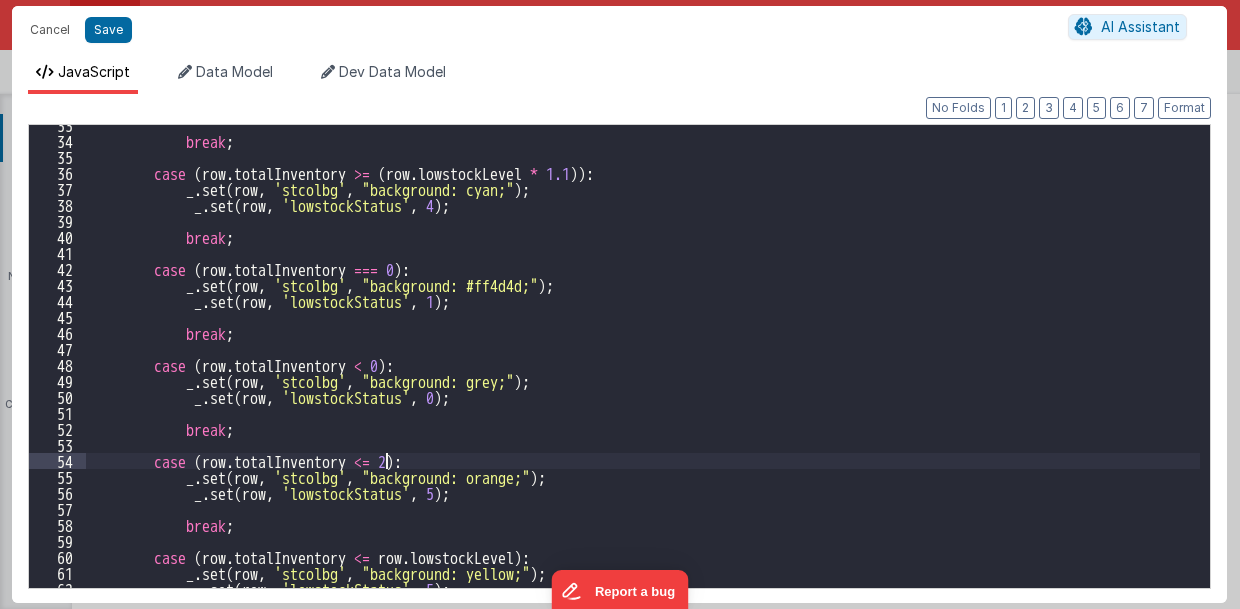 click on "break ;           case   ( row . totalInventory   >=   ( row . lowstockLevel   *   1.1 )) :                _ . set ( row ,   'stcolbg' ,   "background: cyan;" ) ;                  _ . set ( row ,   'lowstockStatus' ,   4 ) ;                break ;           case   ( row . totalInventory   ===   0 ) :                _ . set ( row ,   'stcolbg' ,   "background: #ff4d4d;" ) ;                  _ . set ( row ,   'lowstockStatus' ,   1 ) ;                break ;           case   ( row . totalInventory   <   0 ) :                _ . set ( row ,   'stcolbg' ,   "background: grey;" ) ;                  _ . set ( row ,   'lowstockStatus' ,   0 ) ;                break ;           case   ( row . totalInventory   <=   2 ) :                _ . set ( row ,   'stcolbg' ,   "background: orange;" ) ;                  _ . set ( row ,   'lowstockStatus' ,   5 ) ;                break ;           case   ( row . totalInventory   <=   row . lowstockLevel ) :                _ . set ( row ,   'stcolbg' ,   ) ;" at bounding box center [643, 364] 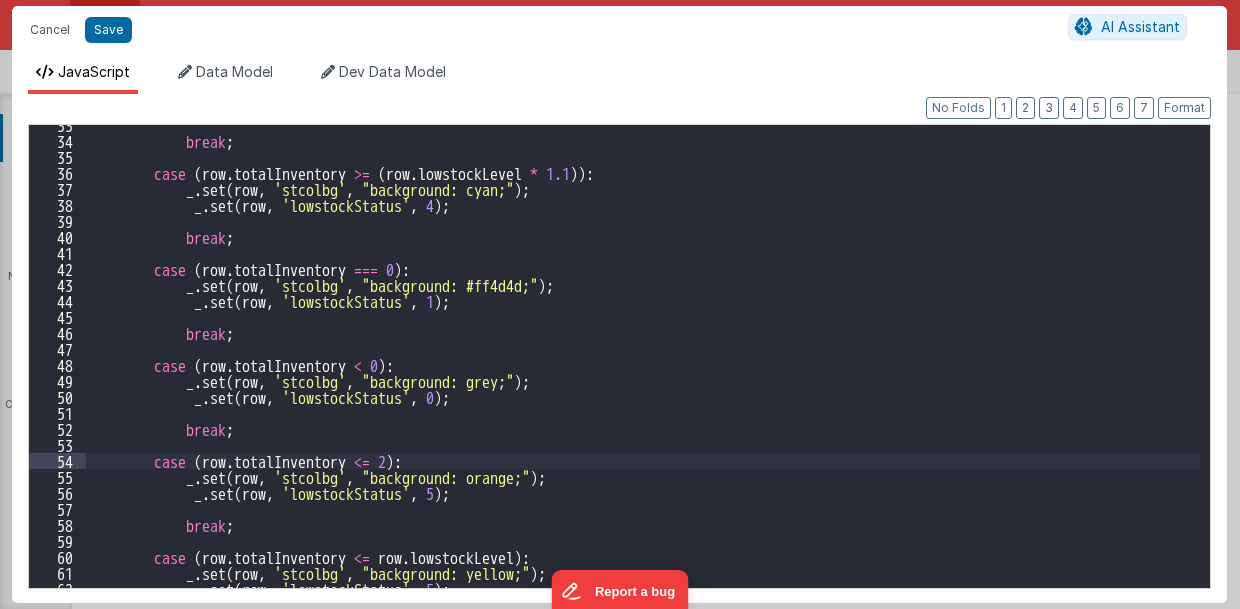 scroll, scrollTop: 560, scrollLeft: 0, axis: vertical 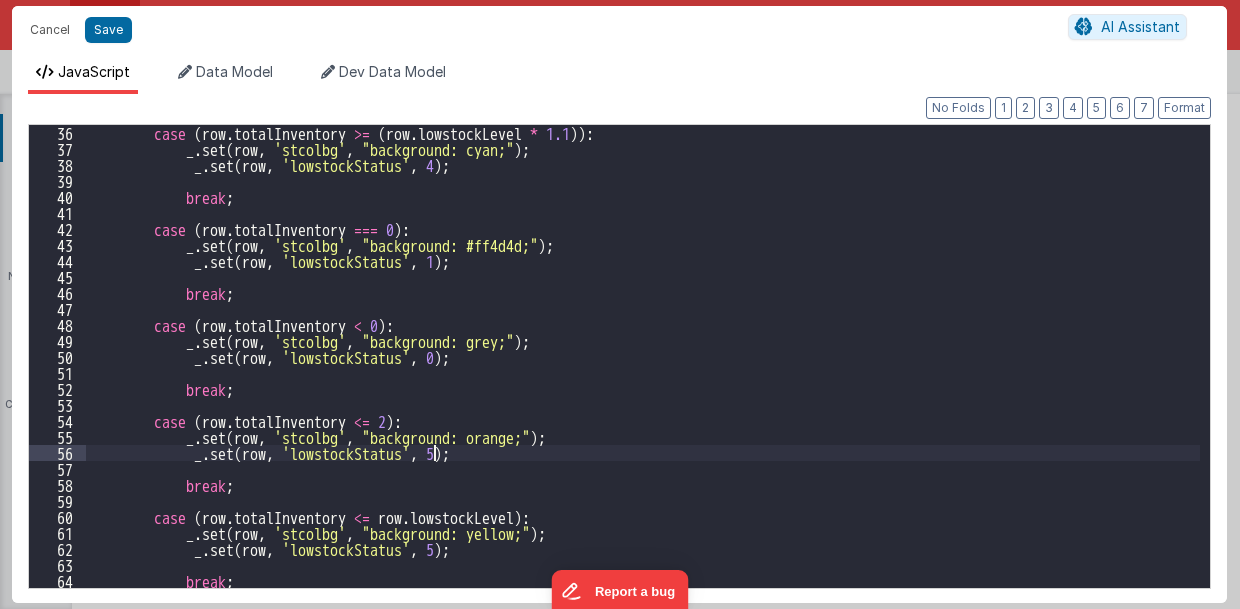 click on "case   ( row . totalInventory   >=   ( row . lowstockLevel   *   1.1 )) :                _ . set ( row ,   'stcolbg' ,   "background: cyan;" ) ;                  _ . set ( row ,   'lowstockStatus' ,   4 ) ;                break ;           case   ( row . totalInventory   ===   0 ) :                _ . set ( row ,   'stcolbg' ,   "background: #ff4d4d;" ) ;                  _ . set ( row ,   'lowstockStatus' ,   1 ) ;                break ;           case   ( row . totalInventory   <   0 ) :                _ . set ( row ,   'stcolbg' ,   "background: grey;" ) ;                  _ . set ( row ,   'lowstockStatus' ,   0 ) ;                break ;           case   ( row . totalInventory   <=   2 ) :                _ . set ( row ,   'stcolbg' ,   "background: orange;" ) ;                  _ . set ( row ,   'lowstockStatus' ,   5 ) ;                break ;           case   ( row . totalInventory   <=   row . lowstockLevel ) :                _ . set ( row ,   'stcolbg' ,   "background: yellow;" ) ;        _" at bounding box center (643, 372) 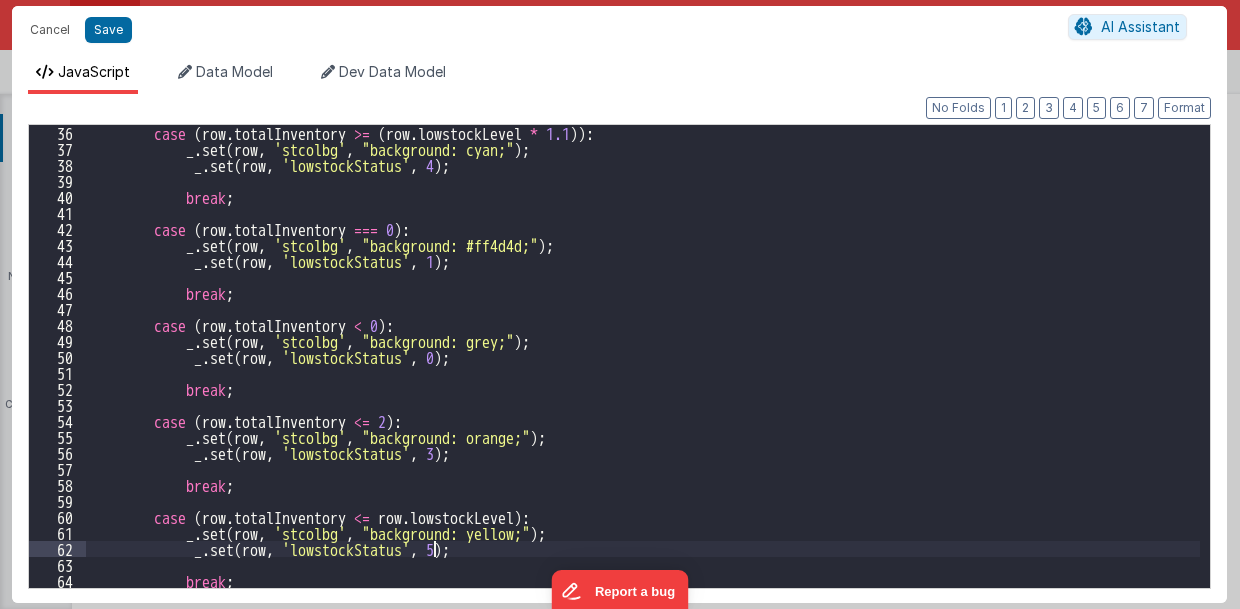 click on "case   ( row . totalInventory   >=   ( row . lowstockLevel   *   1.1 )) :                _ . set ( row ,   'stcolbg' ,   "background: cyan;" ) ;                  _ . set ( row ,   'lowstockStatus' ,   4 ) ;                break ;           case   ( row . totalInventory   ===   0 ) :                _ . set ( row ,   'stcolbg' ,   "background: #ff4d4d;" ) ;                  _ . set ( row ,   'lowstockStatus' ,   1 ) ;                break ;           case   ( row . totalInventory   <   0 ) :                _ . set ( row ,   'stcolbg' ,   "background: grey;" ) ;                  _ . set ( row ,   'lowstockStatus' ,   0 ) ;                break ;           case   ( row . totalInventory   <=   2 ) :                _ . set ( row ,   'stcolbg' ,   "background: orange;" ) ;                  _ . set ( row ,   'lowstockStatus' ,   3 ) ;                break ;           case   ( row . totalInventory   <=   row . lowstockLevel ) :                _ . set ( row ,   'stcolbg' ,   "background: yellow;" ) ;        _" at bounding box center [643, 372] 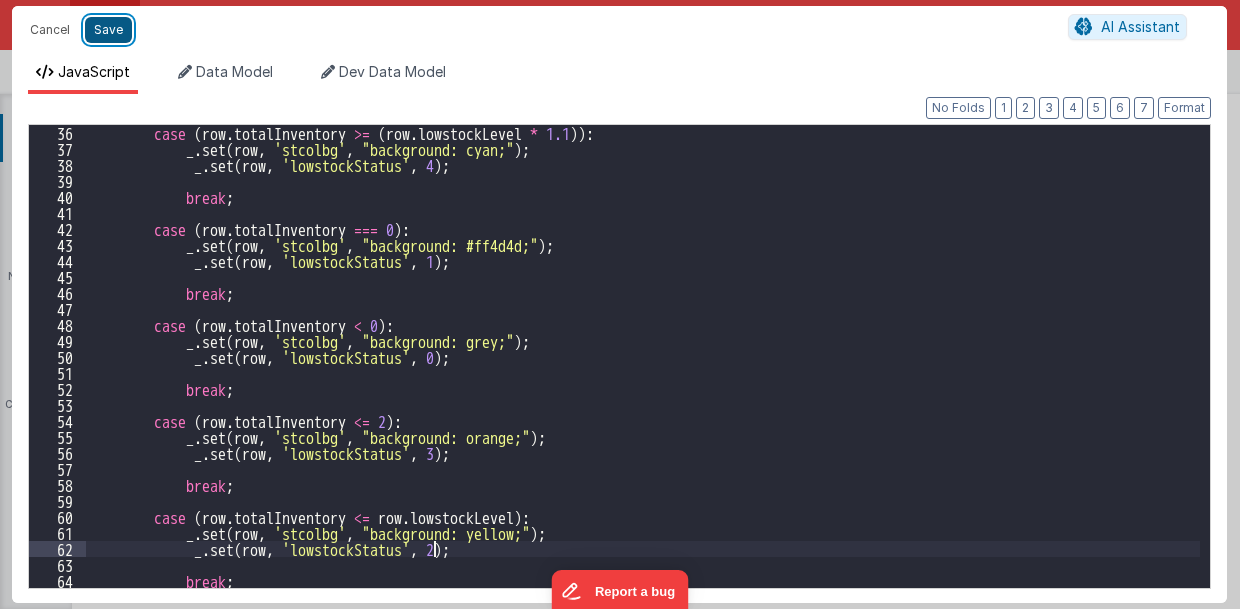 click on "Save" at bounding box center [108, 30] 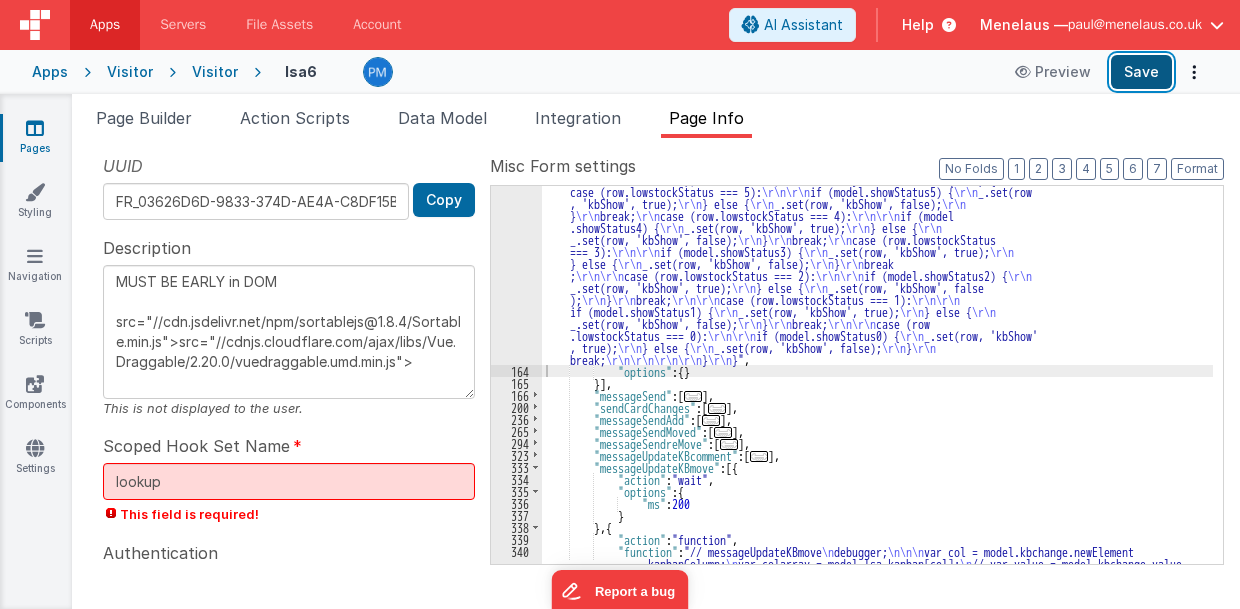 click on "Save" at bounding box center (1141, 72) 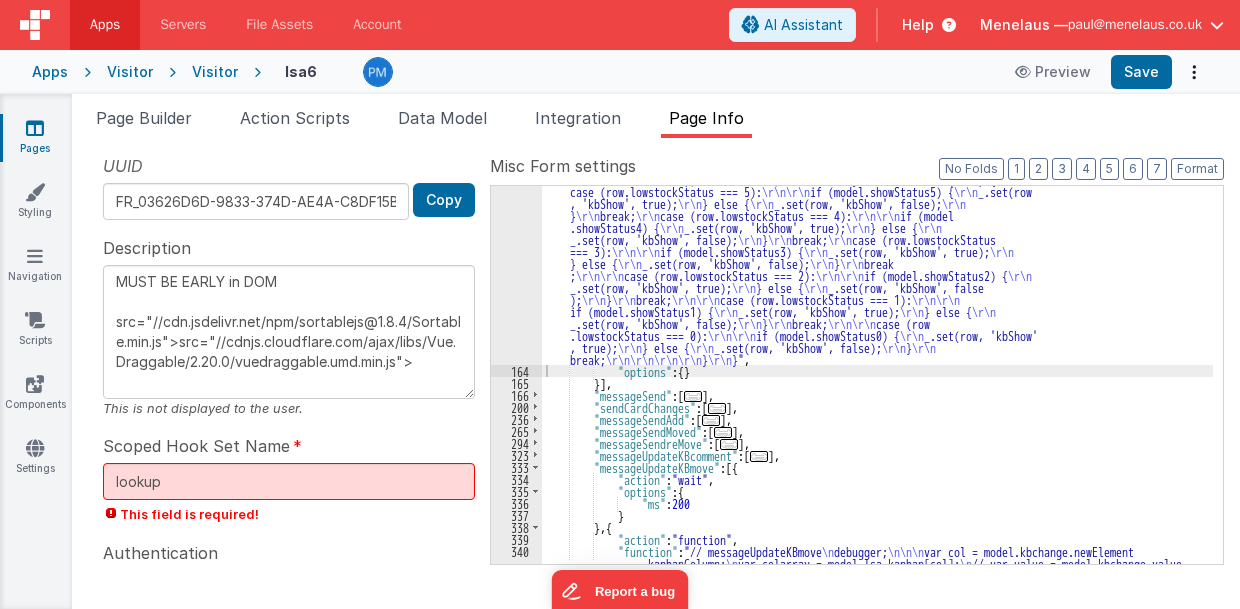 click on "[FUNCTION]" at bounding box center (878, 584) 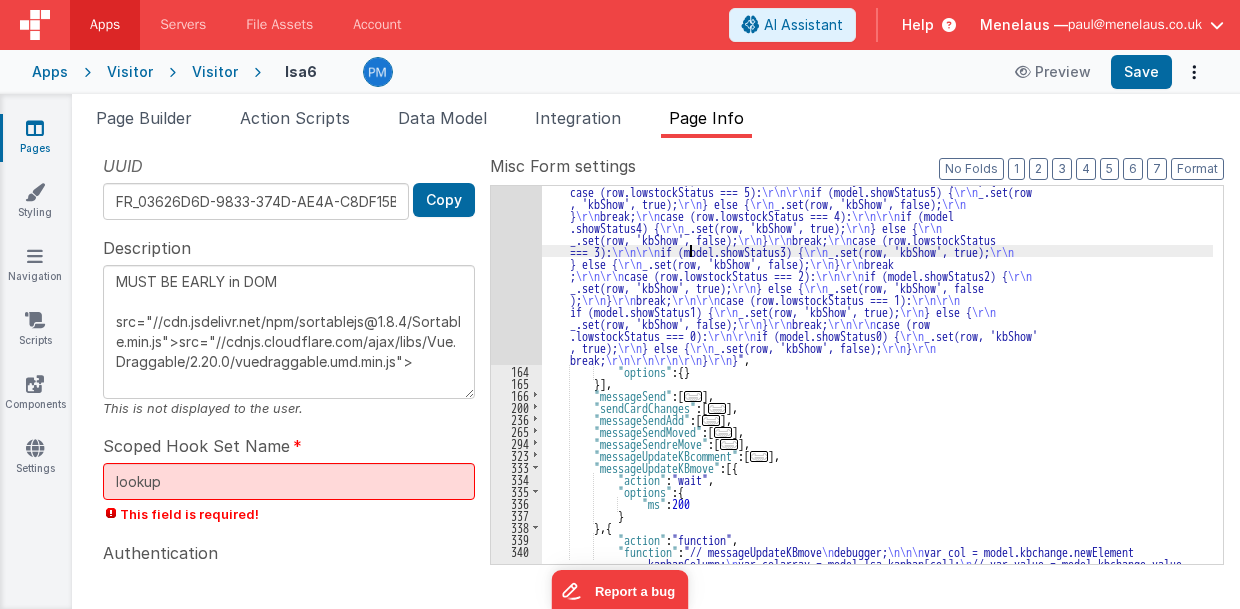 click on "163" at bounding box center (516, 173) 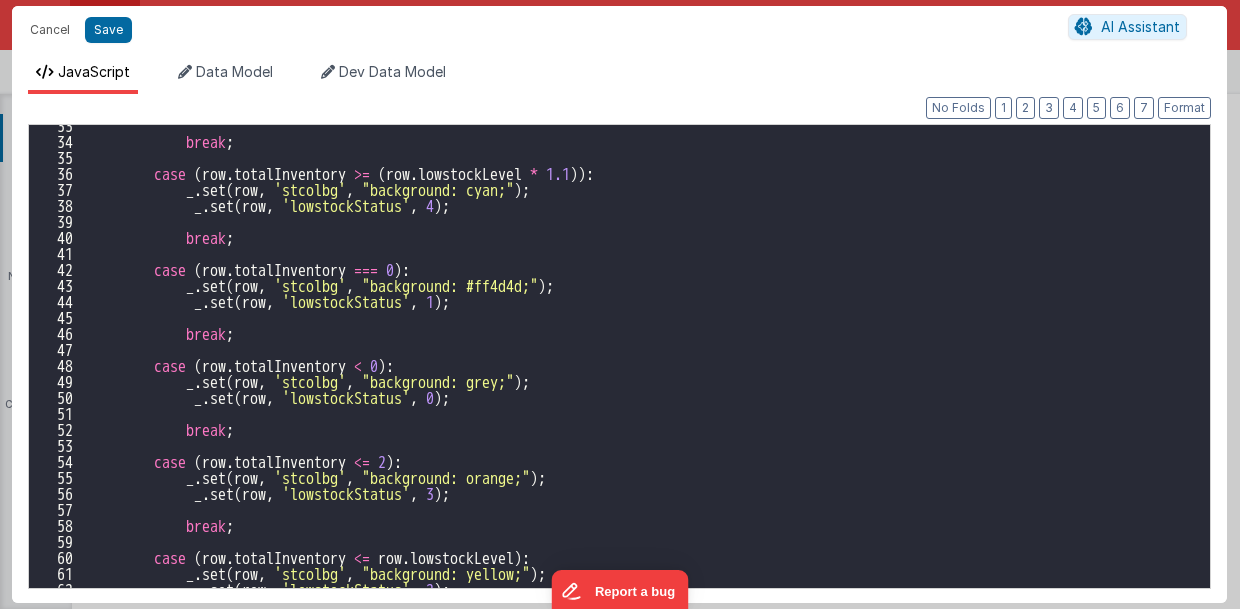 scroll, scrollTop: 560, scrollLeft: 0, axis: vertical 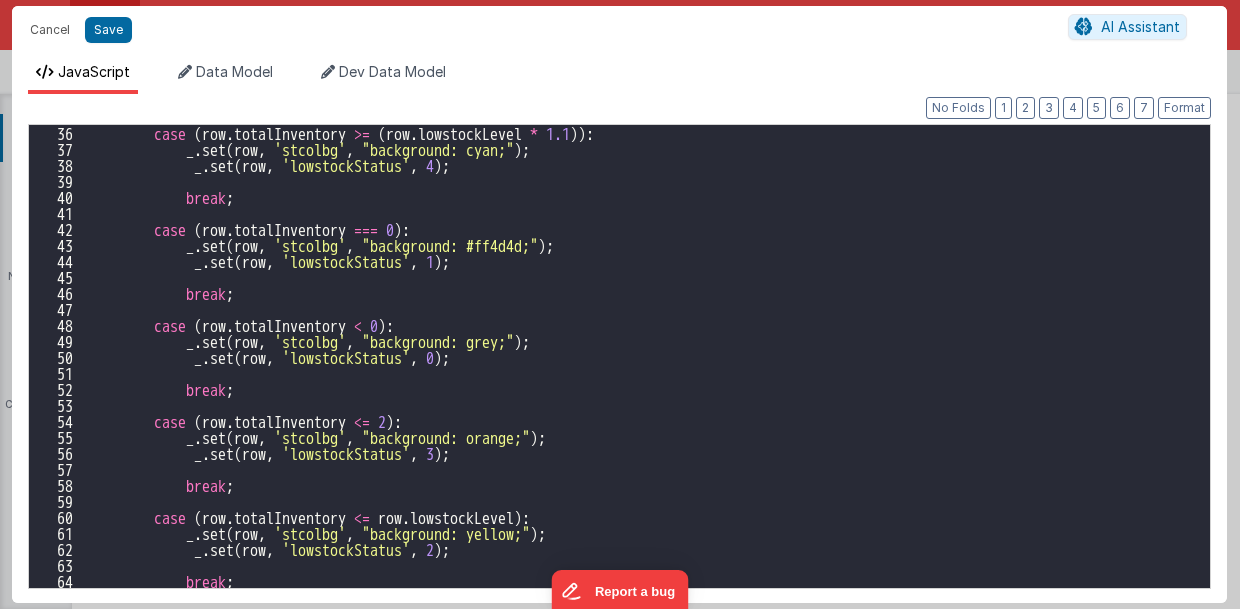 click on "case   ( row . totalInventory   >=   ( row . lowstockLevel   *   1.1 )) :                _ . set ( row ,   'stcolbg' ,   "background: cyan;" ) ;                  _ . set ( row ,   'lowstockStatus' ,   4 ) ;                break ;           case   ( row . totalInventory   ===   0 ) :                _ . set ( row ,   'stcolbg' ,   "background: #ff4d4d;" ) ;                  _ . set ( row ,   'lowstockStatus' ,   1 ) ;                break ;           case   ( row . totalInventory   <   0 ) :                _ . set ( row ,   'stcolbg' ,   "background: grey;" ) ;                  _ . set ( row ,   'lowstockStatus' ,   0 ) ;                break ;           case   ( row . totalInventory   <=   2 ) :                _ . set ( row ,   'stcolbg' ,   "background: orange;" ) ;                  _ . set ( row ,   'lowstockStatus' ,   3 ) ;                break ;           case   ( row . totalInventory   <=   row . lowstockLevel ) :                _ . set ( row ,   'stcolbg' ,   "background: yellow;" ) ;        _" at bounding box center (643, 372) 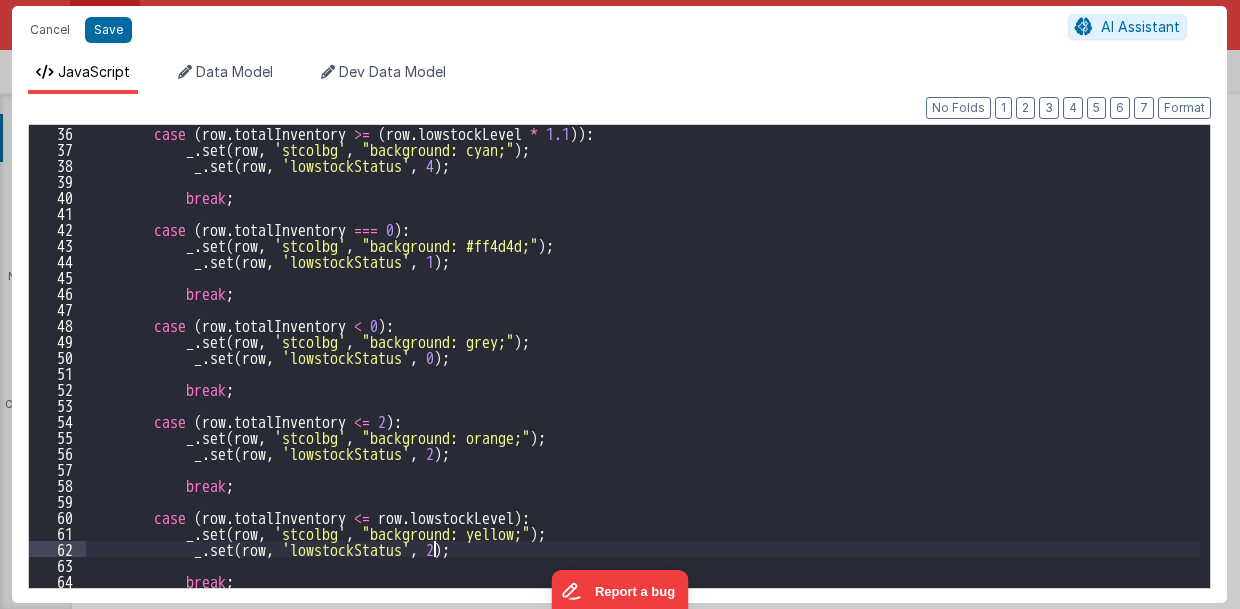 click on "case   ( row . totalInventory   >=   ( row . lowstockLevel   *   1.1 )) :                _ . set ( row ,   'stcolbg' ,   "background: cyan;" ) ;                  _ . set ( row ,   'lowstockStatus' ,   4 ) ;                break ;           case   ( row . totalInventory   ===   0 ) :                _ . set ( row ,   'stcolbg' ,   "background: #ff4d4d;" ) ;                  _ . set ( row ,   'lowstockStatus' ,   1 ) ;                break ;           case   ( row . totalInventory   <   0 ) :                _ . set ( row ,   'stcolbg' ,   "background: grey;" ) ;                  _ . set ( row ,   'lowstockStatus' ,   0 ) ;                break ;           case   ( row . totalInventory   <=   2 ) :                _ . set ( row ,   'stcolbg' ,   "background: orange;" ) ;                  _ . set ( row ,   'lowstockStatus' ,   2 ) ;                break ;           case   ( row . totalInventory   <=   row . lowstockLevel ) :                _ . set ( row ,   'stcolbg' ,   "background: yellow;" ) ;        _" at bounding box center (643, 372) 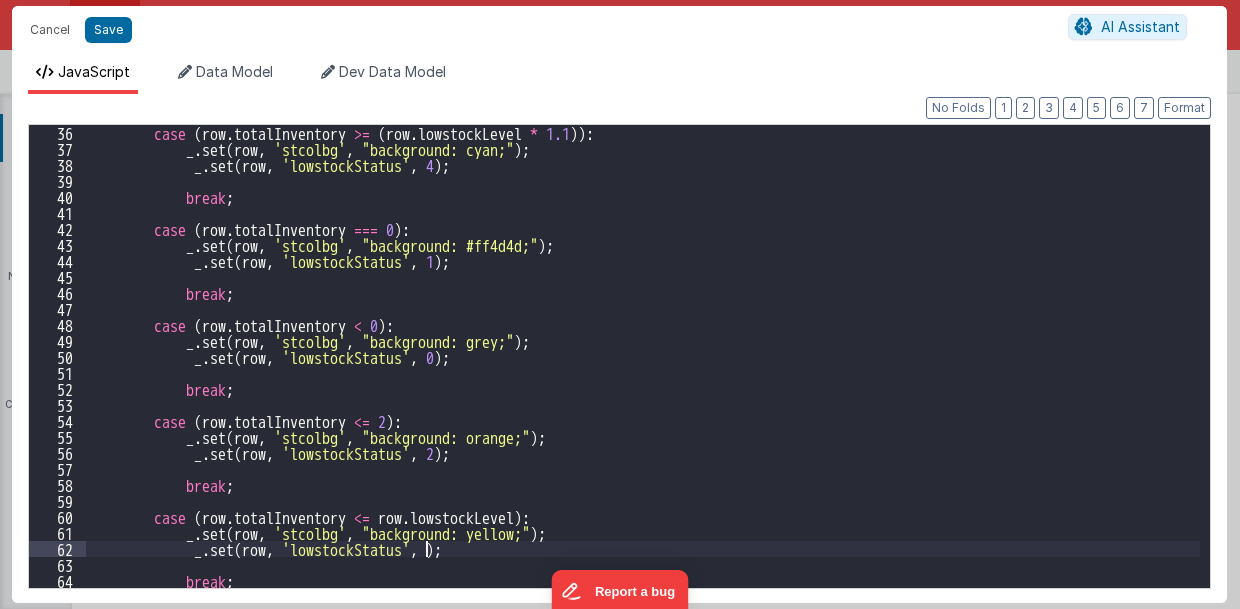 type 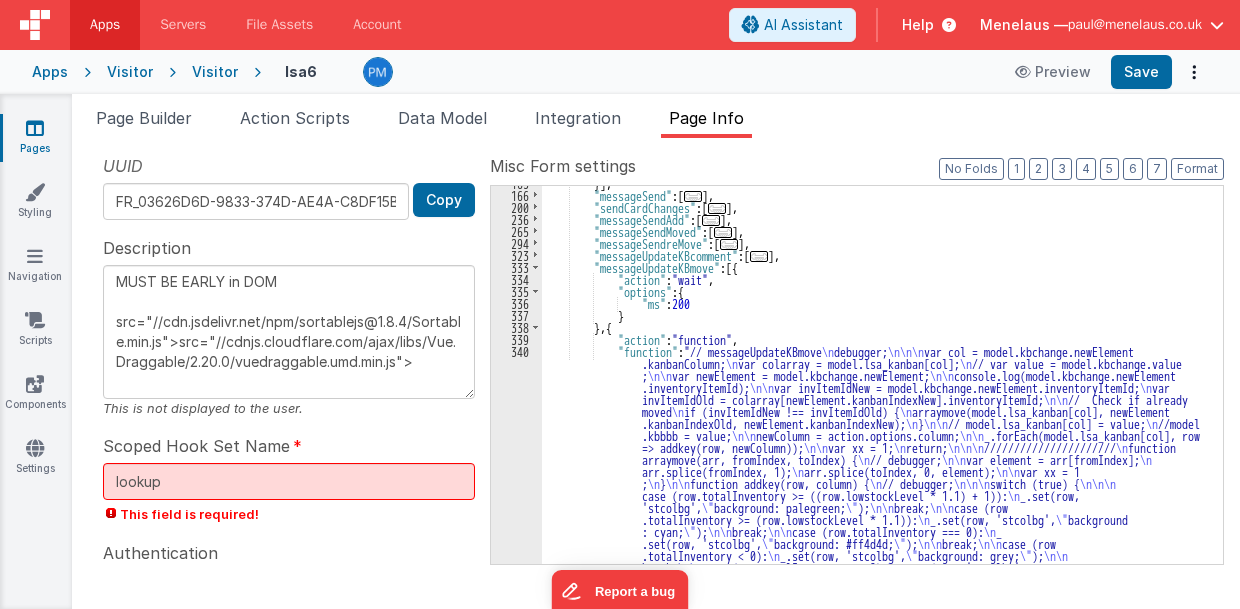 scroll, scrollTop: 1469, scrollLeft: 0, axis: vertical 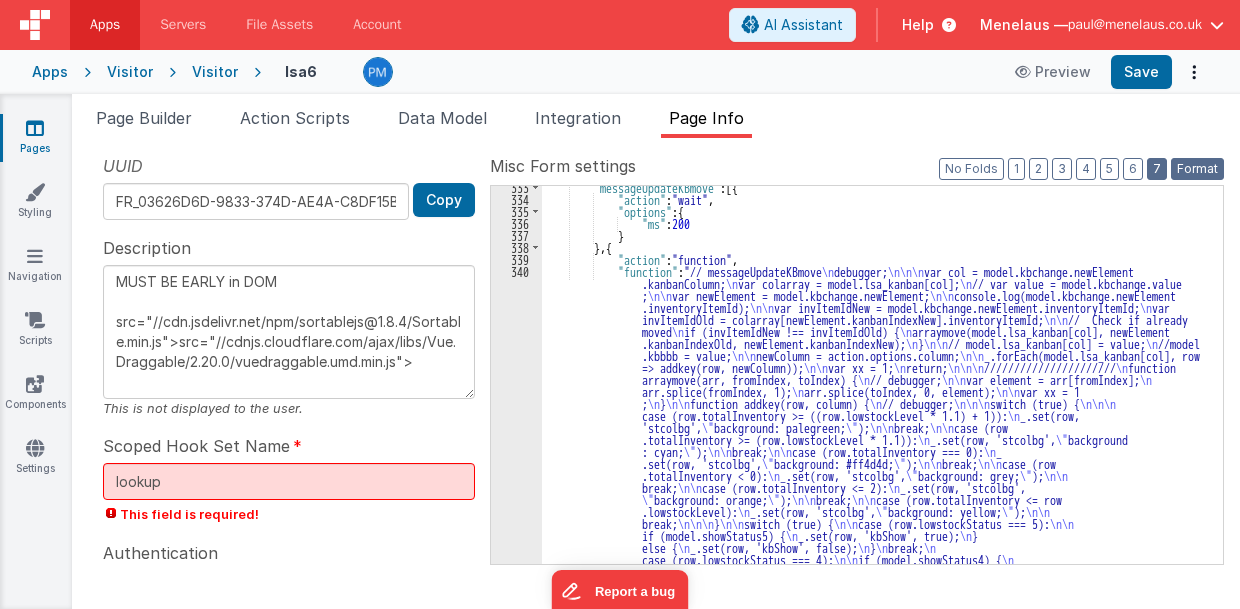 drag, startPoint x: 1200, startPoint y: 162, endPoint x: 1153, endPoint y: 162, distance: 47 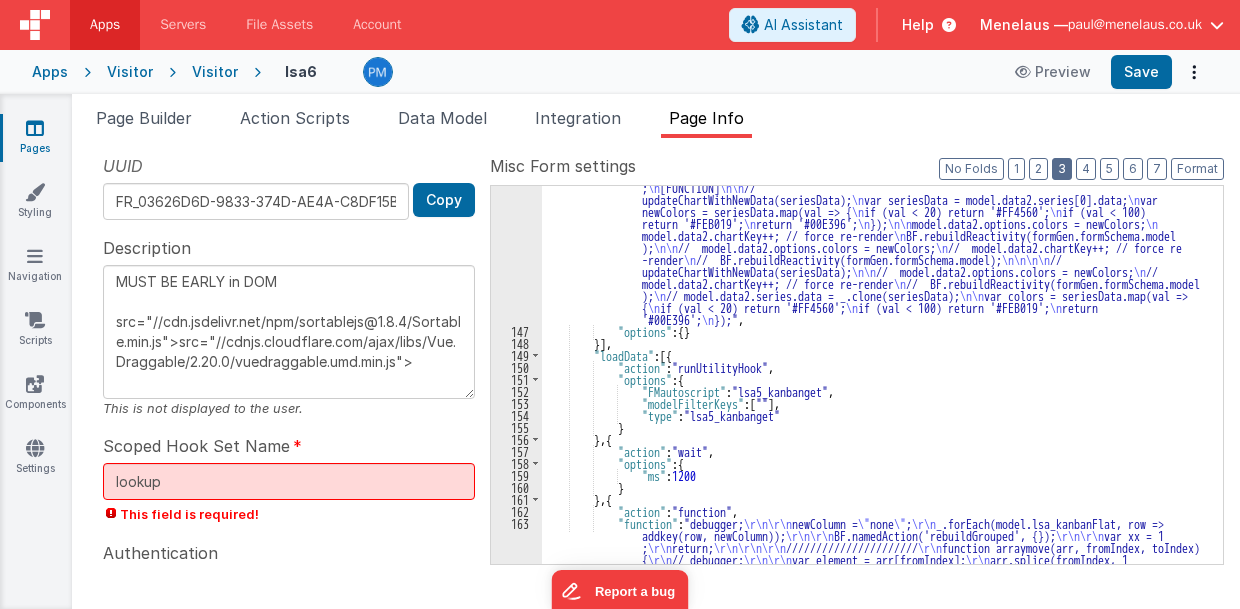 click on "3" at bounding box center [1062, 169] 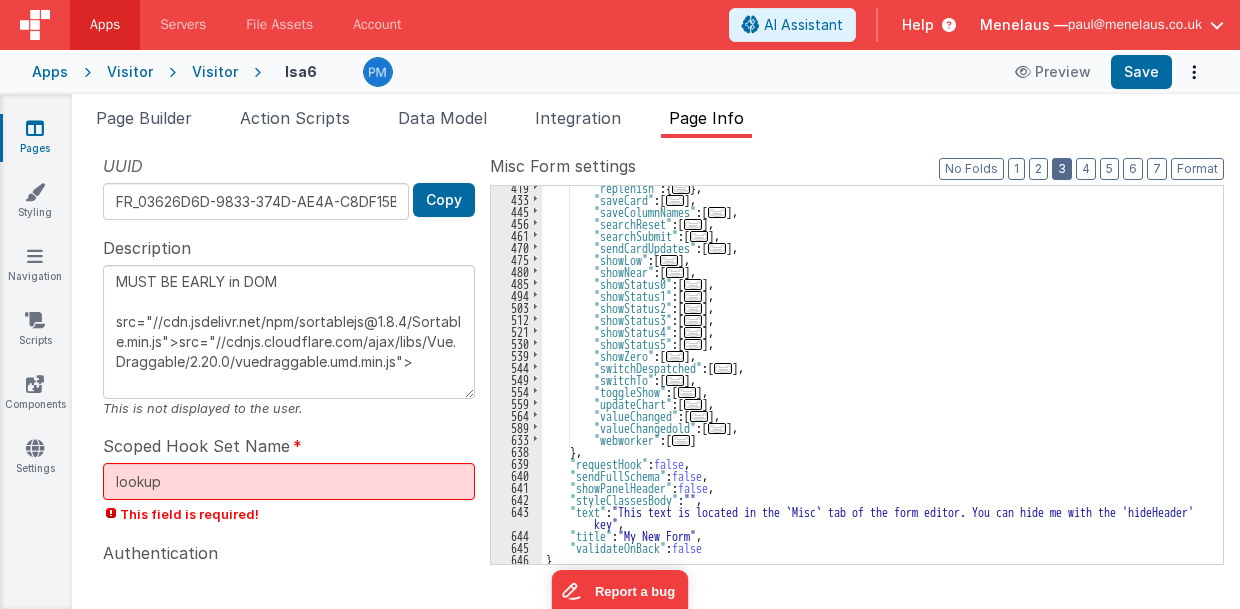 scroll, scrollTop: 544, scrollLeft: 0, axis: vertical 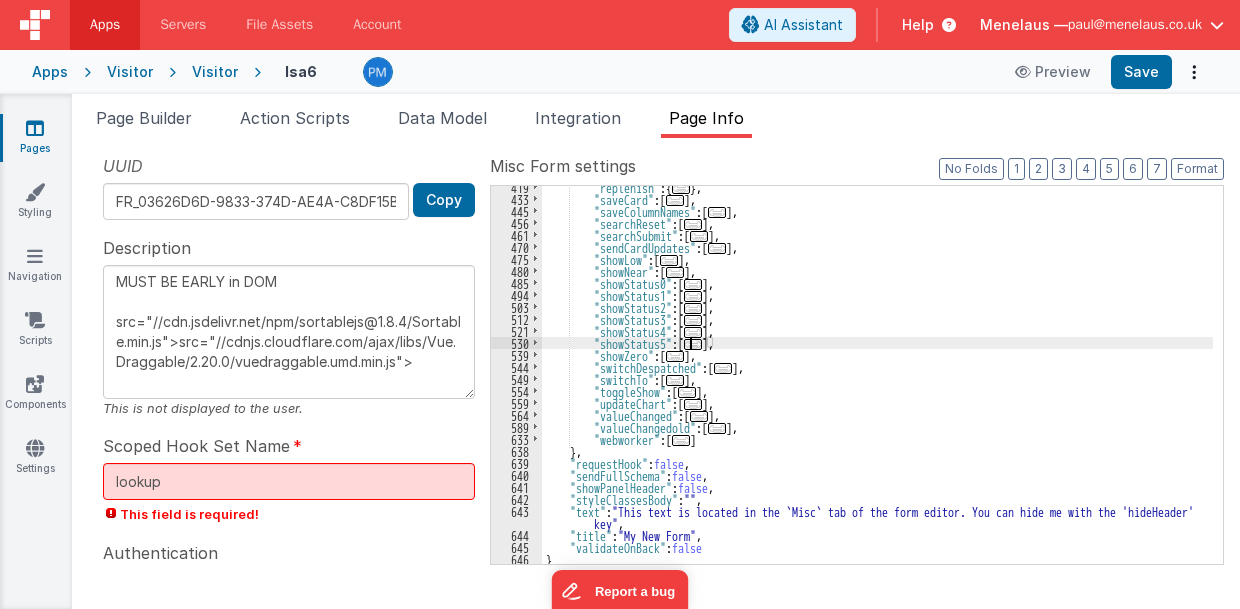 click on "..." at bounding box center [693, 344] 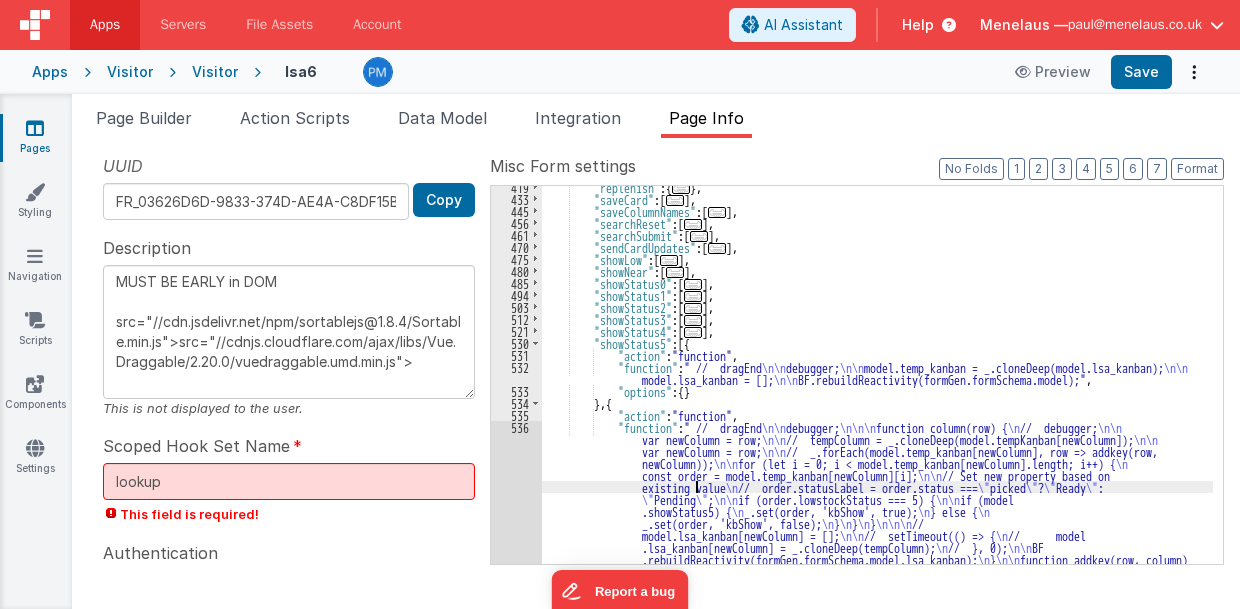 click on ""replenish" :  { ... } ,           "saveCard" :  [ ... ] ,           "saveColumnNames" :  [ ... ] ,           "searchReset" :  [ ... ] ,           "searchSubmit" :  [ ... ] ,           "sendCardUpdates" :  [ ... ] ,           "showLow" :  [ ... ] ,           "showNear" :  [ ... ] ,           "showStatus0" :  [ ... ] ,           "showStatus1" :  [ ... ] ,           "showStatus2" :  [ ... ] ,           "showStatus3" :  [ ... ] ,           "showStatus4" :  [ ... ] ,           "showStatus5" :  [{                "action" :  "function" ,                "function" :  " //  dragEnd \n\n  debugger; \n\n  model.temp_kanban = _.cloneDeep(model.lsa_kanban); \n\n                    model.lsa_kanban = []; \n\n  BF.rebuildReactivity(formGen.formSchema.model);" ,                "options" :  { }           } ,  {                "action" :  "function" ,                "function" :  " //  dragEnd \n\n  debugger; \n\n\n  function column(row) { \n      //  debugger; \n\n     \n" at bounding box center (878, 544) 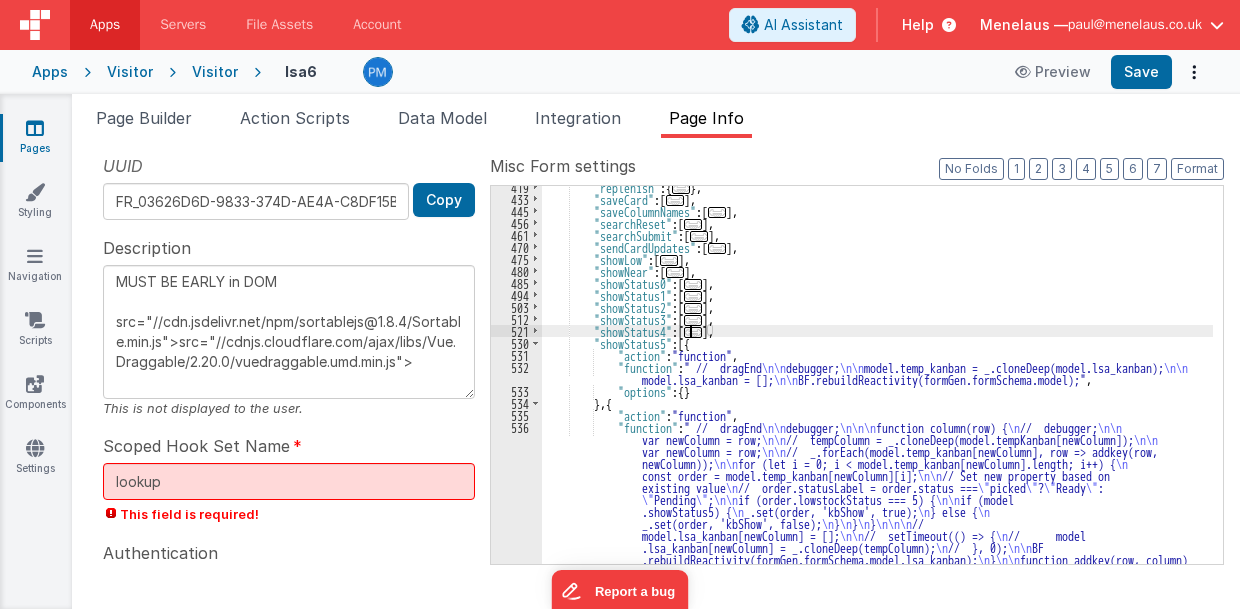 click on "..." at bounding box center [693, 332] 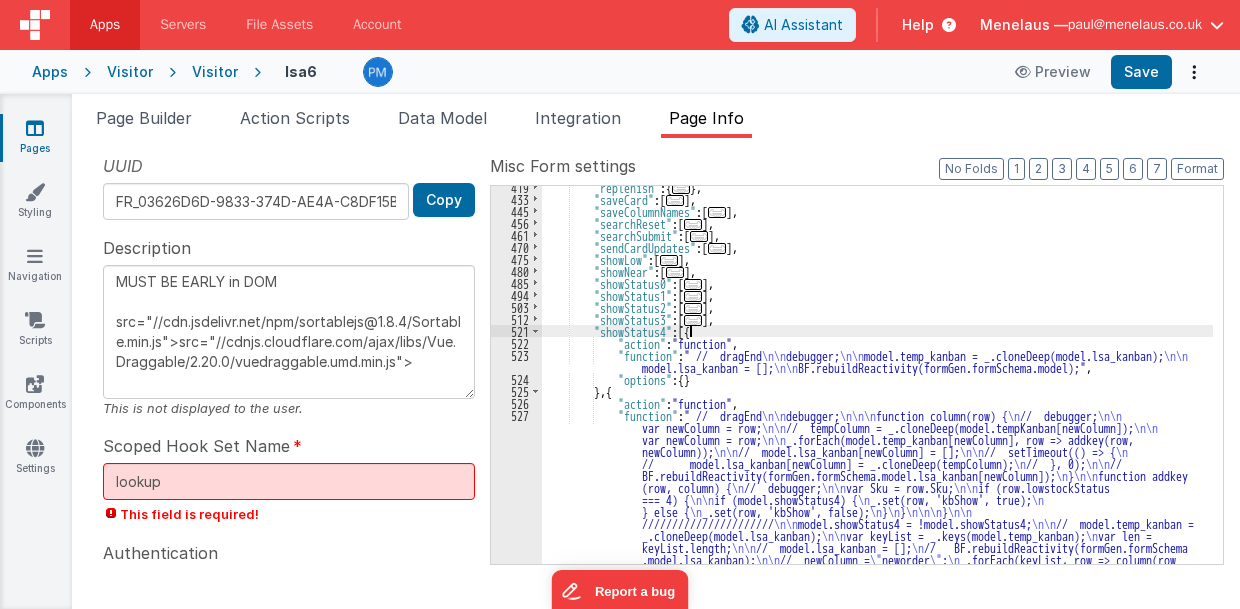 click on ""showLow" :  [ ... ] ,           "showNear" :  [ ... ] ,           "showStatus0" :  [ ... ] ,           "showStatus1" :  [ ... ] ,           "showStatus2" :  [ ... ] ,           "showStatus3" :  [ ... ] ,           "showStatus4" :  [{                "action" :  "function" ,                "function" :  " //  dragEnd \n\n  debugger; \n\n  model.temp_kanban = _.cloneDeep(model.lsa_kanban); \n\n                    model.lsa_kanban = []; \n\n  BF.rebuildReactivity(formGen.formSchema.model);" ,                "options" :  { }           } ,  {                "action" :  "function" ,                "function" :  " //  dragEnd \n\n  debugger; \n\n\n  function column(row) { \n      //  debugger; \n\n                        var newColumn = row; \n\n \n\n" at bounding box center (878, 478) 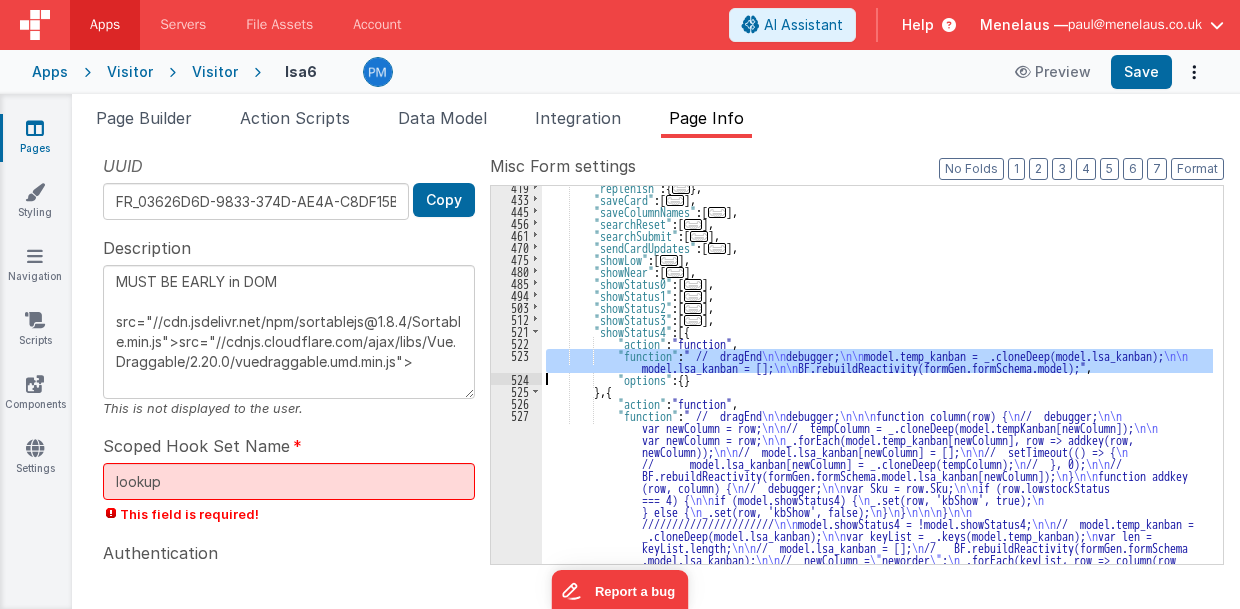 click on "523" at bounding box center (516, 361) 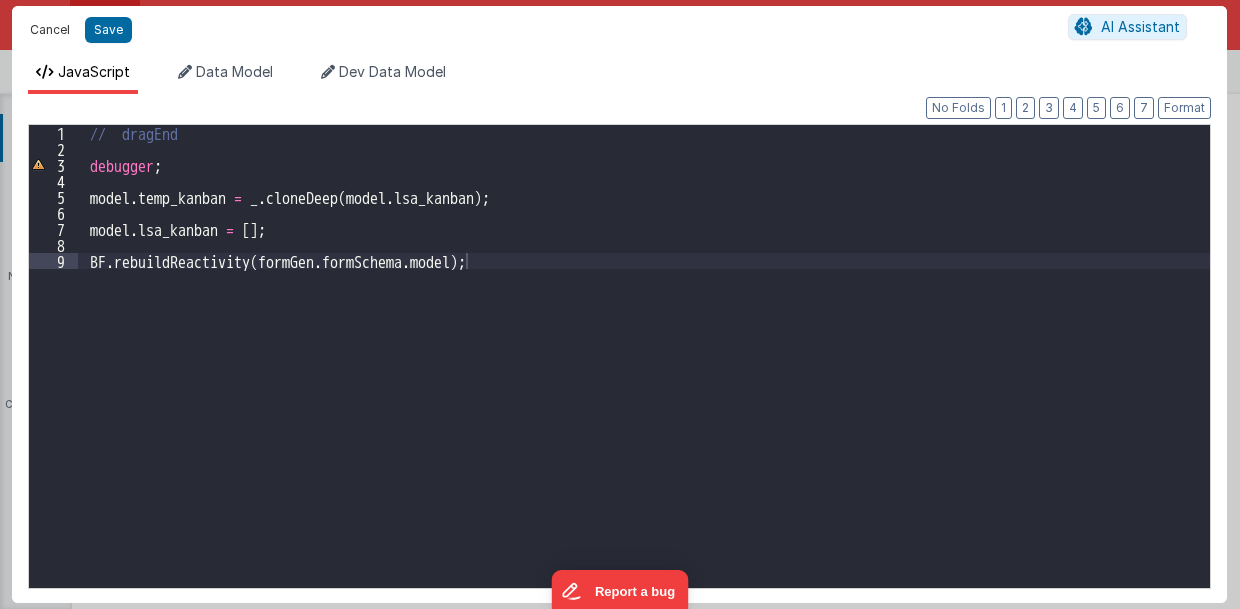 click on "Cancel" at bounding box center (50, 30) 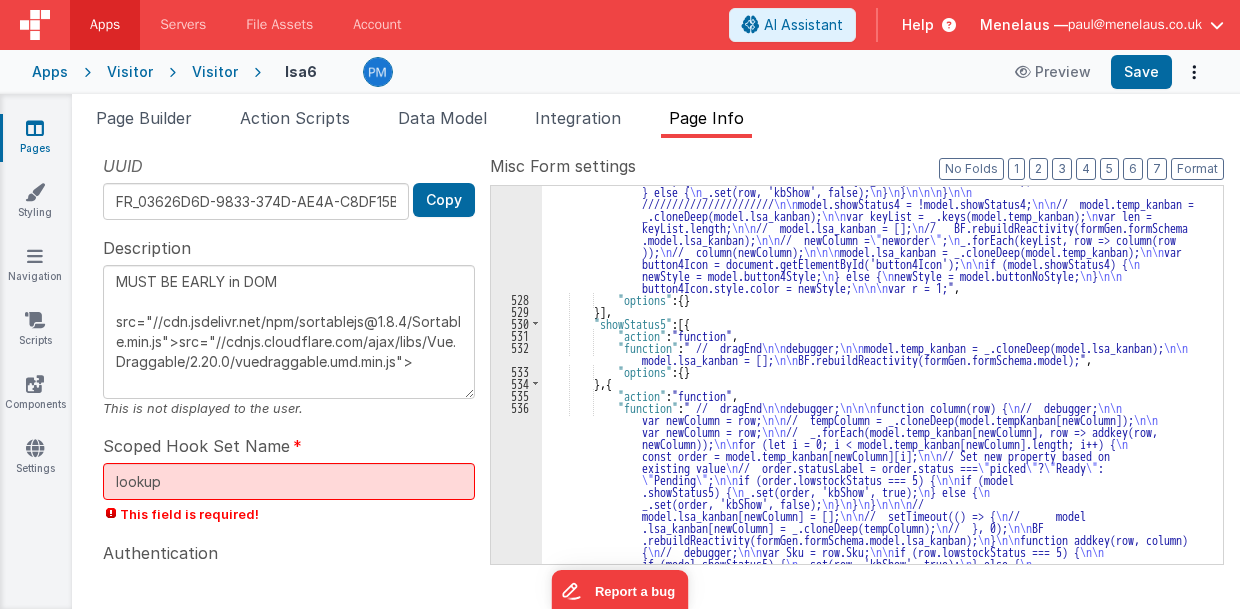 scroll, scrollTop: 865, scrollLeft: 0, axis: vertical 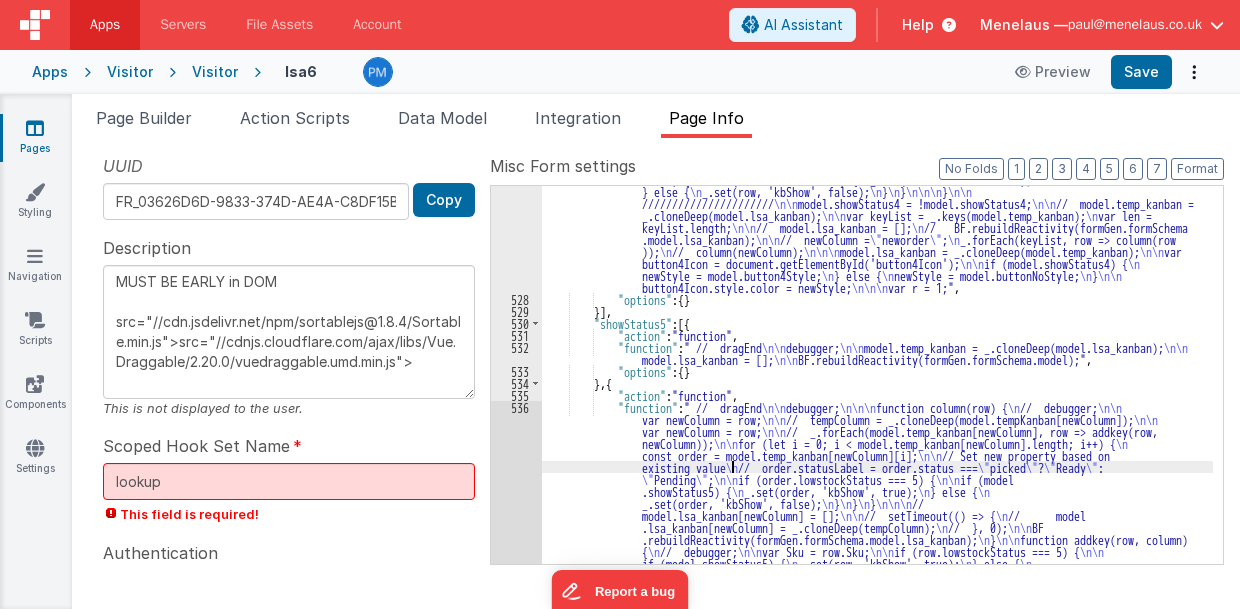 click on ""function" :  " //  dragEnd \n\n  debugger; \n\n\n  function column(row) { \n      //  debugger; \n\n                        var newColumn = row; \n\n     //  tempColumn = _.cloneDeep(model.tempKanban[newColumn]); \n\n                        var newColumn = row; \n\n      _.forEach(model.temp_kanban[newColumn], row => addkey(row,                   newColumn)); \n\n      //  model.lsa_kanban[newColumn] = []; \n\n      //  setTimeout(() => { \n                        //      model.lsa_kanban[newColumn] = _.cloneDeep(tempColumn); \n      //  }, 0); \n\n      //                    BF.rebuildReactivity(formGen.formSchema.model.lsa_kanban[newColumn]); \n  } \n\n  function addkey                  (row, column) { \n      //  debugger; \n\n      var Sku = row.Sku; \n\n      if (row.lowstockStatus                   === 4) { \n\n          if (model.showStatus4) { \n \n           } else { \n \n" at bounding box center (878, 548) 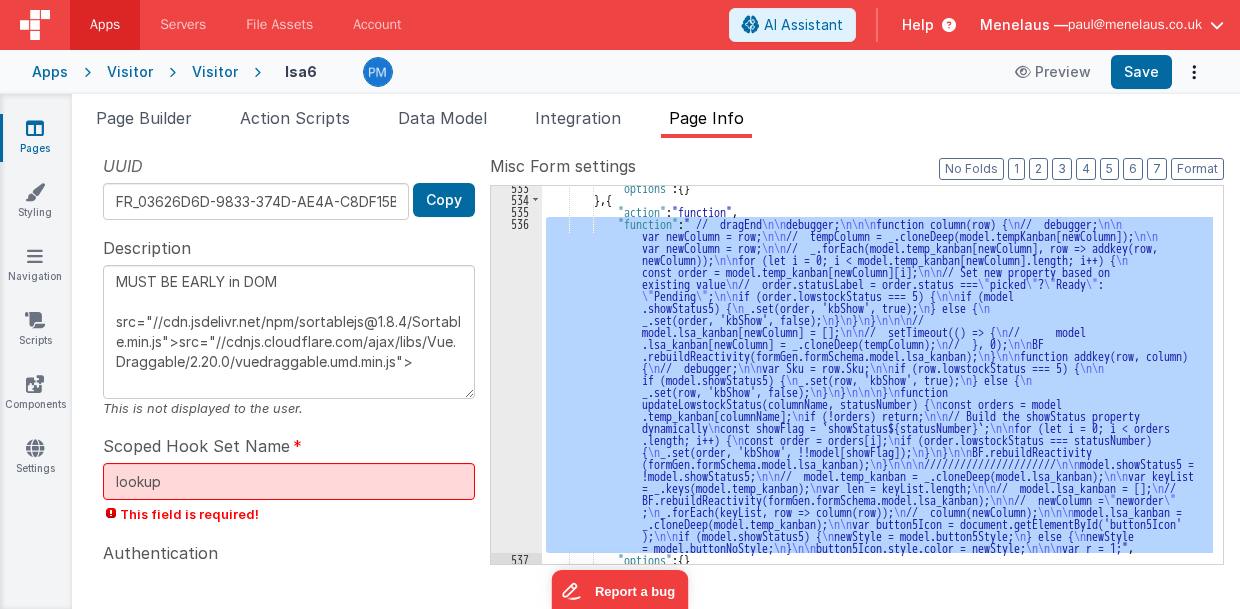 click on "536" at bounding box center [516, 385] 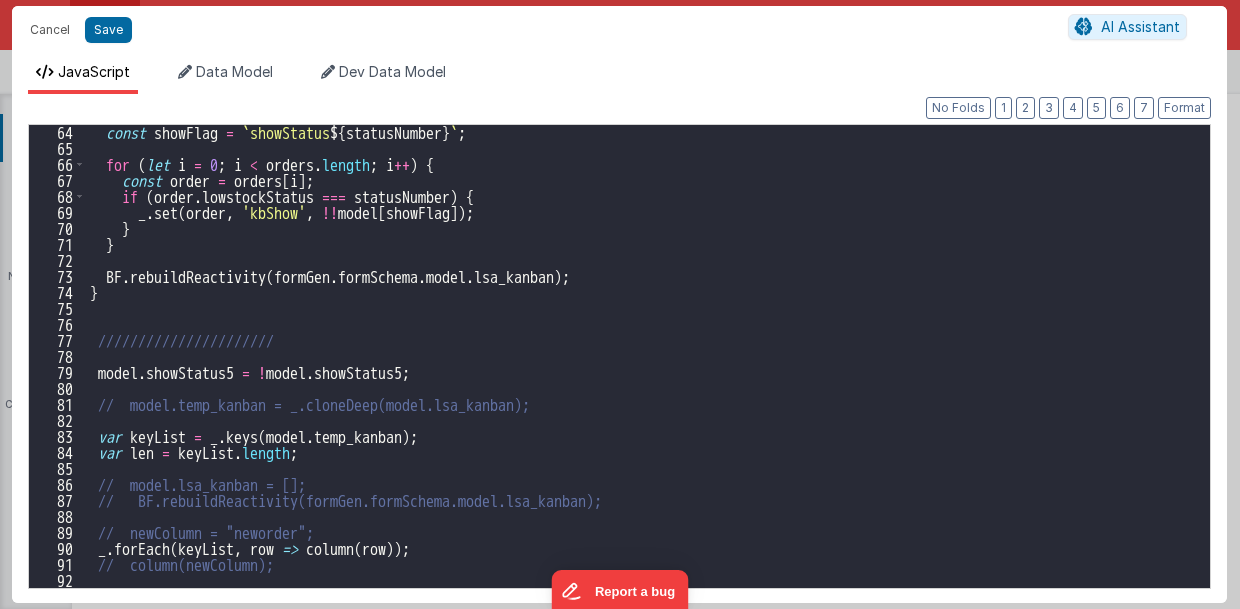 scroll, scrollTop: 1009, scrollLeft: 0, axis: vertical 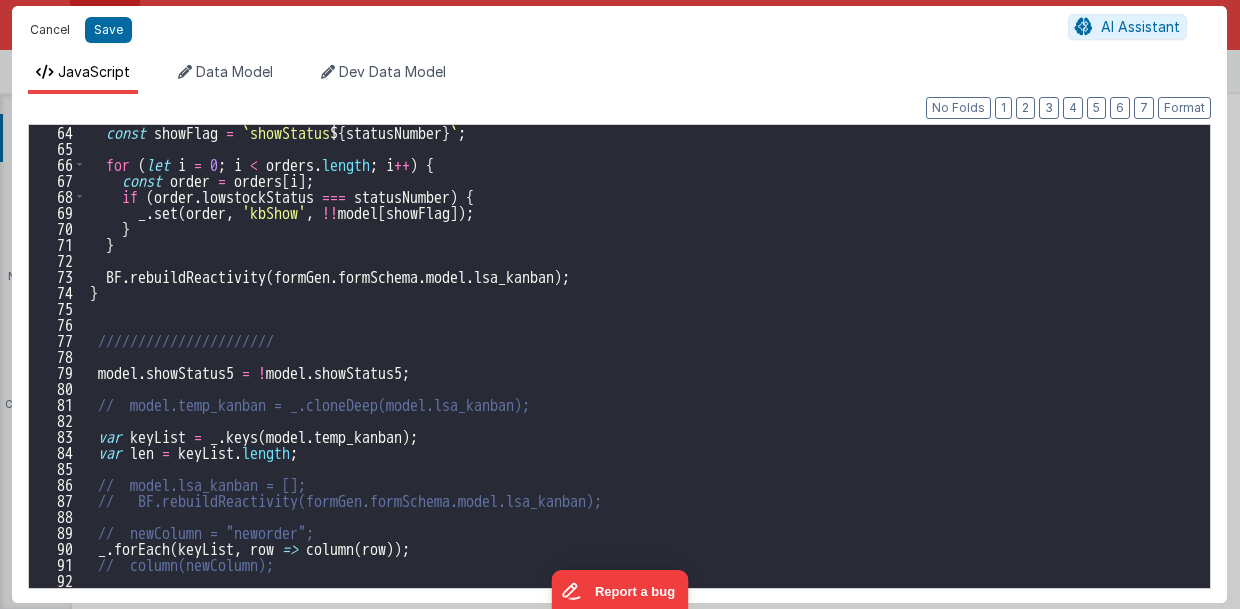 click on "Cancel" at bounding box center [50, 30] 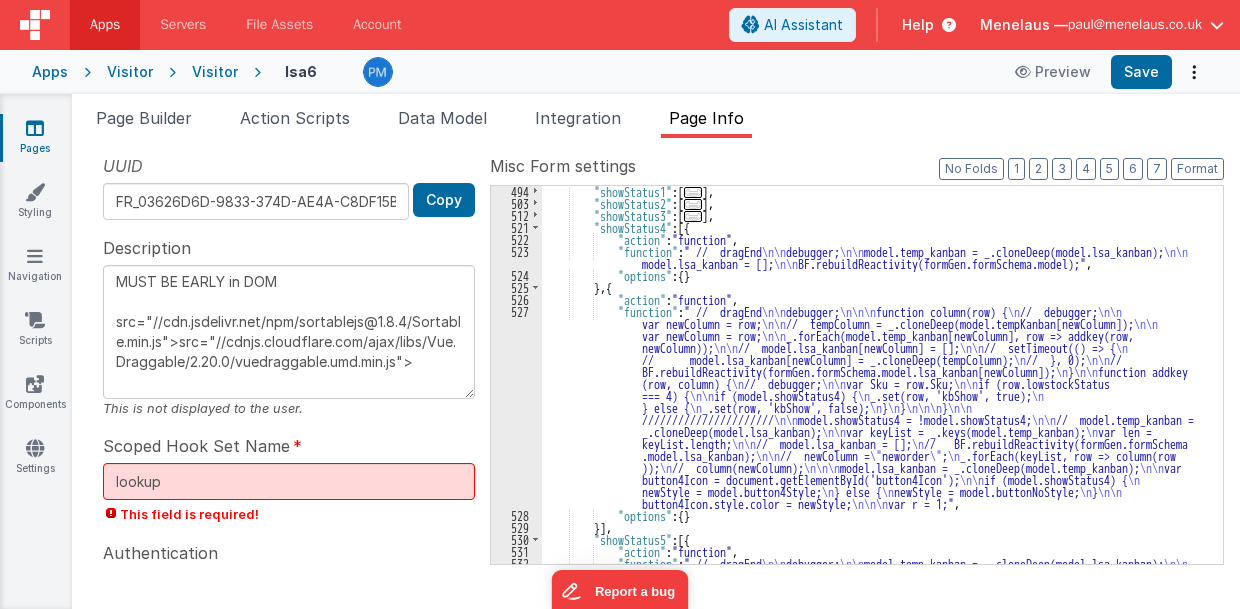 scroll, scrollTop: 609, scrollLeft: 0, axis: vertical 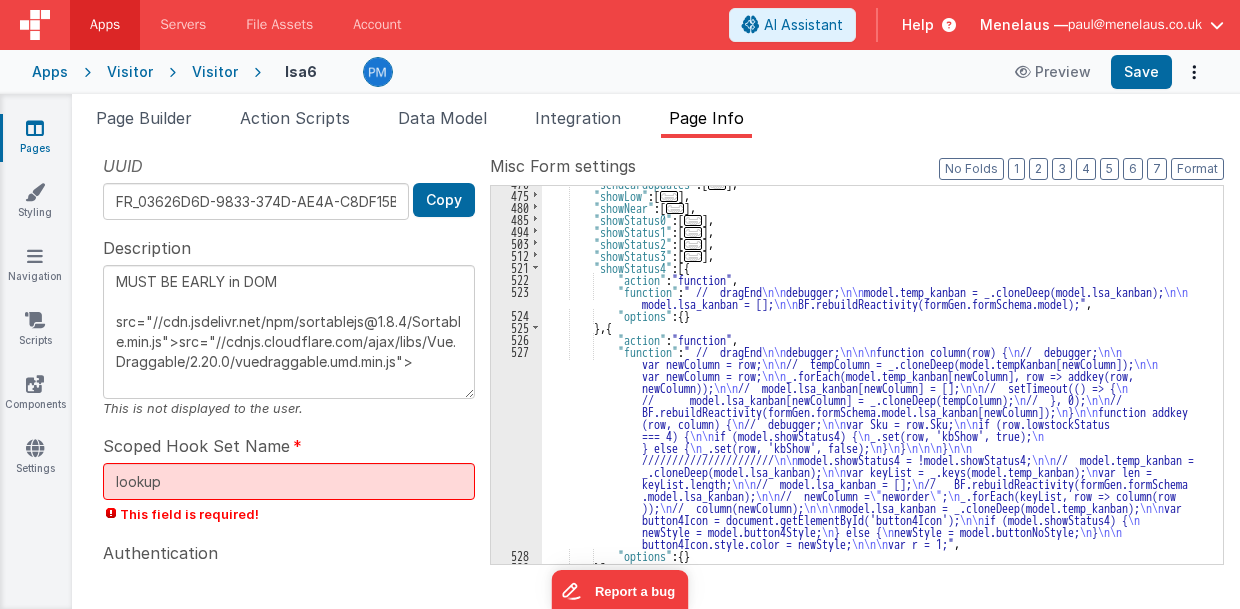 click on ""sendCardUpdates" :  [ ... ] ,           "showLow" :  [ ... ] ,           "showNear" :  [ ... ] ,           "showStatus0" :  [ ... ] ,           "showStatus1" :  [ ... ] ,           "showStatus2" :  [ ... ] ,           "showStatus3" :  [ ... ] ,           "showStatus4" :  [{                "action" :  "function" ,                "function" :  " //  dragEnd \n\n  debugger; \n\n  model.temp_kanban = _.cloneDeep(model.lsa_kanban); \n\n                    model.lsa_kanban = []; \n\n  BF.rebuildReactivity(formGen.formSchema.model);" ,                "options" :  { }           } ,  {                "action" :  "function" ,                "function" :  " //  dragEnd \n\n  debugger; \n\n\n  function column(row) { \n      //  debugger; \n\n                        var newColumn = row; \n\n     //  tempColumn = _.cloneDeep(model.tempKanban[newColumn]); \n\n                        var newColumn = row; \n\n                  newColumn)); \n\n \n\n \n" at bounding box center (878, 378) 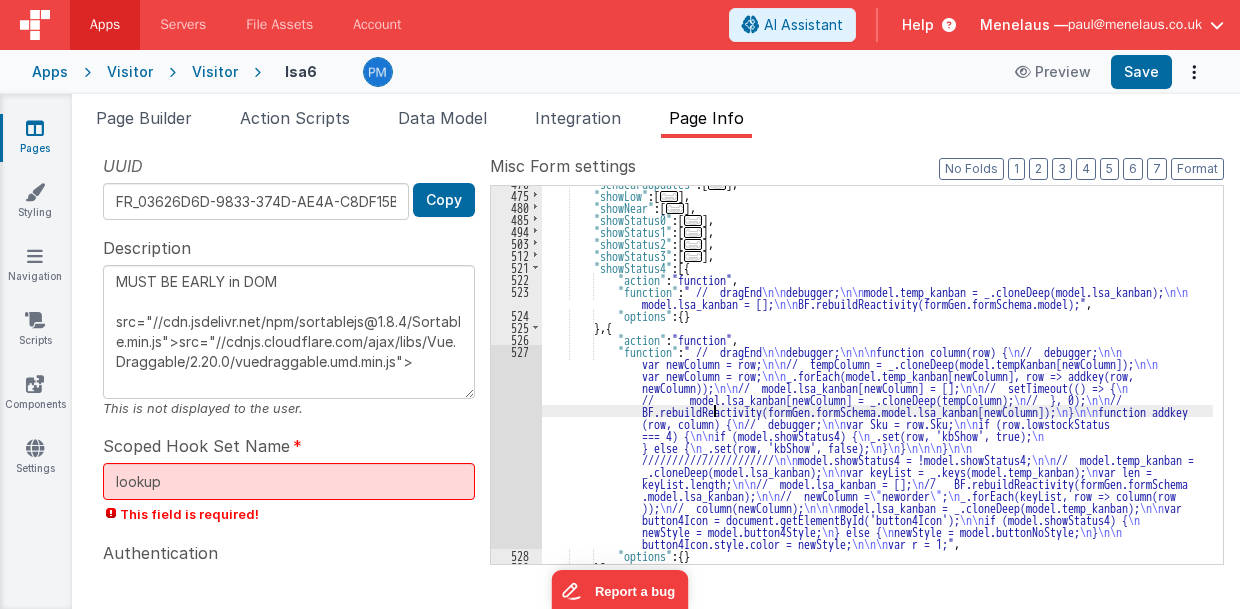 click on "527" at bounding box center (516, 447) 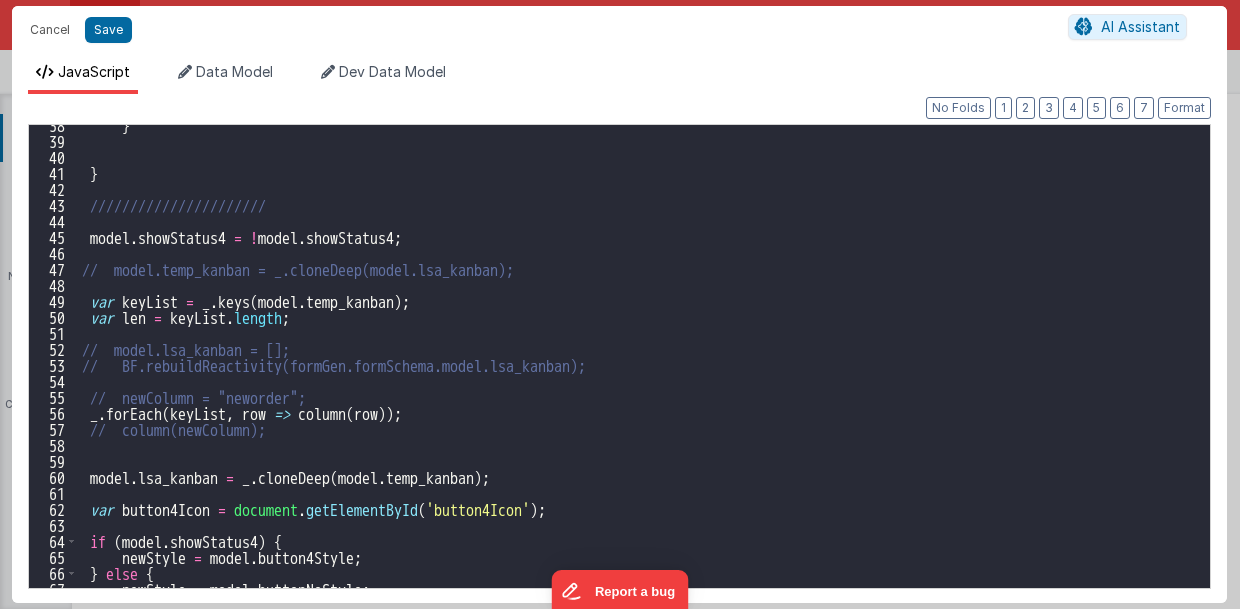 scroll, scrollTop: 640, scrollLeft: 0, axis: vertical 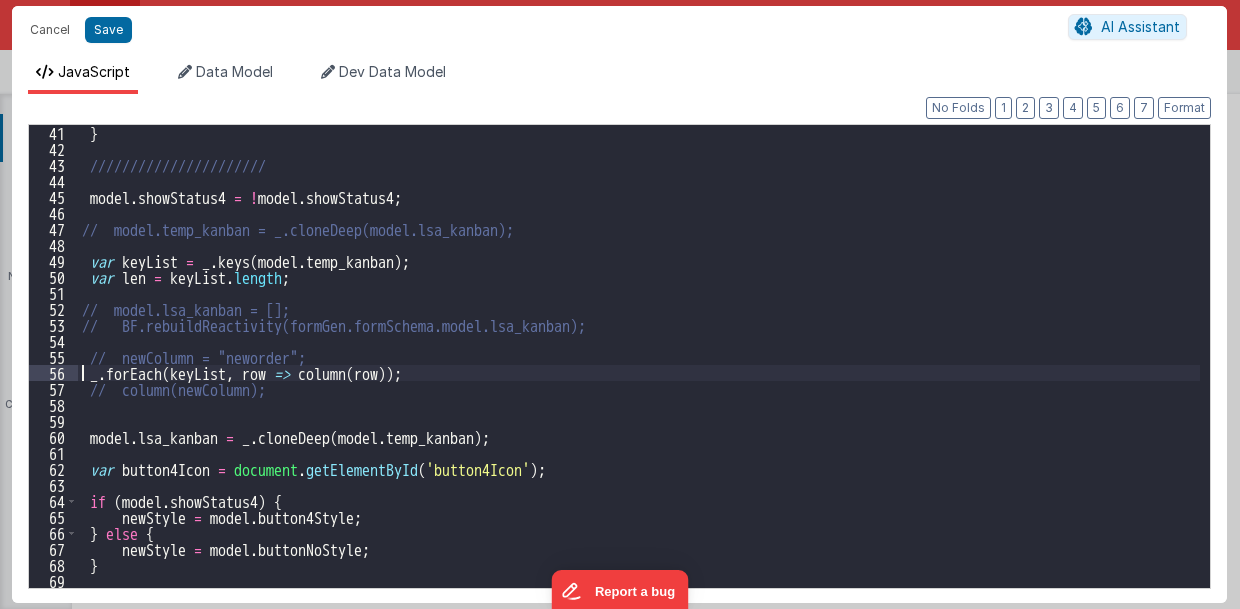 click on "}   //////////////////////   model . showStatus4   =   ! model . showStatus4 ; //  model.temp_kanban = _.cloneDeep(model.lsa_kanban);   var   keyList   =   _ . keys ( model . temp_kanban ) ;   var   len   =   keyList . length ; //  model.lsa_kanban = []; //   BF.rebuildReactivity(formGen.formSchema.model.lsa_kanban);   //  newColumn = "neworder";   _ . forEach ( keyList ,   row   =>   column ( row )) ;   //  column(newColumn);   model . lsa_kanban   =   _ . cloneDeep ( model . temp_kanban ) ;   var   button4Icon   =   document . getElementById ( 'button4Icon' ) ;   if   ( model . showStatus4 )   {        newStyle   =   model . button4Style ;   }   else   {        newStyle   =   model . buttonNoStyle ;   }   button4Icon . style . color   =   newStyle ;" at bounding box center (639, 372) 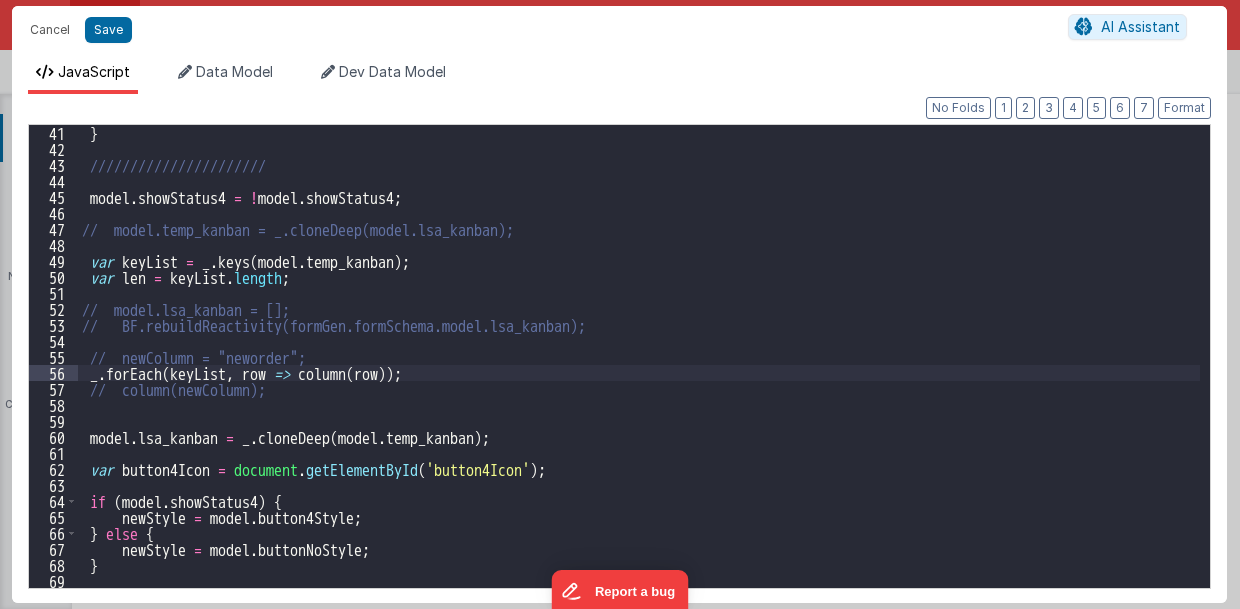click on "}   //////////////////////   model . showStatus4   =   ! model . showStatus4 ; //  model.temp_kanban = _.cloneDeep(model.lsa_kanban);   var   keyList   =   _ . keys ( model . temp_kanban ) ;   var   len   =   keyList . length ; //  model.lsa_kanban = []; //   BF.rebuildReactivity(formGen.formSchema.model.lsa_kanban);   //  newColumn = "neworder";   _ . forEach ( keyList ,   row   =>   column ( row )) ;   //  column(newColumn);   model . lsa_kanban   =   _ . cloneDeep ( model . temp_kanban ) ;   var   button4Icon   =   document . getElementById ( 'button4Icon' ) ;   if   ( model . showStatus4 )   {        newStyle   =   model . button4Style ;   }   else   {        newStyle   =   model . buttonNoStyle ;   }   button4Icon . style . color   =   newStyle ;" at bounding box center [639, 372] 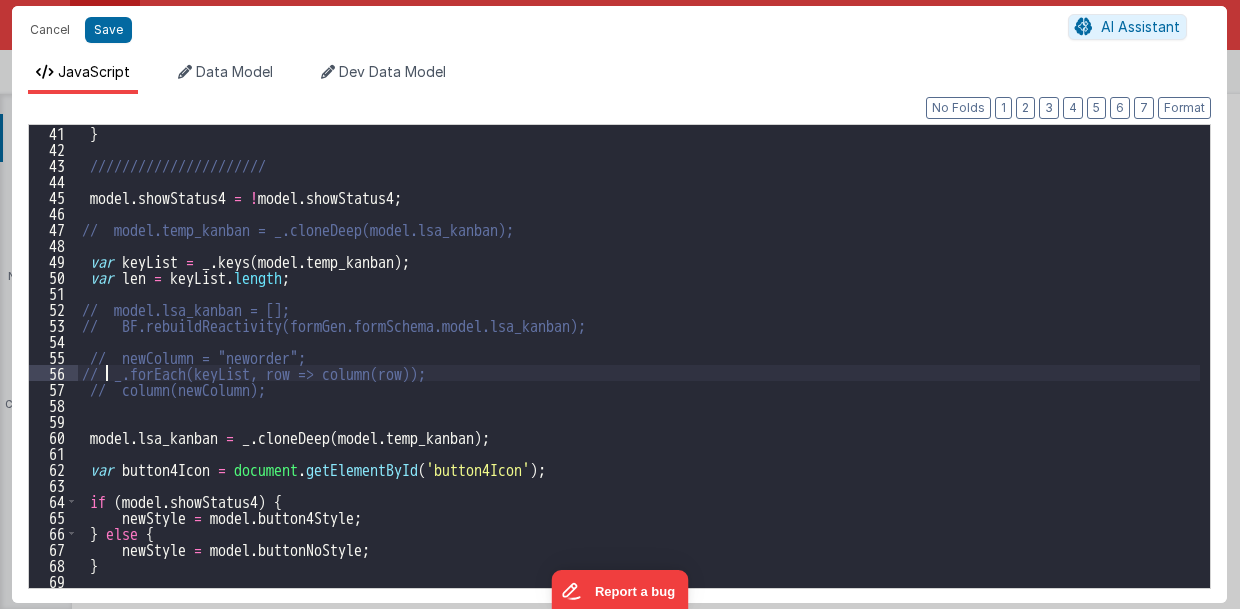 click on "//////////////////////   model . showStatus4   =   ! model . showStatus4 ; //  model.temp_kanban = _.cloneDeep(model.lsa_kanban);   var   keyList   =   _ . keys ( model . temp_kanban ) ;   var   len   =   keyList . length ; //  model.lsa_kanban = []; //   BF.rebuildReactivity(formGen.formSchema.model.lsa_kanban);   //  newColumn = "neworder"; //  _.forEach(keyList, row => column(row));   //  column(newColumn);   model . lsa_kanban   =   _ . cloneDeep ( model . temp_kanban ) ;   var   button4Icon   =   document . getElementById ( 'button4Icon' ) ;   if   ( model . showStatus4 )   {        newStyle   =   model . button4Style ;   }   else   {        newStyle   =   model . buttonNoStyle ;   }   button4Icon . style . color   =   newStyle ;" at bounding box center (639, 372) 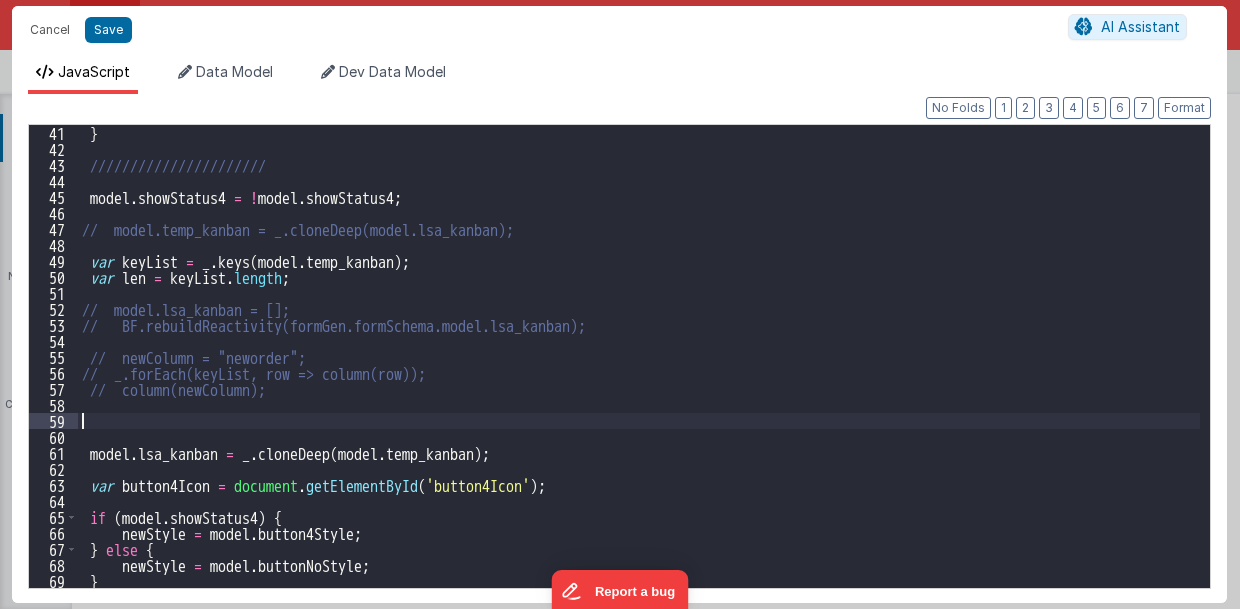 click on "}   //////////////////////   model . showStatus4   =   ! model . showStatus4 ; //  model.temp_kanban = _.cloneDeep(model.lsa_kanban);   var   keyList   =   _ . keys ( model . temp_kanban ) ;   var   len   =   keyList . length ; //  model.lsa_kanban = []; //   BF.rebuildReactivity(formGen.formSchema.model.lsa_kanban);   //  newColumn = "neworder"; //  _.forEach(keyList, row => column(row));   //  column(newColumn);   model . lsa_kanban   =   _ . cloneDeep ( model . temp_kanban ) ;   var   button4Icon   =   document . getElementById ( 'button4Icon' ) ;   if   ( model . showStatus4 )   {        newStyle   =   model . button4Style ;   }   else   {        newStyle   =   model . buttonNoStyle ;   }" at bounding box center [639, 372] 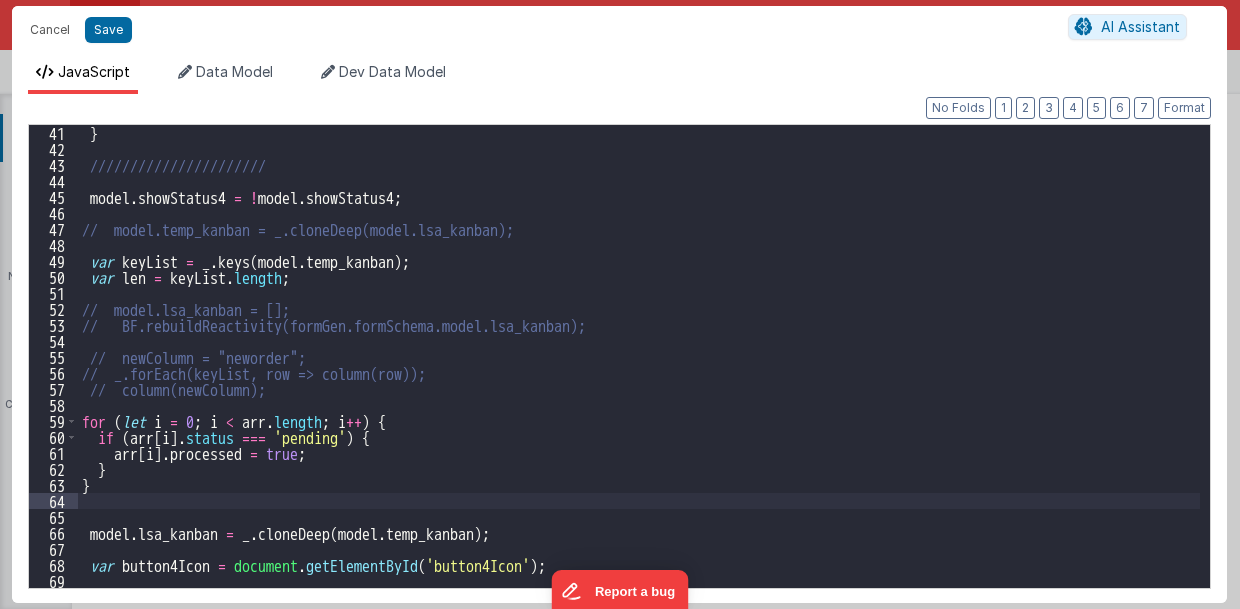 click on "[FUNCTION]" at bounding box center [639, 372] 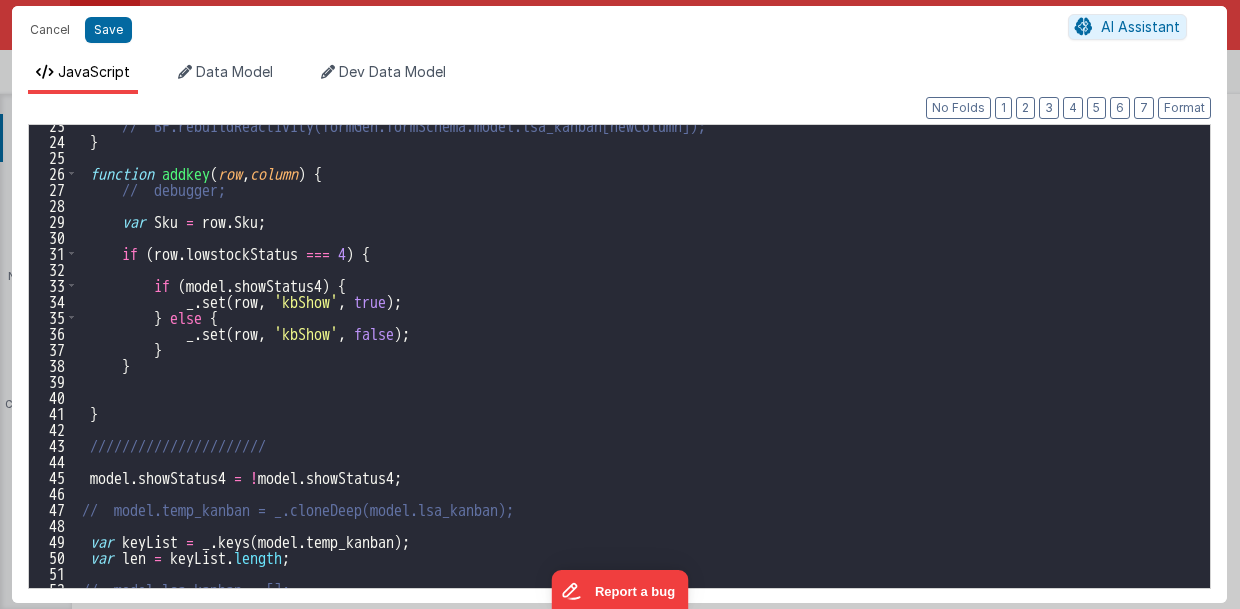 scroll, scrollTop: 360, scrollLeft: 0, axis: vertical 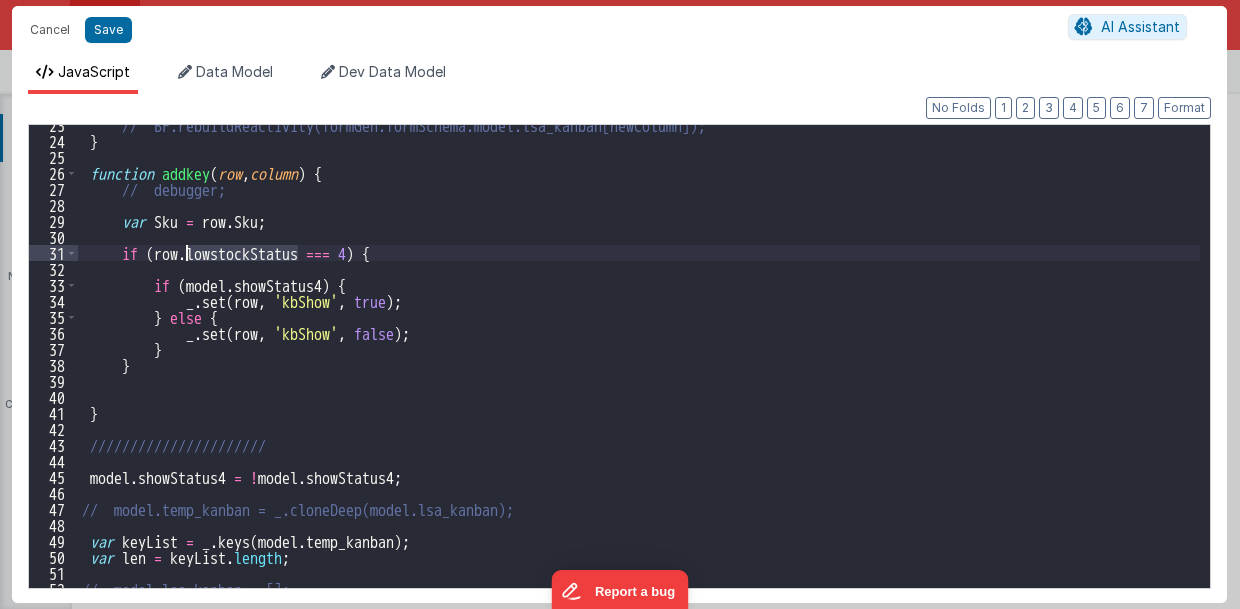 click on "//  BF.rebuildReactivity(formGen.formSchema.model.lsa_kanban[newColumn]);   }   function   addkey ( row ,  column )   {        //  debugger;        var   Sku   =   row . Sku ;        if   ( row . lowstockStatus   ===   4 )   {             if   ( model . showStatus4 )   {                  _ . set ( row ,   'kbShow' ,   true ) ;             }   else   {                  _ . set ( row ,   'kbShow' ,   false ) ;             }        }   }   //////////////////////   model . showStatus4   =   ! model . showStatus4 ; //  model.temp_kanban = _.cloneDeep(model.lsa_kanban);   var   keyList   =   _ . keys ( model . temp_kanban ) ;   var   len   =   keyList . length ; //  model.lsa_kanban = [];" at bounding box center (639, 364) 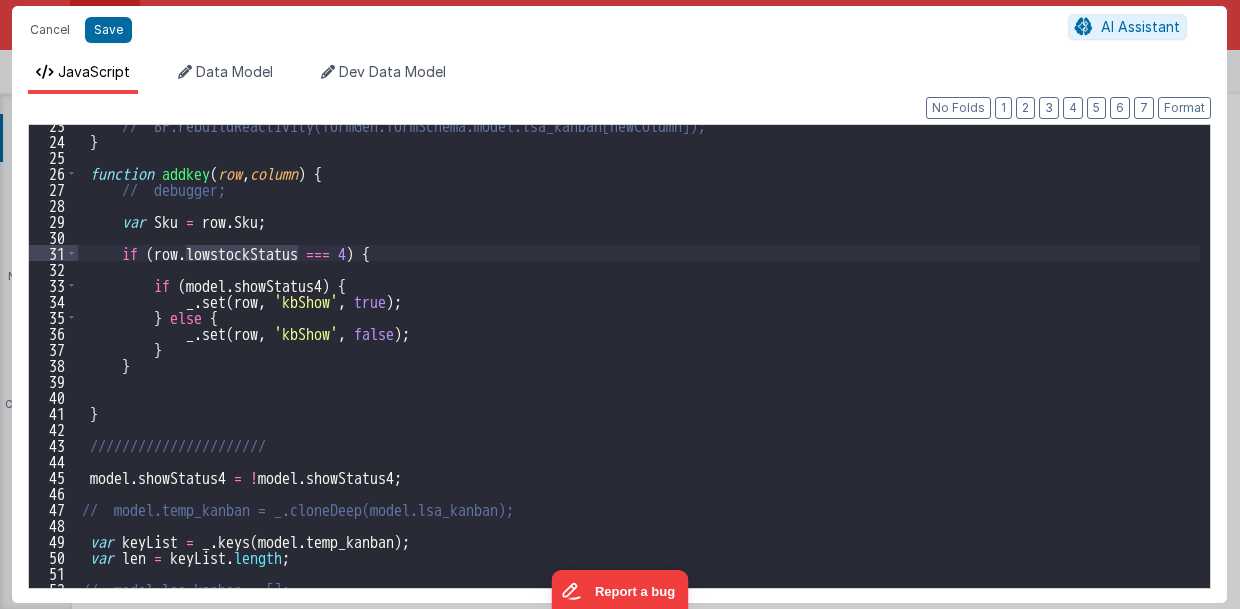 click on "//  BF.rebuildReactivity(formGen.formSchema.model.lsa_kanban[newColumn]);   }   function   addkey ( row ,  column )   {        //  debugger;        var   Sku   =   row . Sku ;        if   ( row . lowstockStatus   ===   4 )   {             if   ( model . showStatus4 )   {                  _ . set ( row ,   'kbShow' ,   true ) ;             }   else   {                  _ . set ( row ,   'kbShow' ,   false ) ;             }        }   }   //////////////////////   model . showStatus4   =   ! model . showStatus4 ; //  model.temp_kanban = _.cloneDeep(model.lsa_kanban);   var   keyList   =   _ . keys ( model . temp_kanban ) ;   var   len   =   keyList . length ; //  model.lsa_kanban = [];" at bounding box center [639, 364] 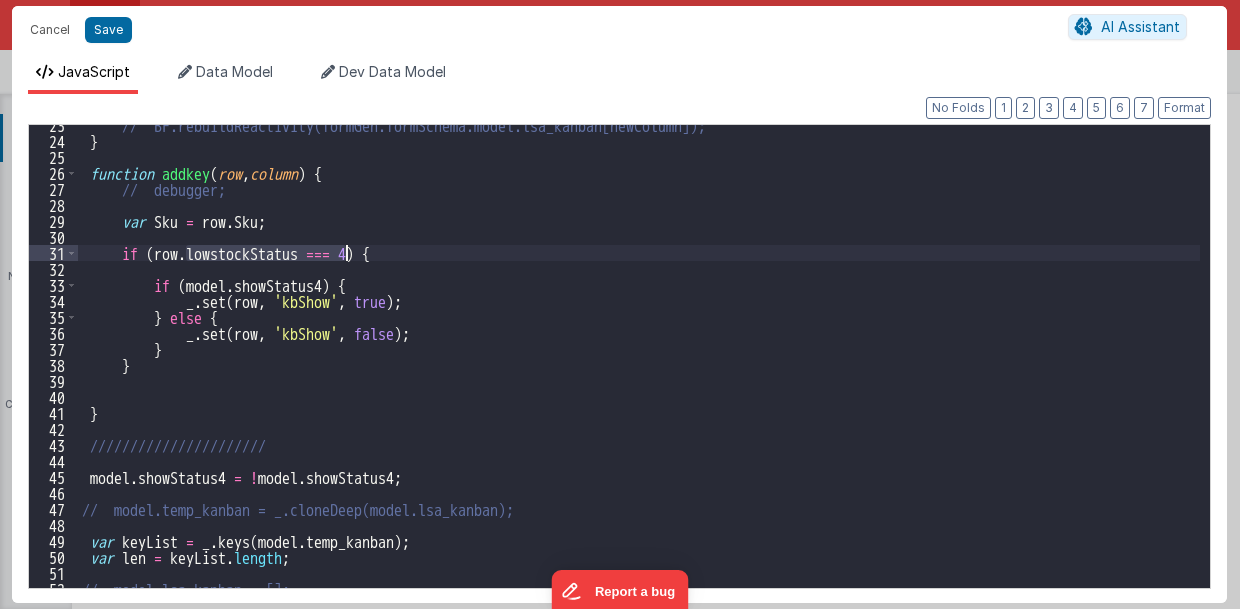 drag, startPoint x: 184, startPoint y: 250, endPoint x: 344, endPoint y: 256, distance: 160.11246 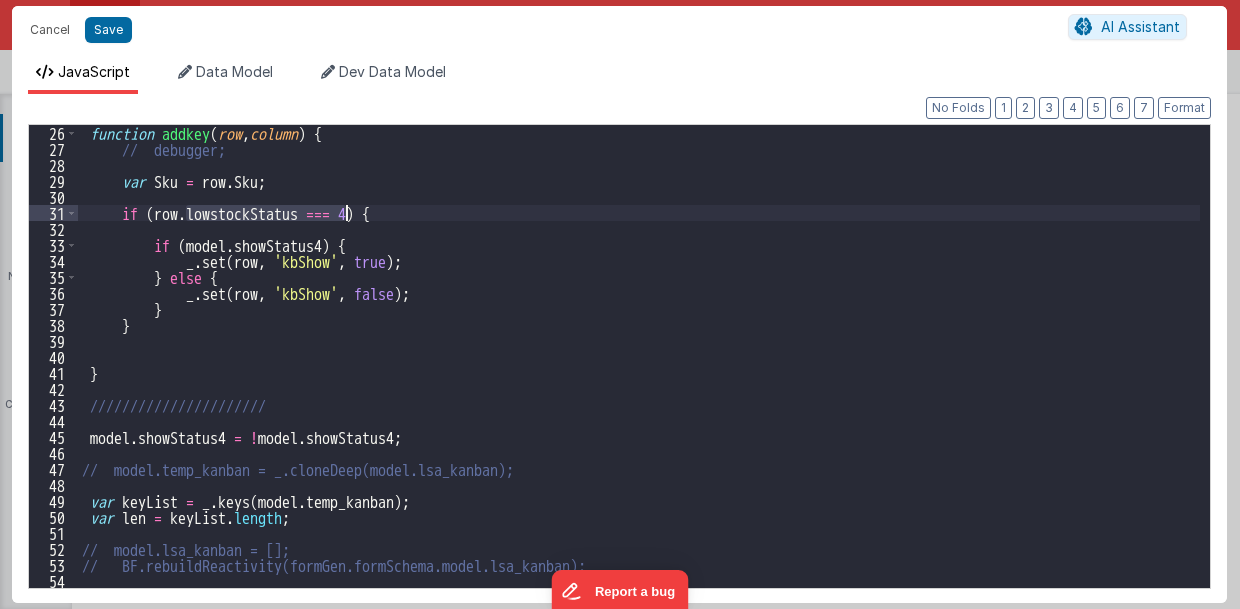 scroll, scrollTop: 600, scrollLeft: 0, axis: vertical 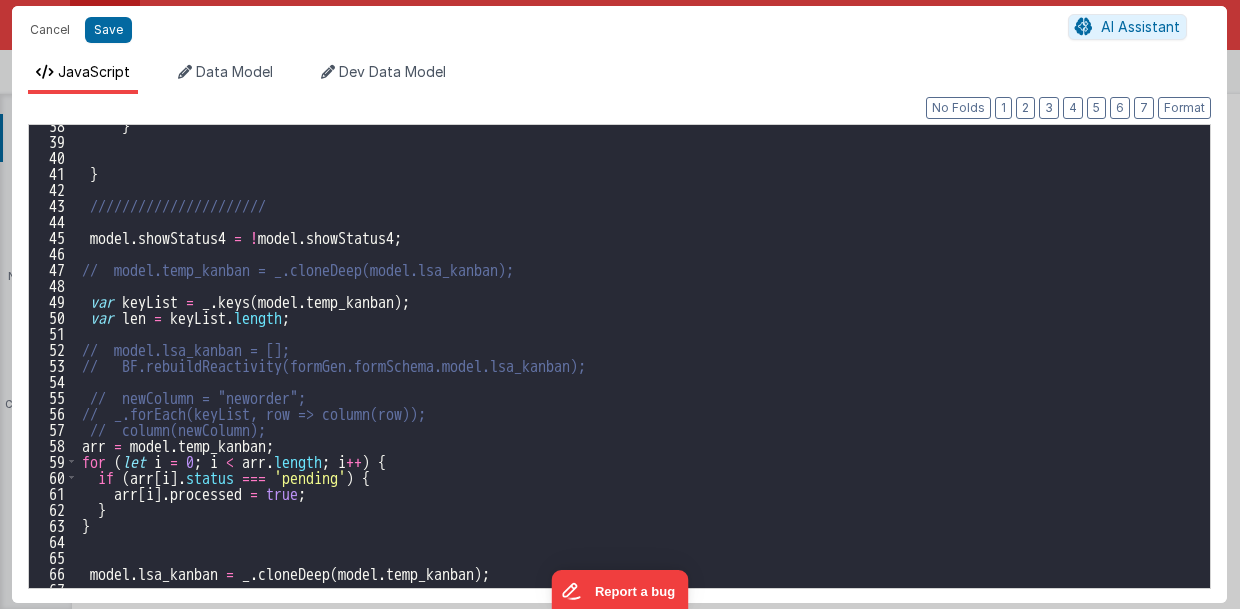 click on "}   }   //////////////////////   model . showStatus4   =   ! model . showStatus4 ; //  model.temp_kanban = _.cloneDeep(model.lsa_kanban);   var   keyList   =   _ . keys ( model . temp_kanban ) ;   var   len   =   keyList . length ; //  model.lsa_kanban = []; //   BF.rebuildReactivity(formGen.formSchema.model.lsa_kanban);   //  newColumn = "neworder"; //  _.forEach(keyList, row => column(row));   //  column(newColumn); arr   =   model . temp_kanban ; for   ( let   i   =   0 ;   i   <   arr . length ;   i ++ )   {    if   ( arr [ i ] . status   ===   'pending' )   {      arr [ i ] . processed   =   true ;    } }   model . lsa_kanban   =   _ . cloneDeep ( model . temp_kanban ) ;" at bounding box center [639, 364] 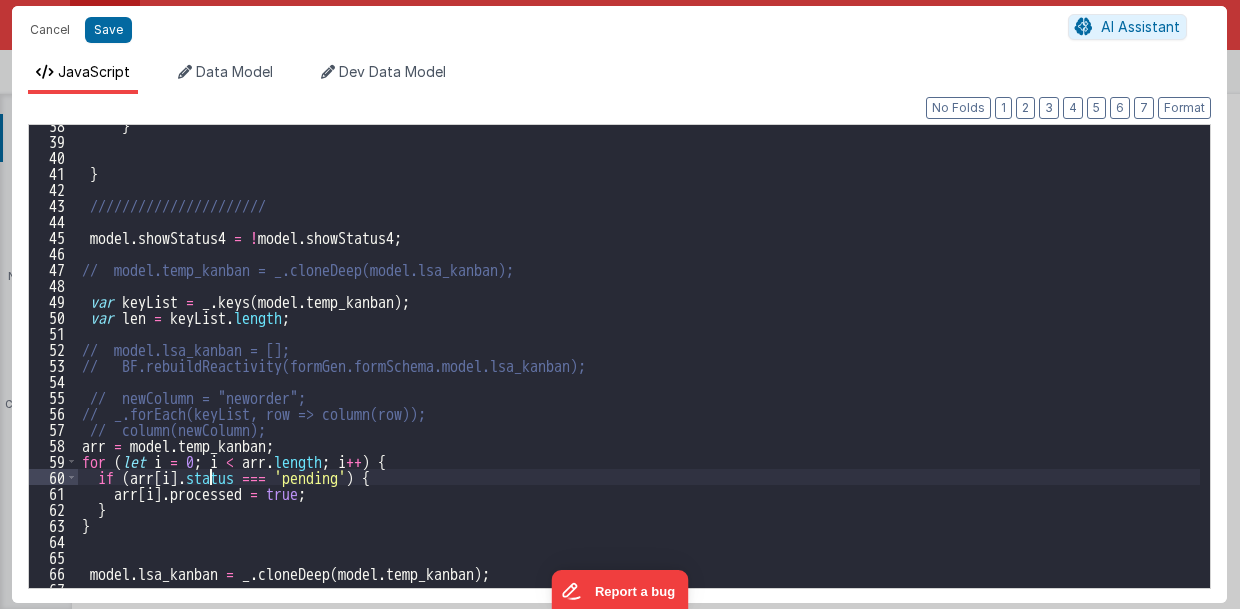 click on "}   }   //////////////////////   model . showStatus4   =   ! model . showStatus4 ; //  model.temp_kanban = _.cloneDeep(model.lsa_kanban);   var   keyList   =   _ . keys ( model . temp_kanban ) ;   var   len   =   keyList . length ; //  model.lsa_kanban = []; //   BF.rebuildReactivity(formGen.formSchema.model.lsa_kanban);   //  newColumn = "neworder"; //  _.forEach(keyList, row => column(row));   //  column(newColumn); arr   =   model . temp_kanban ; for   ( let   i   =   0 ;   i   <   arr . length ;   i ++ )   {    if   ( arr [ i ] . status   ===   'pending' )   {      arr [ i ] . processed   =   true ;    } }   model . lsa_kanban   =   _ . cloneDeep ( model . temp_kanban ) ;" at bounding box center [639, 364] 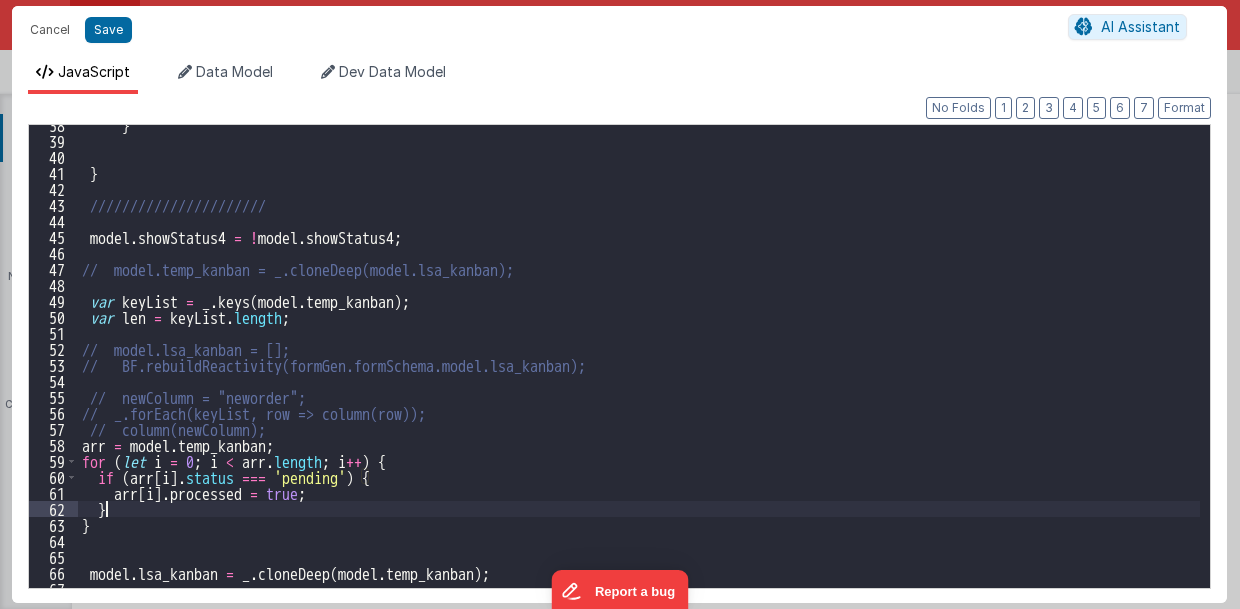 click on "}   }   //////////////////////   model . showStatus4   =   ! model . showStatus4 ; //  model.temp_kanban = _.cloneDeep(model.lsa_kanban);   var   keyList   =   _ . keys ( model . temp_kanban ) ;   var   len   =   keyList . length ; //  model.lsa_kanban = []; //   BF.rebuildReactivity(formGen.formSchema.model.lsa_kanban);   //  newColumn = "neworder"; //  _.forEach(keyList, row => column(row));   //  column(newColumn); arr   =   model . temp_kanban ; for   ( let   i   =   0 ;   i   <   arr . length ;   i ++ )   {    if   ( arr [ i ] . status   ===   'pending' )   {      arr [ i ] . processed   =   true ;    } }   model . lsa_kanban   =   _ . cloneDeep ( model . temp_kanban ) ;" at bounding box center (639, 364) 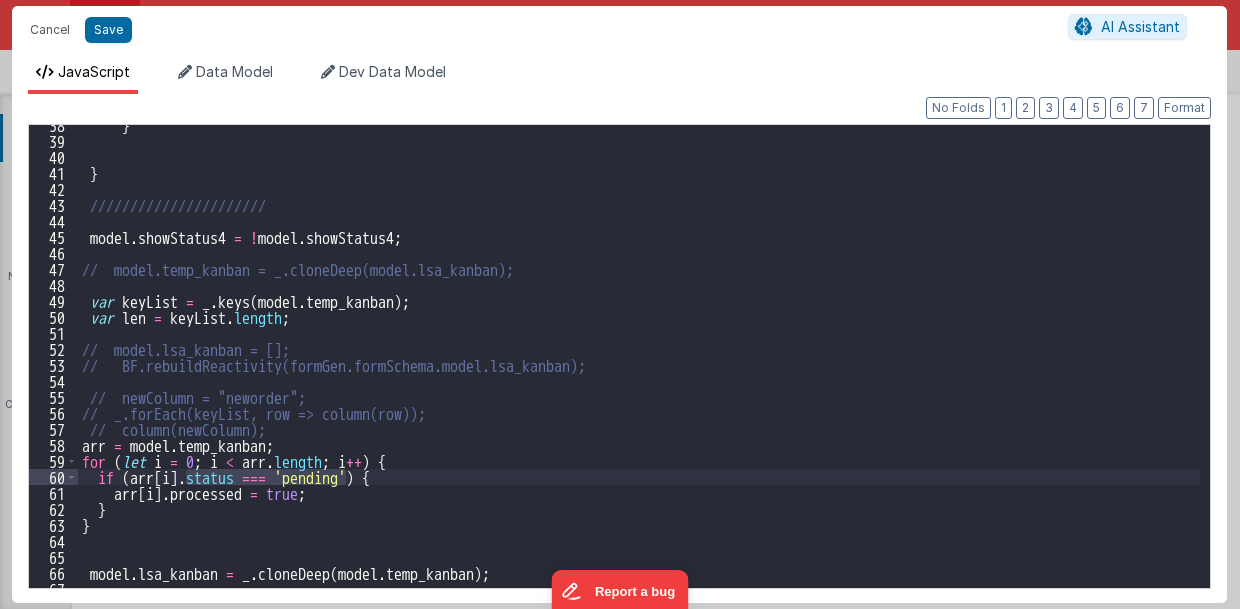 drag, startPoint x: 345, startPoint y: 474, endPoint x: 186, endPoint y: 476, distance: 159.01257 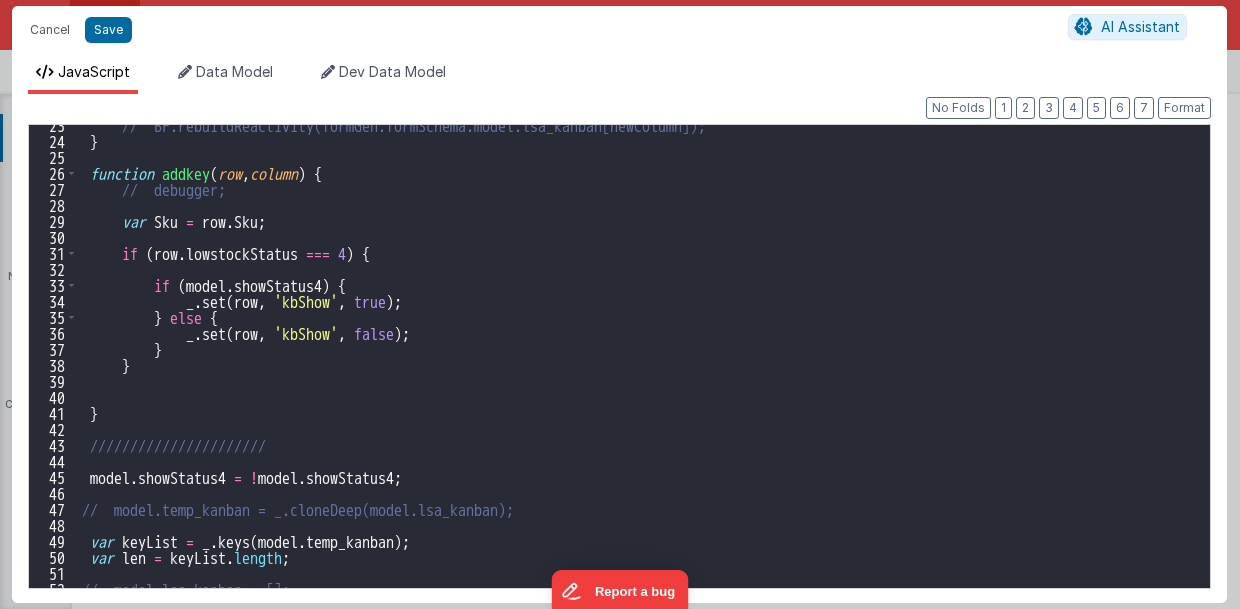 scroll, scrollTop: 320, scrollLeft: 0, axis: vertical 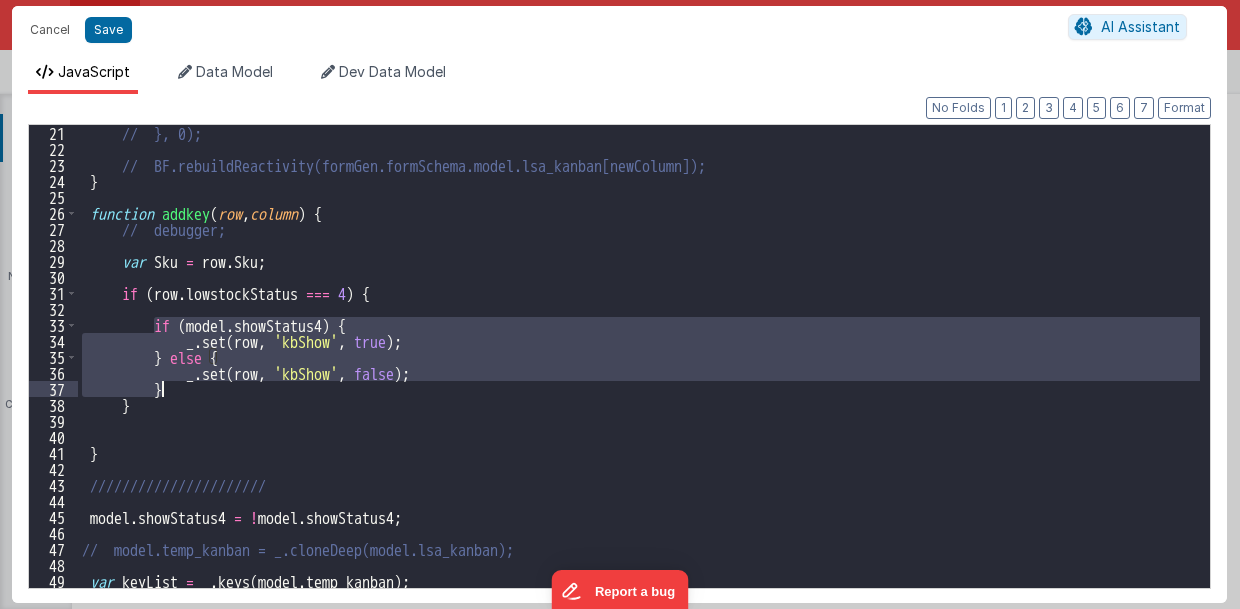 drag, startPoint x: 152, startPoint y: 320, endPoint x: 174, endPoint y: 389, distance: 72.42237 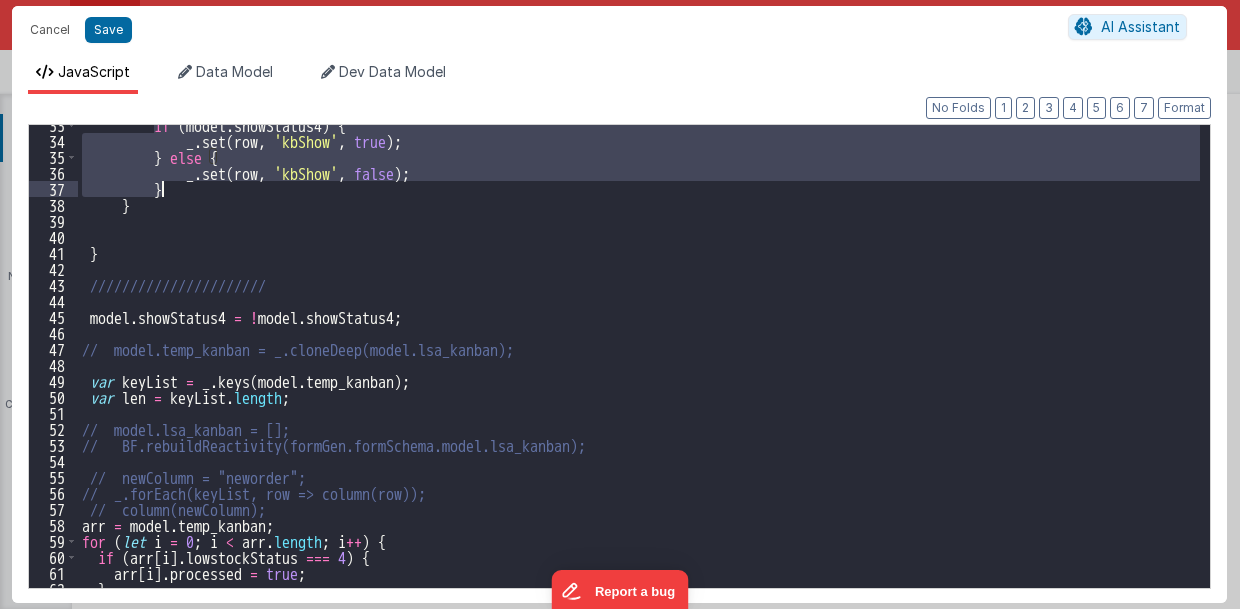 scroll, scrollTop: 640, scrollLeft: 0, axis: vertical 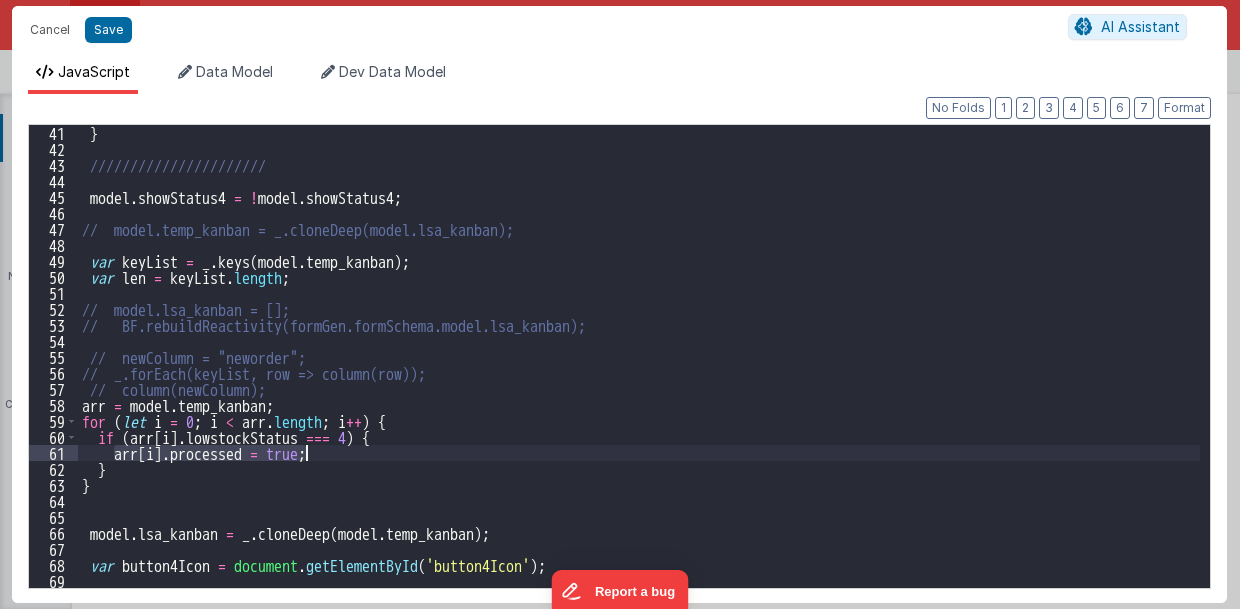 drag, startPoint x: 113, startPoint y: 450, endPoint x: 307, endPoint y: 454, distance: 194.04123 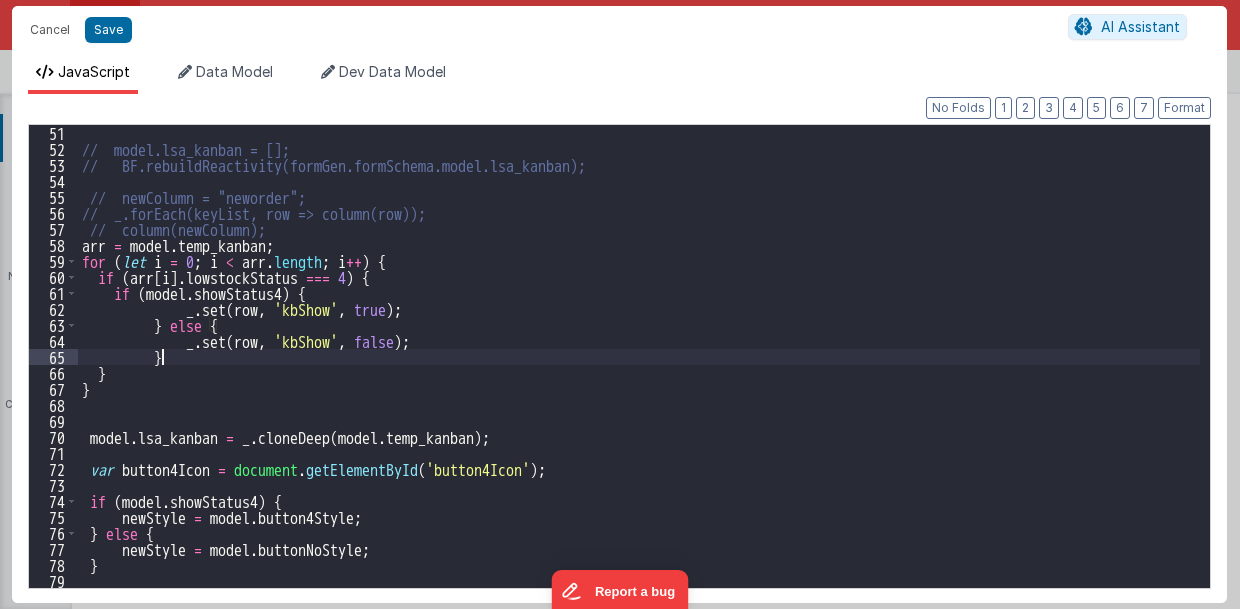 scroll, scrollTop: 800, scrollLeft: 0, axis: vertical 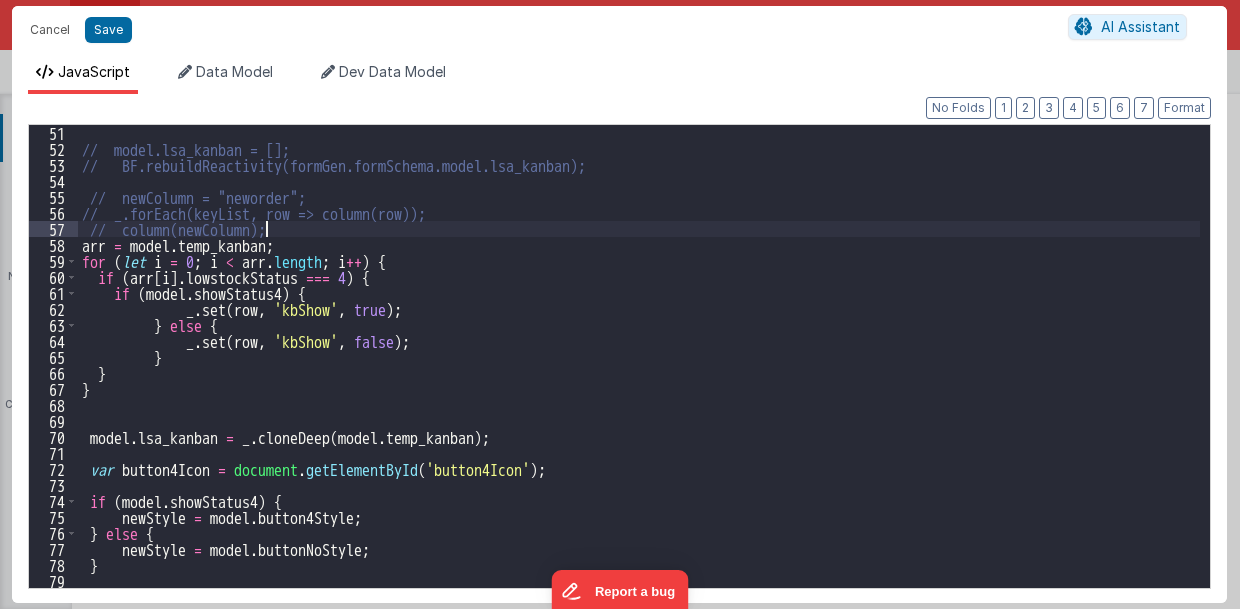 click on "model.lsa_kanban = _ . cloneDeep ( model . temp_kanban ) ;   var   button4Icon   =   document . getElementById ( 'button4Icon' ) ;   if   ( model . showStatus4 )   {        newStyle   =   model . button4Style ;   }   else   {        newStyle   =   model . buttonNoStyle ;   }   button4Icon . style . color   =   newStyle ;" at bounding box center [639, 372] 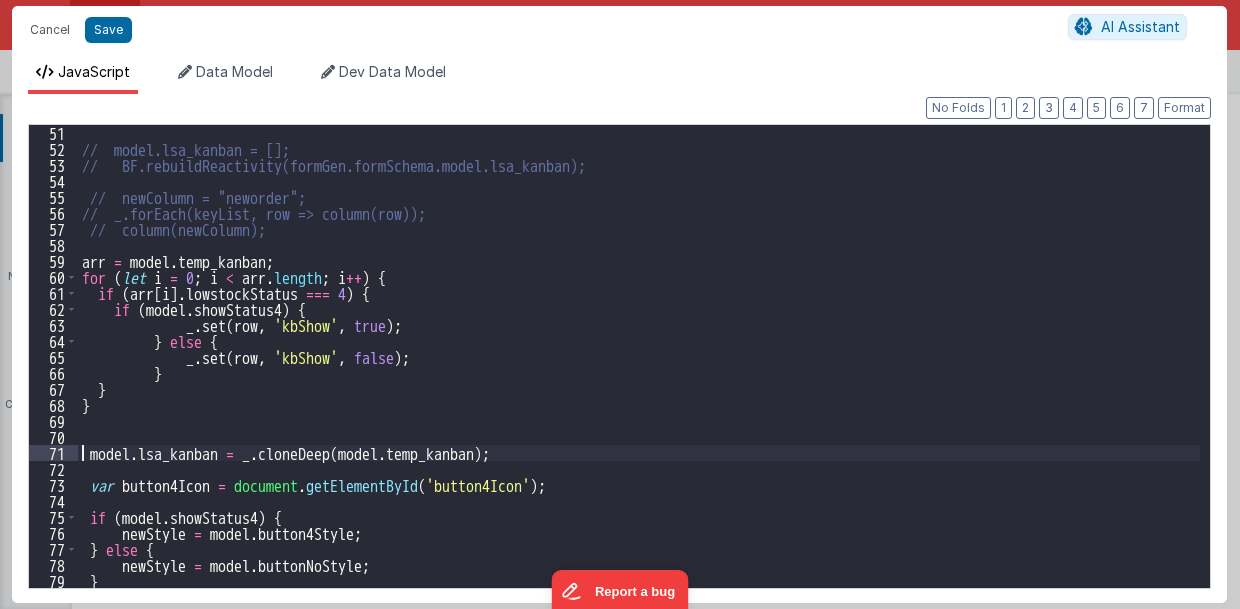 click on "//  model.lsa_kanban = []; //   BF.rebuildReactivity(formGen.formSchema.model.lsa_kanban);   //  newColumn = "neworder"; //  _.forEach(keyList, row => column(row));   //  column(newColumn);   arr   =   model . temp_kanban ; for   ( let   i   =   0 ;   i   <   arr . length ;   i ++ )   {    if   ( arr [ i ] . lowstockStatus   ===   4 )   {      if   ( model . showStatus4 )   {                  _ . set ( row ,   'kbShow' ,   true ) ;             }   else   {                  _ . set ( row ,   'kbShow' ,   false ) ;             }    } }   model . lsa_kanban   =   _ . cloneDeep ( model . temp_kanban ) ;   var   button4Icon   =   document . getElementById ( 'button4Icon' ) ;   if   ( model . showStatus4 )   {        newStyle   =   model . button4Style ;   }   else   {        newStyle   =   model . buttonNoStyle ;   }" at bounding box center (639, 372) 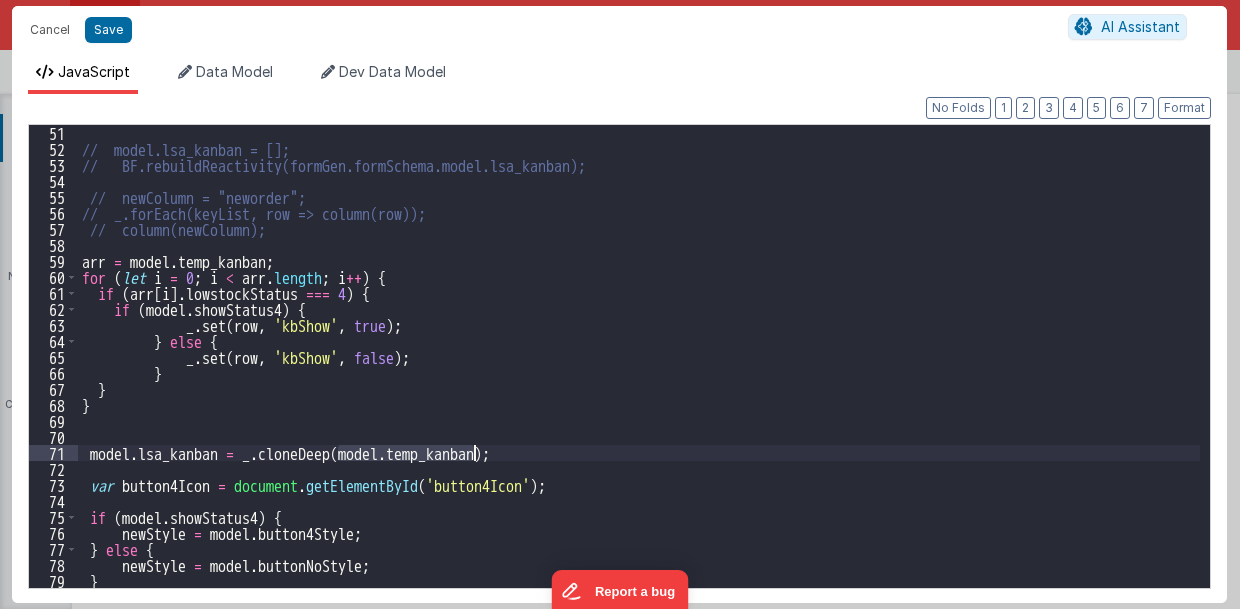 drag, startPoint x: 338, startPoint y: 453, endPoint x: 474, endPoint y: 455, distance: 136.01471 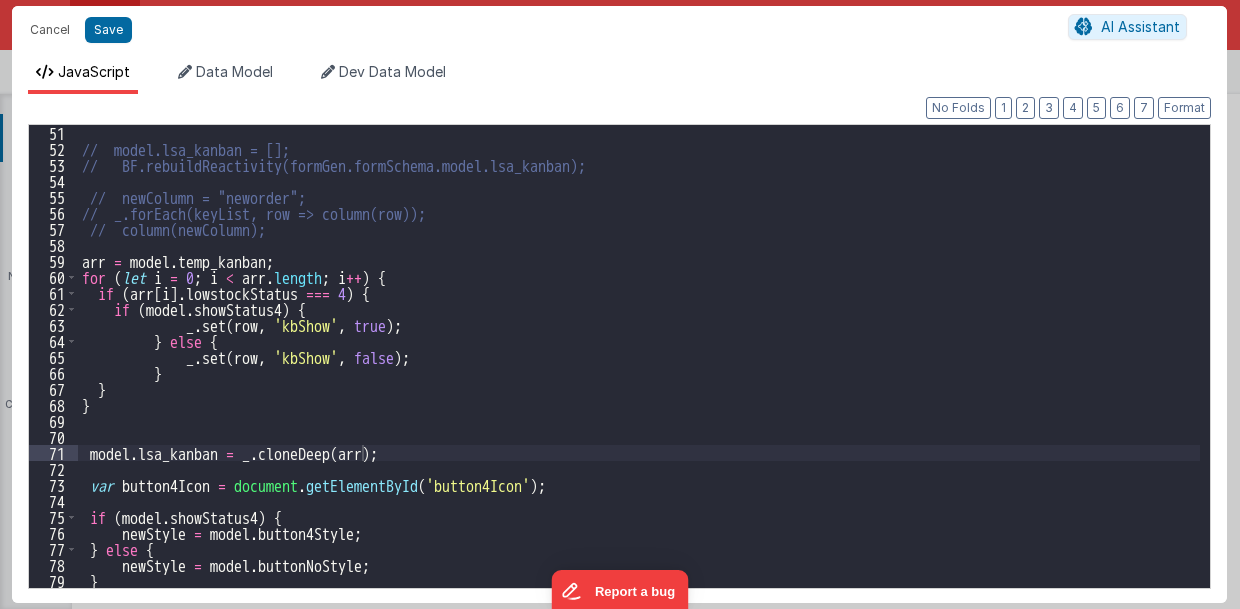 click on "//  model.lsa_kanban = []; //   BF.rebuildReactivity(formGen.formSchema.model.lsa_kanban);   //  newColumn = "neworder"; //  _.forEach(keyList, row => column(row));   //  column(newColumn);   arr   =   model . temp_kanban ; for   ( let   i   =   0 ;   i   <   arr . length ;   i ++ )   {    if   ( arr [ i ] . lowstockStatus   ===   4 )   {      if   ( model . showStatus4 )   {                  _ . set ( row ,   'kbShow' ,   true ) ;             }   else   {                  _ . set ( row ,   'kbShow' ,   false ) ;             }    } }   model . lsa_kanban   =   _ . cloneDeep ( arr ) ;   var   button4Icon   =   document . getElementById ( 'button4Icon' ) ;   if   ( model . showStatus4 )   {        newStyle   =   model . button4Style ;   }   else   {        newStyle   =   model . buttonNoStyle ;   }" at bounding box center (639, 372) 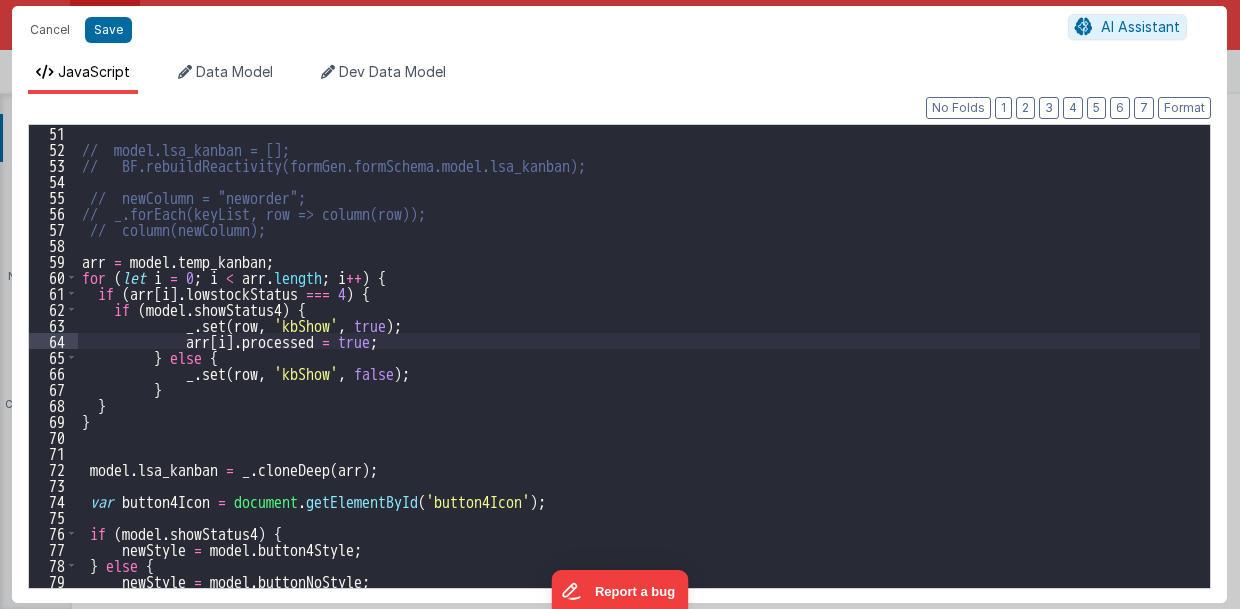 click on "//  model.lsa_kanban = []; //   BF.rebuildReactivity(formGen.formSchema.model.lsa_kanban);   //  newColumn = "neworder"; //  _.forEach(keyList, row => column(row));   //  column(newColumn);   arr   =   model . temp_kanban ; for   ( let   i   =   0 ;   i   <   arr . length ;   i ++ )   {    if   ( arr [ i ] . lowstockStatus   ===   4 )   {      if   ( model . showStatus4 )   {                  _ . set ( row ,   'kbShow' ,   true ) ;                  arr [ i ] . processed   =   true ;             }   else   {                  _ . set ( row ,   'kbShow' ,   false ) ;             }    } }   model . lsa_kanban   =   _ . cloneDeep ( arr ) ;   var   button4Icon   =   document . getElementById ( 'button4Icon' ) ;   if   ( model . showStatus4 )   {        newStyle   =   model . button4Style ;   }   else   {        newStyle   =   model . buttonNoStyle ;   }" at bounding box center [639, 372] 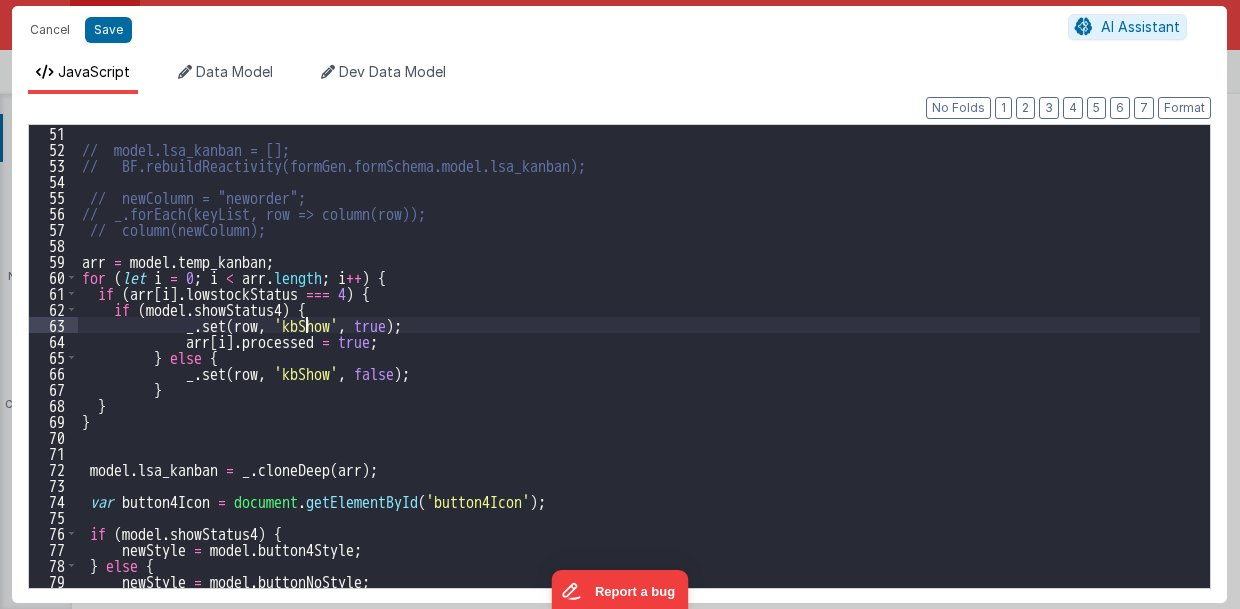 click on "//  model.lsa_kanban = []; //   BF.rebuildReactivity(formGen.formSchema.model.lsa_kanban);   //  newColumn = "neworder"; //  _.forEach(keyList, row => column(row));   //  column(newColumn);   arr   =   model . temp_kanban ; for   ( let   i   =   0 ;   i   <   arr . length ;   i ++ )   {    if   ( arr [ i ] . lowstockStatus   ===   4 )   {      if   ( model . showStatus4 )   {                  _ . set ( row ,   'kbShow' ,   true ) ;                  arr [ i ] . processed   =   true ;             }   else   {                  _ . set ( row ,   'kbShow' ,   false ) ;             }    } }   model . lsa_kanban   =   _ . cloneDeep ( arr ) ;   var   button4Icon   =   document . getElementById ( 'button4Icon' ) ;   if   ( model . showStatus4 )   {        newStyle   =   model . button4Style ;   }   else   {        newStyle   =   model . buttonNoStyle ;   }" at bounding box center (639, 372) 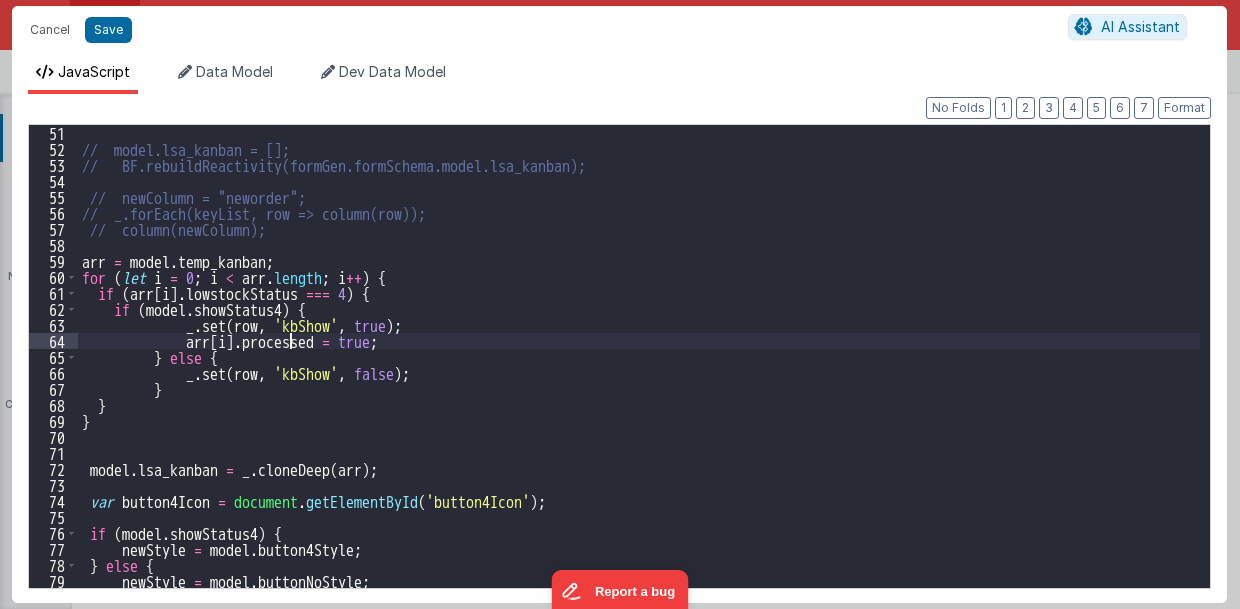 click on "//  model.lsa_kanban = []; //   BF.rebuildReactivity(formGen.formSchema.model.lsa_kanban);   //  newColumn = "neworder"; //  _.forEach(keyList, row => column(row));   //  column(newColumn);   arr   =   model . temp_kanban ; for   ( let   i   =   0 ;   i   <   arr . length ;   i ++ )   {    if   ( arr [ i ] . lowstockStatus   ===   4 )   {      if   ( model . showStatus4 )   {                  _ . set ( row ,   'kbShow' ,   true ) ;                  arr [ i ] . processed   =   true ;             }   else   {                  _ . set ( row ,   'kbShow' ,   false ) ;             }    } }   model . lsa_kanban   =   _ . cloneDeep ( arr ) ;   var   button4Icon   =   document . getElementById ( 'button4Icon' ) ;   if   ( model . showStatus4 )   {        newStyle   =   model . button4Style ;   }   else   {        newStyle   =   model . buttonNoStyle ;   }" at bounding box center [639, 372] 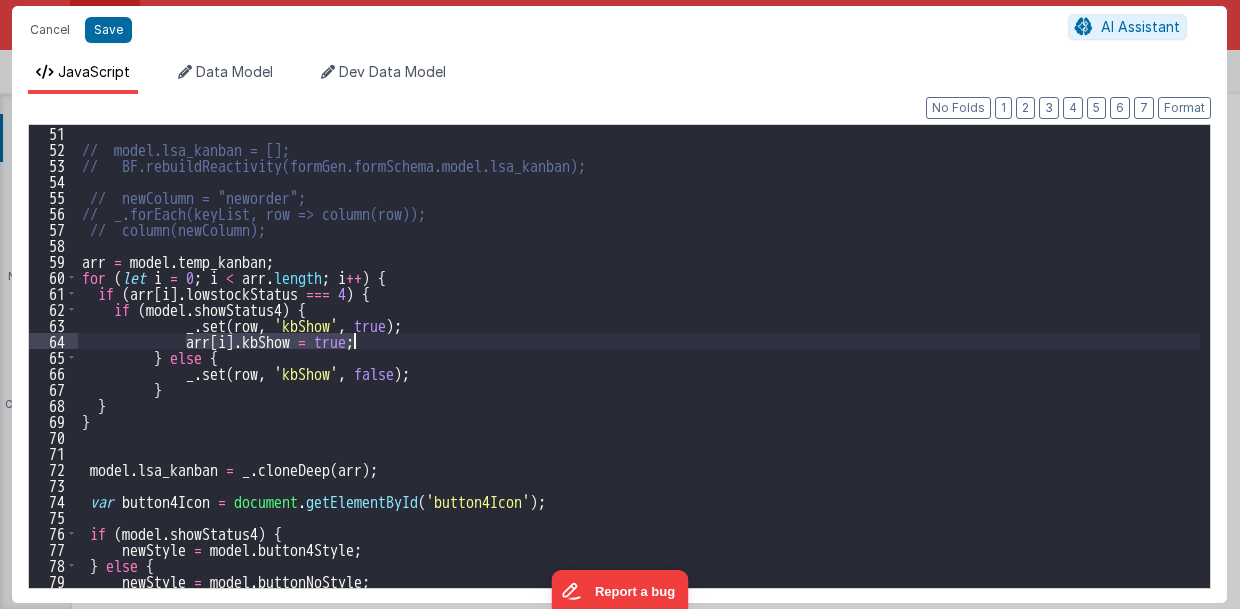 drag, startPoint x: 182, startPoint y: 339, endPoint x: 355, endPoint y: 341, distance: 173.01157 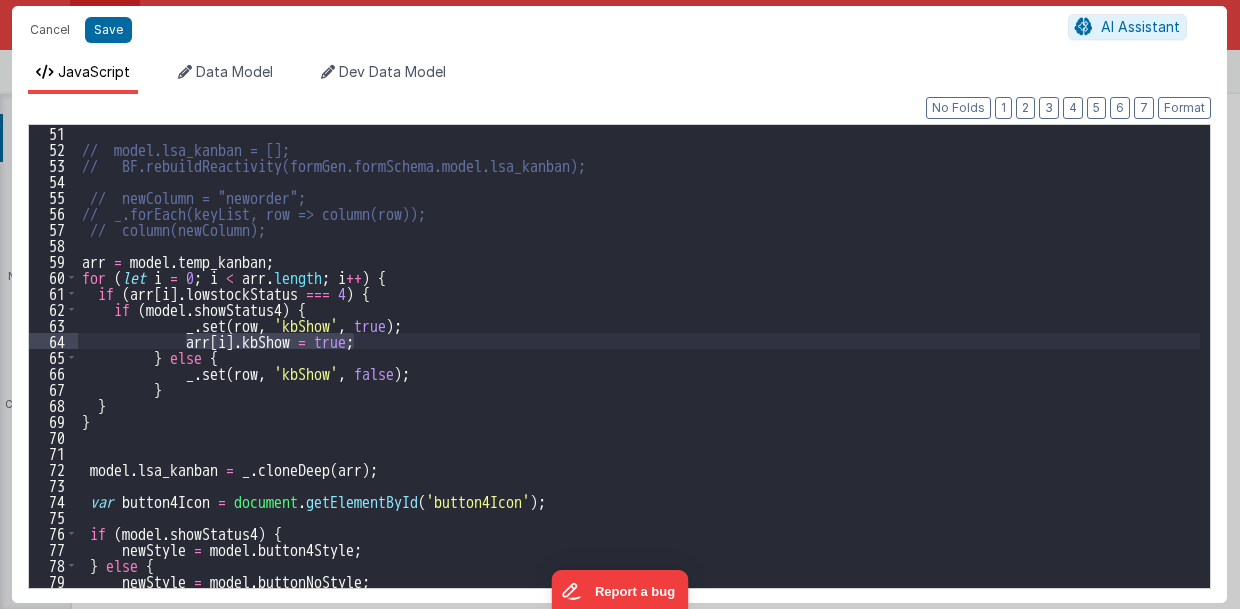 click on "//  model.lsa_kanban = []; //   BF.rebuildReactivity(formGen.formSchema.model.lsa_kanban);   //  newColumn = "neworder"; //  _.forEach(keyList, row => column(row));   //  column(newColumn);   arr   =   model . temp_kanban ; for   ( let   i   =   0 ;   i   <   arr . length ;   i ++ )   {    if   ( arr [ i ] . lowstockStatus   ===   4 )   {      if   ( model . showStatus4 )   {                  _ . set ( row ,   'kbShow' ,   true ) ;                  arr [ i ] . kbShow   =   true ;             }   else   {                  _ . set ( row ,   'kbShow' ,   false ) ;             }    } }   model . lsa_kanban   =   _ . cloneDeep ( arr ) ;   var   button4Icon   =   document . getElementById ( 'button4Icon' ) ;   if   ( model . showStatus4 )   {        newStyle   =   model . button4Style ;   }   else   {        newStyle   =   model . buttonNoStyle ;   }" at bounding box center (639, 372) 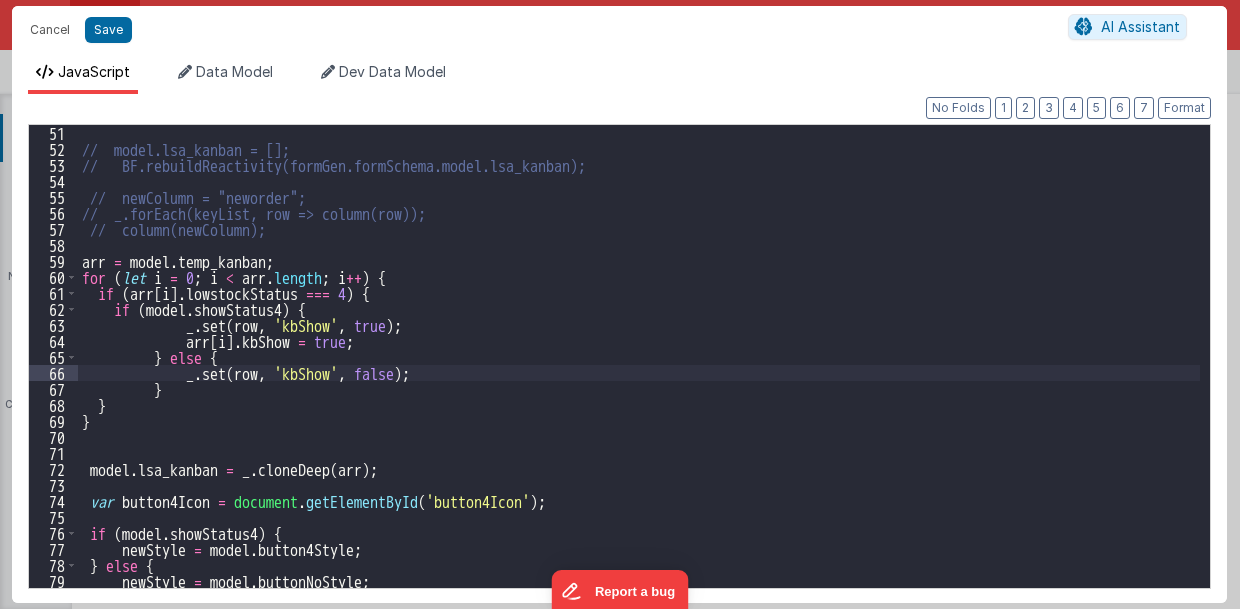 type 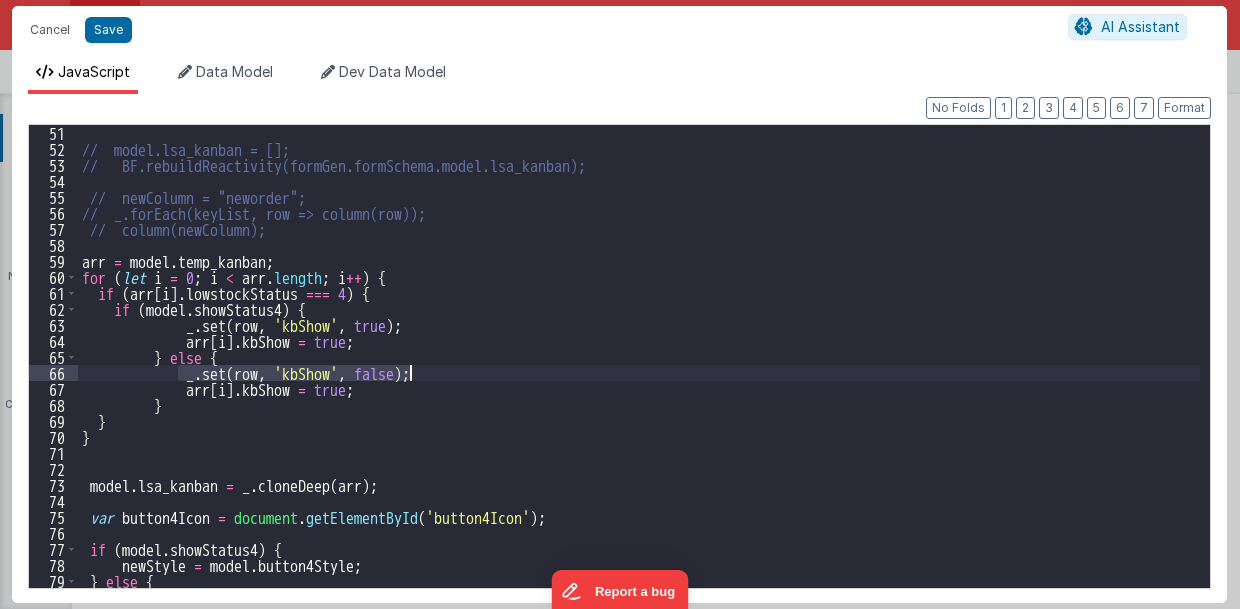drag, startPoint x: 178, startPoint y: 375, endPoint x: 434, endPoint y: 373, distance: 256.0078 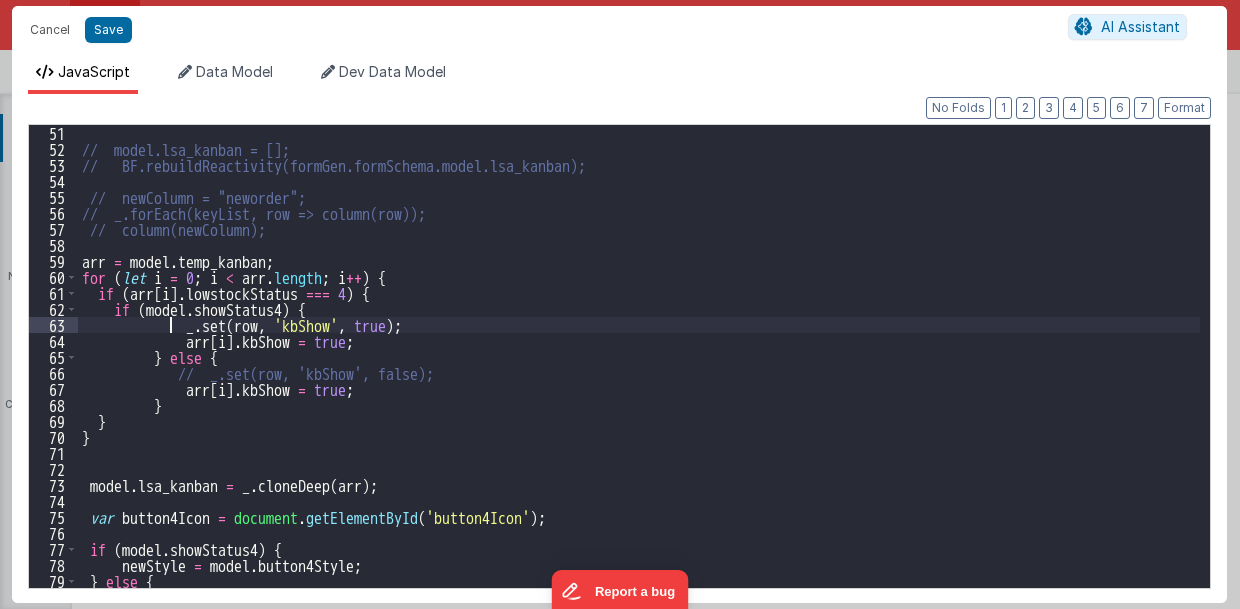 click on "[FUNCTION]" at bounding box center (639, 372) 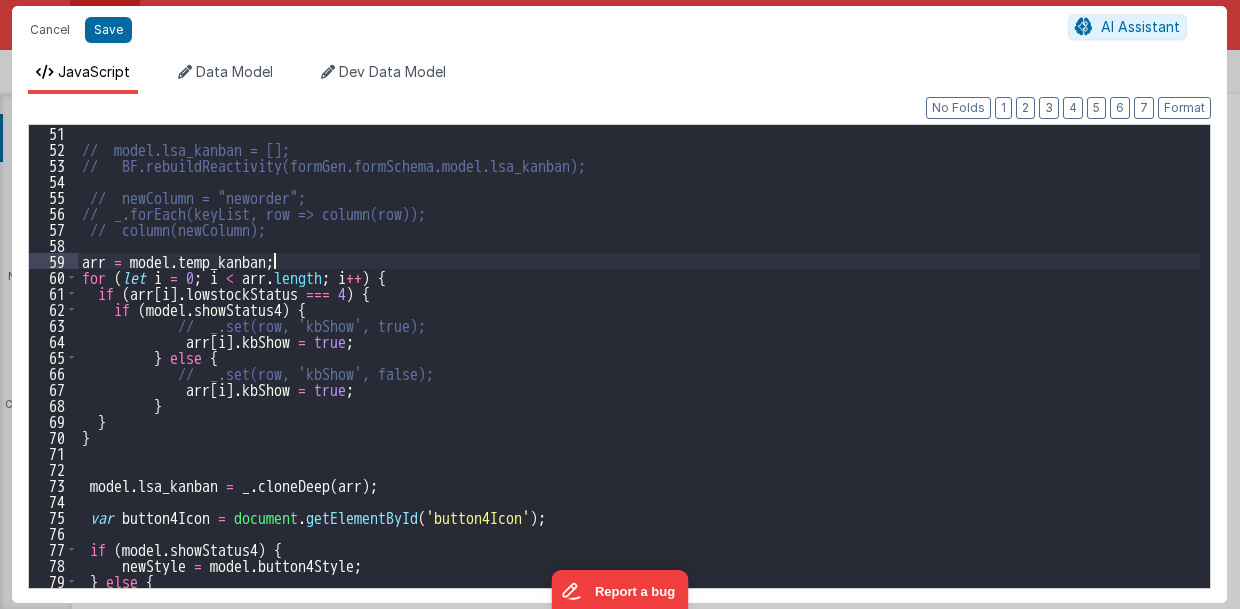 click on "//  model.lsa_kanban = []; //   BF.rebuildReactivity(formGen.formSchema.model.lsa_kanban);   //  newColumn = "neworder"; //  _.forEach(keyList, row => column(row));   //  column(newColumn);   arr   =   model . temp_kanban ; for   ( let   i   =   0 ;   i   <   arr . length ;   i ++ )   {    if   ( arr [ i ] . lowstockStatus   ===   4 )   {      if   ( model . showStatus4 )   {                //  _.set(row, 'kbShow', true);                  arr [ i ] . kbShow   =   true ;             }   else   {                //  _.set(row, 'kbShow', false);                  arr [ i ] . kbShow   =   true ;             }    } }   model . lsa_kanban   =   _ . cloneDeep ( arr ) ;   var   button4Icon   =   document . getElementById ( 'button4Icon' ) ;   if   ( model . showStatus4 )   {        newStyle   =   model . button4Style ;   }   else   {        newStyle   =   model . buttonNoStyle ;" at bounding box center (639, 372) 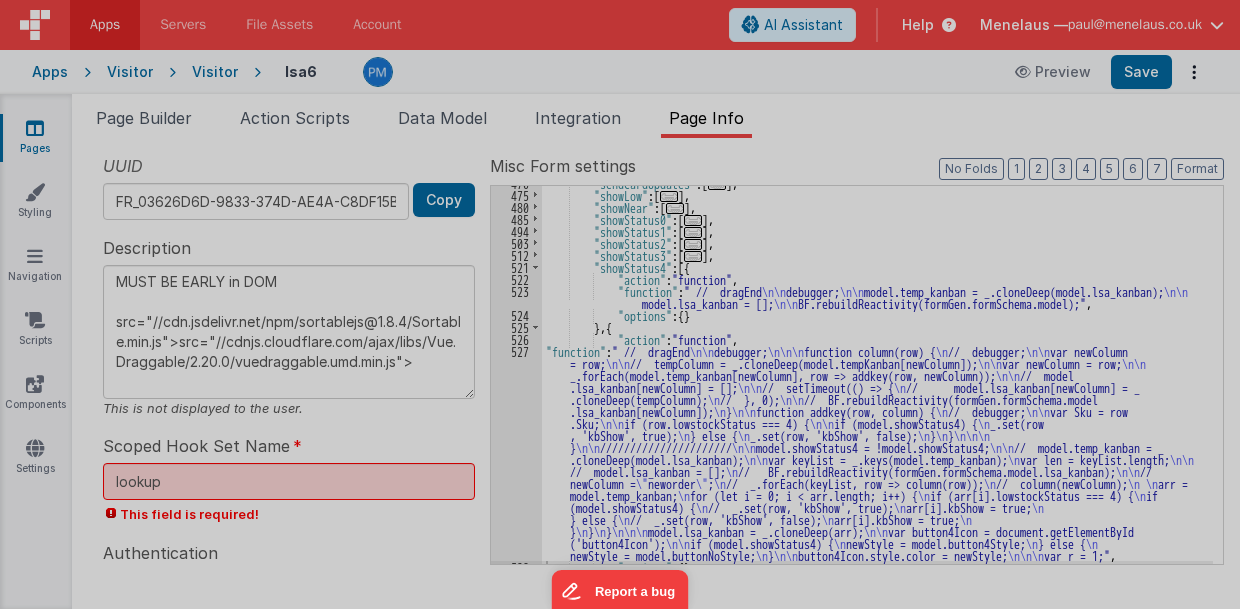type on "MUST BE EARLY in DOM
src="//cdn.jsdelivr.net/npm/sortablejs@1.8.4/Sortable.min.js">src="//cdnjs.cloudflare.com/ajax/libs/Vue.Draggable/2.20.0/vuedraggable.umd.min.js">" 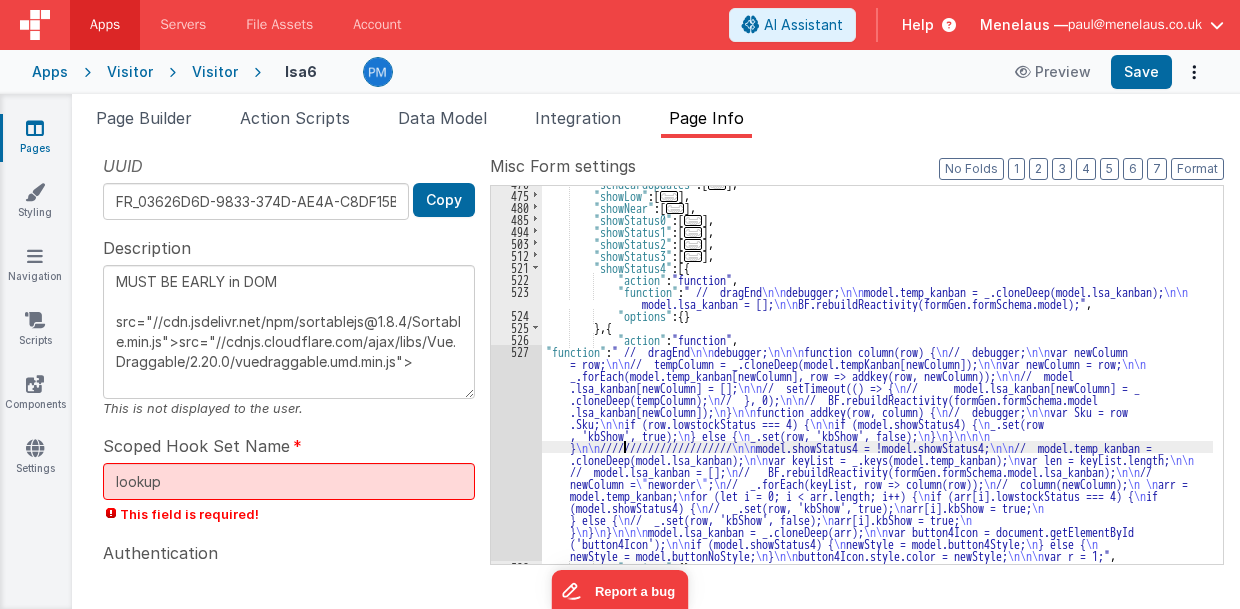click on ""showStatus4" :  [{                "action" :  "function" ,                "function" :  " //  dragEnd \n\n  debugger; \n\n  model.temp_kanban = _.cloneDeep(model.lsa_kanban); \n\n                    model.lsa_kanban = []; \n\n  BF.rebuildReactivity(formGen.formSchema.model);" ,                "options" :  { }           } ,  {                "action" :  "function" , "function" :  " //  dragEnd \n\n  debugger; \n\n\n  function column(row) { \n      //  debugger; \n\n      var newColumn       = row; \n\n     //  tempColumn = _.cloneDeep(model.tempKanban[newColumn]); \n\n      var newColumn = row; \n\n            _.forEach(model.temp_kanban[newColumn], row => addkey(row, newColumn)); \n\n      //  model      \n\n \n \n \n\n" at bounding box center (878, 378) 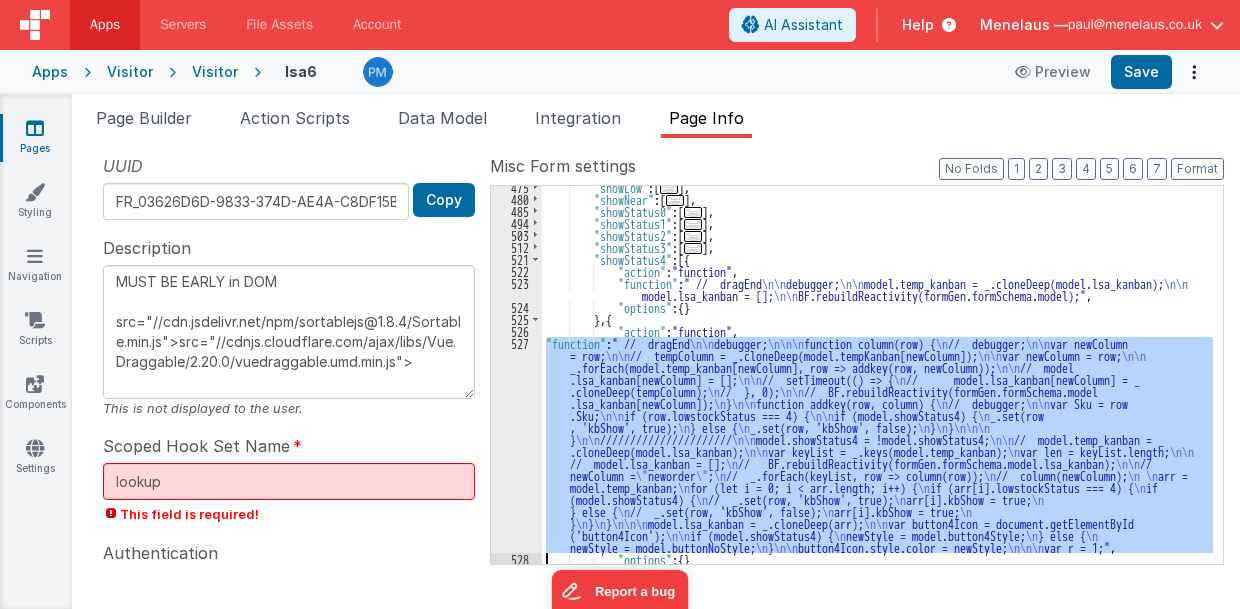 scroll, scrollTop: 617, scrollLeft: 0, axis: vertical 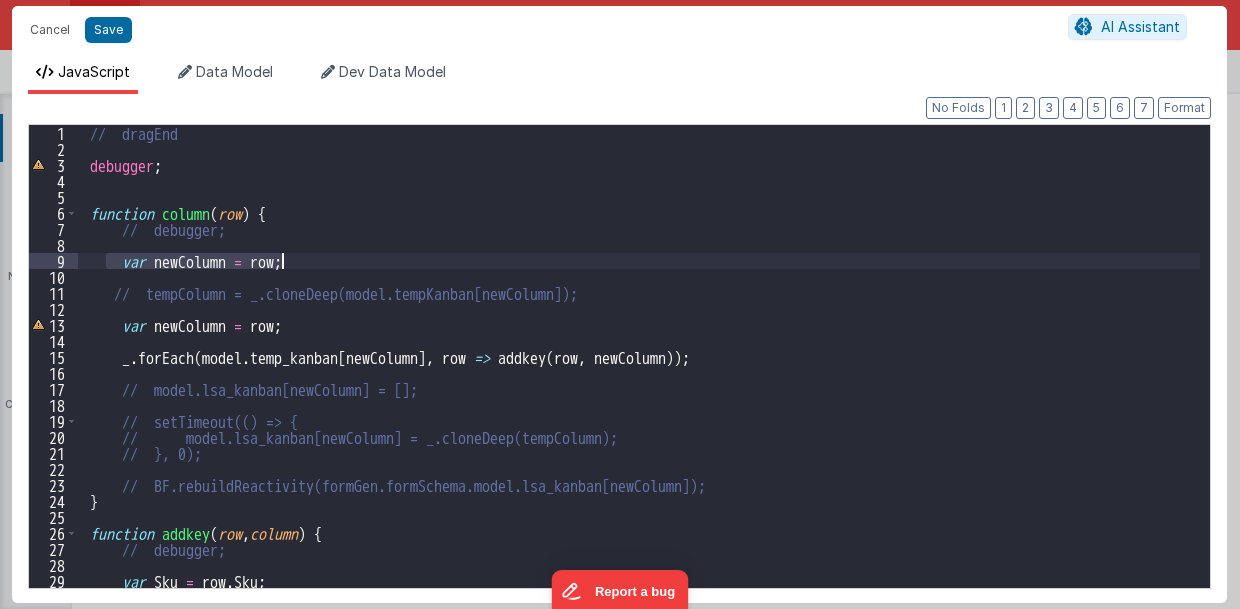 drag, startPoint x: 108, startPoint y: 253, endPoint x: 345, endPoint y: 258, distance: 237.05273 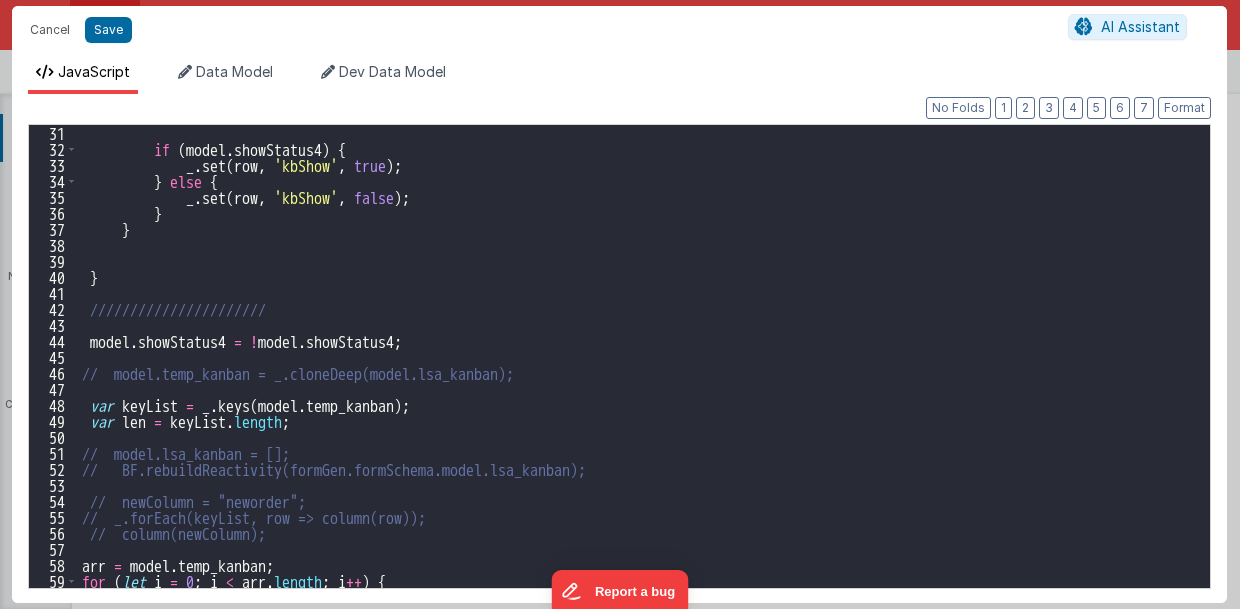 scroll, scrollTop: 600, scrollLeft: 0, axis: vertical 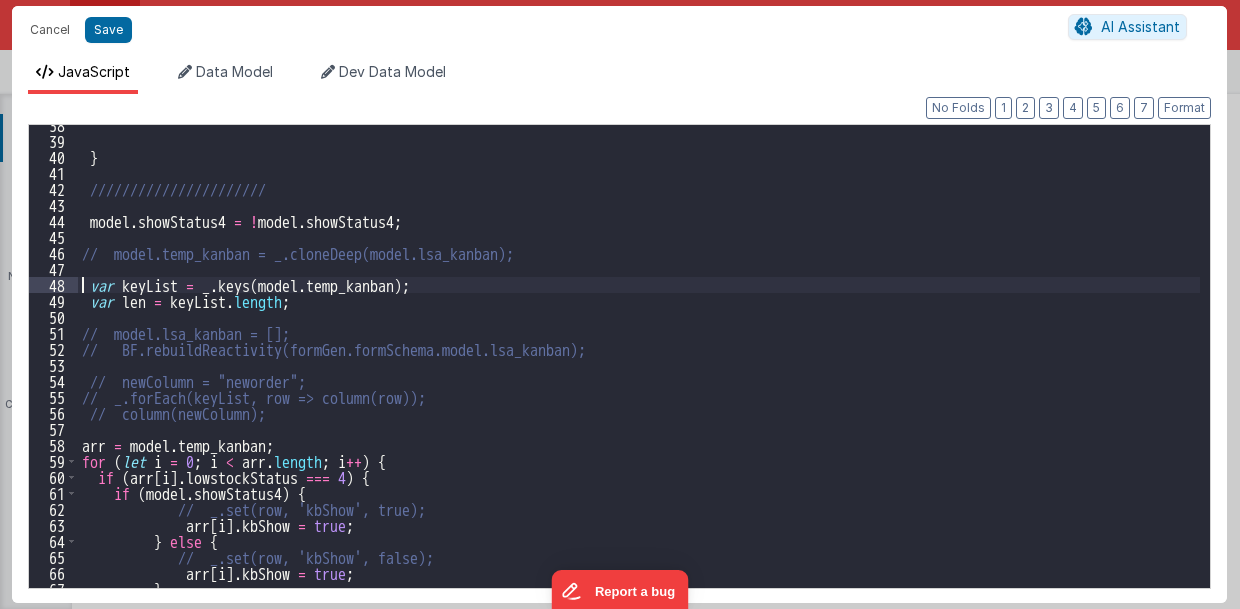 click on "}   //////////////////////   model . showStatus4   =   ! model . showStatus4 ; //  model.temp_kanban = _.cloneDeep(model.lsa_kanban);   var   keyList   =   _ . keys ( model . temp_kanban ) ;   var   len   =   keyList . length ; //  model.lsa_kanban = []; //   BF.rebuildReactivity(formGen.formSchema.model.lsa_kanban);   //  newColumn = "neworder"; //  _.forEach(keyList, row => column(row));   //  column(newColumn);   arr   =   model . temp_kanban ; for   ( let   i   =   0 ;   i   <   arr . length ;   i ++ )   {    if   ( arr [ i ] . lowstockStatus   ===   4 )   {      if   ( model . showStatus4 )   {                //  _.set(row, 'kbShow', true);                  arr [ i ] . kbShow   =   true ;             }   else   {                //  _.set(row, 'kbShow', false);                  arr [ i ] . kbShow   =   true ;             }" at bounding box center (639, 364) 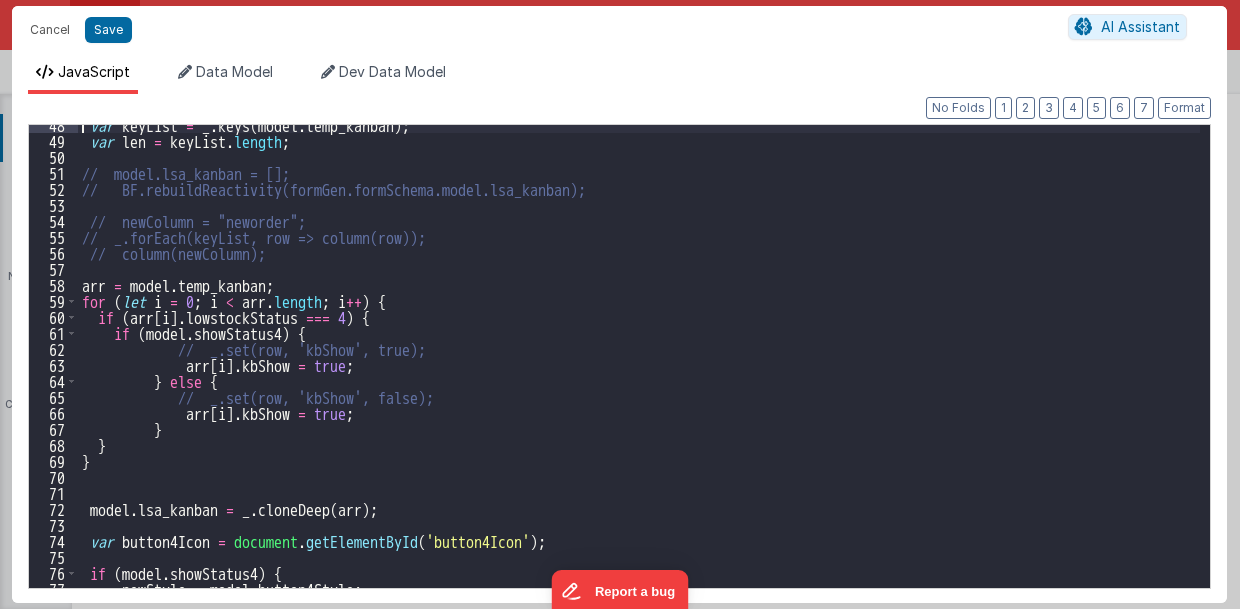 scroll, scrollTop: 800, scrollLeft: 0, axis: vertical 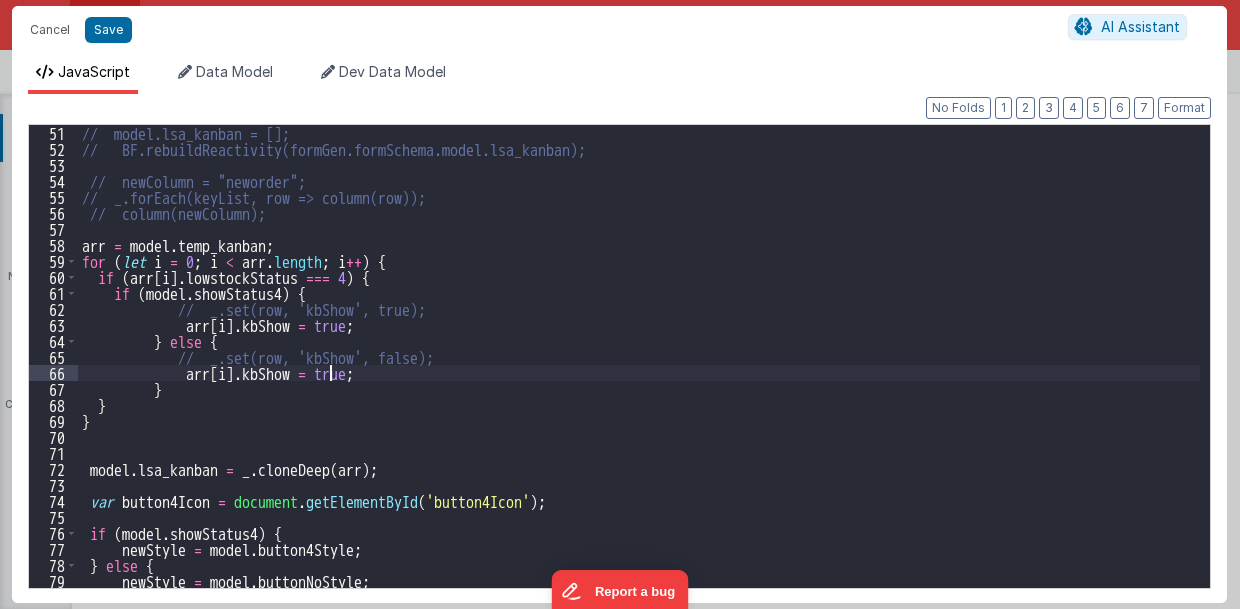 click on "model . lsa_kanban   =   _ . cloneDeep ( arr ) ;   var   button4Icon   =   document . getElementById ( 'button4Icon' ) ;   if   ( model . showStatus4 )   {        newStyle   =   model . button4Style ;   }   else   {        newStyle   =   model . buttonNoStyle ;   }" at bounding box center [639, 372] 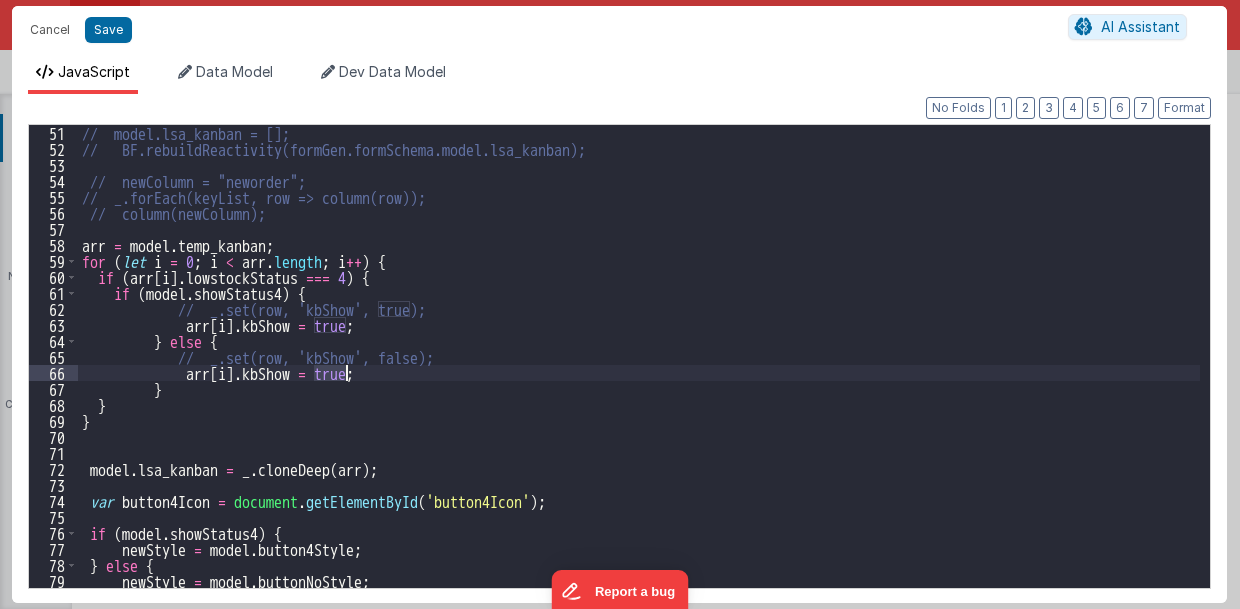 click on "model . lsa_kanban   =   _ . cloneDeep ( arr ) ;   var   button4Icon   =   document . getElementById ( 'button4Icon' ) ;   if   ( model . showStatus4 )   {        newStyle   =   model . button4Style ;   }   else   {        newStyle   =   model . buttonNoStyle ;   }" at bounding box center [639, 372] 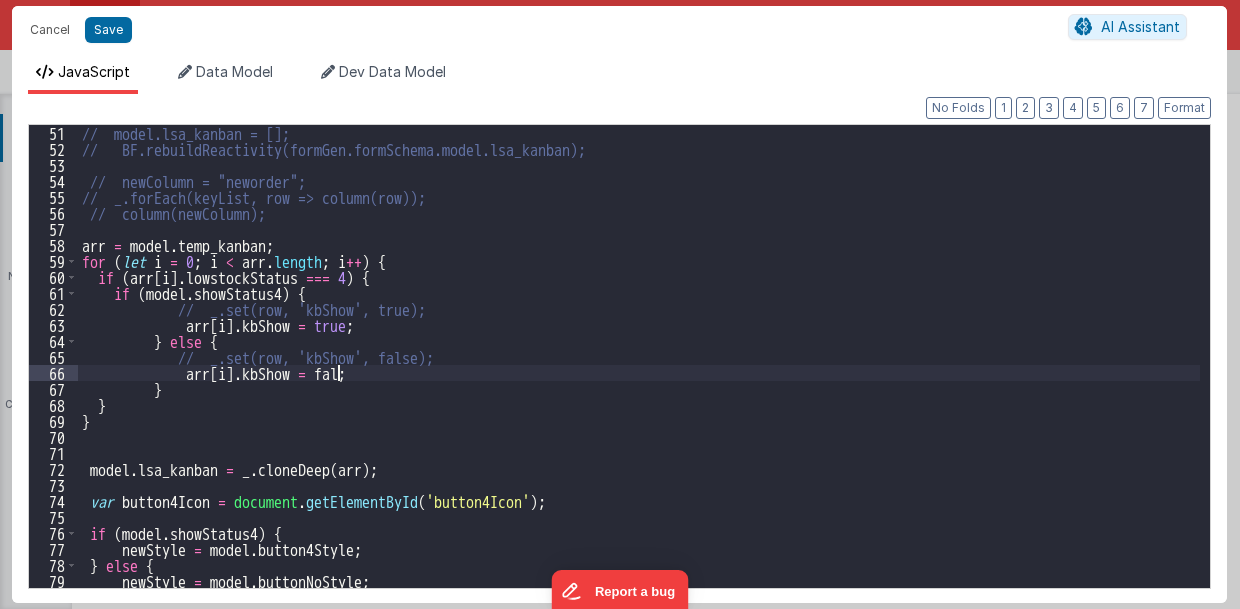 type 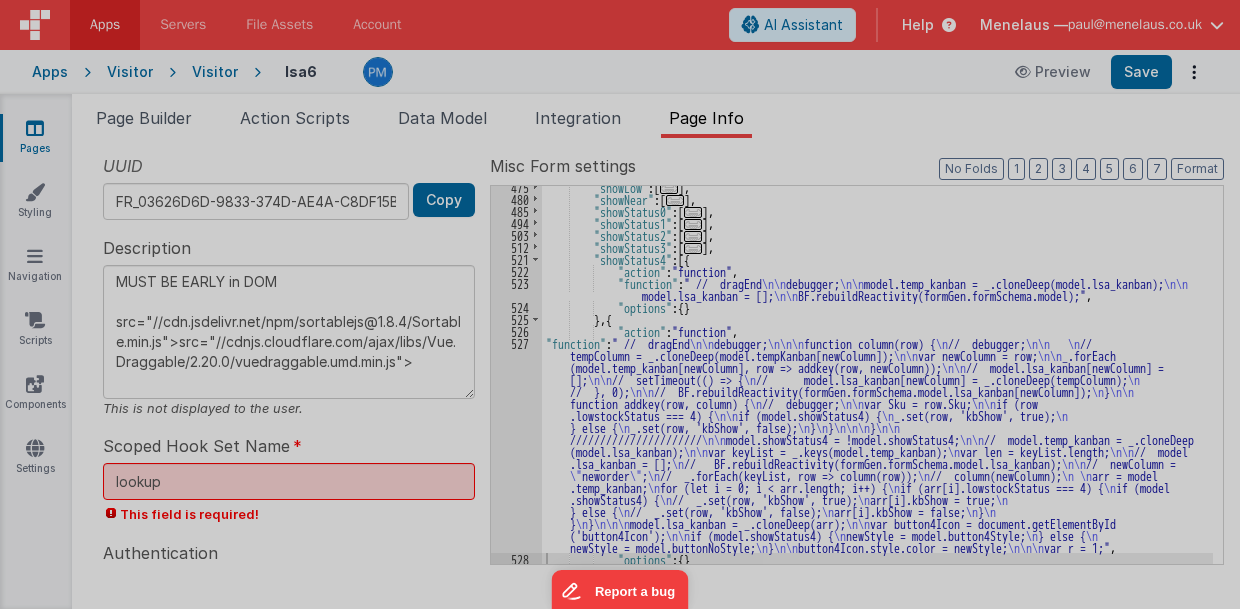 type on "MUST BE EARLY in DOM
src="//cdn.jsdelivr.net/npm/sortablejs@1.8.4/Sortable.min.js">src="//cdnjs.cloudflare.com/ajax/libs/Vue.Draggable/2.20.0/vuedraggable.umd.min.js">" 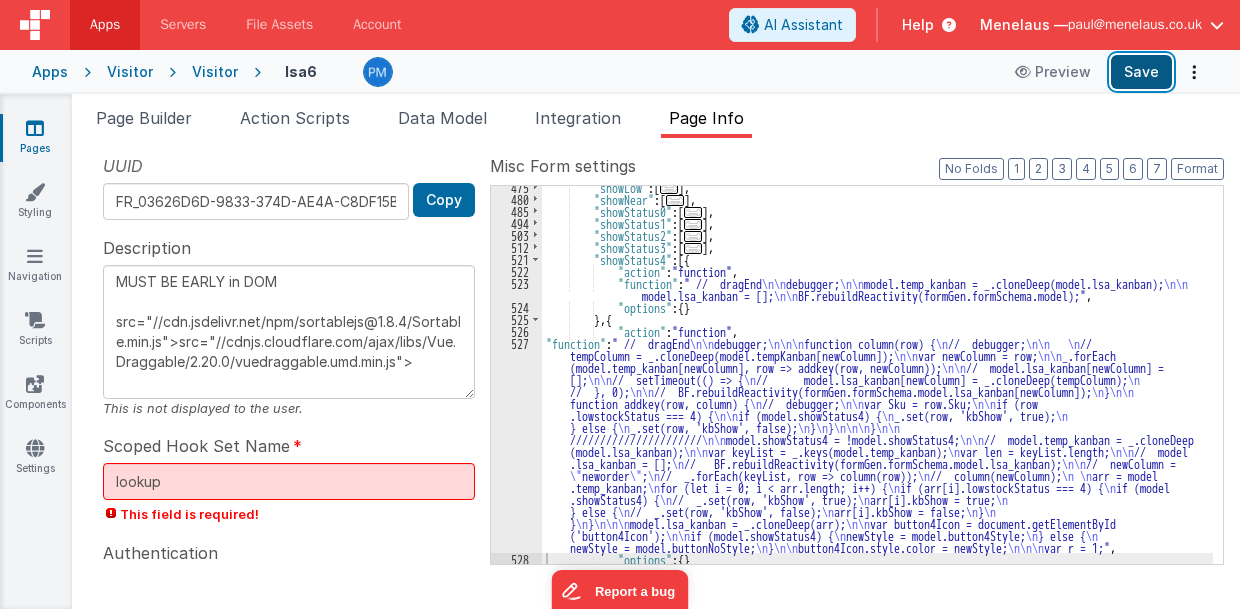 click on "Save" at bounding box center [1141, 72] 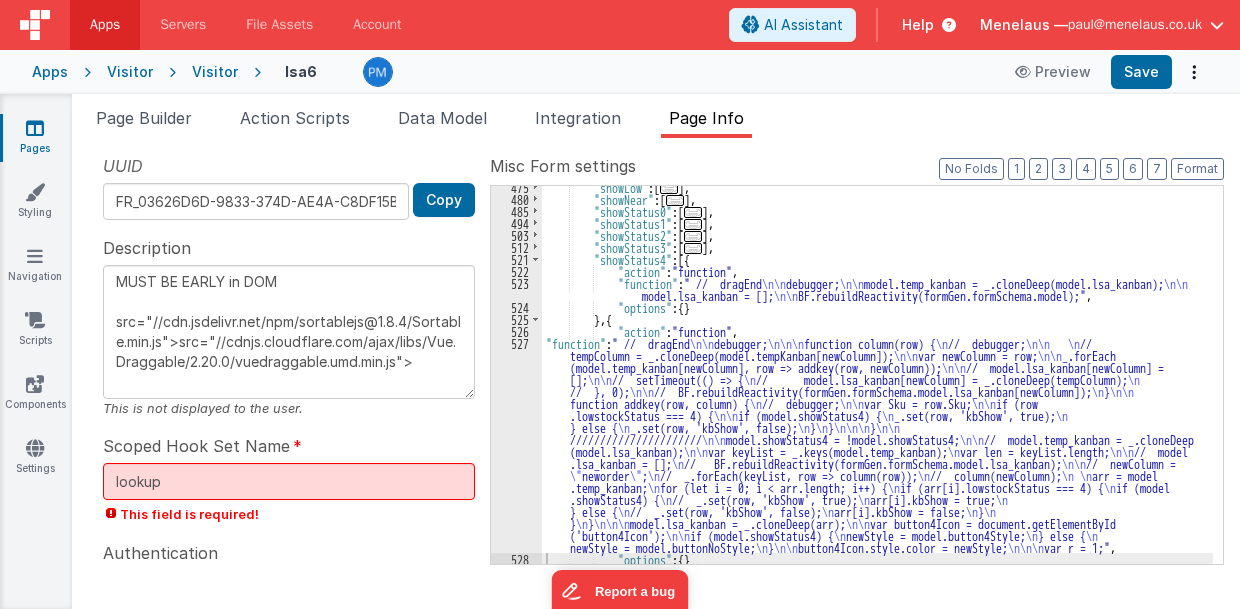 drag, startPoint x: 654, startPoint y: 402, endPoint x: 615, endPoint y: 406, distance: 39.20459 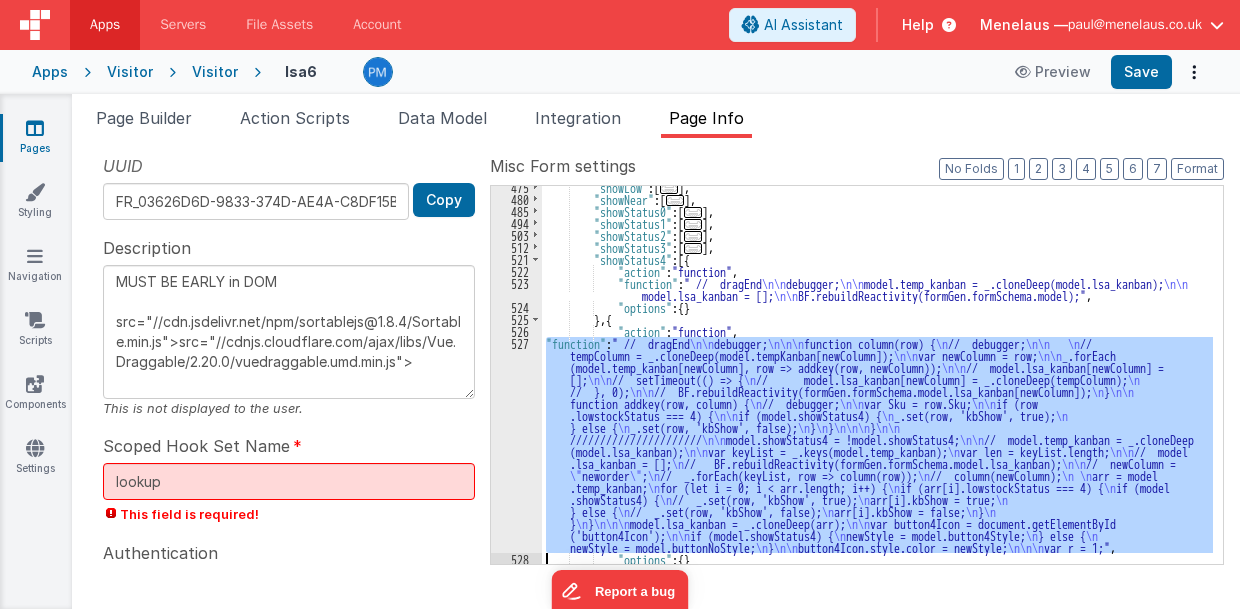 click on "527" at bounding box center [516, 445] 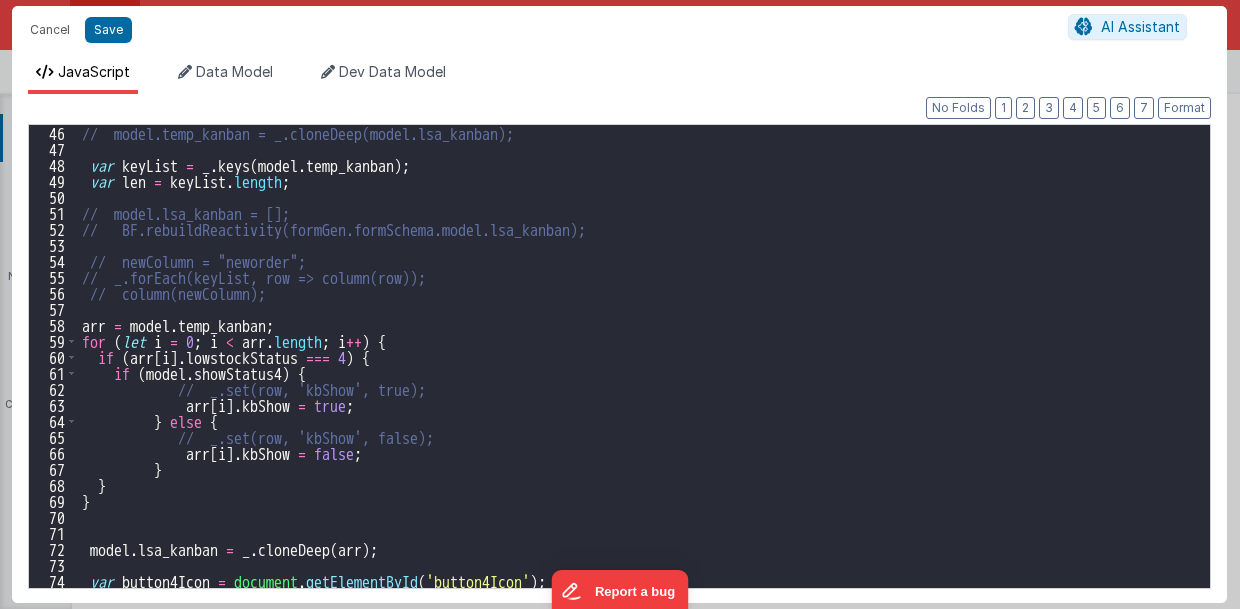 scroll, scrollTop: 800, scrollLeft: 0, axis: vertical 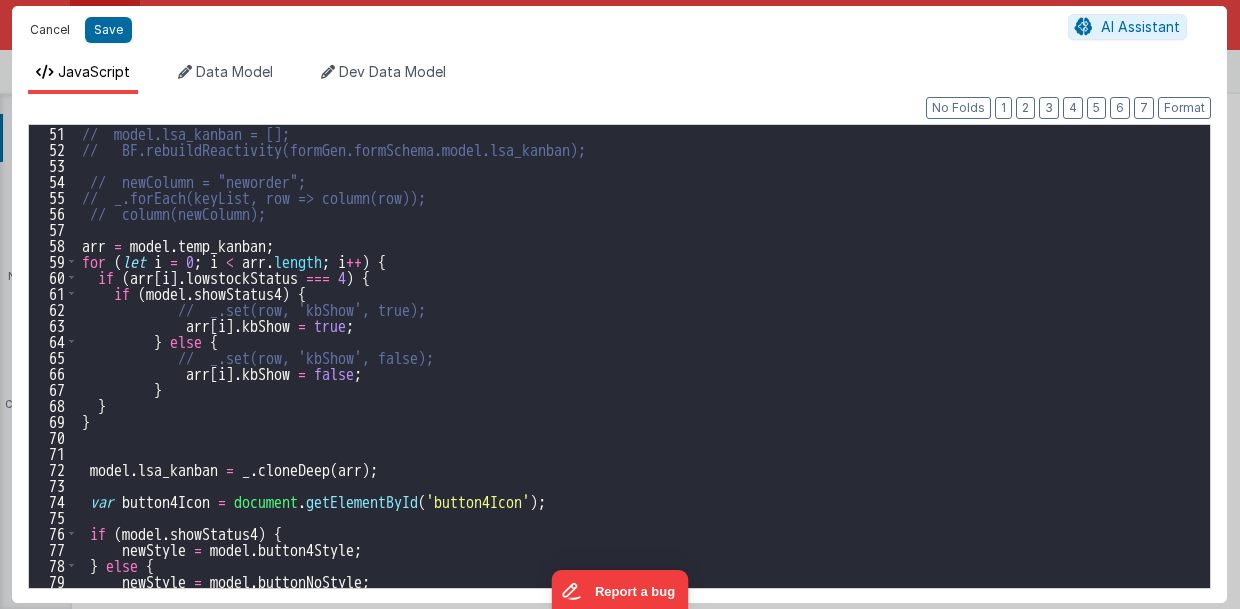 drag, startPoint x: 29, startPoint y: 24, endPoint x: 460, endPoint y: 254, distance: 488.52942 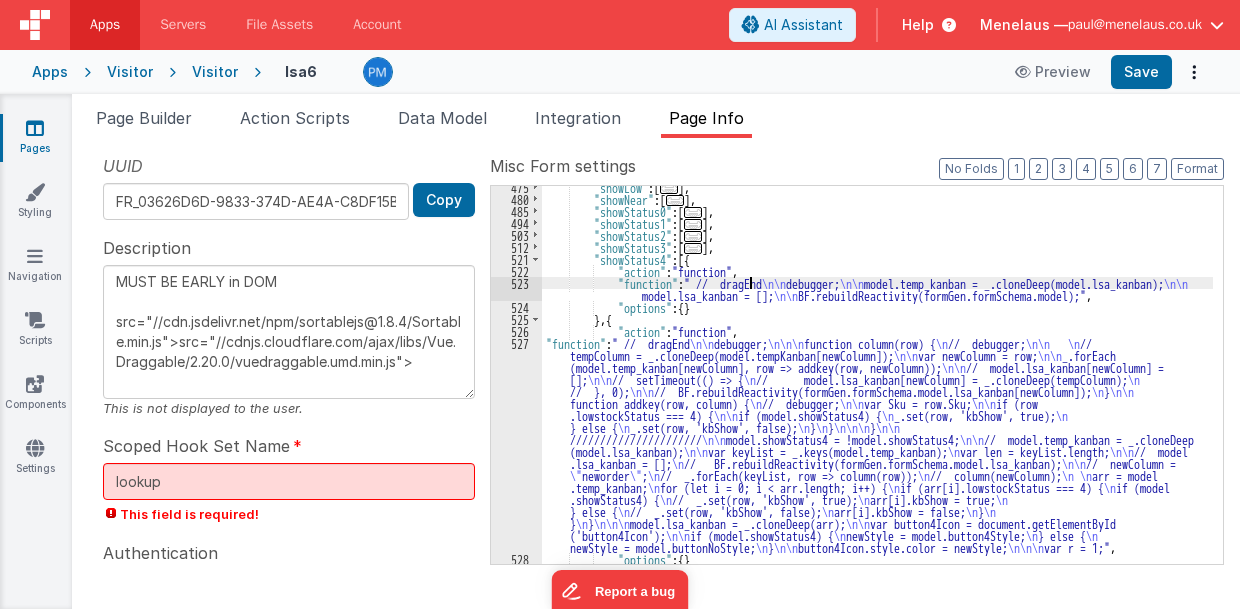 click on ""showLow" :  [ ... ] ,           "showNear" :  [ ... ] ,           "showStatus0" :  [ ... ] ,           "showStatus1" :  [ ... ] ,           "showStatus2" :  [ ... ] ,           "showStatus3" :  [ ... ] ,           "showStatus4" :  [{                "action" :  "function" ,                "function" :  " //  dragEnd \n\n  debugger; \n\n  model.temp_kanban = _.cloneDeep(model.lsa_kanban); \n\n                    model.lsa_kanban = []; \n\n  BF.rebuildReactivity(formGen.formSchema.model);" ,                "options" :  { }           } ,  {                "action" :  "function" , "function" :  " //  dragEnd \n\n  debugger; \n\n\n  function column(row) { \n      //  debugger; \n\n     \n     //        \n\n \n\n" at bounding box center (878, 382) 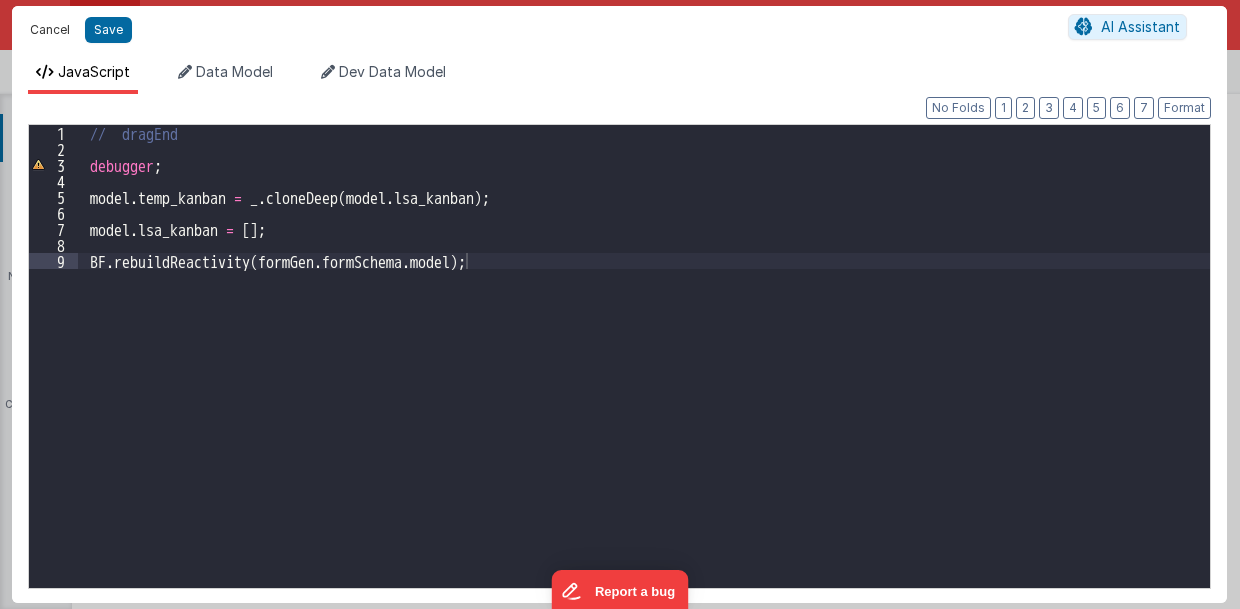 click on "Cancel" at bounding box center (50, 30) 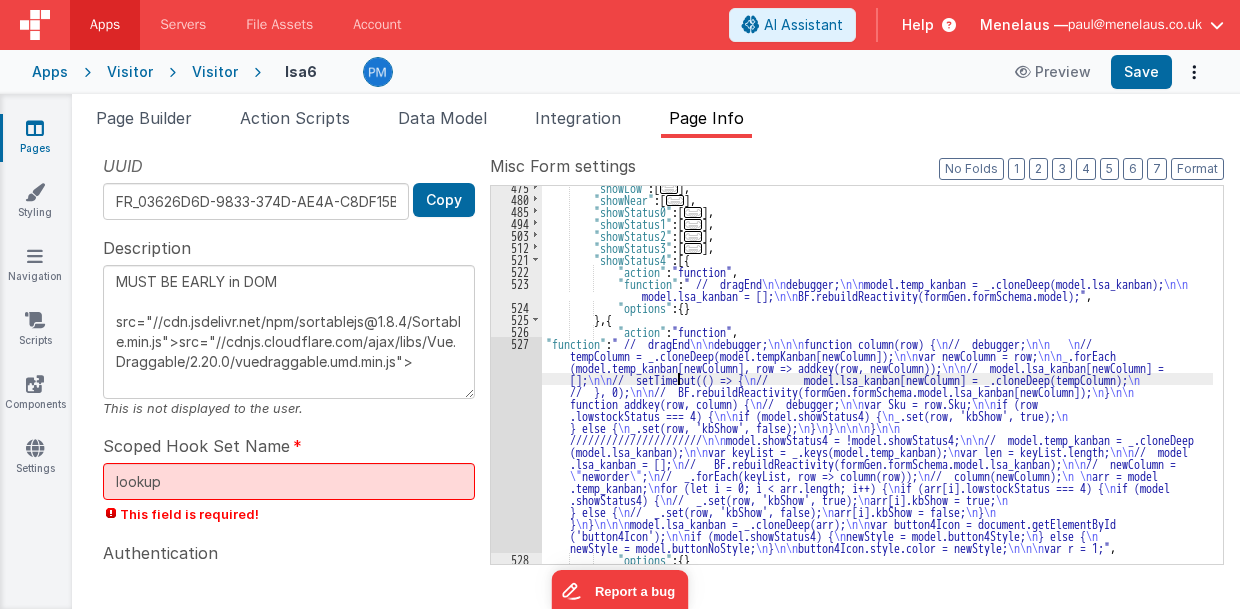 click on ""showLow" :  [ ... ] ,           "showNear" :  [ ... ] ,           "showStatus0" :  [ ... ] ,           "showStatus1" :  [ ... ] ,           "showStatus2" :  [ ... ] ,           "showStatus3" :  [ ... ] ,           "showStatus4" :  [{                "action" :  "function" ,                "function" :  " //  dragEnd \n\n  debugger; \n\n  model.temp_kanban = _.cloneDeep(model.lsa_kanban); \n\n                    model.lsa_kanban = []; \n\n  BF.rebuildReactivity(formGen.formSchema.model);" ,                "options" :  { }           } ,  {                "action" :  "function" , "function" :  " //  dragEnd \n\n  debugger; \n\n\n  function column(row) { \n      //  debugger; \n\n     \n     //        \n\n \n\n" at bounding box center [878, 382] 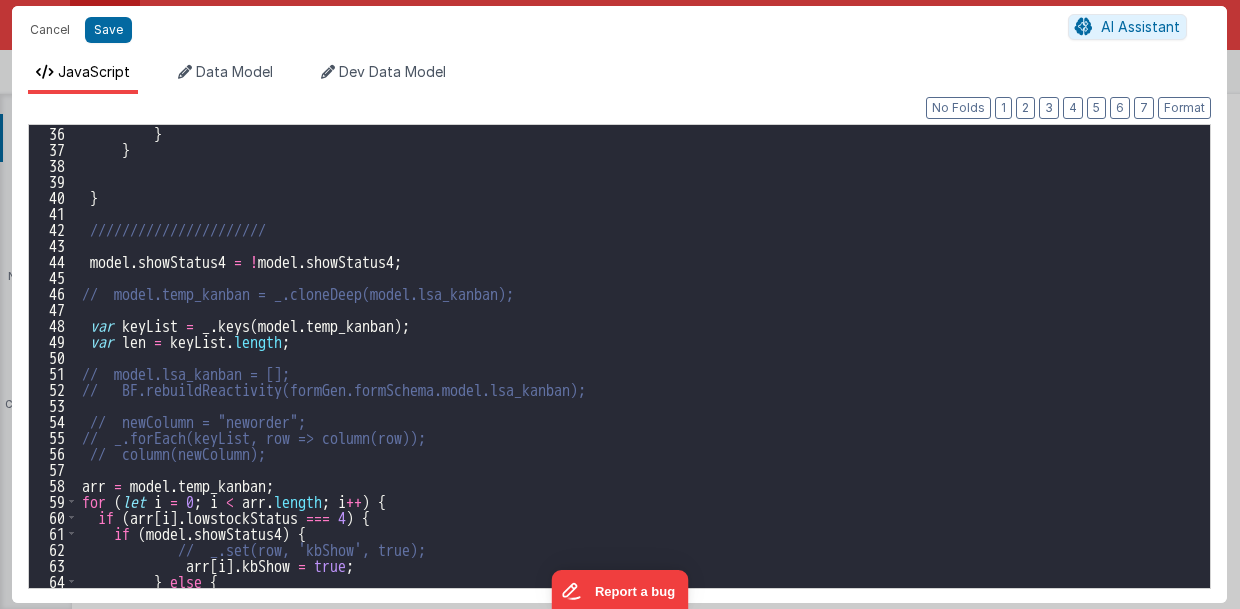 scroll, scrollTop: 560, scrollLeft: 0, axis: vertical 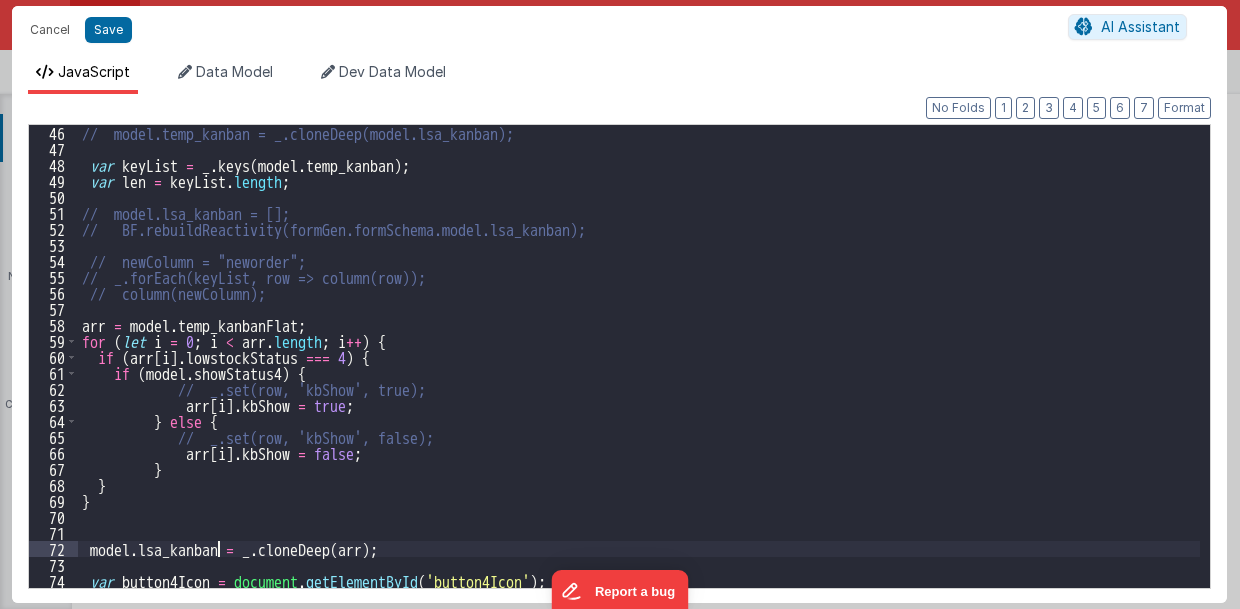 click on "//  model.temp_kanban = _.cloneDeep(model.lsa_kanban);   var   keyList   =   _ . keys ( model . temp_kanban ) ;   var   len   =   keyList . length ; //  model.lsa_kanban = []; //   BF.rebuildReactivity(formGen.formSchema.model.lsa_kanban);   //  newColumn = "neworder"; //  _.forEach(keyList, row => column(row));   //  column(newColumn);   arr   =   model . temp_kanbanFlat ; for   ( let   i   =   0 ;   i   <   arr . length ;   i ++ )   {    if   ( arr [ i ] . lowstockStatus   ===   4 )   {      if   ( model . showStatus4 )   {                //  _.set(row, 'kbShow', true);                  arr [ i ] . kbShow   =   true ;             }   else   {                //  _.set(row, 'kbShow', false);                  arr [ i ] . kbShow   =   false ;             }    } }   model . lsa_kanban   =   _ . cloneDeep ( arr ) ;   var   button4Icon   =   document . getElementById ( 'button4Icon' ) ;" at bounding box center (639, 372) 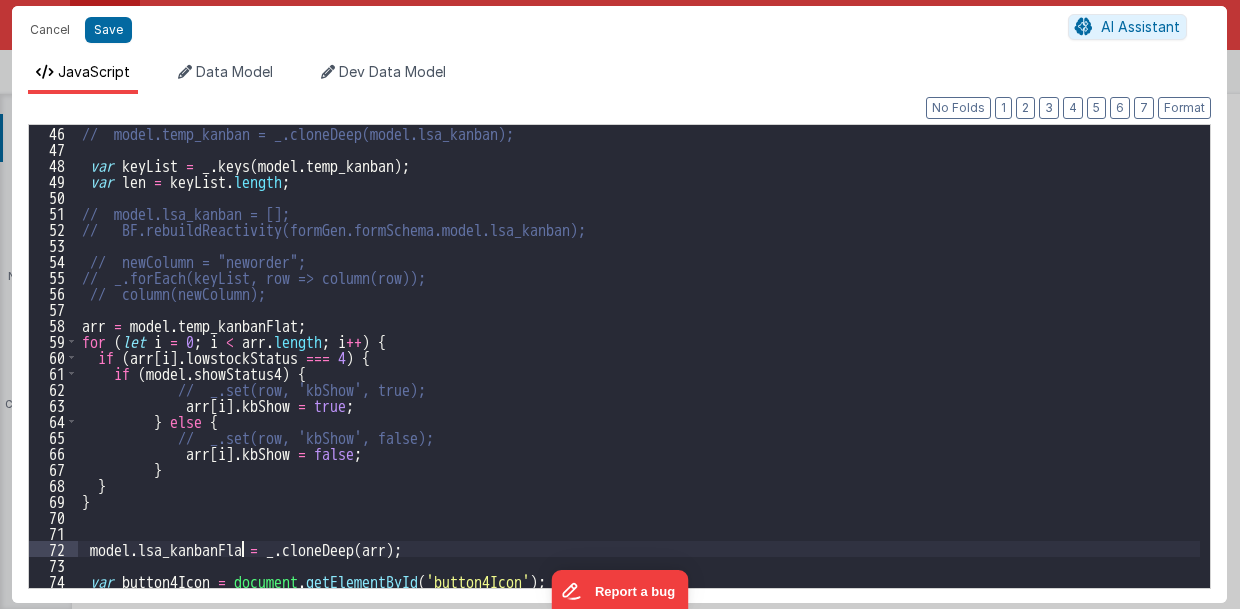 type 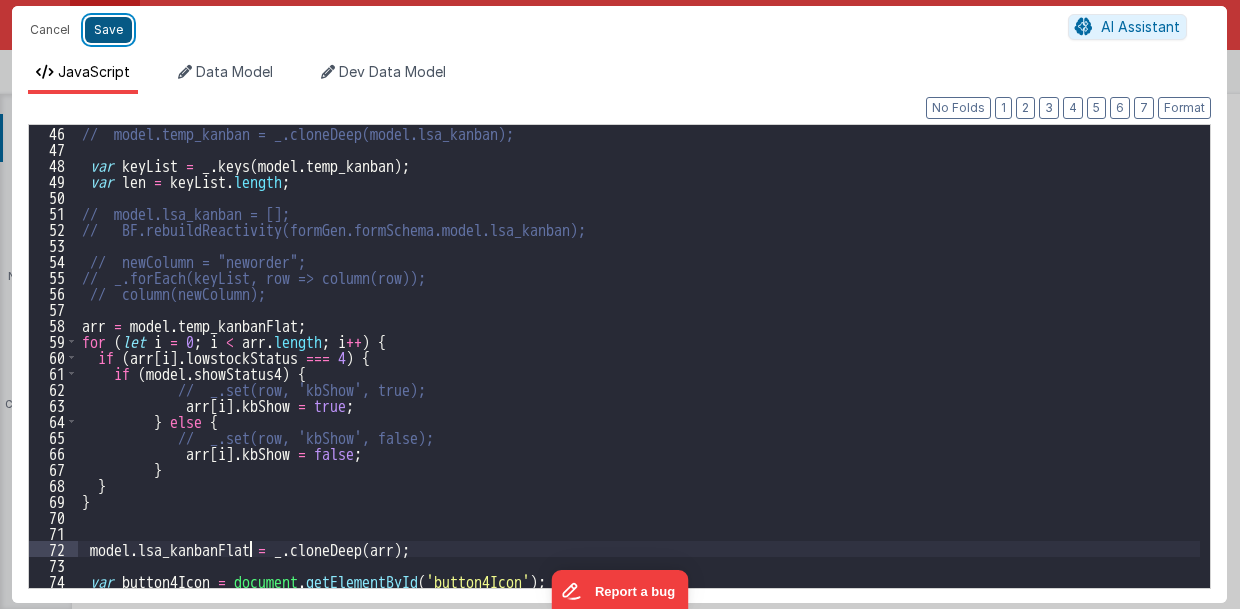 click on "Save" at bounding box center [108, 30] 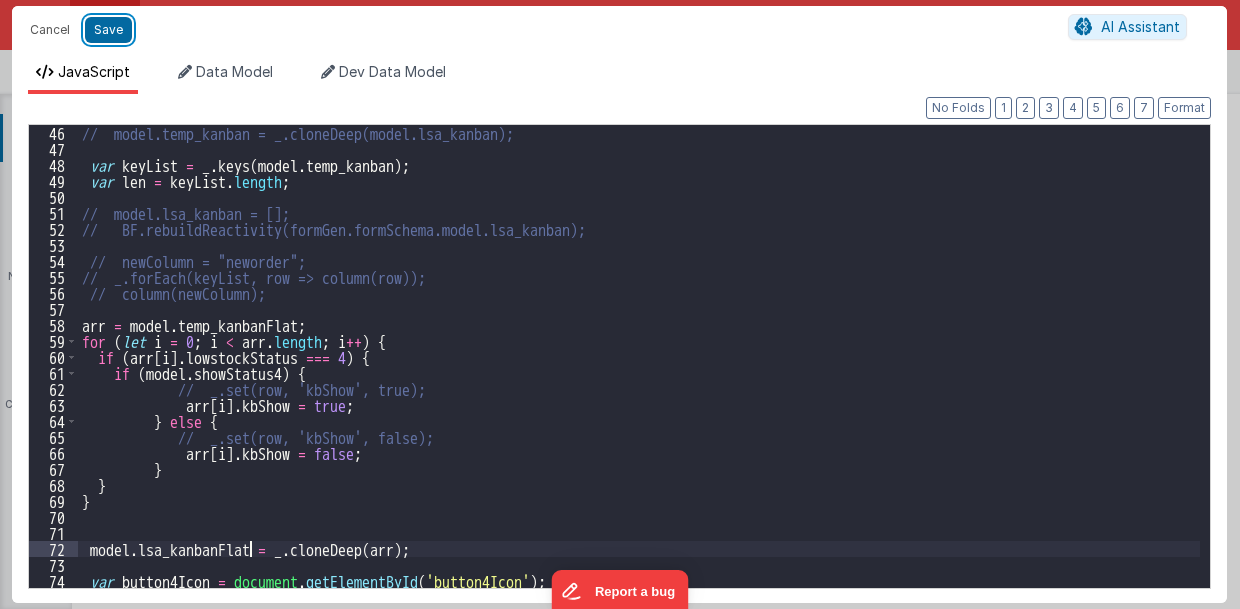 type on "MUST BE EARLY in DOM
src="//cdn.jsdelivr.net/npm/sortablejs@1.8.4/Sortable.min.js">src="//cdnjs.cloudflare.com/ajax/libs/Vue.Draggable/2.20.0/vuedraggable.umd.min.js">" 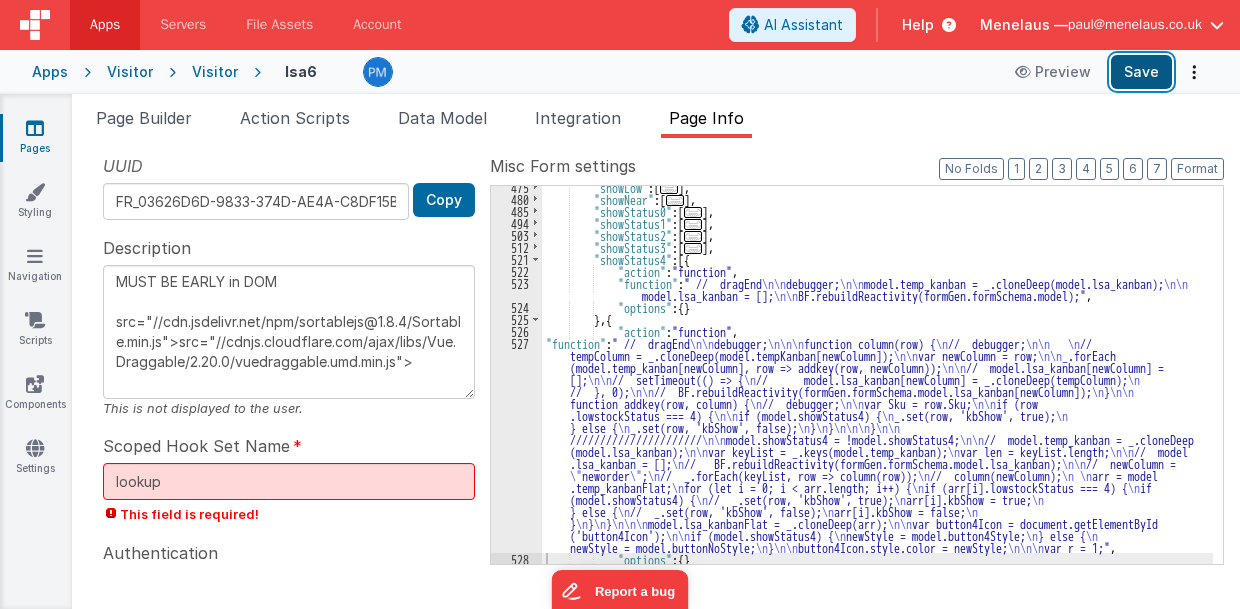 click on "Save" at bounding box center (1141, 72) 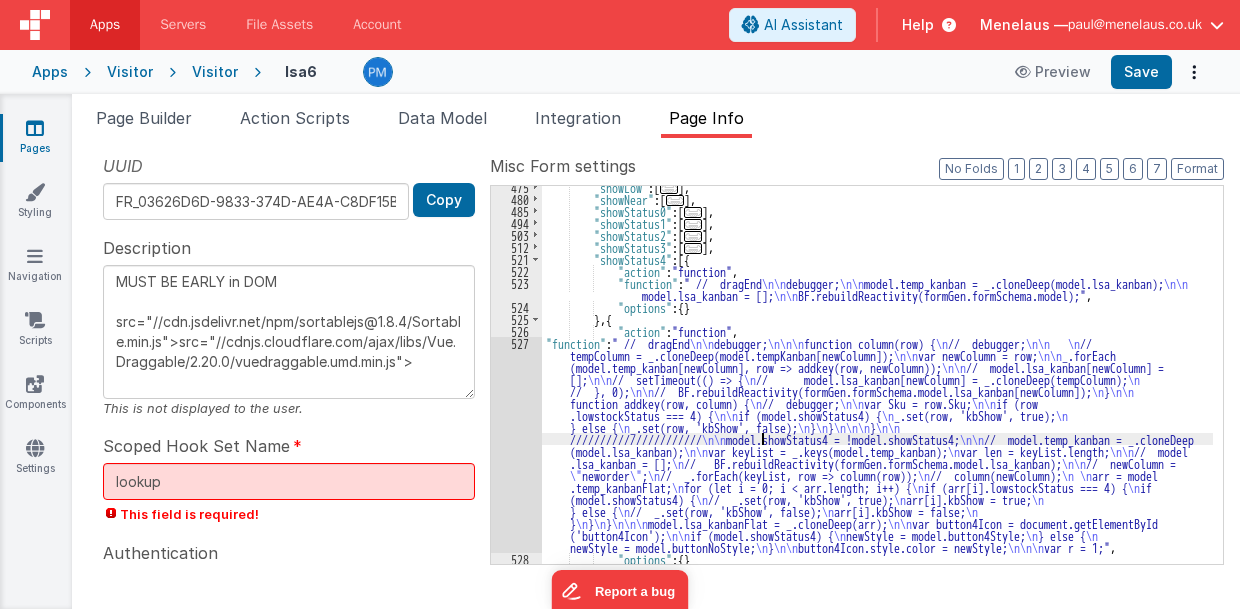 click on ""showLow" :  [ ... ] ,           "showNear" :  [ ... ] ,           "showStatus0" :  [ ... ] ,           "showStatus1" :  [ ... ] ,           "showStatus2" :  [ ... ] ,           "showStatus3" :  [ ... ] ,           "showStatus4" :  [{                "action" :  "function" ,                "function" :  " //  dragEnd \n\n  debugger; \n\n  model.temp_kanban = _.cloneDeep(model.lsa_kanban); \n\n                    model.lsa_kanban = []; \n\n  BF.rebuildReactivity(formGen.formSchema.model);" ,                "options" :  { }           } ,  {                "action" :  "function" , "function" :  " //  dragEnd \n\n  debugger; \n\n\n  function column(row) { \n      //  debugger; \n\n     \n     //        \n\n \n\n" at bounding box center (878, 382) 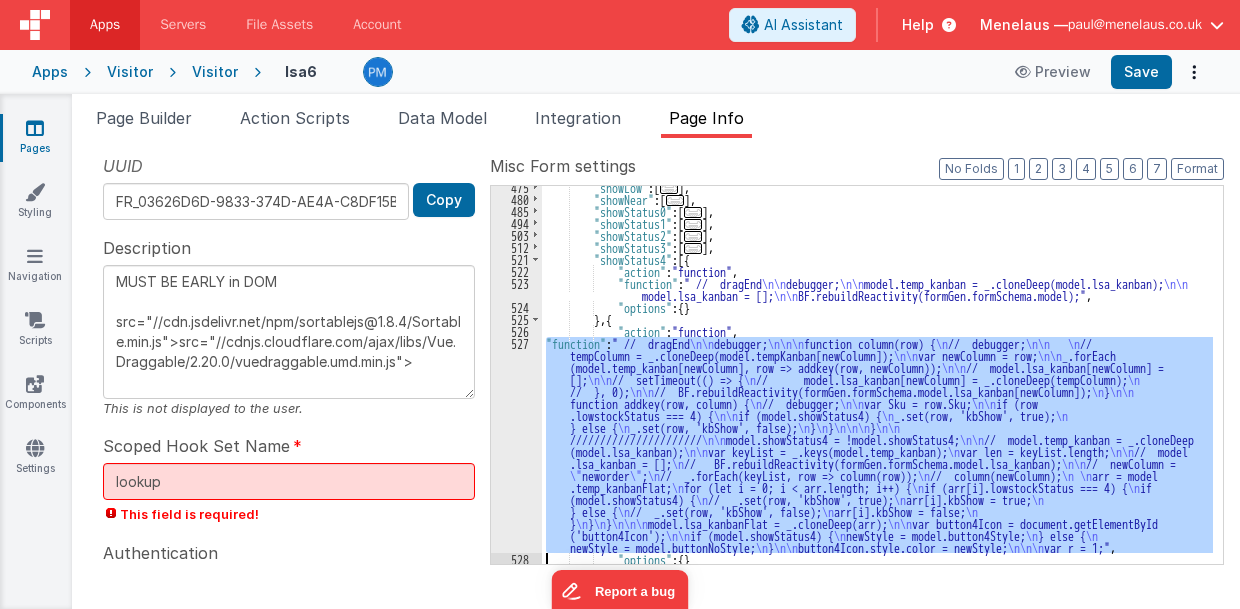 click on "527" at bounding box center [516, 445] 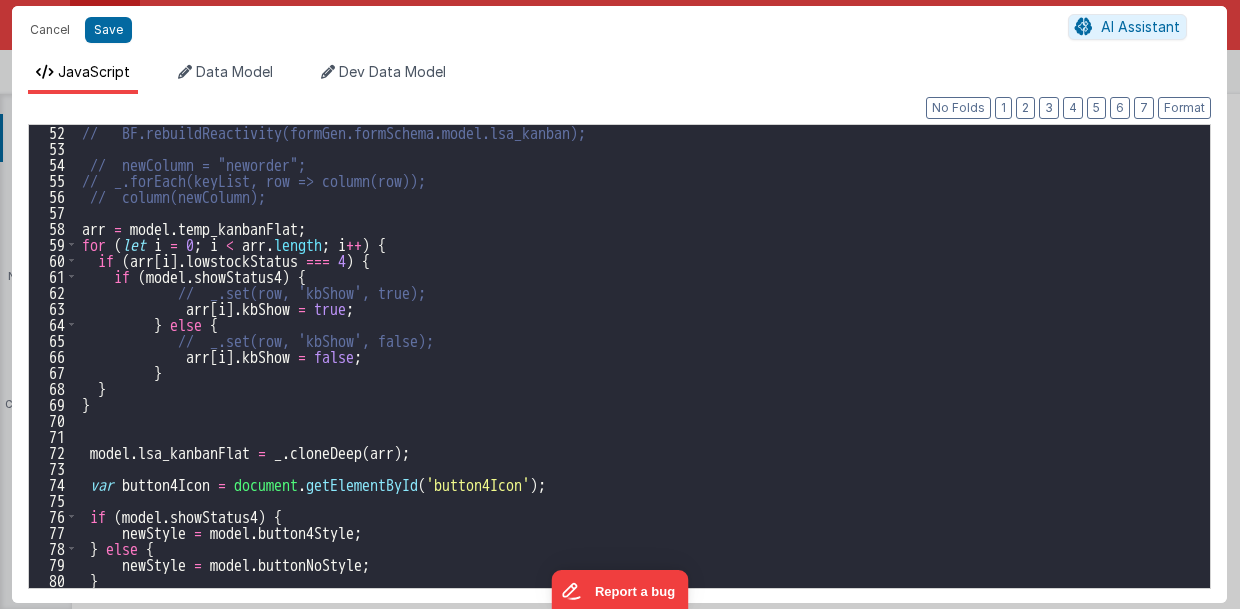 scroll, scrollTop: 817, scrollLeft: 0, axis: vertical 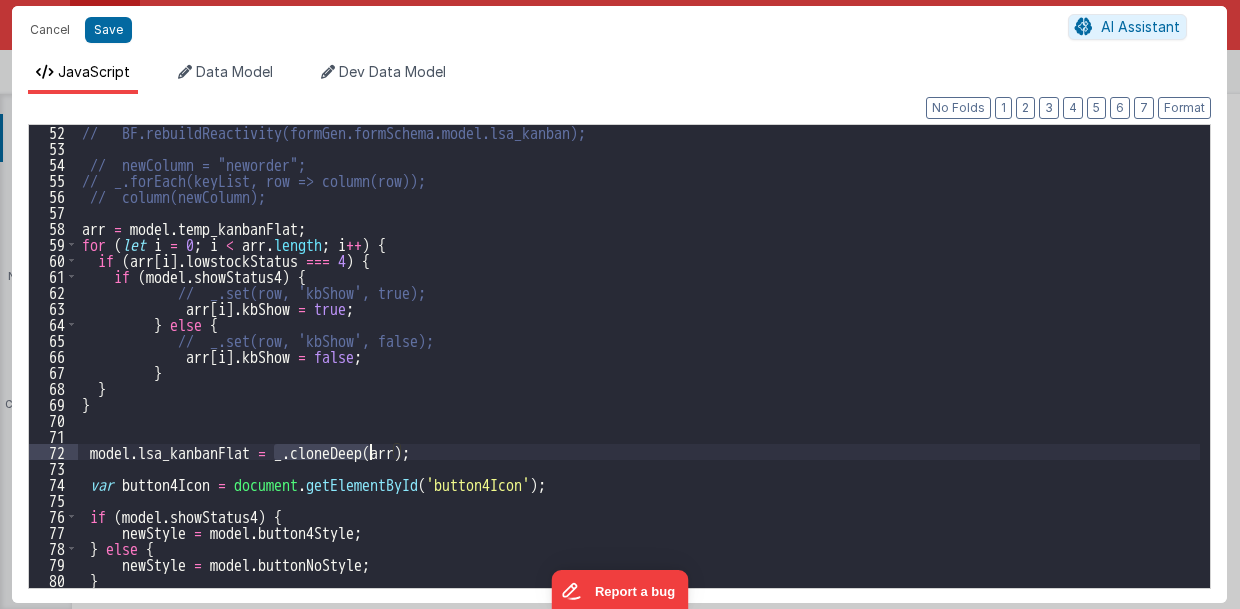 drag, startPoint x: 271, startPoint y: 452, endPoint x: 368, endPoint y: 457, distance: 97.128784 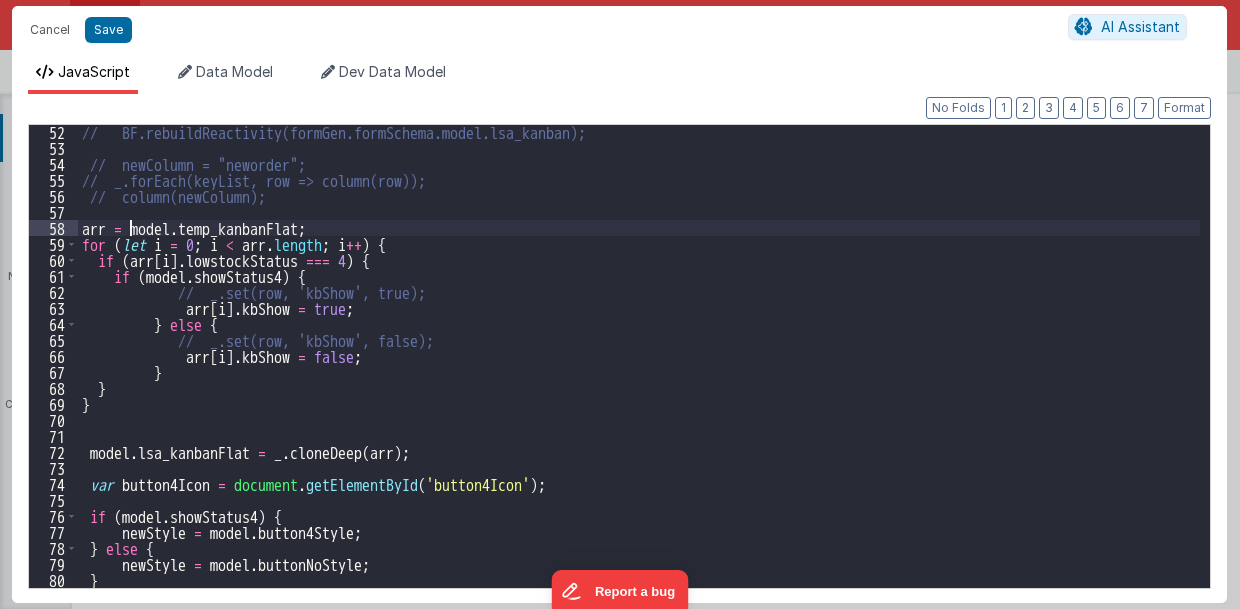 click on "//   BF.rebuildReactivity(formGen.formSchema.model.lsa_kanban);   //  newColumn = "neworder"; //  _.forEach(keyList, row => column(row));   //  column(newColumn);   arr   =   model . temp_kanbanFlat ; for   ( let   i   =   0 ;   i   <   arr . length ;   i ++ )   {    if   ( arr [ i ] . lowstockStatus   ===   4 )   {      if   ( model . showStatus4 )   {                //  _.set(row, 'kbShow', true);                  arr [ i ] . kbShow   =   true ;             }   else   {                //  _.set(row, 'kbShow', false);                  arr [ i ] . kbShow   =   false ;             }    } }   model . lsa_kanbanFlat   =   _ . cloneDeep ( arr ) ;   var   button4Icon   =   document . getElementById ( 'button4Icon' ) ;   if   ( model . showStatus4 )   {        newStyle   =   model . button4Style ;   }   else   {        newStyle   =   model . buttonNoStyle ;   }" at bounding box center [639, 371] 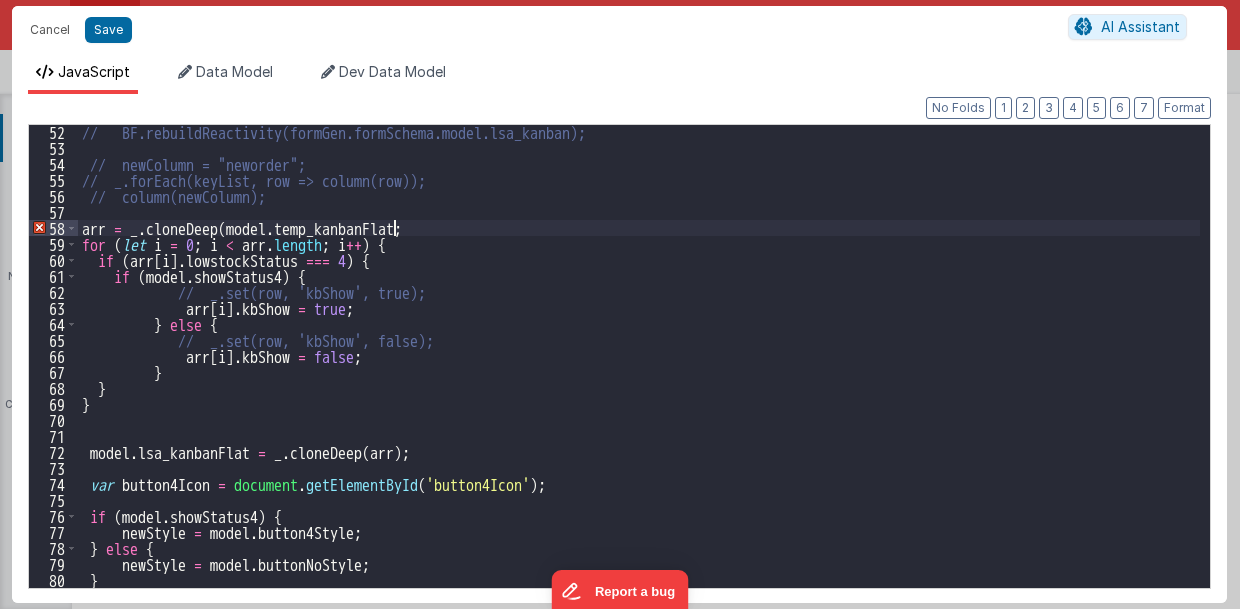 click on "//   BF.rebuildReactivity(formGen.formSchema.model.lsa_kanban);   //  newColumn = "neworder"; //  _.forEach(keyList, row => column(row));   //  column(newColumn);   arr   =   _ . cloneDeep ( model . temp_kanbanFlat ; for   ( let   i   =   0 ;   i   <   arr . length ;   i ++ )   {    if   ( arr [ i ] . lowstockStatus   ===   4 )   {      if   ( model . showStatus4 )   {                //  _.set(row, 'kbShow', true);                  arr [ i ] . kbShow   =   true ;             }   else   {                //  _.set(row, 'kbShow', false);                  arr [ i ] . kbShow   =   false ;             }    } }   model . lsa_kanbanFlat   =   _ . cloneDeep ( arr ) ;   var   button4Icon   =   document . getElementById ( 'button4Icon' ) ;   if   ( model . showStatus4 )   {        newStyle   =   model . button4Style ;   }   else   {        newStyle   =   model . buttonNoStyle ;   }" at bounding box center (639, 371) 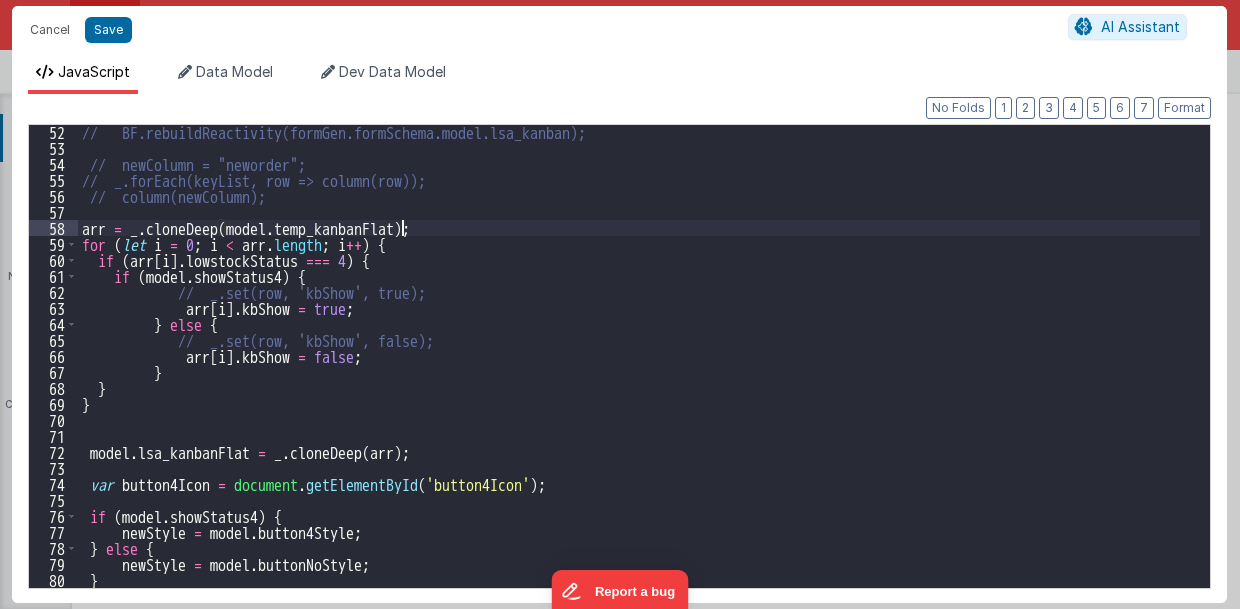 click on "//   BF.rebuildReactivity(formGen.formSchema.model.lsa_kanban);   //  newColumn = "neworder"; //  _.forEach(keyList, row => column(row));   //  column(newColumn);   arr   =   _ . cloneDeep ( model . temp_kanbanFlat ) ; for   ( let   i   =   0 ;   i   <   arr . length ;   i ++ )   {    if   ( arr [ i ] . lowstockStatus   ===   4 )   {      if   ( model . showStatus4 )   {                //  _.set(row, 'kbShow', true);                  arr [ i ] . kbShow   =   true ;             }   else   {                //  _.set(row, 'kbShow', false);                  arr [ i ] . kbShow   =   false ;             }    } }   model . lsa_kanbanFlat   =   _ . cloneDeep ( arr ) ;   var   button4Icon   =   document . getElementById ( 'button4Icon' ) ;   if   ( model . showStatus4 )   {        newStyle   =   model . button4Style ;   }   else   {        newStyle   =   model . buttonNoStyle ;   }" at bounding box center [639, 371] 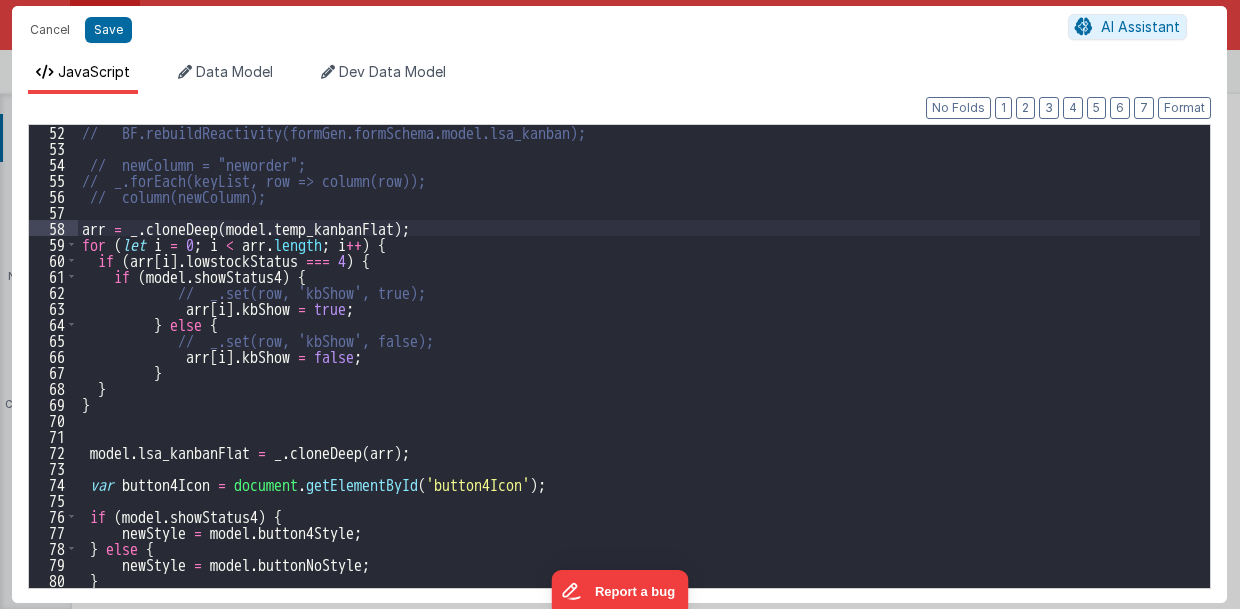 type 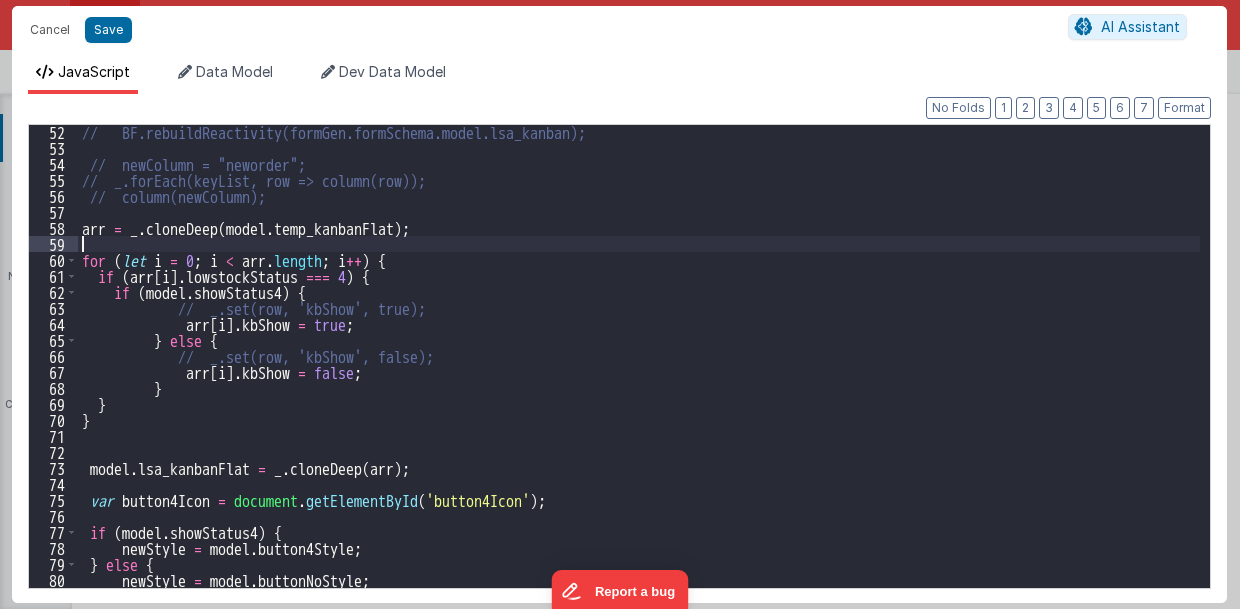 type on "MUST BE EARLY in DOM
src="//cdn.jsdelivr.net/npm/sortablejs@1.8.4/Sortable.min.js">src="//cdnjs.cloudflare.com/ajax/libs/Vue.Draggable/2.20.0/vuedraggable.umd.min.js">" 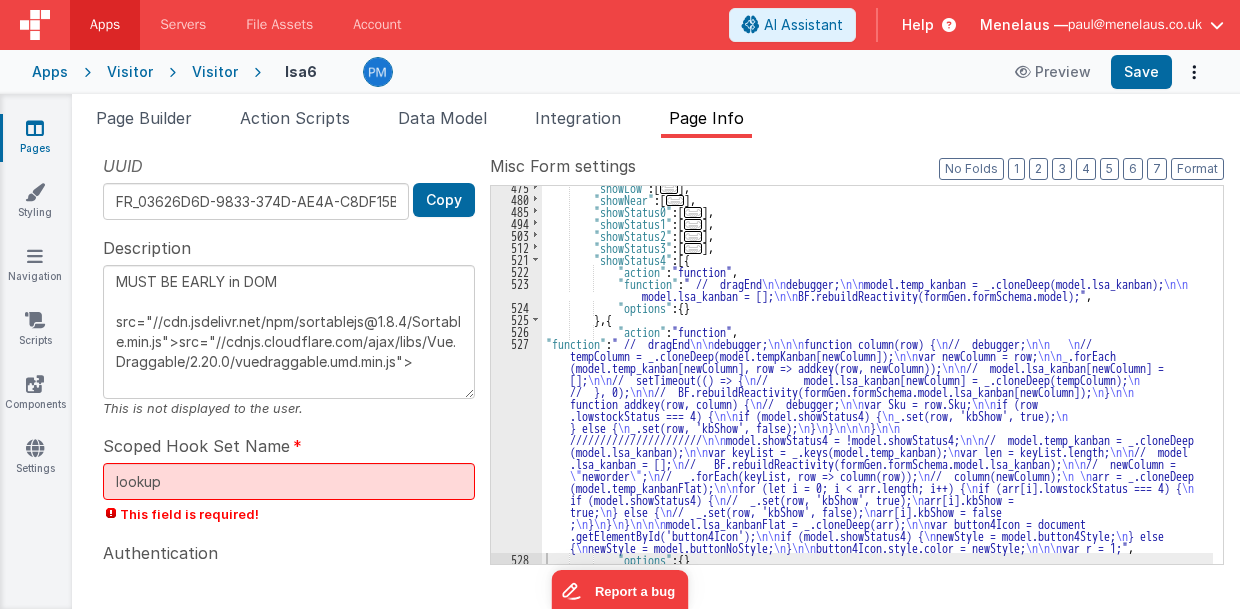 drag, startPoint x: 656, startPoint y: 383, endPoint x: 642, endPoint y: 390, distance: 15.652476 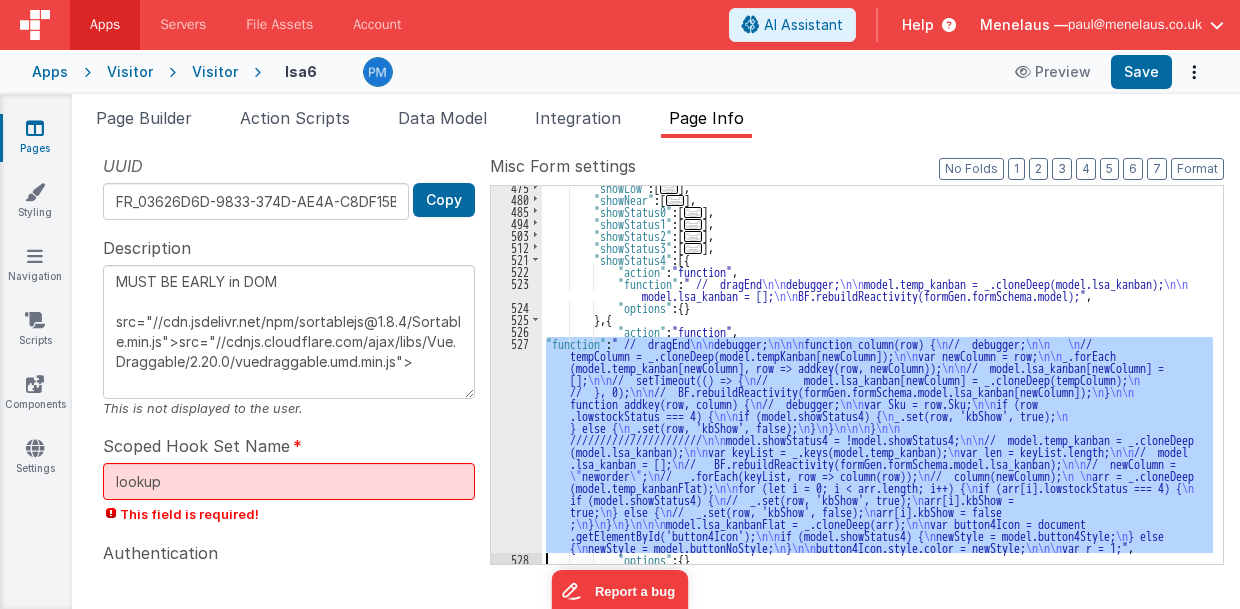 click on "527" at bounding box center [516, 445] 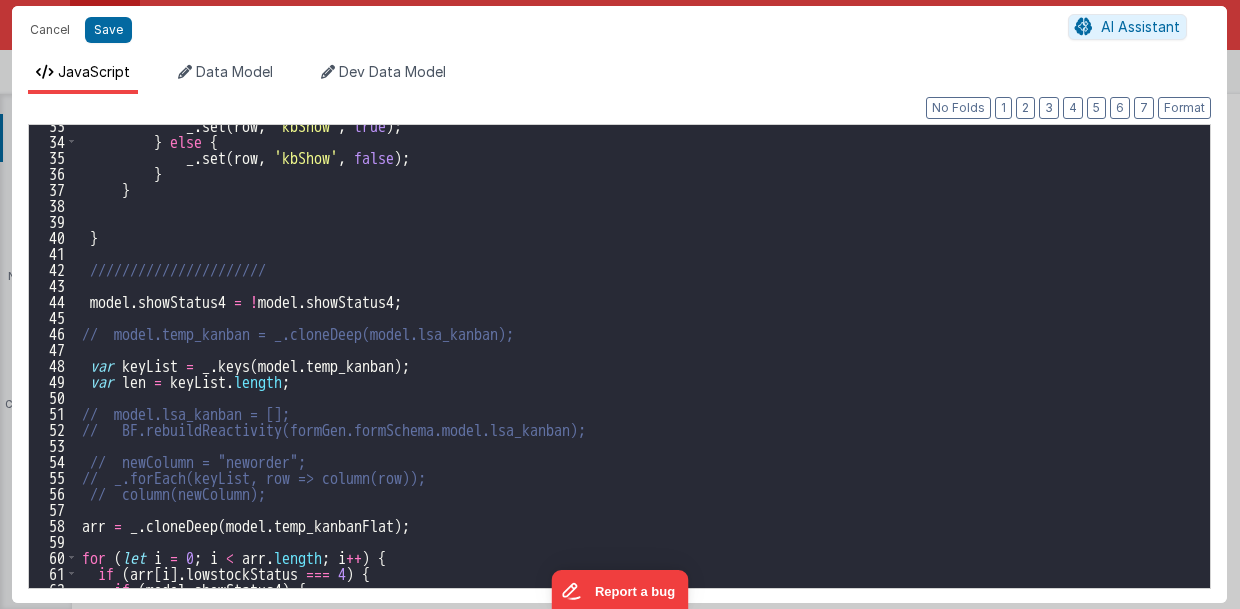 scroll, scrollTop: 520, scrollLeft: 0, axis: vertical 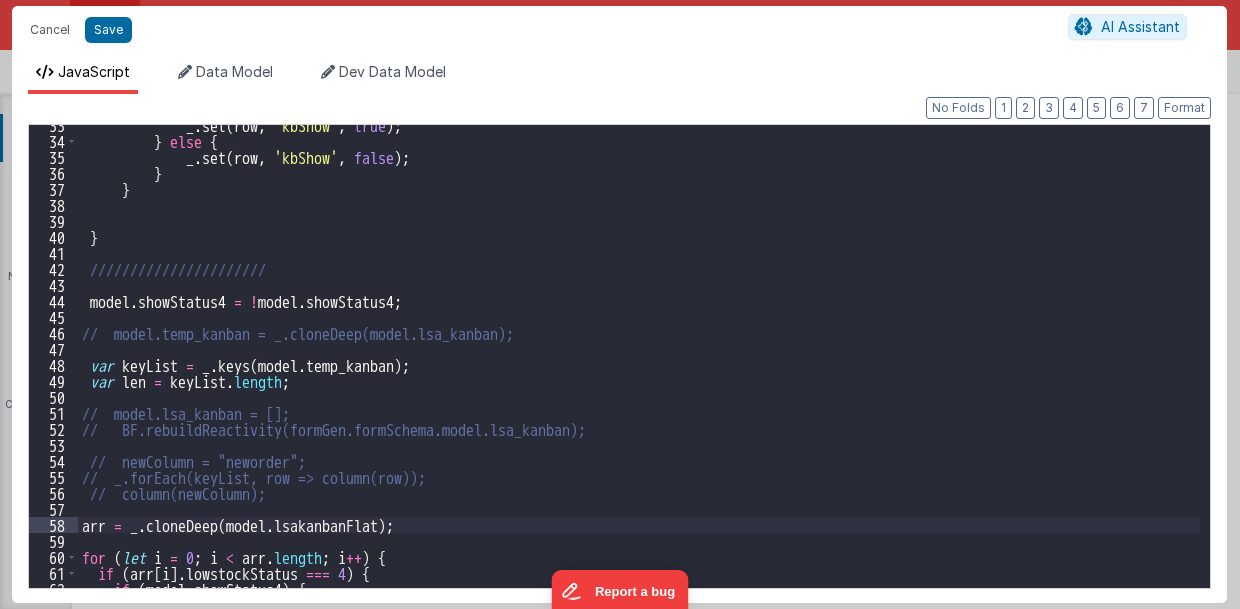 type 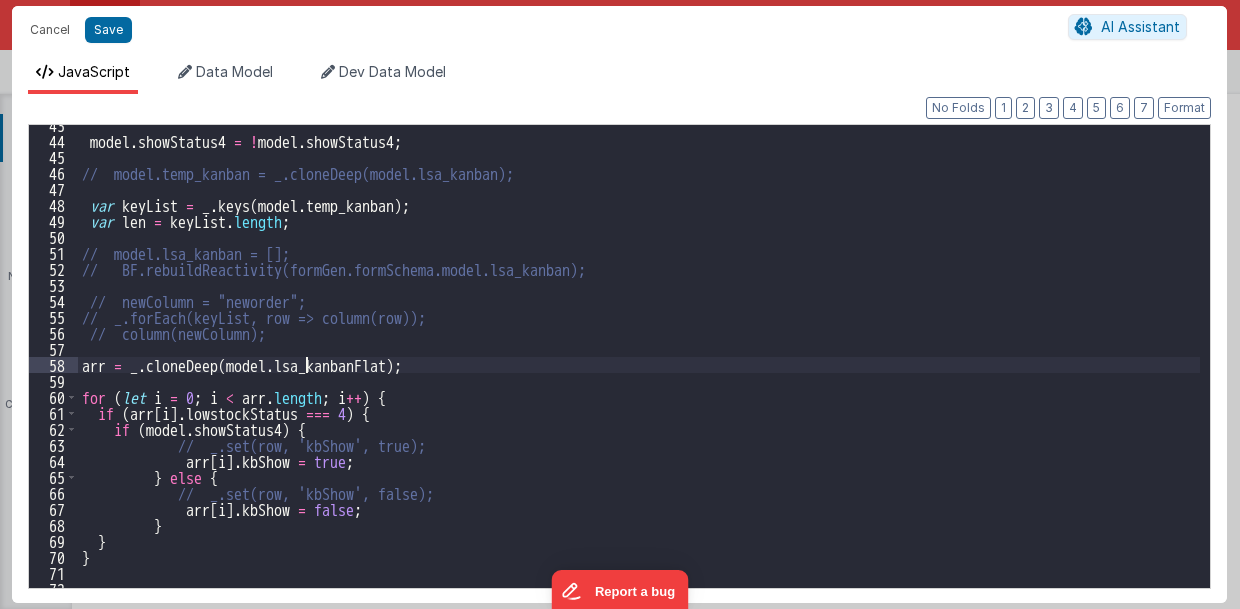 scroll, scrollTop: 720, scrollLeft: 0, axis: vertical 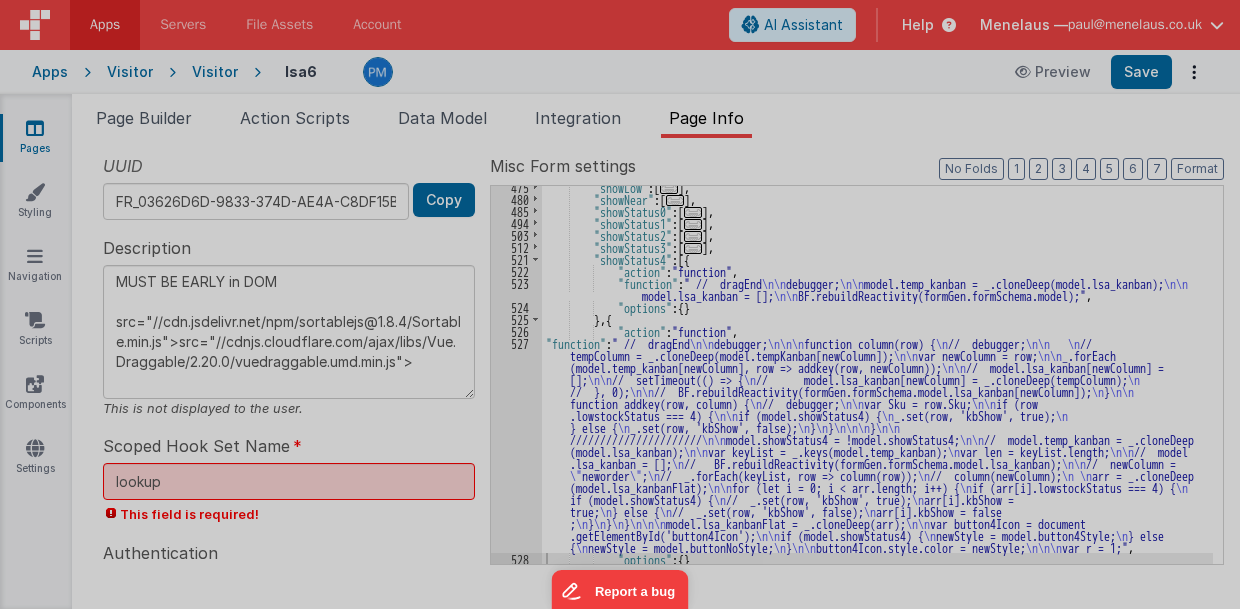type on "MUST BE EARLY in DOM
src="//cdn.jsdelivr.net/npm/sortablejs@1.8.4/Sortable.min.js">src="//cdnjs.cloudflare.com/ajax/libs/Vue.Draggable/2.20.0/vuedraggable.umd.min.js">" 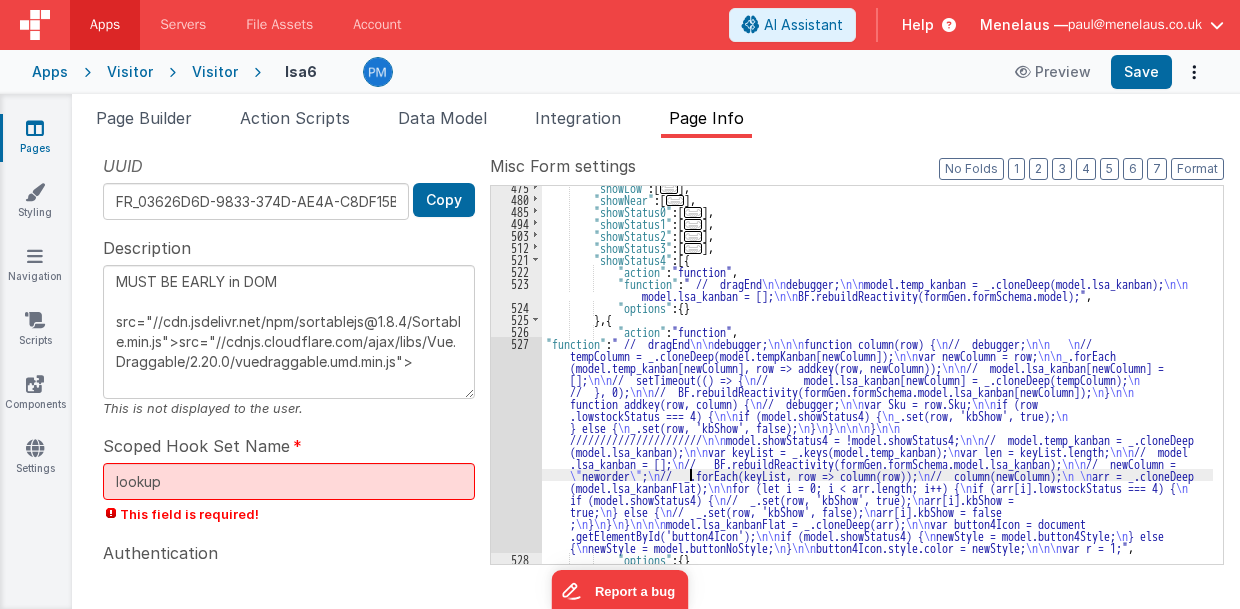 click on ""showLow" :  [ ... ] ,           "showNear" :  [ ... ] ,           "showStatus0" :  [ ... ] ,           "showStatus1" :  [ ... ] ,           "showStatus2" :  [ ... ] ,           "showStatus3" :  [ ... ] ,           "showStatus4" :  [{                "action" :  "function" ,                "function" :  " //  dragEnd \n\n  debugger; \n\n  model.temp_kanban = _.cloneDeep(model.lsa_kanban); \n\n                    model.lsa_kanban = []; \n\n  BF.rebuildReactivity(formGen.formSchema.model);" ,                "options" :  { }           } ,  {                "action" :  "function" , "function" :  " //  dragEnd \n\n  debugger; \n\n\n  function column(row) { \n      //  debugger; \n\n     \n     //        \n\n \n\n" at bounding box center (878, 382) 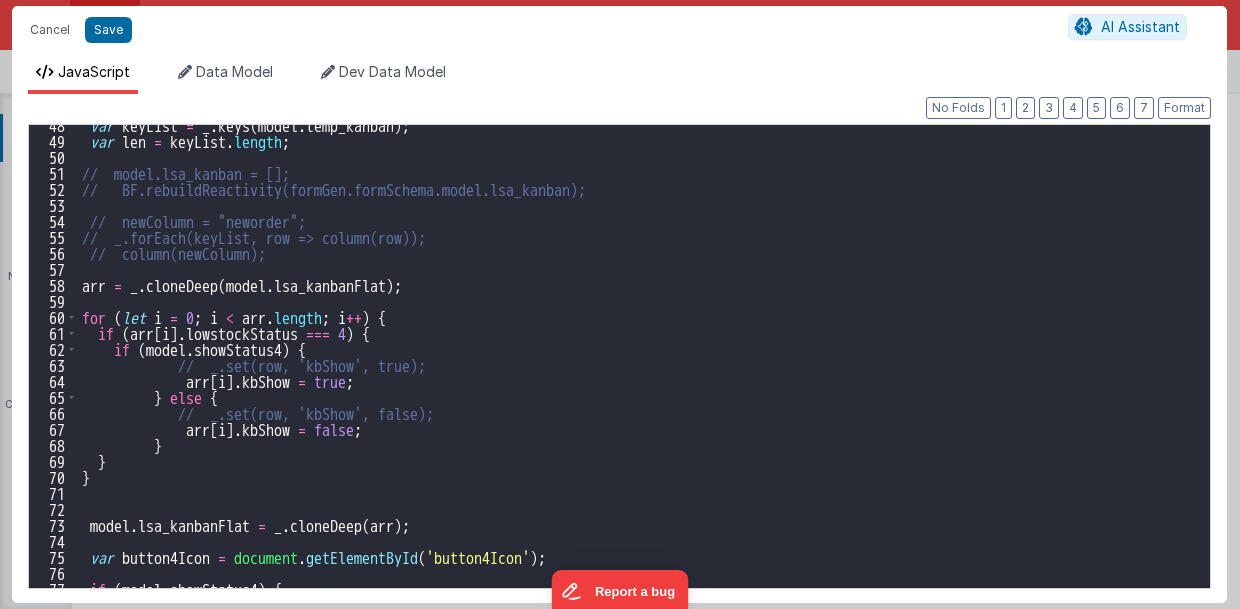 scroll, scrollTop: 760, scrollLeft: 0, axis: vertical 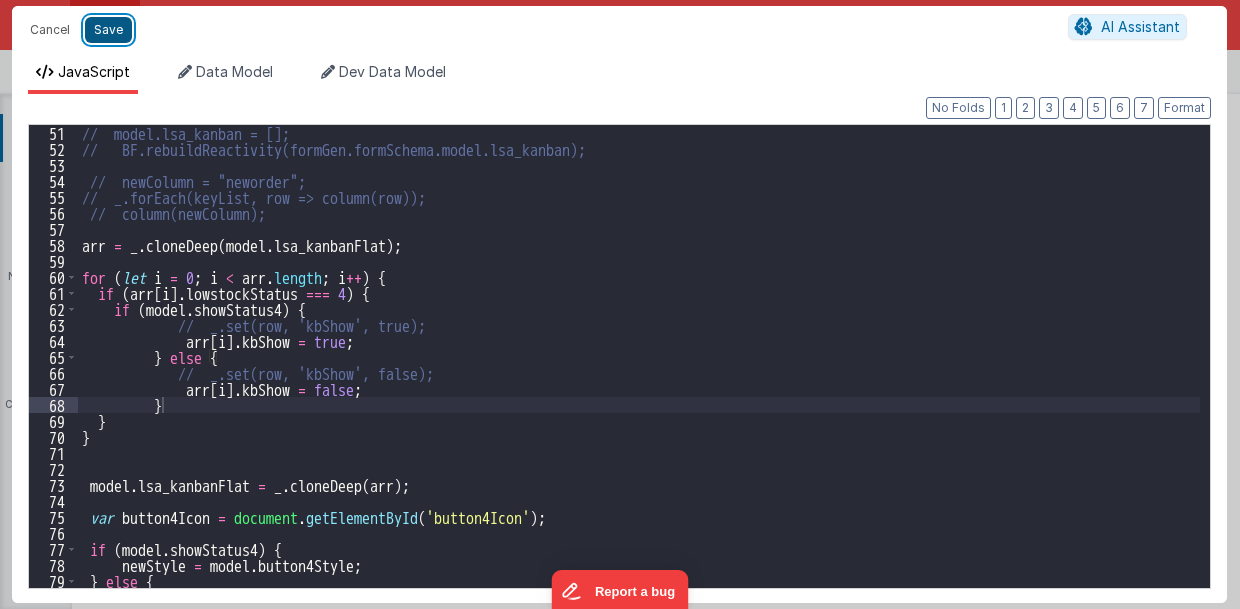 click on "Save" at bounding box center (108, 30) 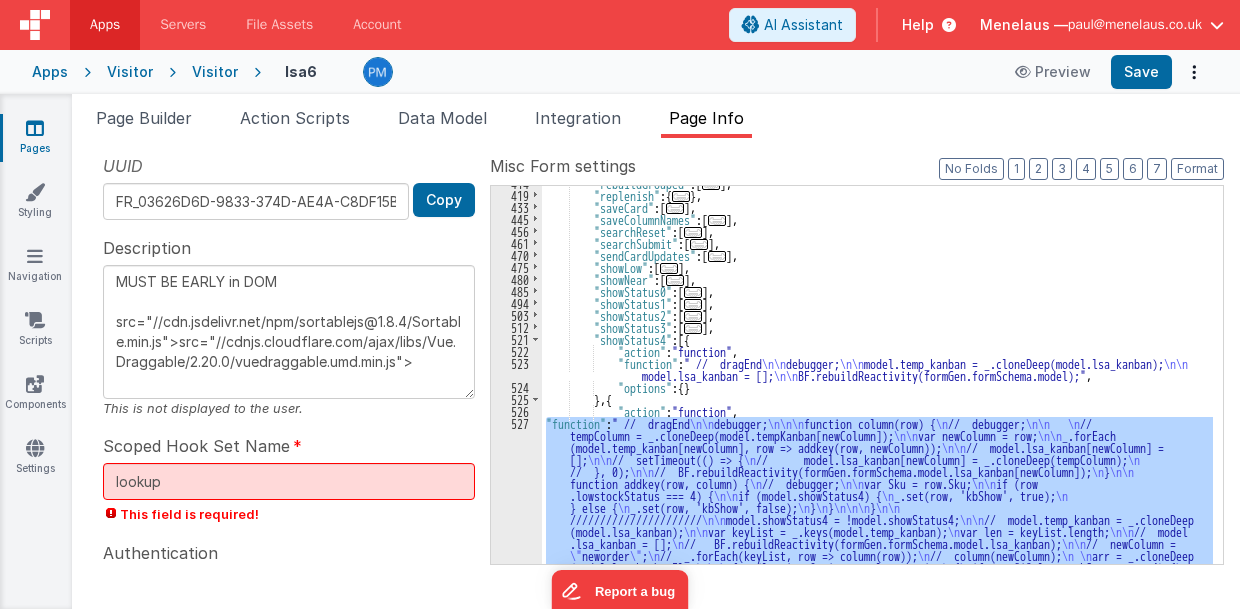 scroll, scrollTop: 697, scrollLeft: 0, axis: vertical 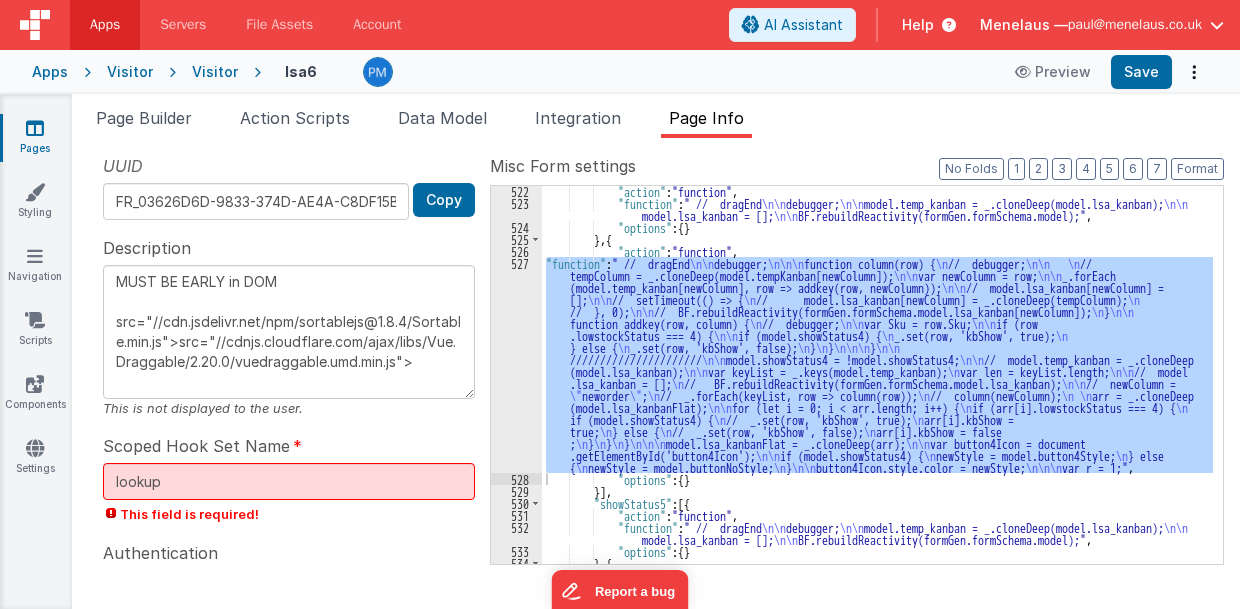 click on ""action" :  "function" ,                "function" :  " //  dragEnd \n\n  debugger; \n\n  model.temp_kanban = _.cloneDeep(model.lsa_kanban); \n\n                    model.lsa_kanban = []; \n\n  BF.rebuildReactivity(formGen.formSchema.model);" ,                "options" :  { }           } ,  {                "action" :  "function" , "function" :  " //  dragEnd \n\n  debugger; \n\n\n  function column(row) { \n      //  debugger; \n\n     \n     //        tempColumn = _.cloneDeep(model.tempKanban[newColumn]); \n\n      var newColumn = row; \n\n      _.forEach      (model.temp_kanban[newColumn], row => addkey(row, newColumn)); \n\n      //  model.lsa_kanban[newColumn] =       []; \n\n      //  setTimeout(() => { \n      //      model.lsa_kanban[newColumn] = _.cloneDeep(tempColumn); \n            //  }, 0); \n\n      //  BF.rebuildReactivity(formGen.formSchema.model.lsa_kanban[newColumn]); \n  } \n\n        function addkey(row, column) { \n      //  debugger; \n\n" at bounding box center (877, 375) 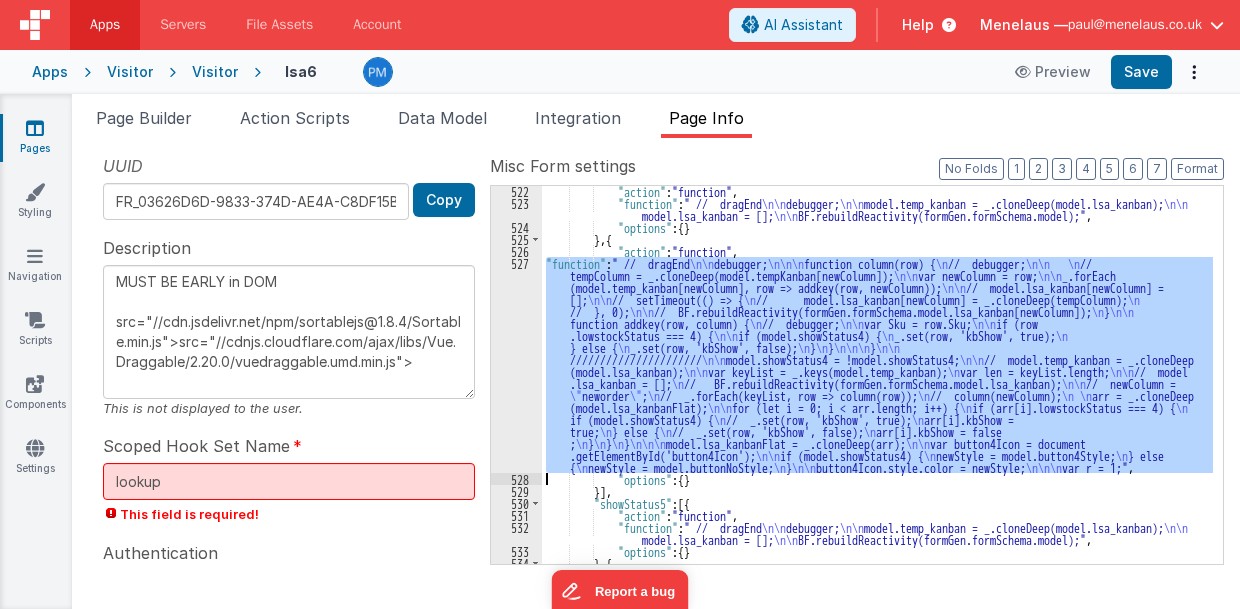 click on "527" at bounding box center [516, 365] 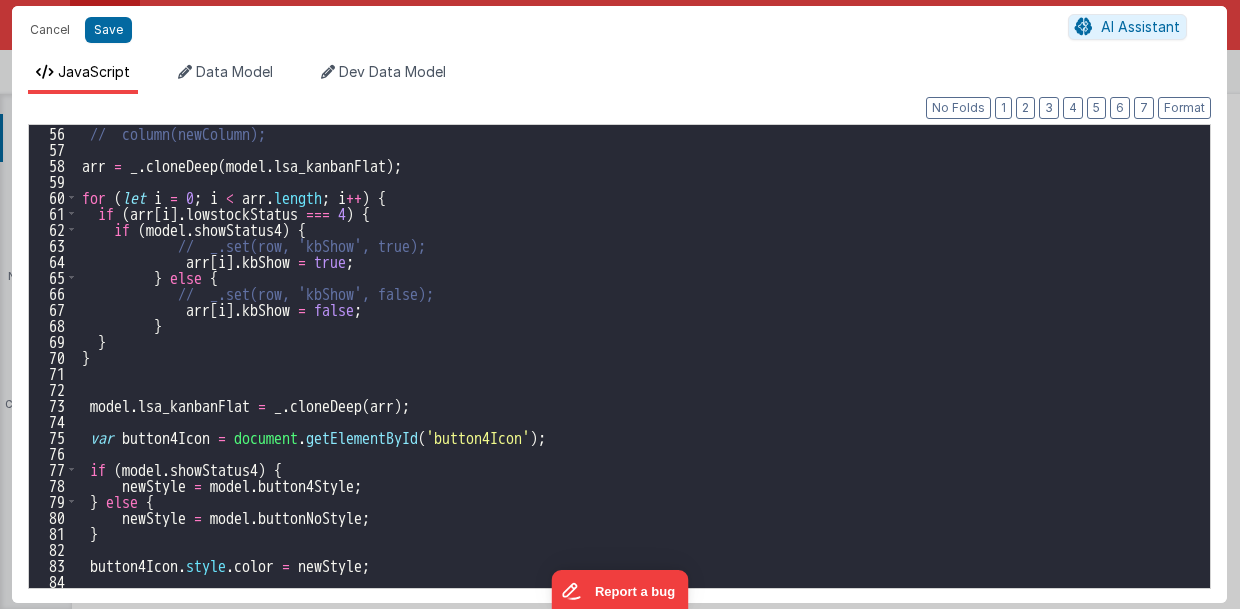 scroll, scrollTop: 880, scrollLeft: 0, axis: vertical 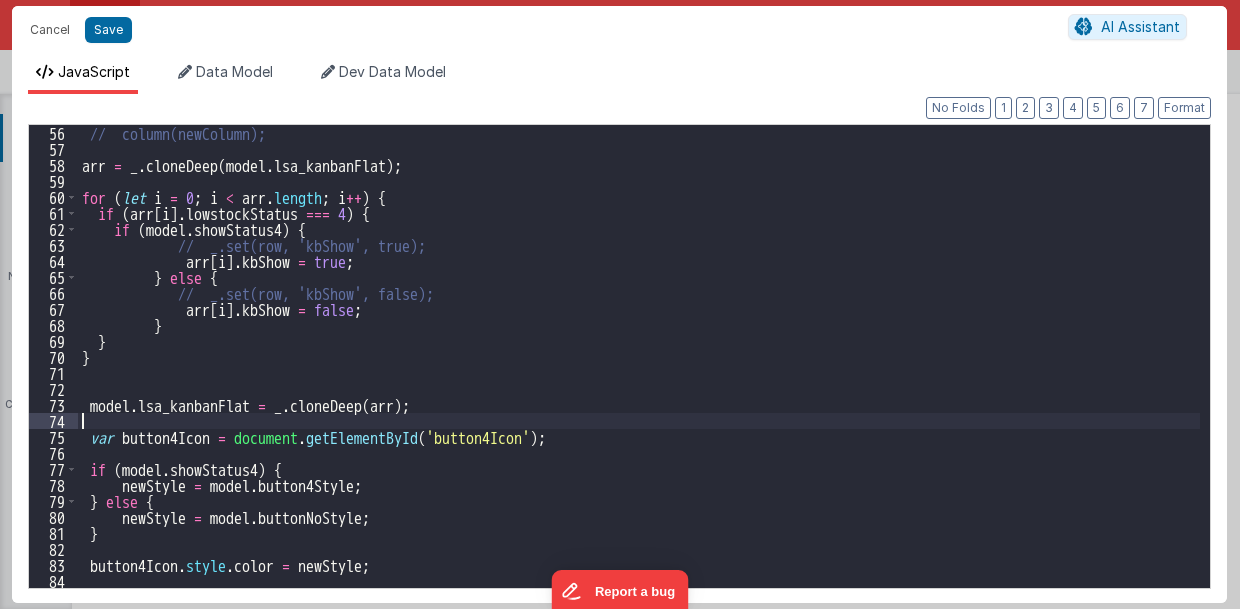click on "model.lsa_kanbanFlat   =   _ . cloneDeep ( arr ) ;   var   button4Icon   =   document . getElementById ( 'button4Icon' ) ;   if   ( model . showStatus4 )   {        newStyle   =   model . button4Style ;   }   else   {        newStyle   =   model . buttonNoStyle ;   }   button4Icon . style . color   =   newStyle ;" at bounding box center [639, 372] 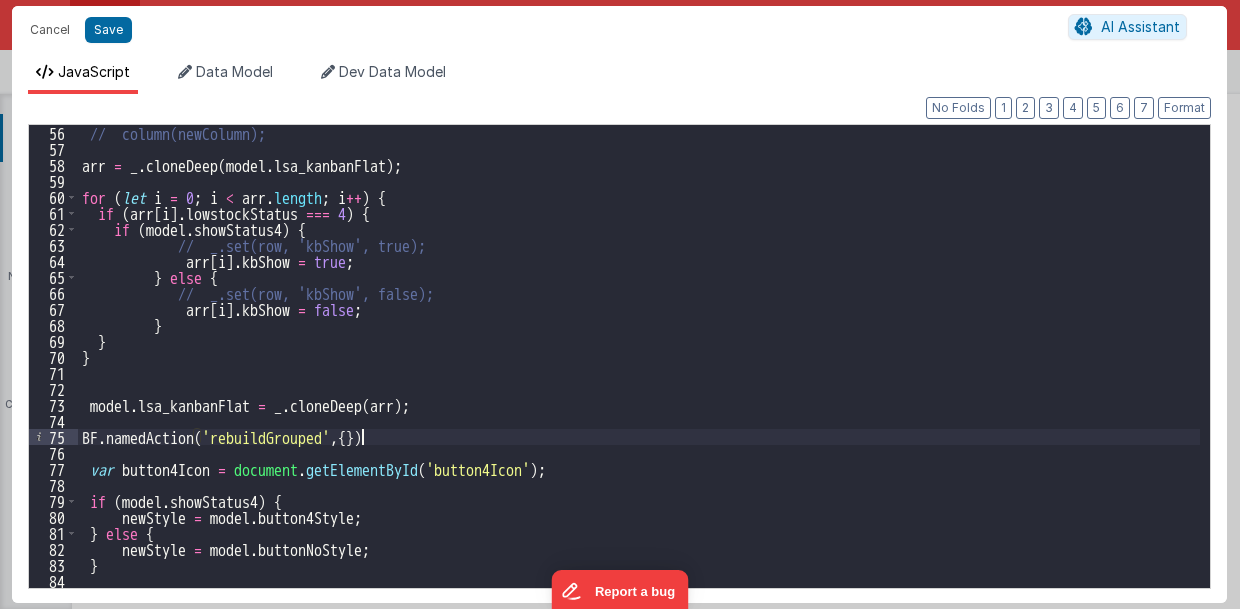 click on "[FUNCTION]" at bounding box center (639, 372) 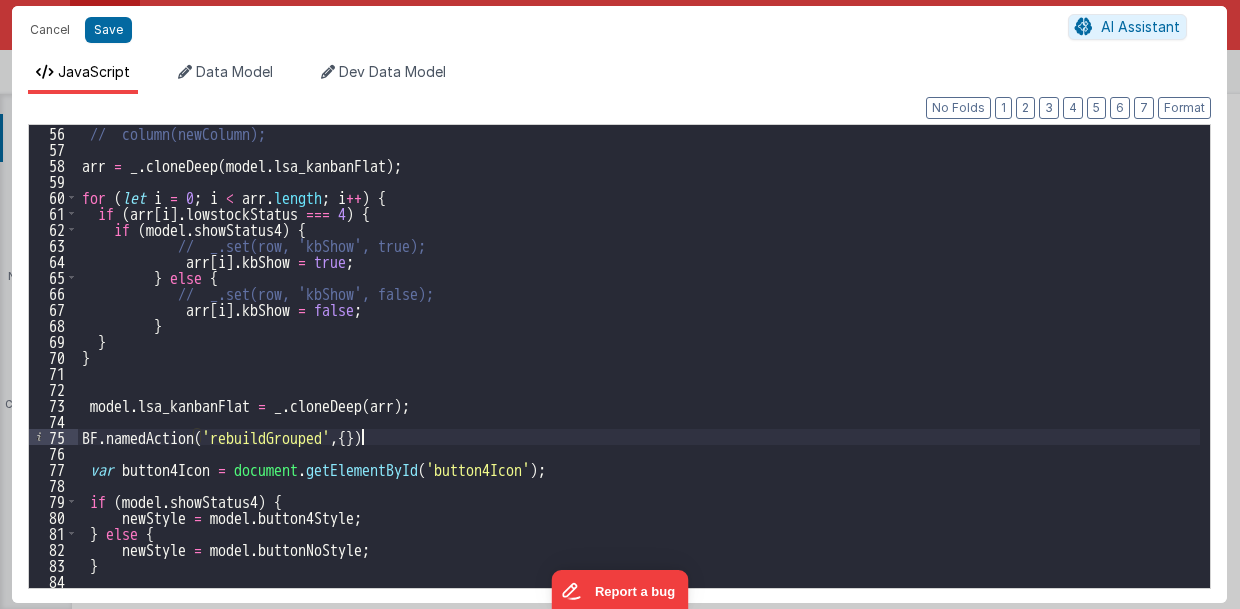 type 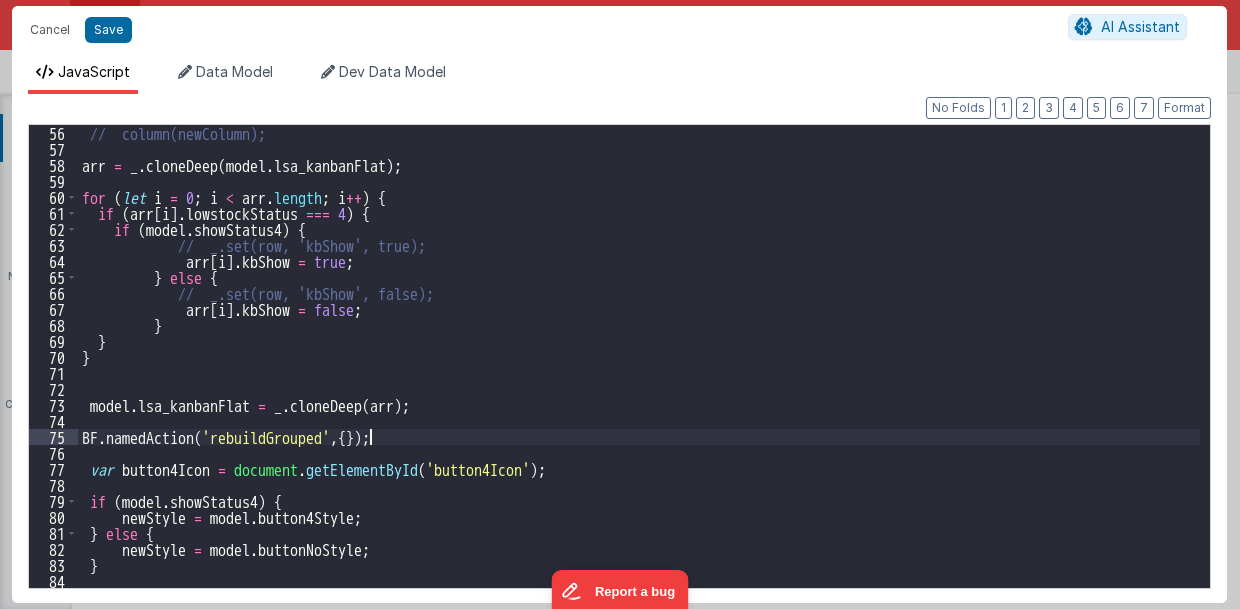 type on "MUST BE EARLY in DOM
src="//cdn.jsdelivr.net/npm/sortablejs@1.8.4/Sortable.min.js">src="//cdnjs.cloudflare.com/ajax/libs/Vue.Draggable/2.20.0/vuedraggable.umd.min.js">" 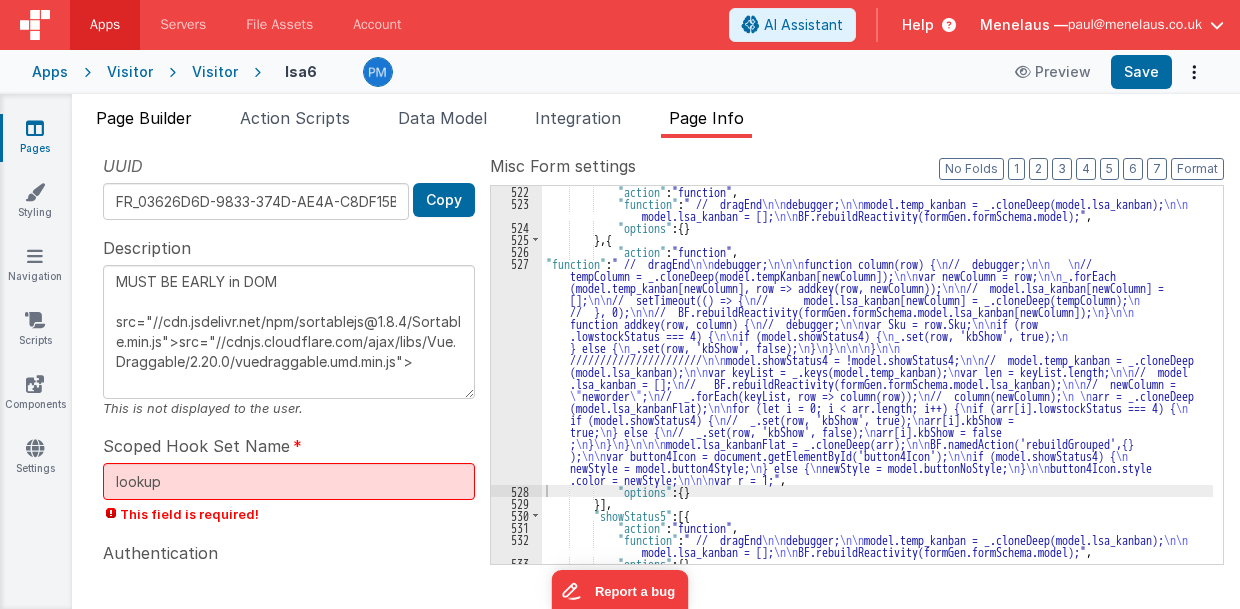 click on "Page Builder" at bounding box center [144, 118] 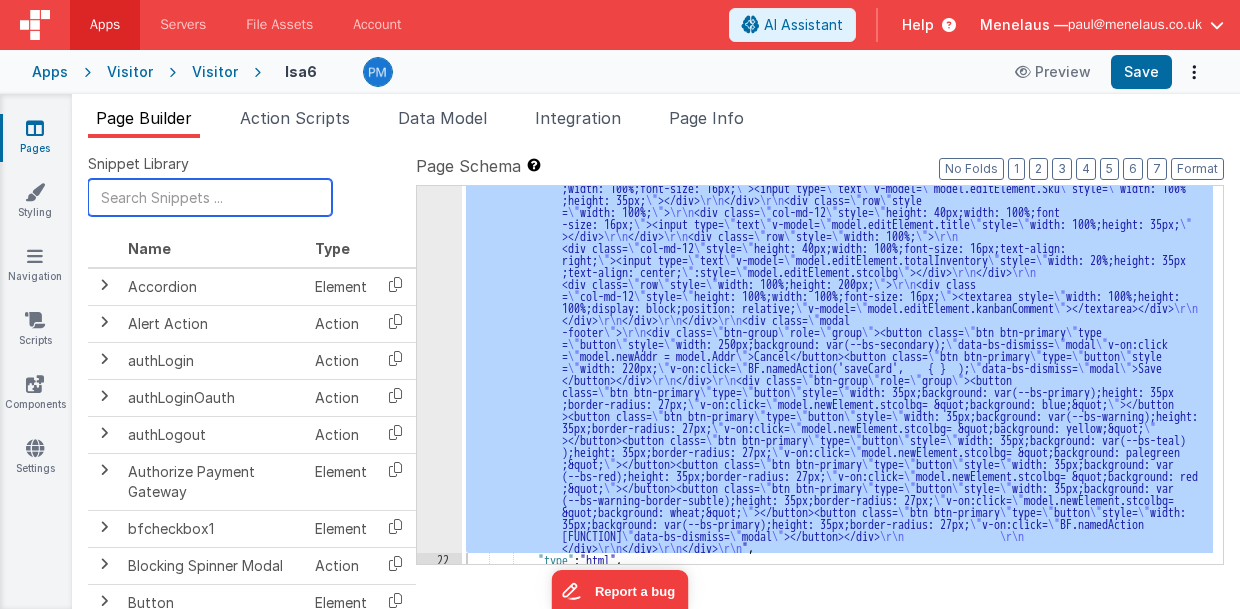 click at bounding box center (210, 197) 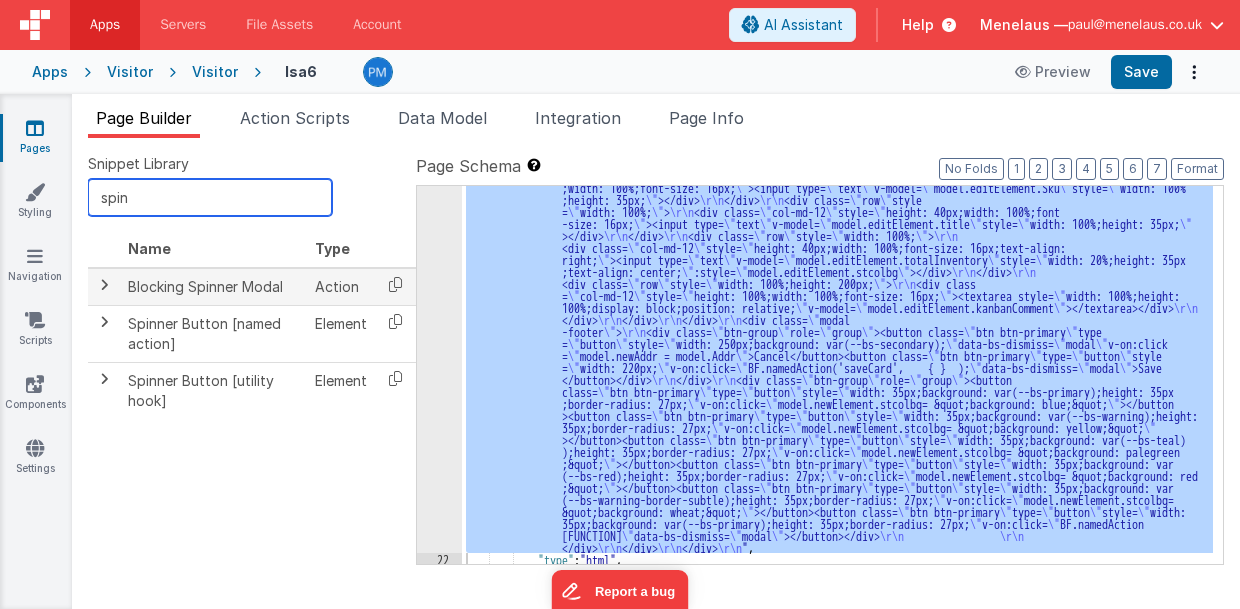 type on "spin" 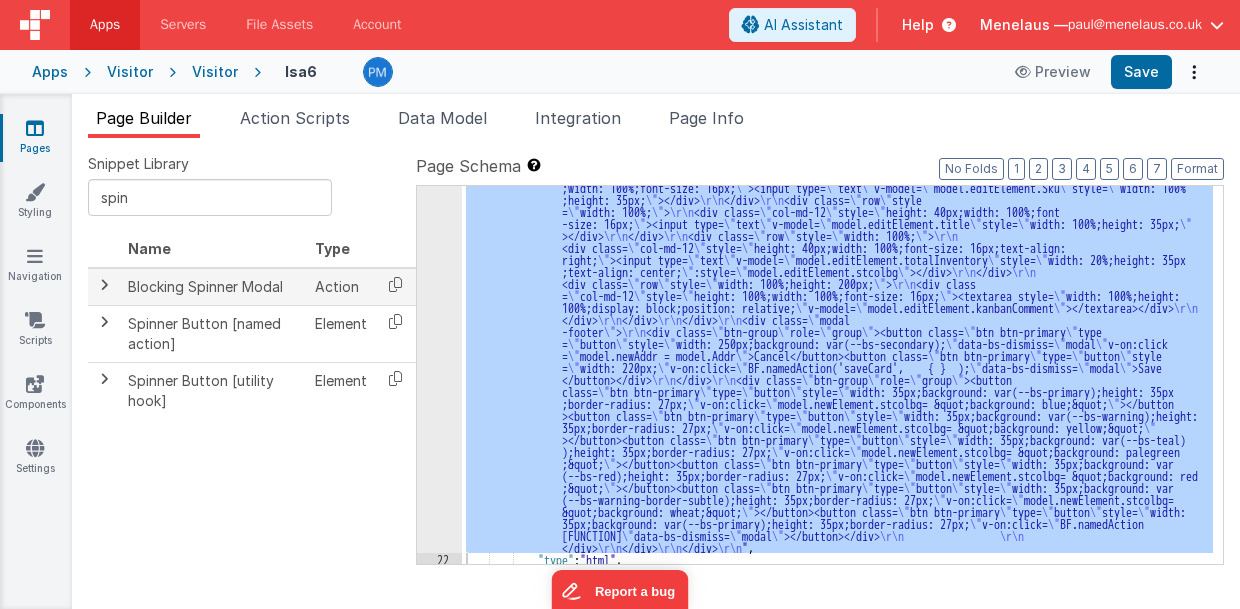 click at bounding box center [104, 285] 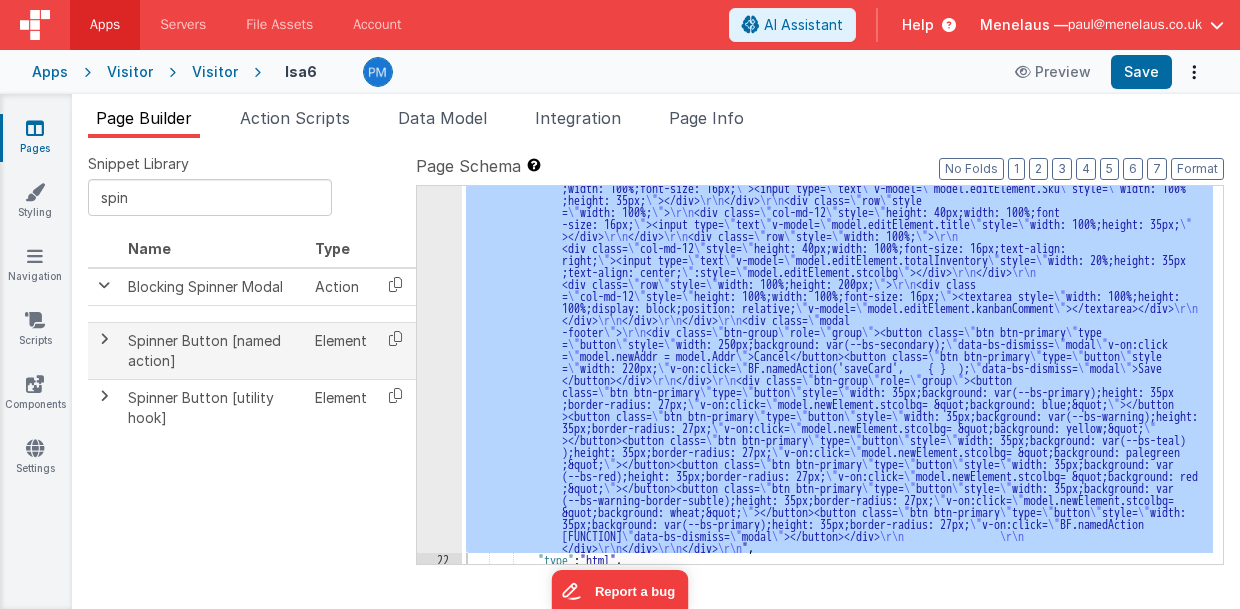 click at bounding box center [104, 339] 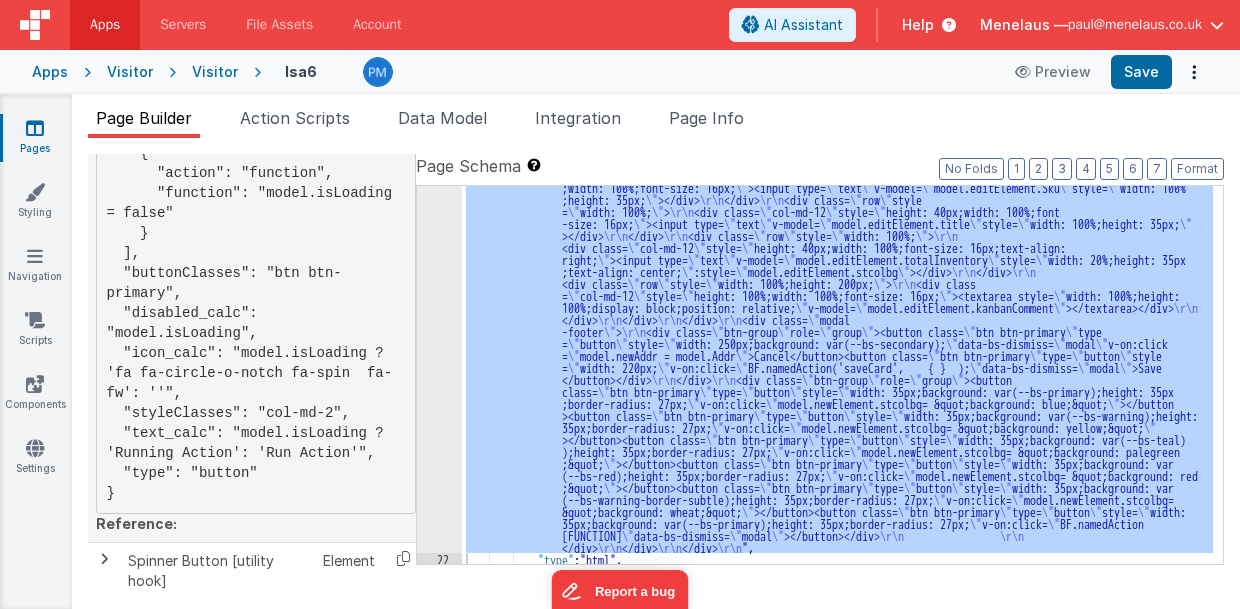 scroll, scrollTop: 580, scrollLeft: 0, axis: vertical 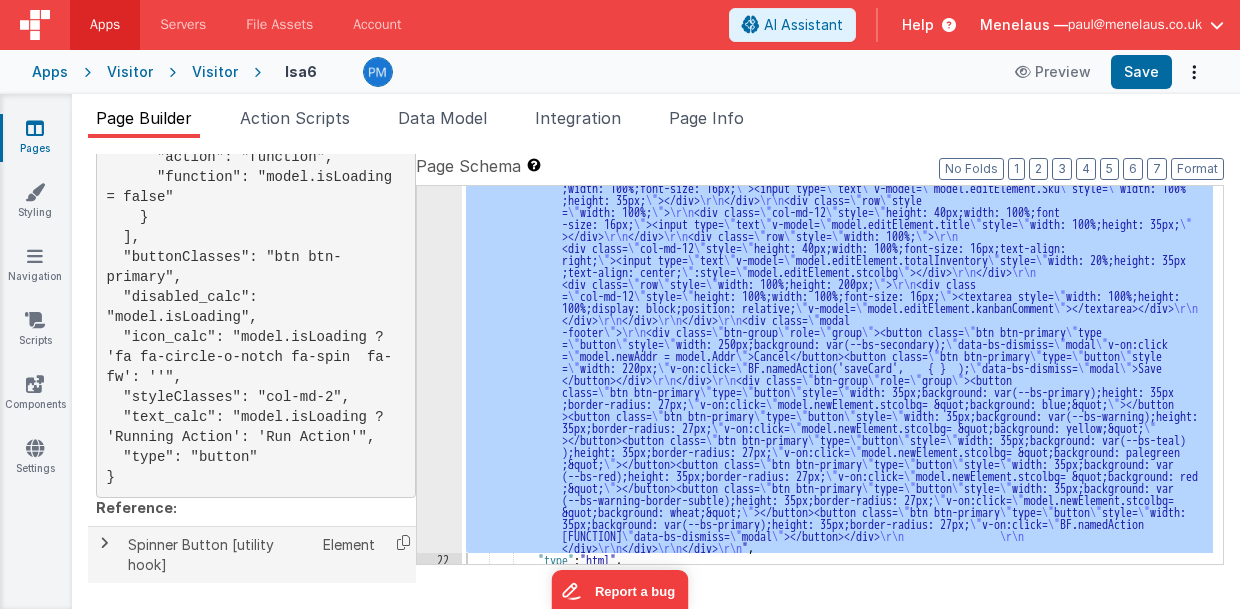 click at bounding box center [104, 543] 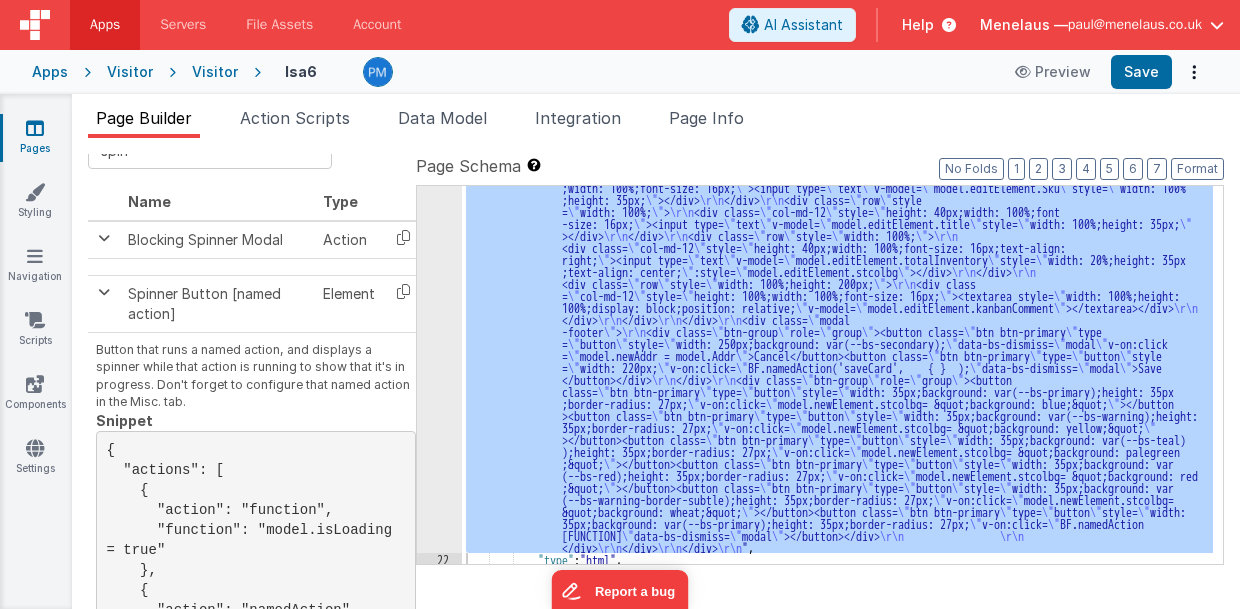 scroll, scrollTop: 0, scrollLeft: 0, axis: both 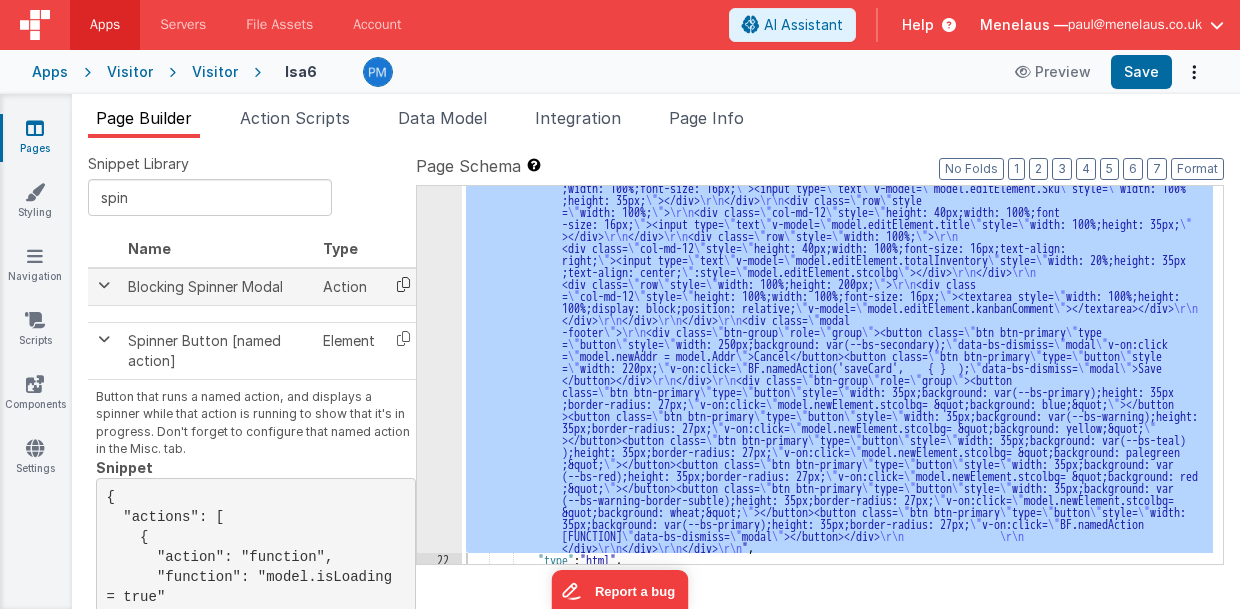 click at bounding box center [403, 284] 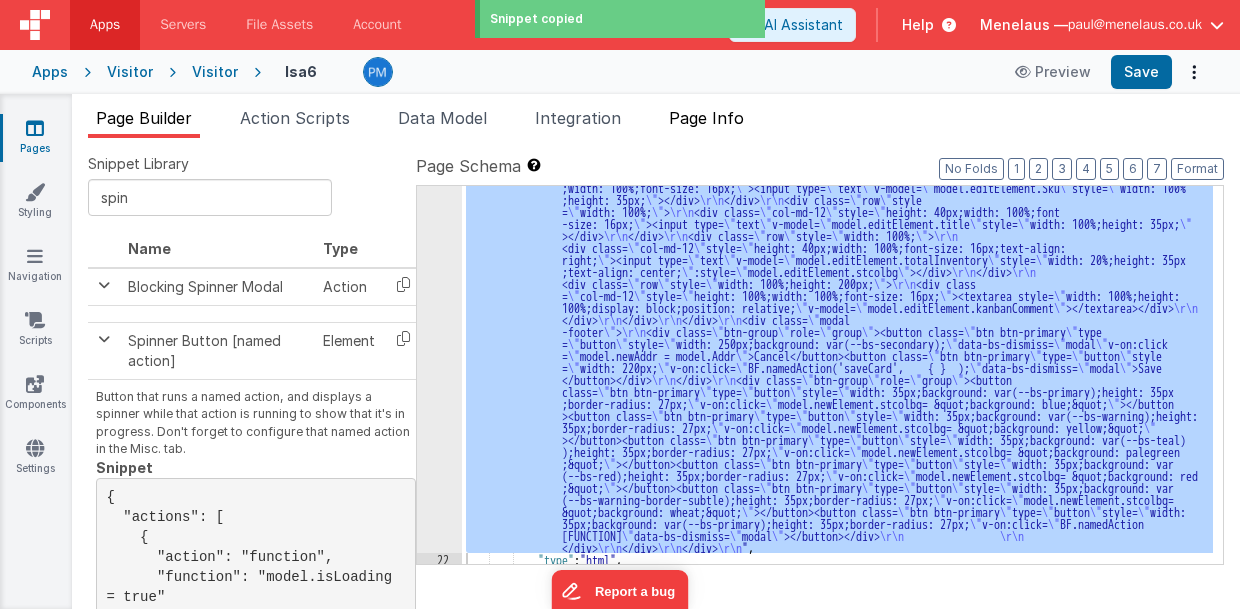 click on "Page Info" at bounding box center (706, 118) 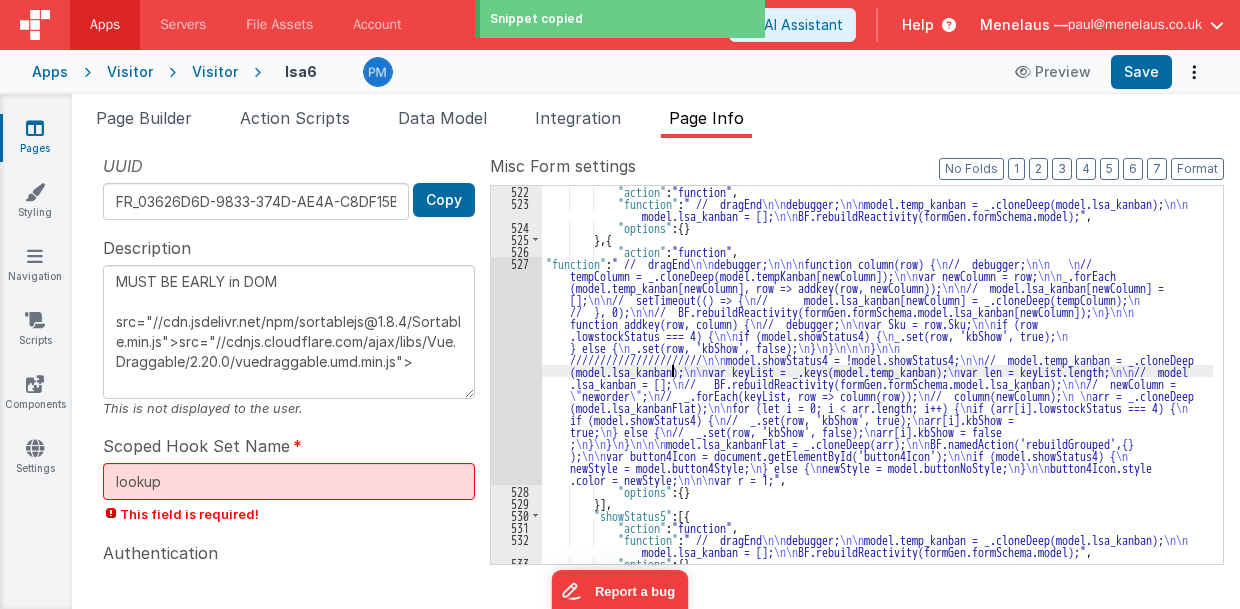 click on ""action" :  "function" ,                "function" :  " //  dragEnd \n\n  debugger; \n\n  model.temp_kanban = _.cloneDeep(model.lsa_kanban); \n\n                    model.lsa_kanban = []; \n\n  BF.rebuildReactivity(formGen.formSchema.model);" ,                "options" :  { }           } ,  {                "action" :  "function" , "function" :  " //  dragEnd \n\n  debugger; \n\n\n  function column(row) { \n      //  debugger; \n\n     \n     //        tempColumn = _.cloneDeep(model.tempKanban[newColumn]); \n\n      var newColumn = row; \n\n      _.forEach      (model.temp_kanban[newColumn], row => addkey(row, newColumn)); \n\n      //  model.lsa_kanban[newColumn] =       []; \n\n      //  setTimeout(() => { \n      //      model.lsa_kanban[newColumn] = _.cloneDeep(tempColumn); \n            //  }, 0); \n\n      //  BF.rebuildReactivity(formGen.formSchema.model.lsa_kanban[newColumn]); \n  } \n\n        function addkey(row, column) { \n      //  debugger; \n\n" at bounding box center [878, 386] 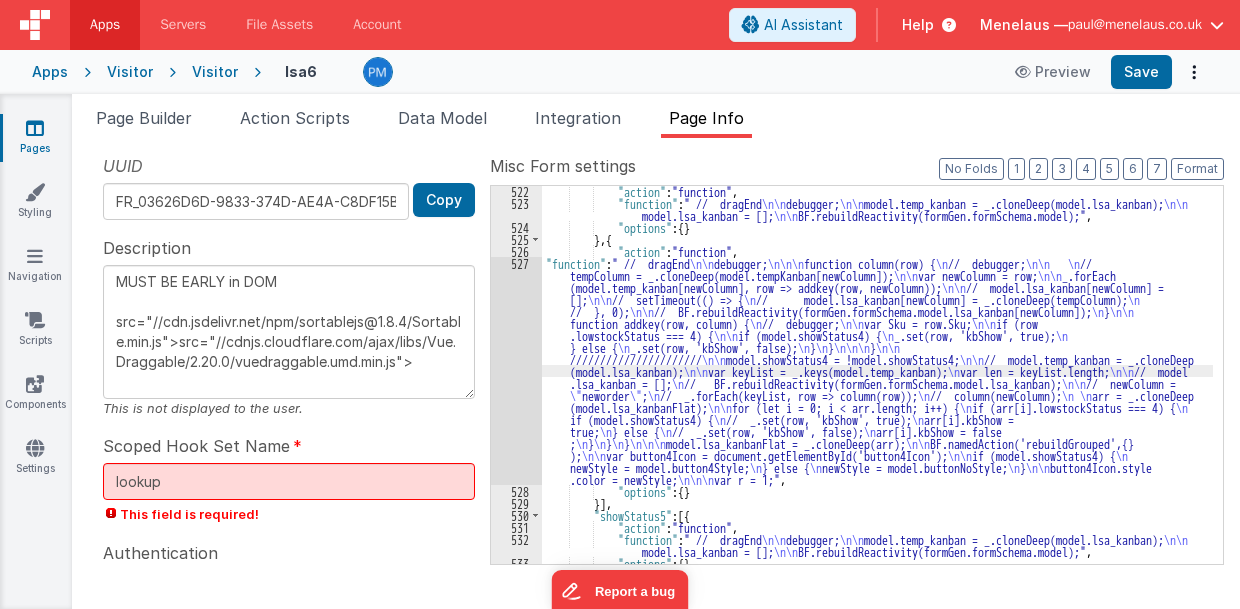 click on "527" at bounding box center (516, 371) 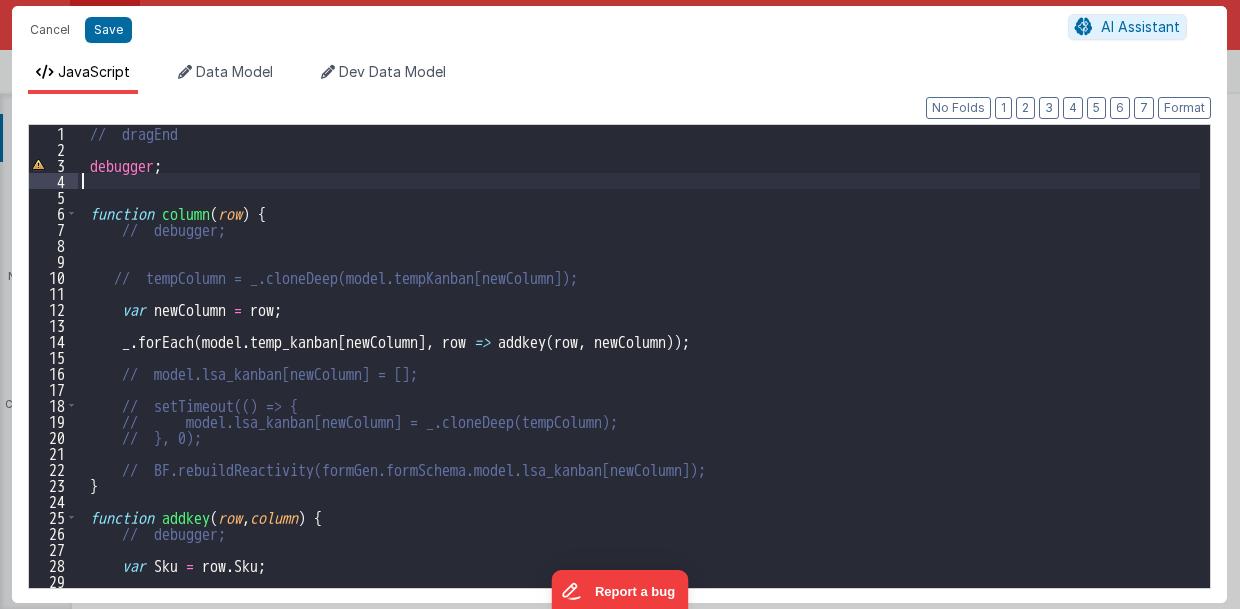 click on "//  dragEnd   debugger ;   function   column ( row )   {        //  debugger;          //  tempColumn = _.cloneDeep(model.tempKanban[newColumn]);        var   newColumn   =   row ;        _ . forEach ( model . temp_kanban [ newColumn ] ,   row   =>   addkey ( row ,   newColumn )) ;        //  model.lsa_kanban[newColumn] = [];        //  setTimeout(() => {        //      model.lsa_kanban[newColumn] = _.cloneDeep(tempColumn);        //  }, 0);        //  BF.rebuildReactivity(formGen.formSchema.model.lsa_kanban[newColumn]);   }   function   addkey ( row ,  column )   {        //  debugger;        var   Sku   =   row . Sku ;        if   ( row . lowstockStatus   ===   4 )   {" at bounding box center [639, 372] 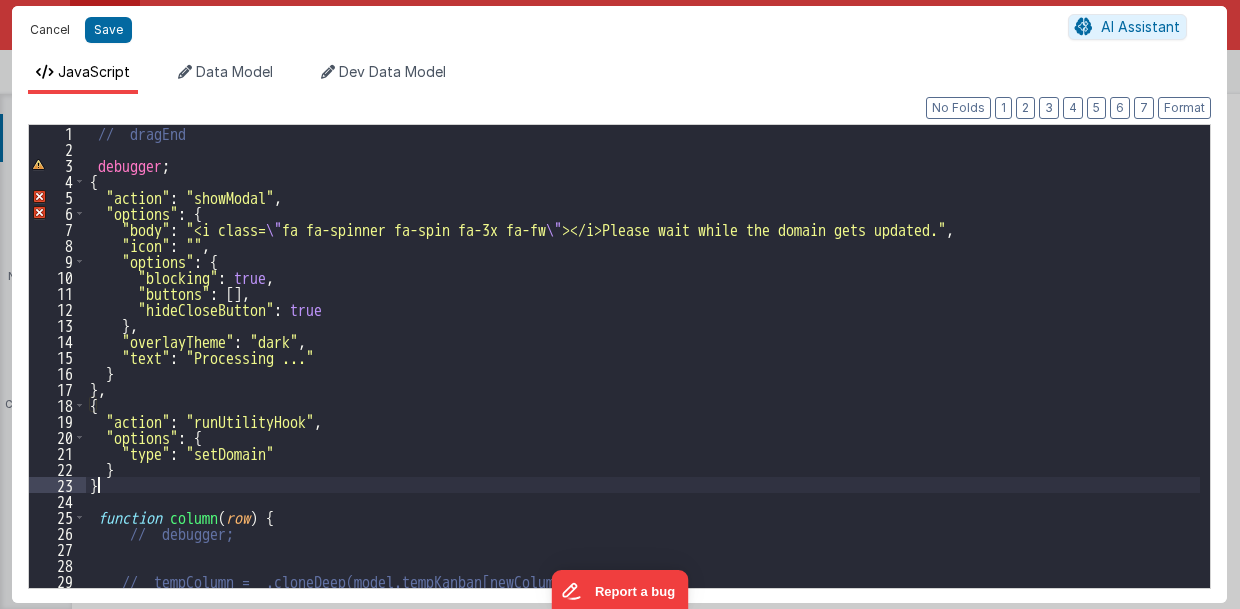 click on "Cancel" at bounding box center [50, 30] 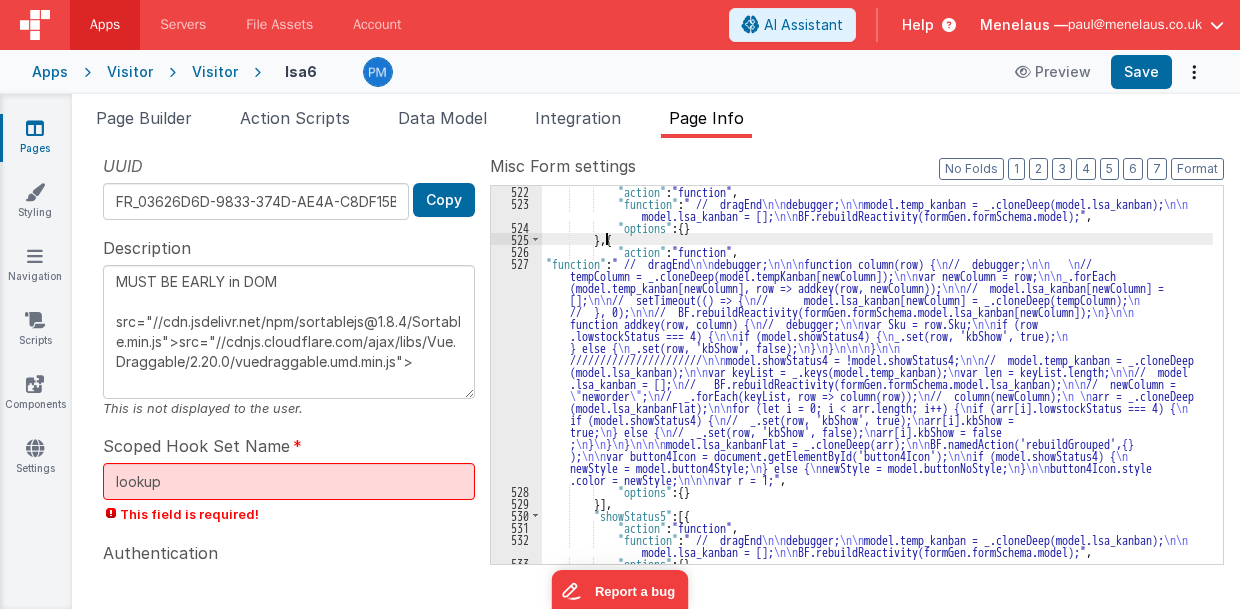 click on ""action" :  "function" ,                "function" :  " //  dragEnd \n\n  debugger; \n\n  model.temp_kanban = _.cloneDeep(model.lsa_kanban); \n\n                    model.lsa_kanban = []; \n\n  BF.rebuildReactivity(formGen.formSchema.model);" ,                "options" :  { }           } ,  {                "action" :  "function" , "function" :  " //  dragEnd \n\n  debugger; \n\n\n  function column(row) { \n      //  debugger; \n\n     \n     //        tempColumn = _.cloneDeep(model.tempKanban[newColumn]); \n\n      var newColumn = row; \n\n      _.forEach      (model.temp_kanban[newColumn], row => addkey(row, newColumn)); \n\n      //  model.lsa_kanban[newColumn] =       []; \n\n      //  setTimeout(() => { \n      //      model.lsa_kanban[newColumn] = _.cloneDeep(tempColumn); \n            //  }, 0); \n\n      //  BF.rebuildReactivity(formGen.formSchema.model.lsa_kanban[newColumn]); \n  } \n\n        function addkey(row, column) { \n      //  debugger; \n\n" at bounding box center [878, 386] 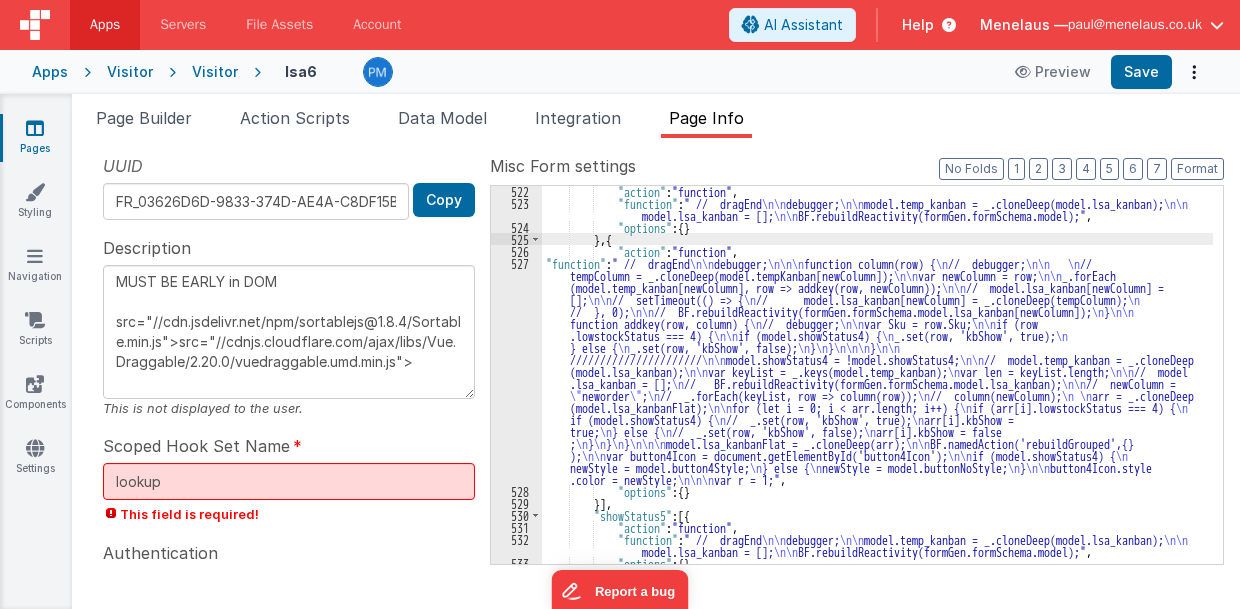 paste 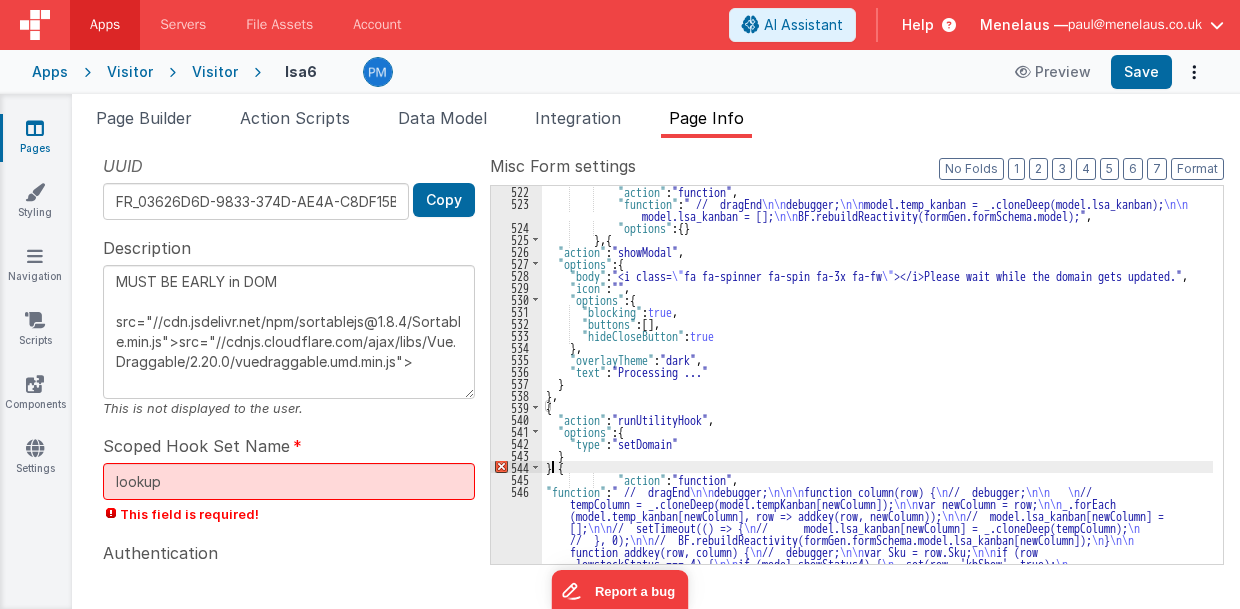 type on "MUST BE EARLY in DOM
src="//cdn.jsdelivr.net/npm/sortablejs@1.8.4/Sortable.min.js">src="//cdnjs.cloudflare.com/ajax/libs/Vue.Draggable/2.20.0/vuedraggable.umd.min.js">" 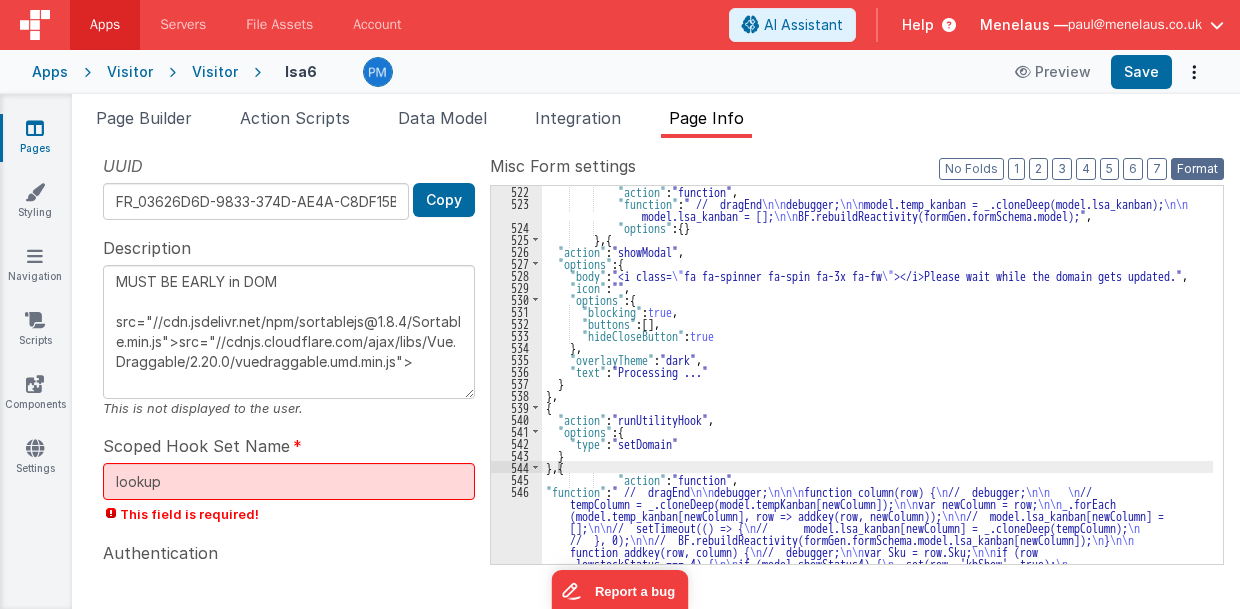 click on "Format" at bounding box center (1197, 169) 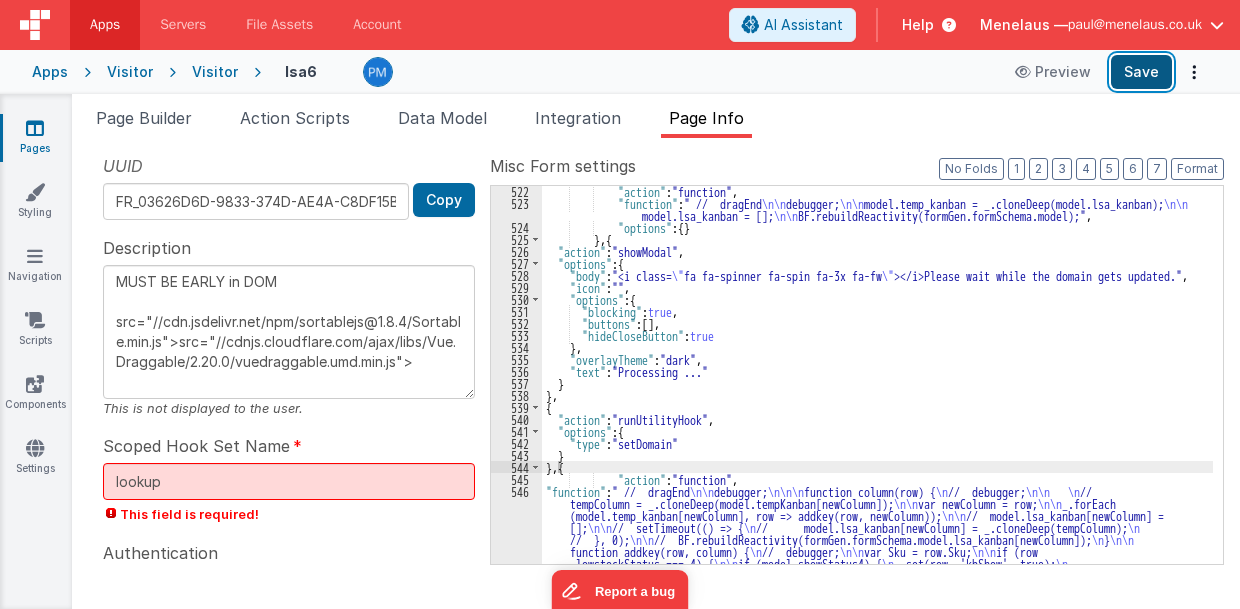 click on "Save" at bounding box center (1141, 72) 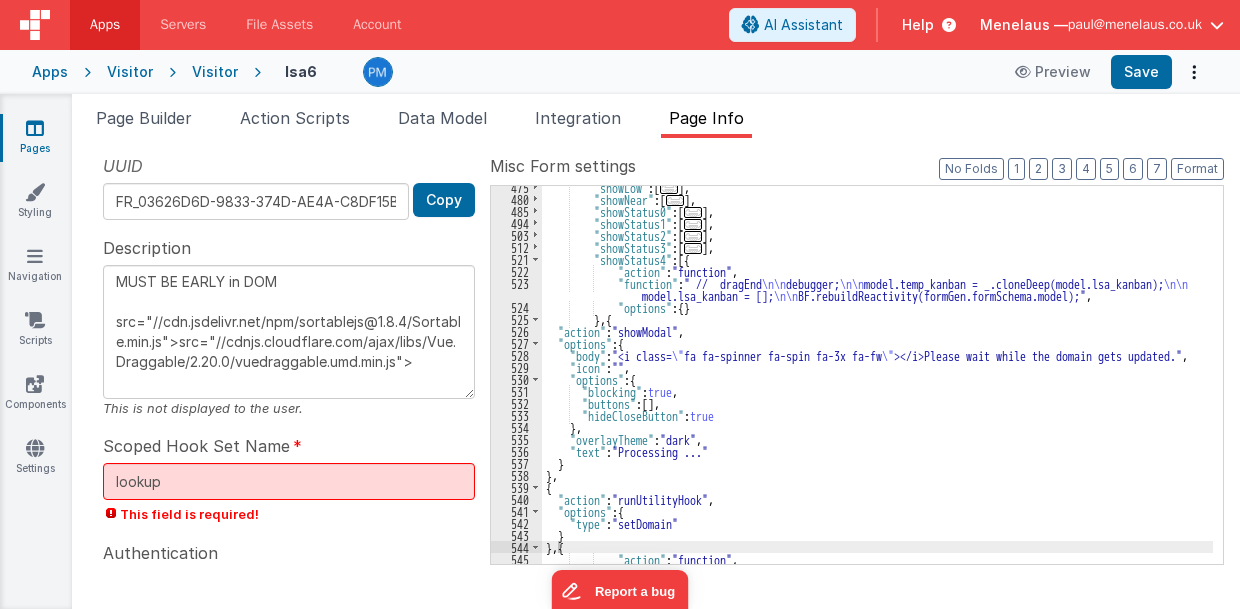 scroll, scrollTop: 577, scrollLeft: 0, axis: vertical 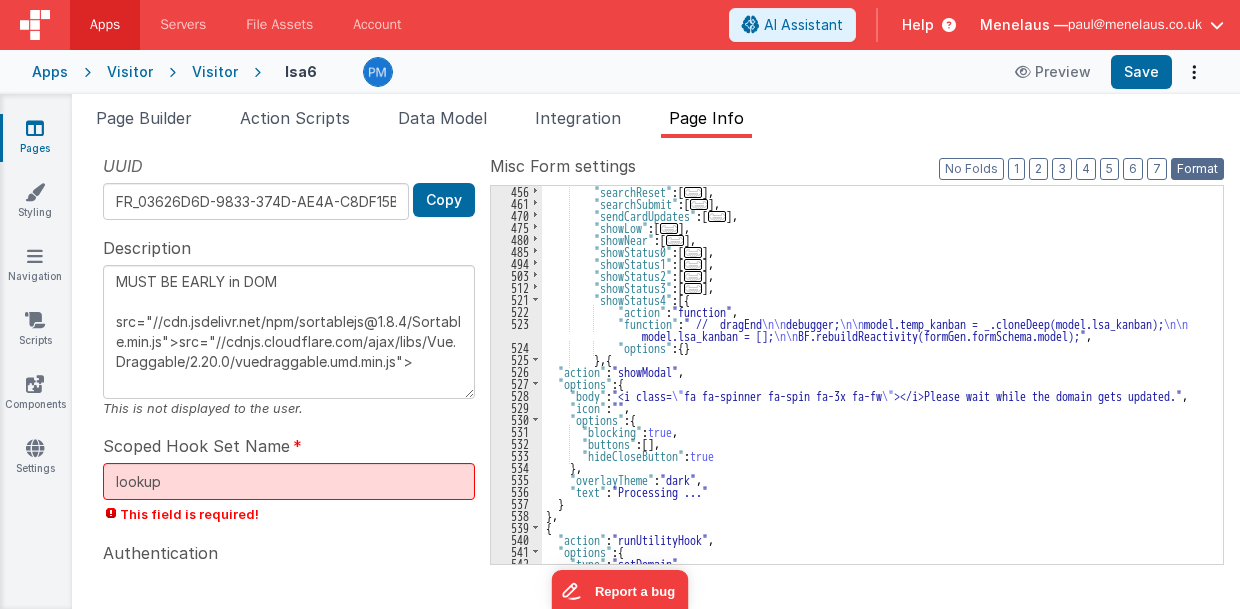 click on "Format" at bounding box center (1197, 169) 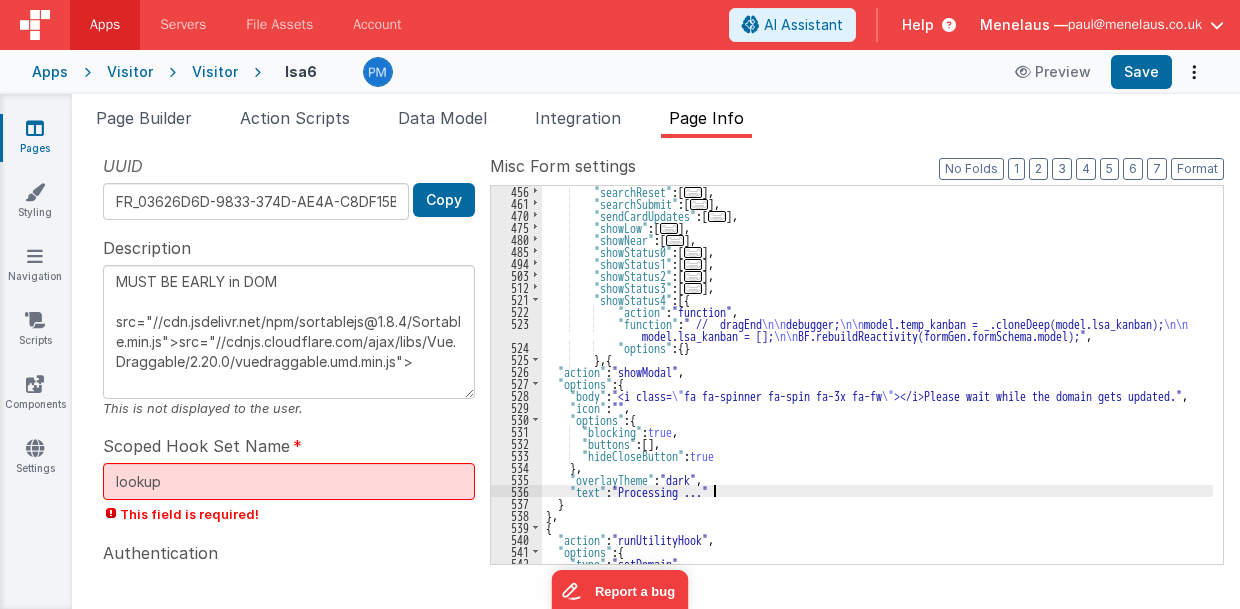 click on "[FUNCTION]" at bounding box center (878, 386) 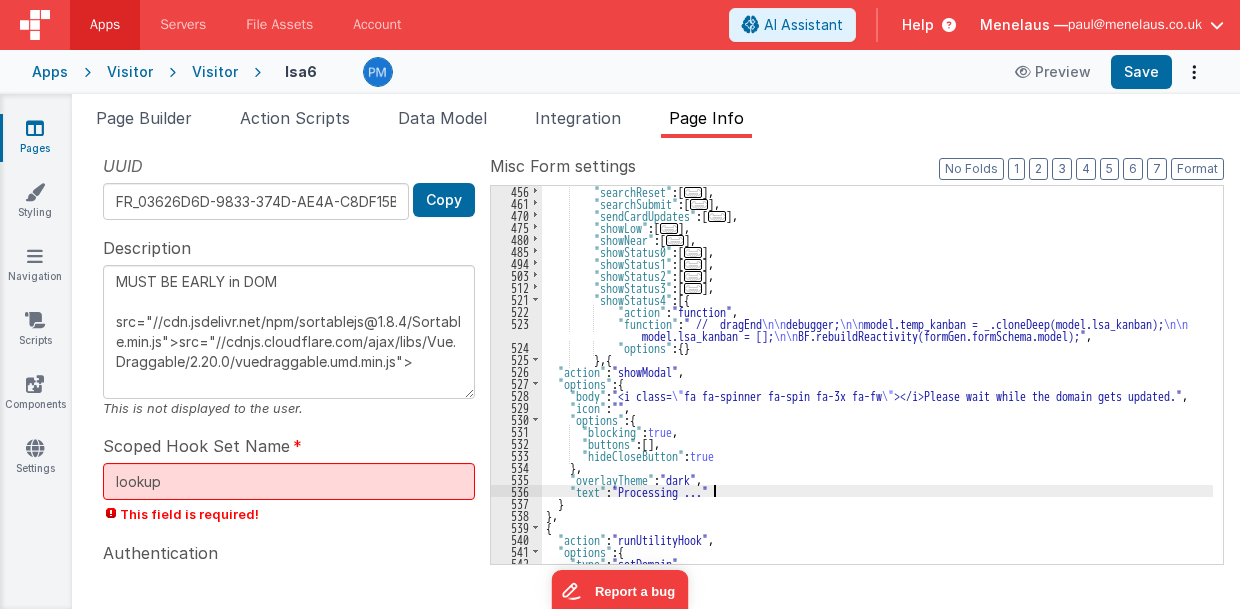 scroll, scrollTop: 657, scrollLeft: 0, axis: vertical 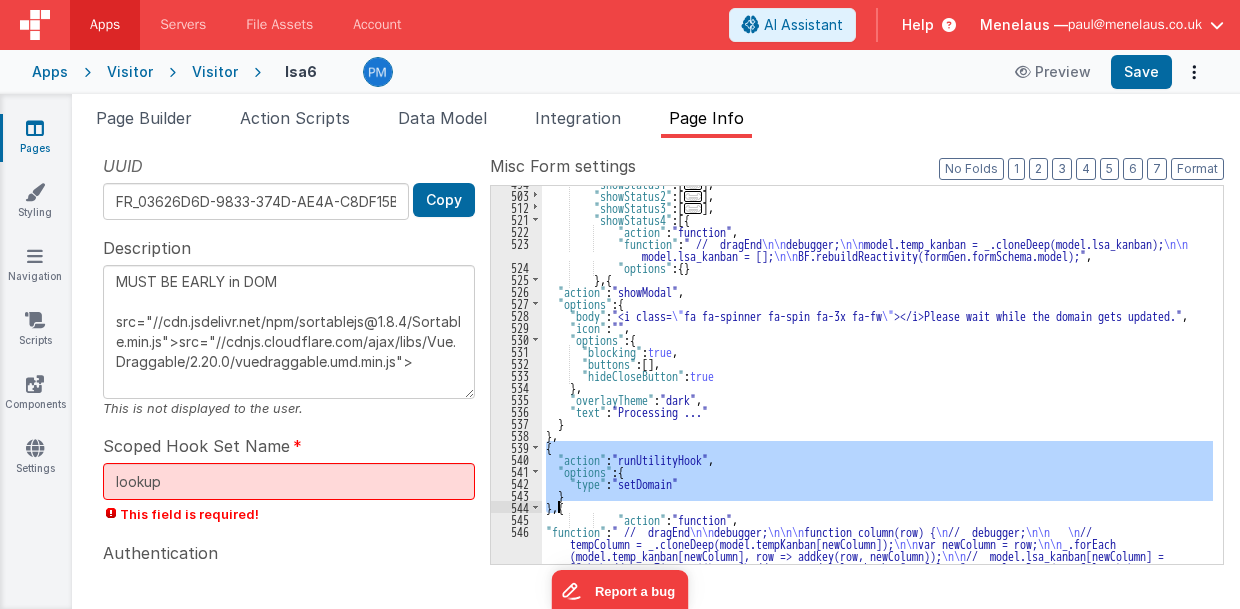 drag, startPoint x: 546, startPoint y: 442, endPoint x: 559, endPoint y: 505, distance: 64.327286 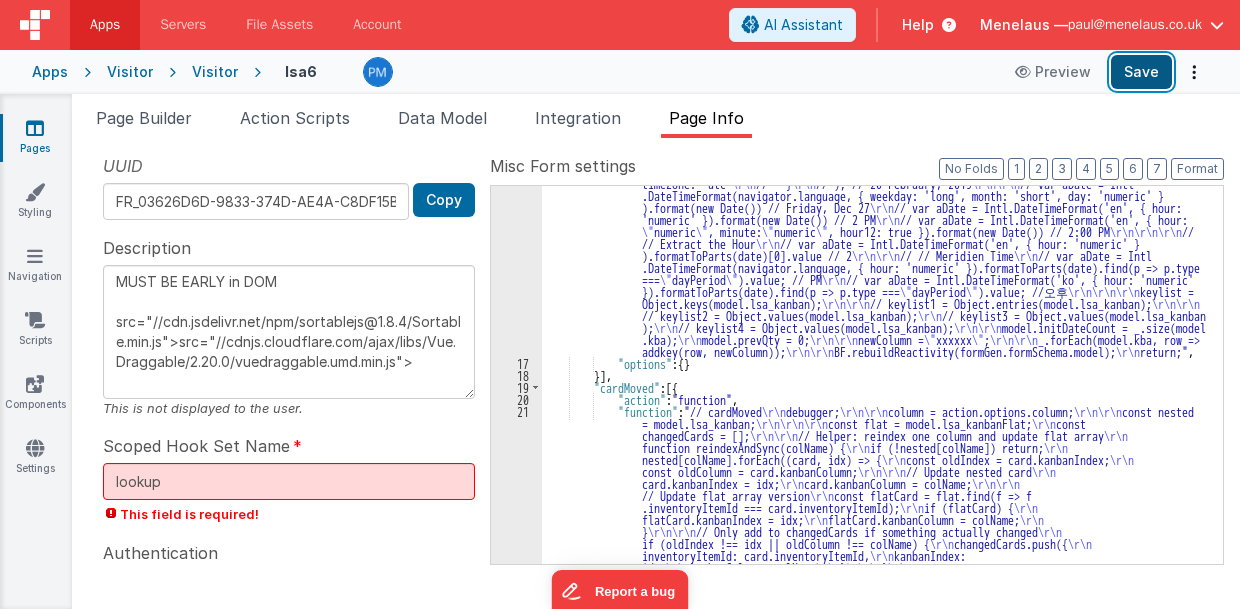 click on "Save" at bounding box center (1141, 72) 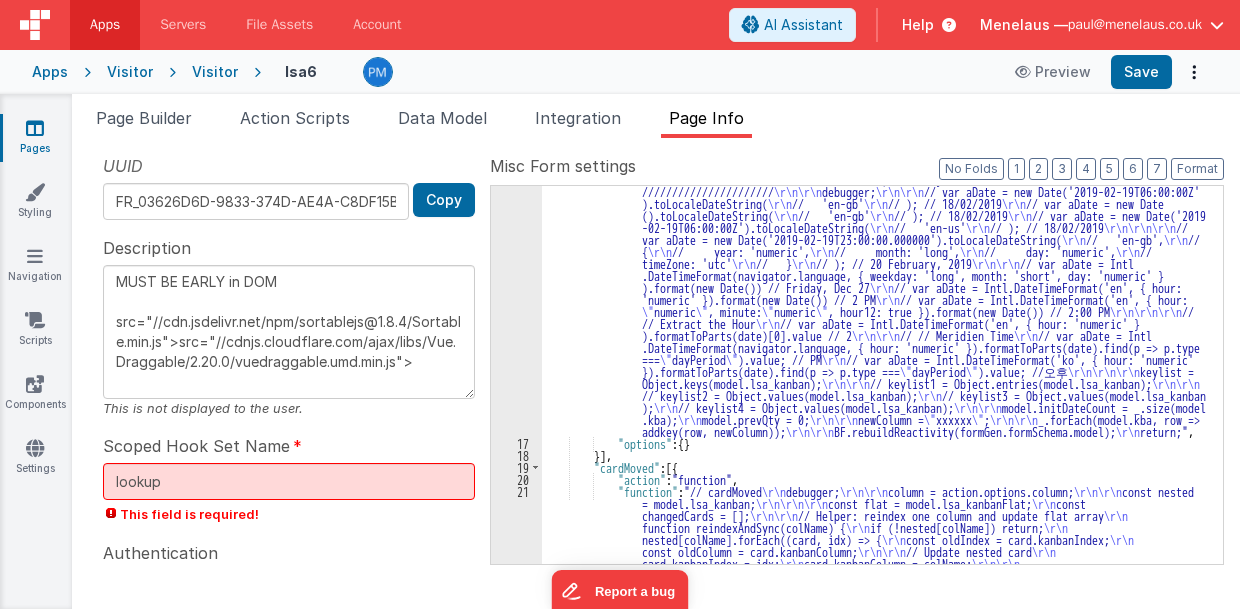 scroll, scrollTop: 457, scrollLeft: 0, axis: vertical 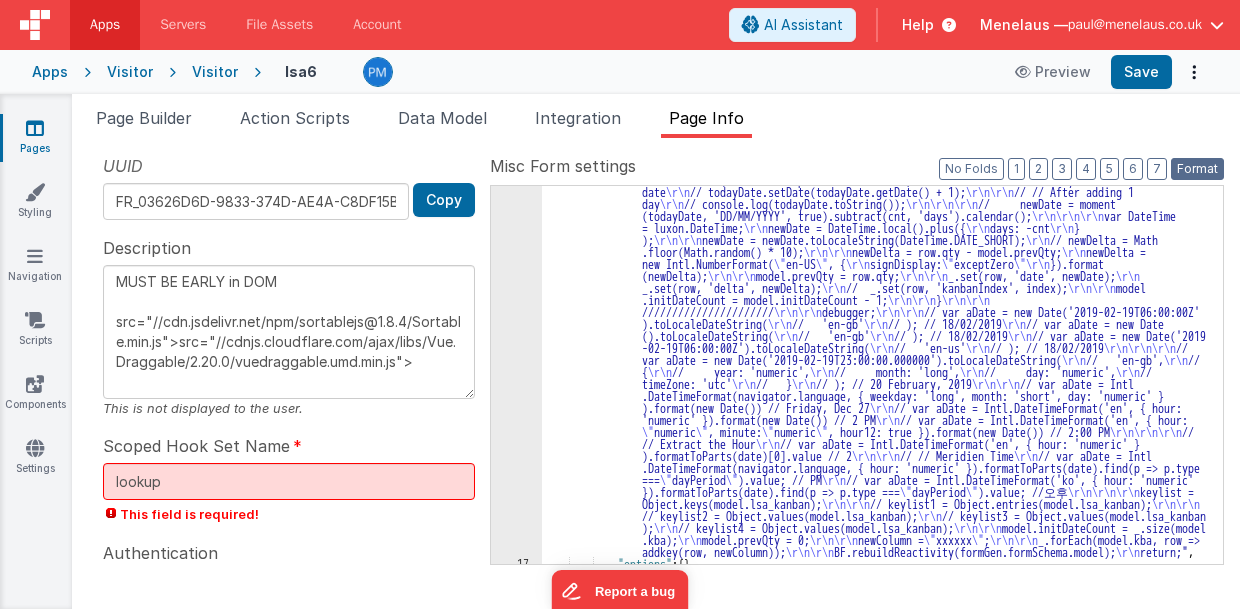 click on "Format" at bounding box center (1197, 169) 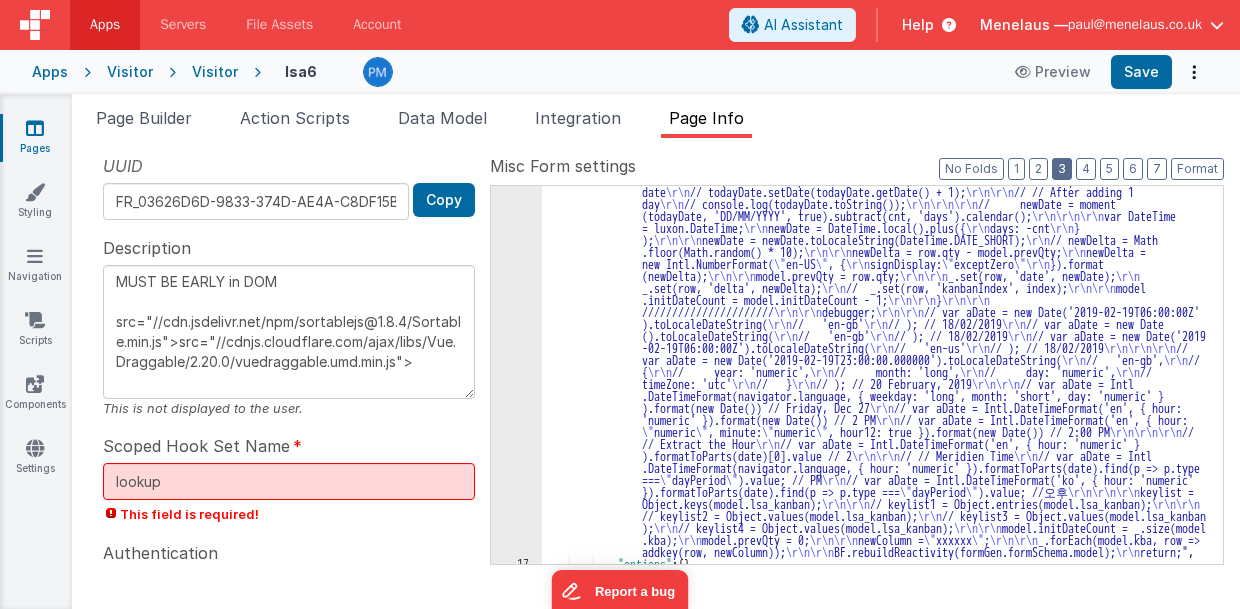 click on "3" at bounding box center [1062, 169] 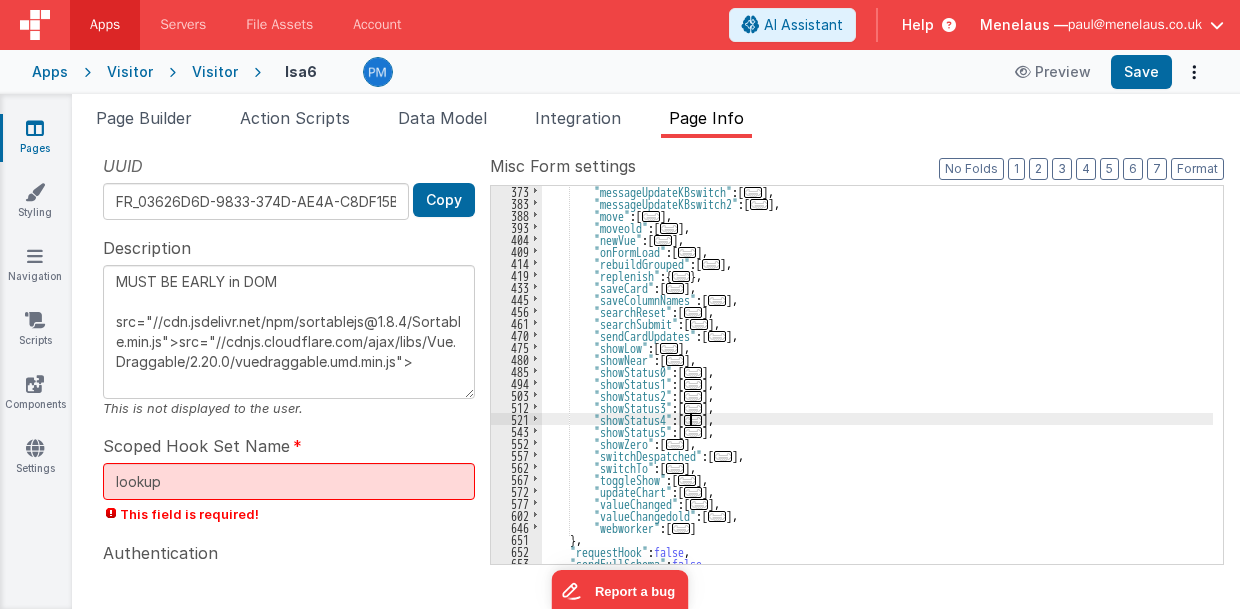 click on "..." at bounding box center (693, 420) 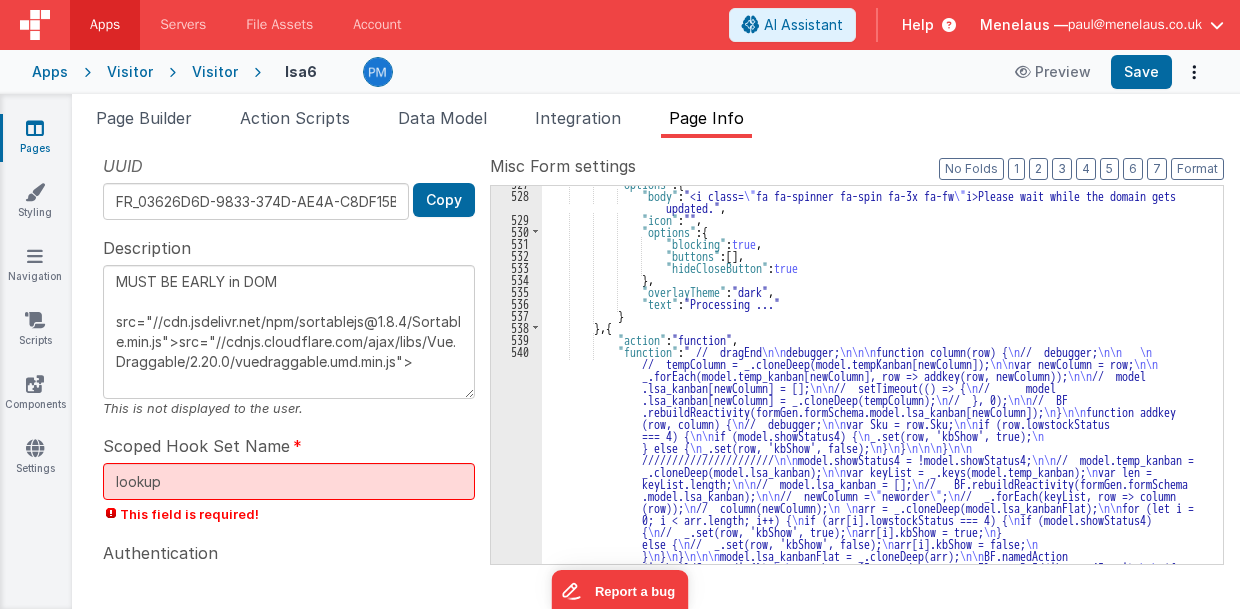 scroll, scrollTop: 777, scrollLeft: 0, axis: vertical 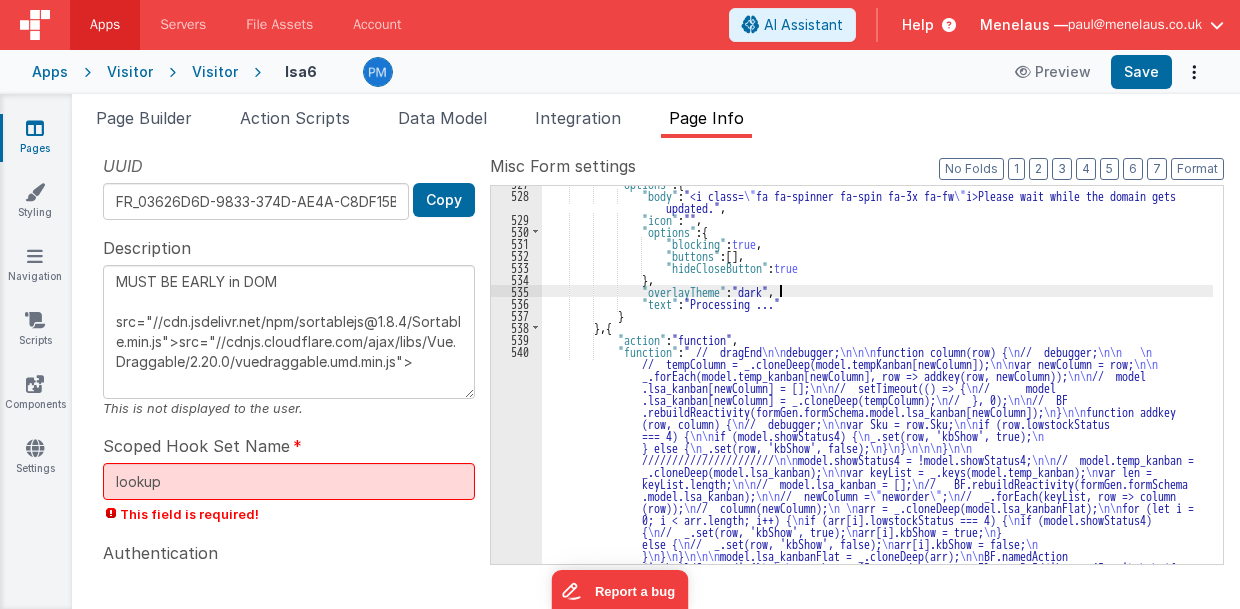 click on ""options" :  {                     "body" :  "\u003ci class= \" fa fa-spinner fa-spin fa-3x fa-fw \" \u003e\u003c/i\u003ePlease wait while the domain gets                       updated." ,                     "icon" :  "" ,                     "options" :  {                          "blocking" :  true ,                          "buttons" :  [ ] ,                          "hideCloseButton" :  true                     } ,                     "overlayTheme" :  "dark" ,                     "text" :  "Processing ..."                }           } ,  {                "action" :  "function" ,                "function" :  " //  dragEnd \n\n  debugger; \n\n\n  function column(row) { \n      //  debugger; \n\n     \n                       //  tempColumn = _.cloneDeep(model.tempKanban[newColumn]); \n\n      var newColumn = row; \n\n                        _.forEach(model.temp_kanban[newColumn], row => addkey(row, newColumn)); \n\n      //  model .lsa_kanban[newColumn] = [];" at bounding box center (878, 498) 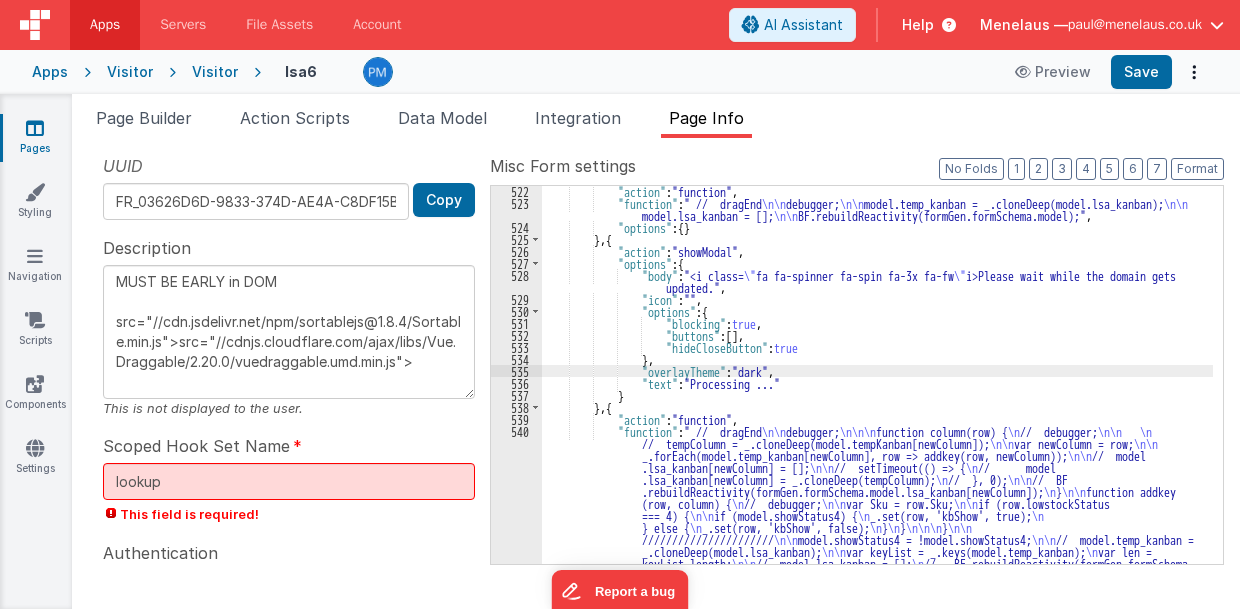 scroll, scrollTop: 617, scrollLeft: 0, axis: vertical 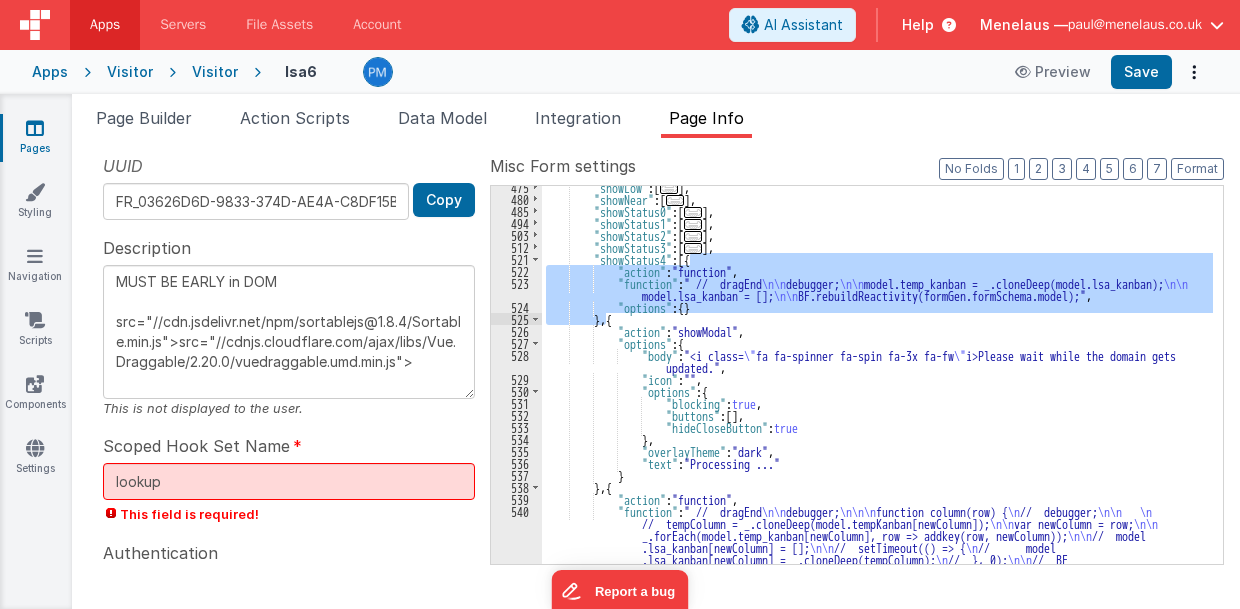 drag, startPoint x: 690, startPoint y: 257, endPoint x: 607, endPoint y: 320, distance: 104.20173 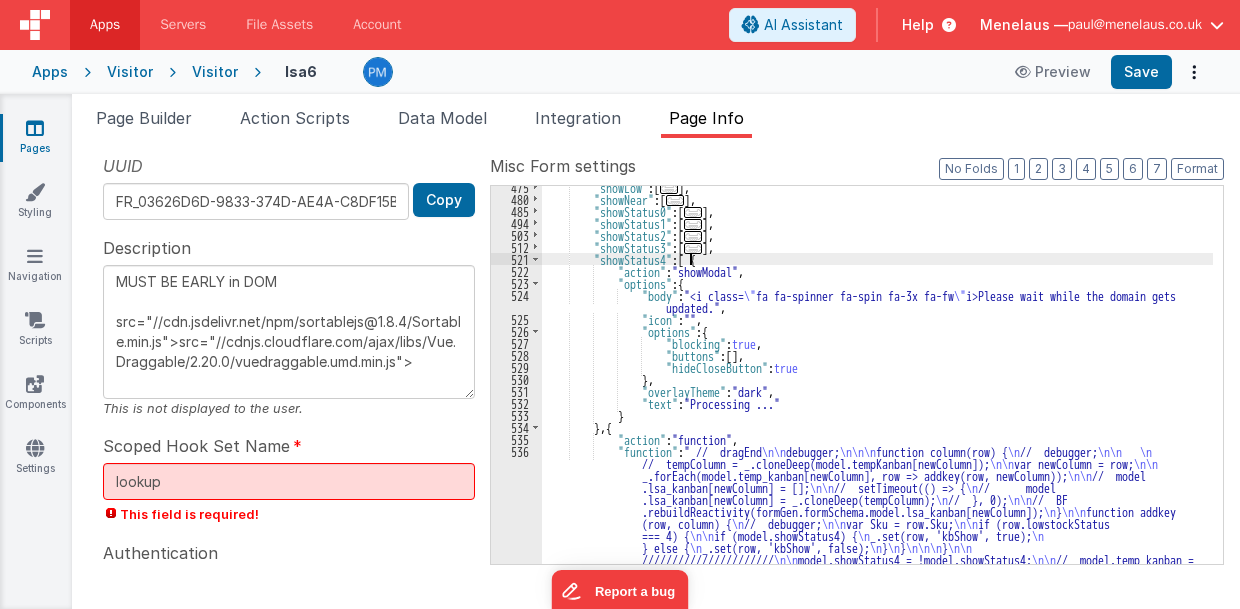 scroll, scrollTop: 697, scrollLeft: 0, axis: vertical 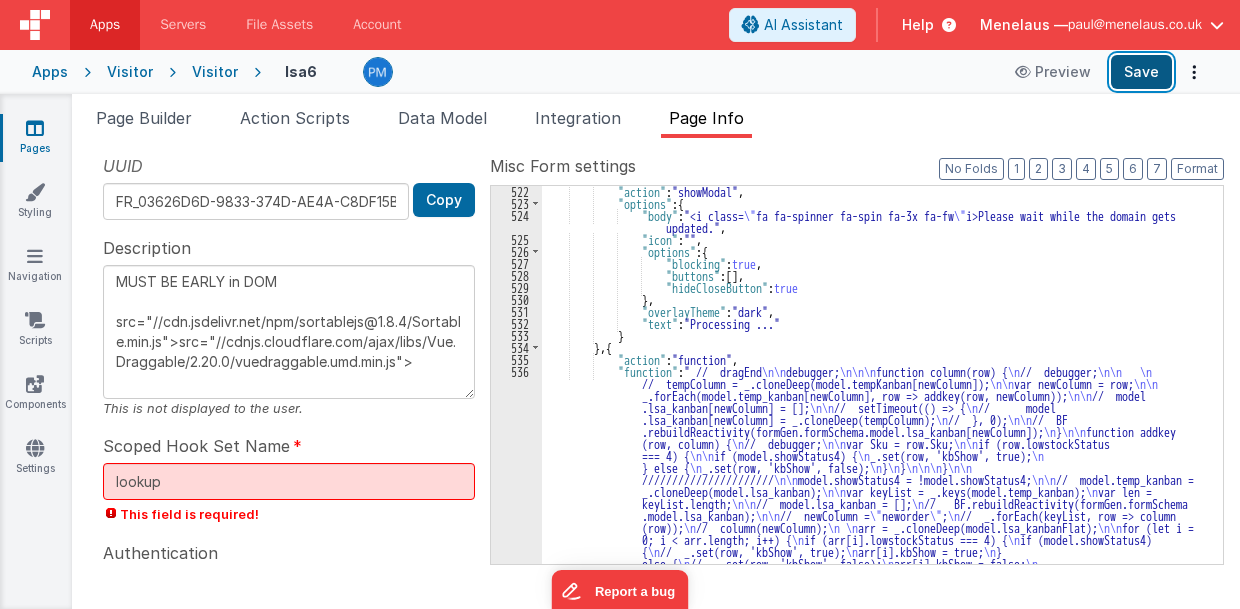 click on "Save" at bounding box center (1141, 72) 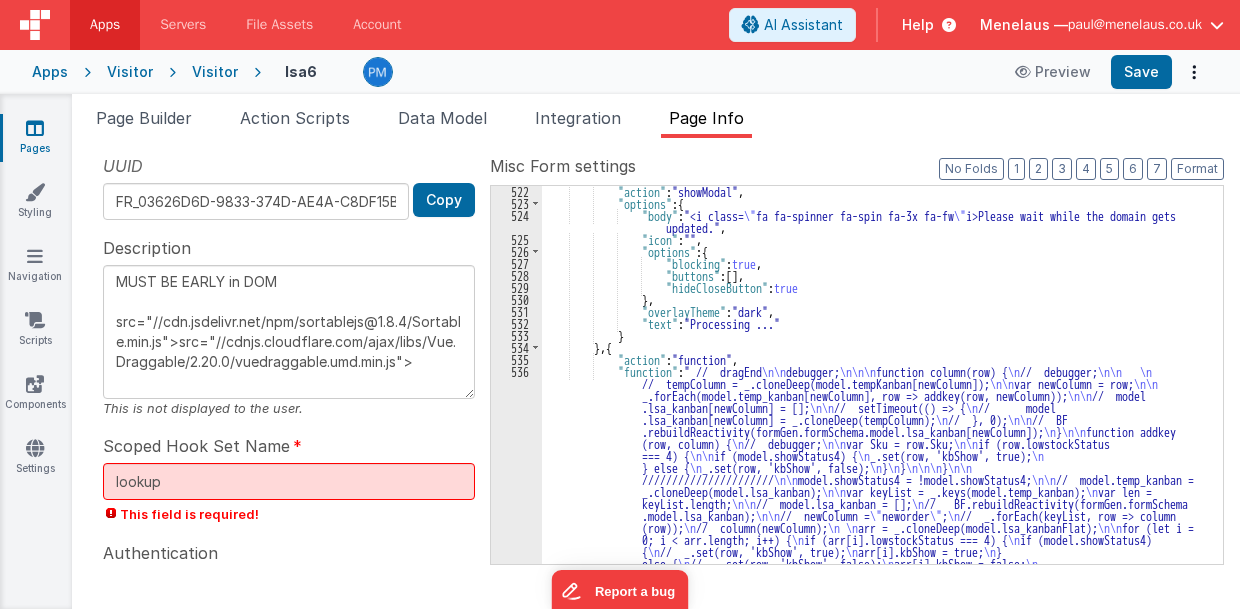click on ""action" :  "showModal" ,                "options" :  {                     "body" :  "<i class= \" fa fa-spinner fa-spin fa-3x fa-fw \" ></i>Please wait while the domain gets                       updated." ,                     "icon" :  "" ,                     "options" :  {                          "blocking" :  true ,                          "buttons" :  [ ] ,                          "hideCloseButton" :  true                     } ,                     "overlayTheme" :  "dark" ,                     "text" :  "Processing ..."                }           } ,  {                "action" :  "function" ,                "function" :  " //  dragEnd \n\n  debugger; \n\n\n  function column(row) { \n      //  debugger; \n\n     \n                       //  tempColumn = _.cloneDeep(model.tempKanban[newColumn]); \n\n      var newColumn = row; \n\n                        _.forEach(model.temp_kanban[newColumn], row => addkey(row, newColumn)); \n\n \n" at bounding box center (878, 506) 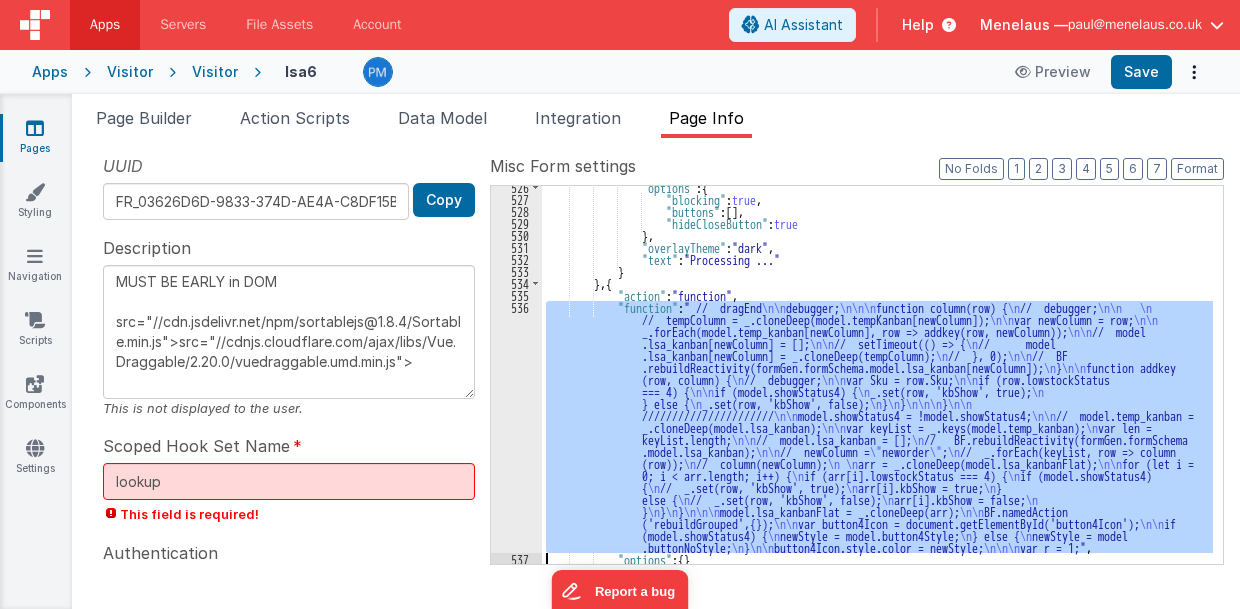 scroll, scrollTop: 761, scrollLeft: 0, axis: vertical 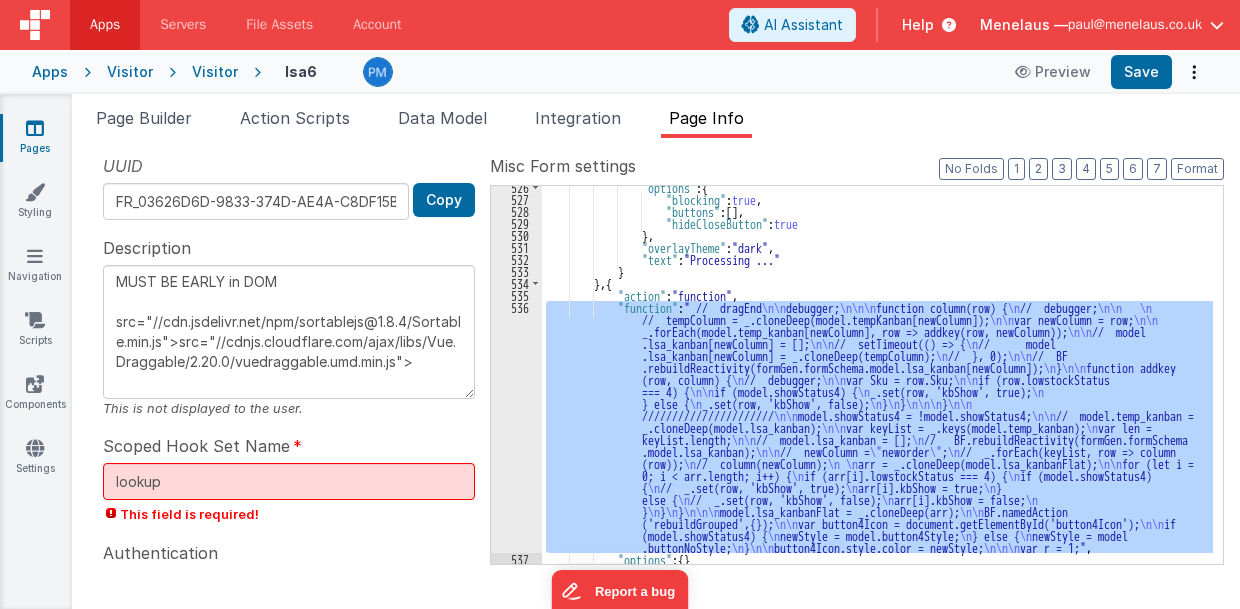 click on "536" at bounding box center (516, 427) 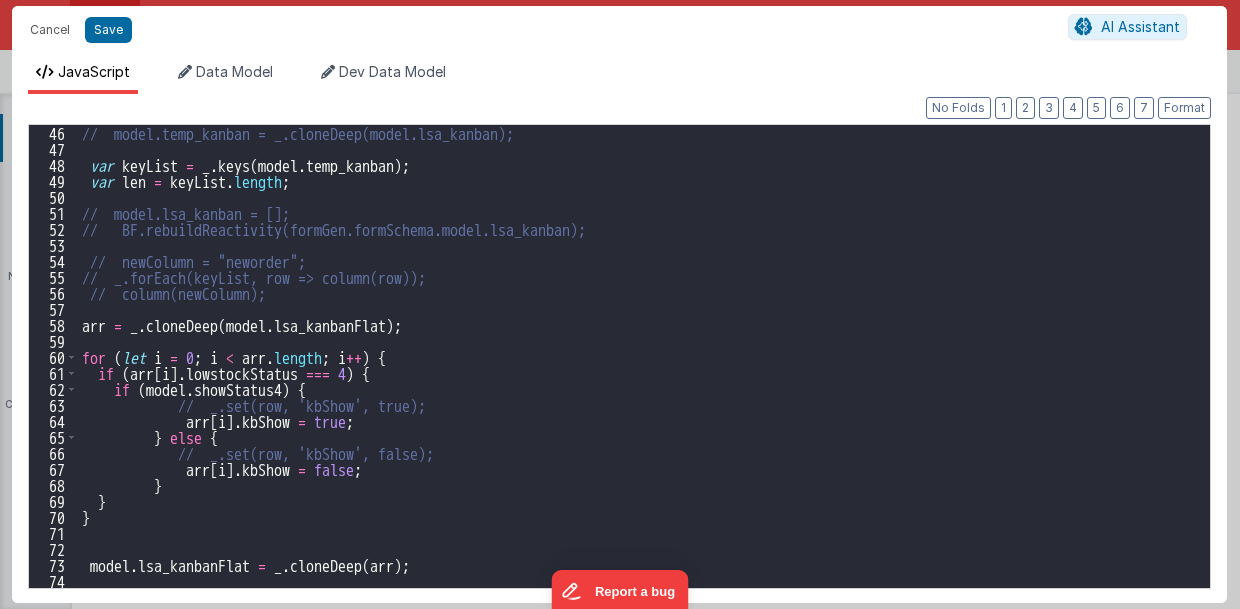 scroll, scrollTop: 840, scrollLeft: 0, axis: vertical 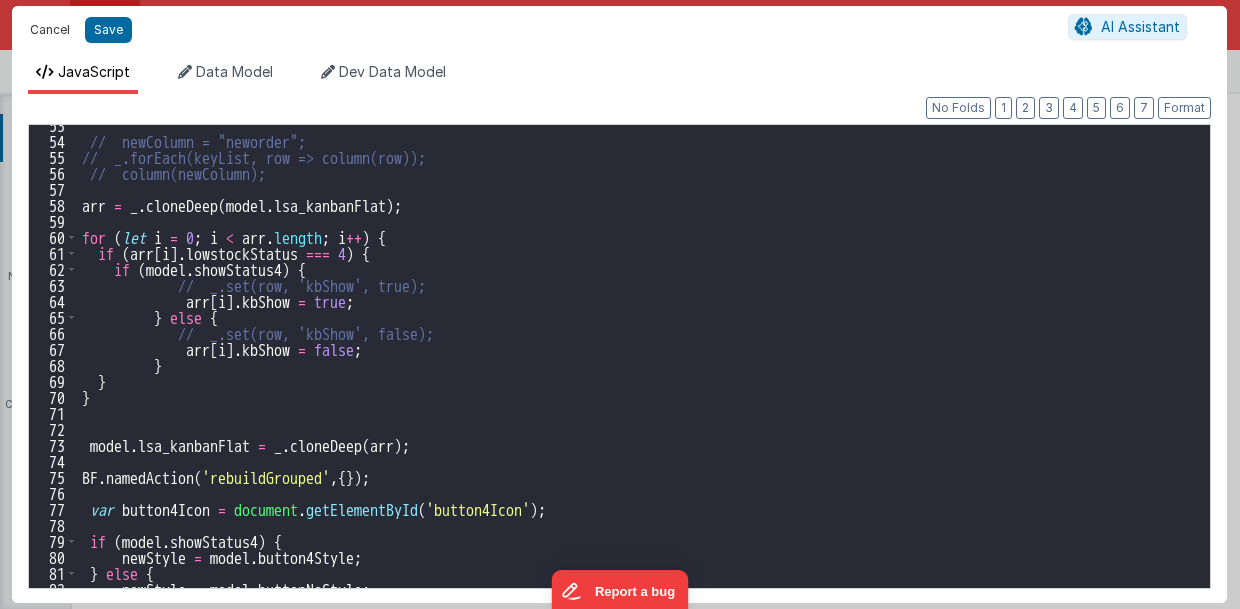 click on "Cancel" at bounding box center [50, 30] 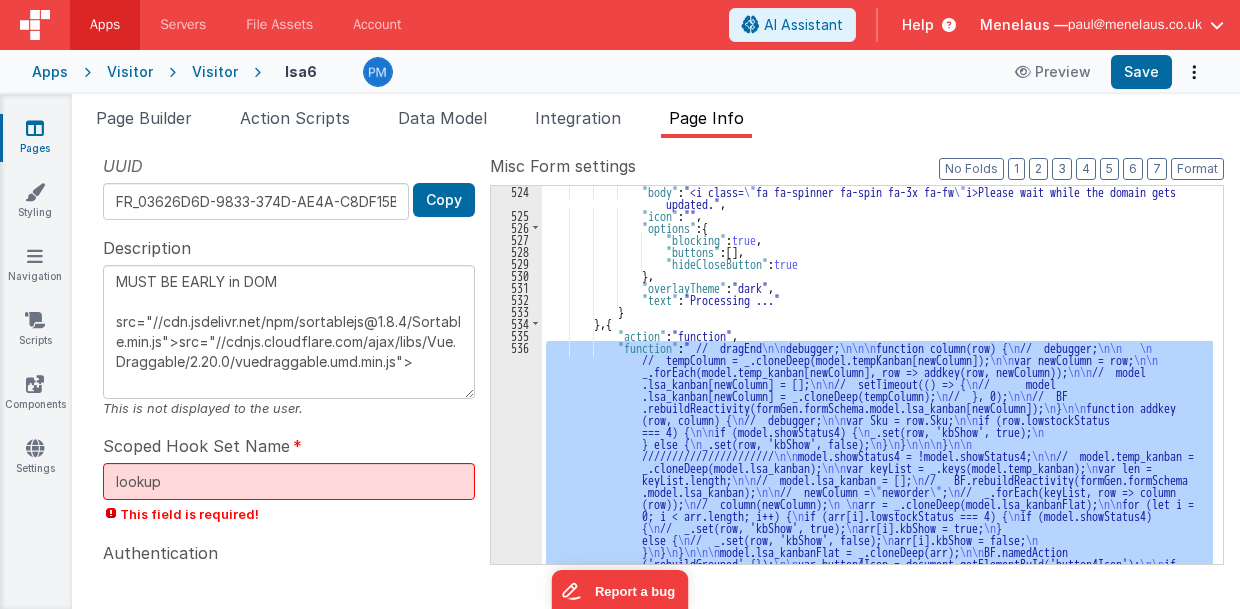 scroll, scrollTop: 721, scrollLeft: 0, axis: vertical 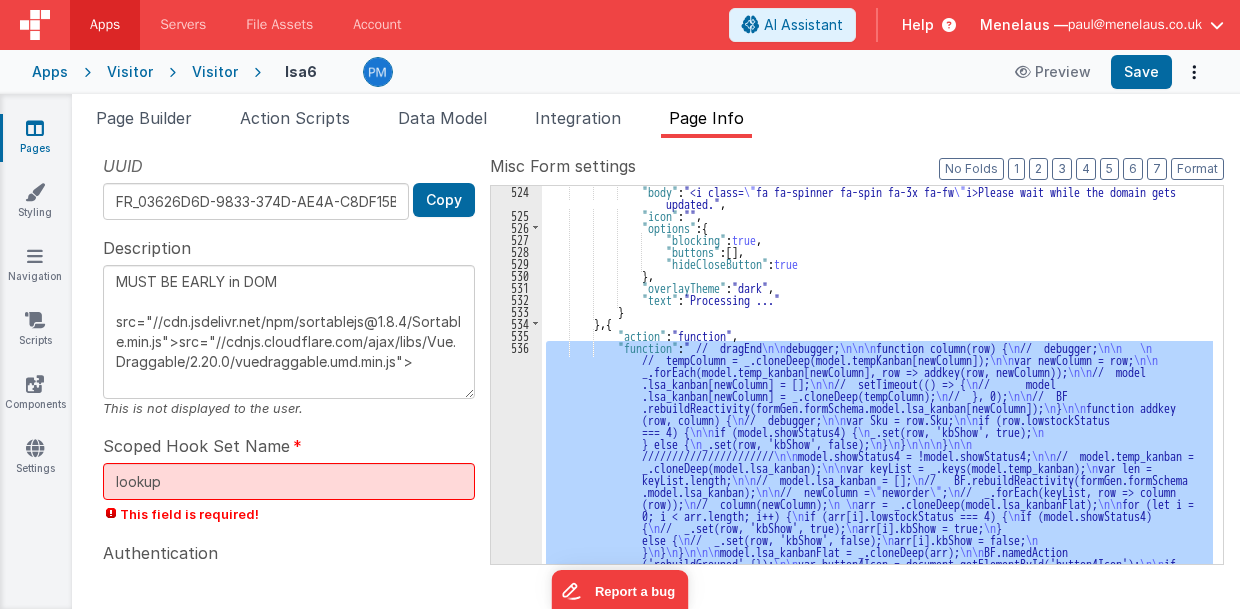 drag, startPoint x: 1070, startPoint y: 302, endPoint x: 1154, endPoint y: 227, distance: 112.60995 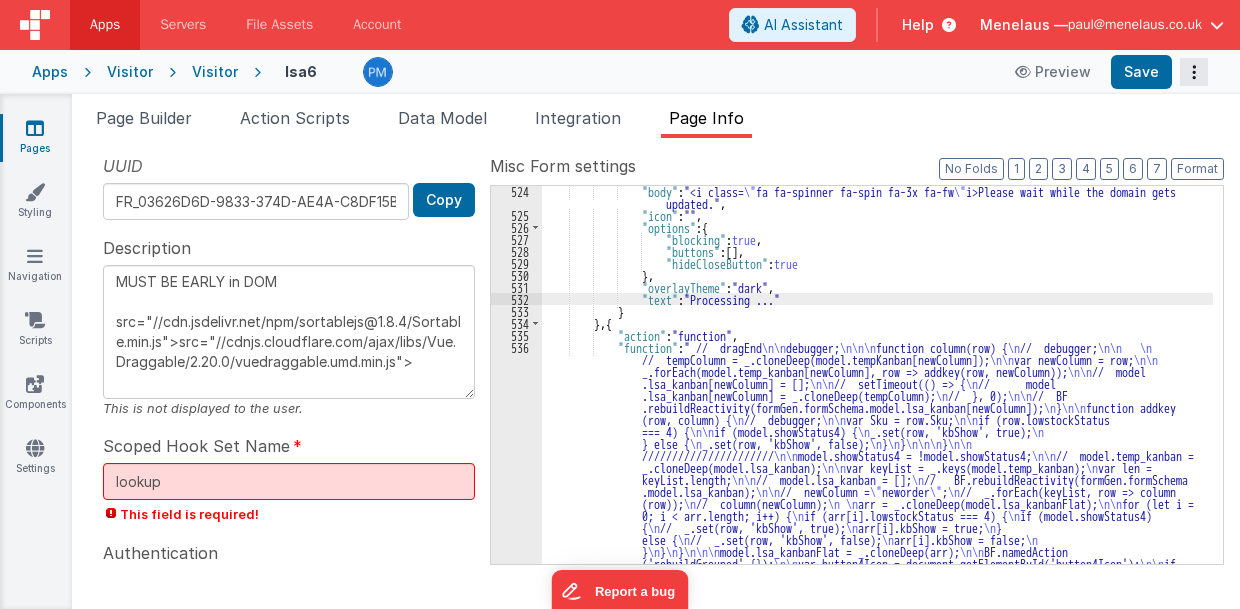 click at bounding box center [1194, 72] 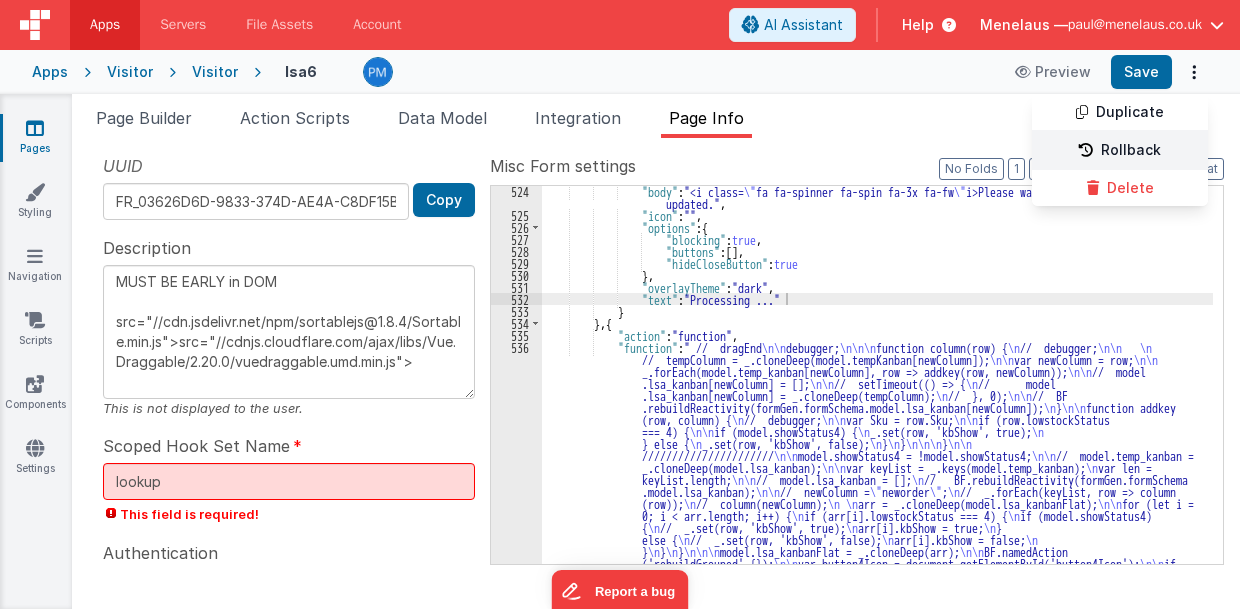click on "Rollback" at bounding box center (1120, 151) 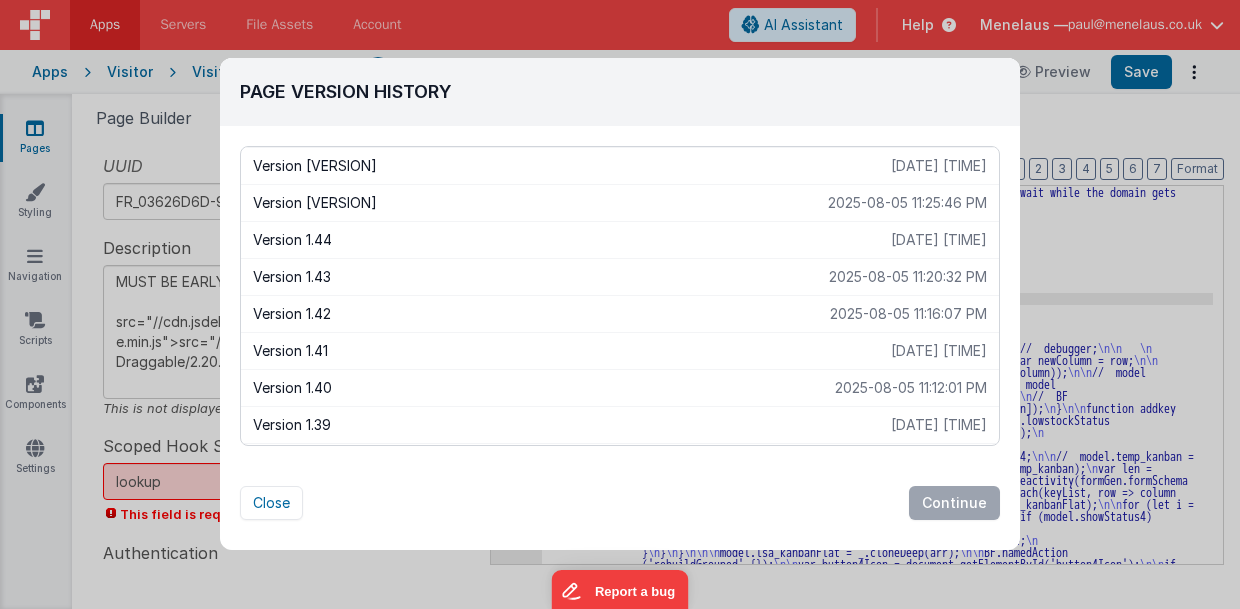 click on "Version 1.43" at bounding box center [541, 277] 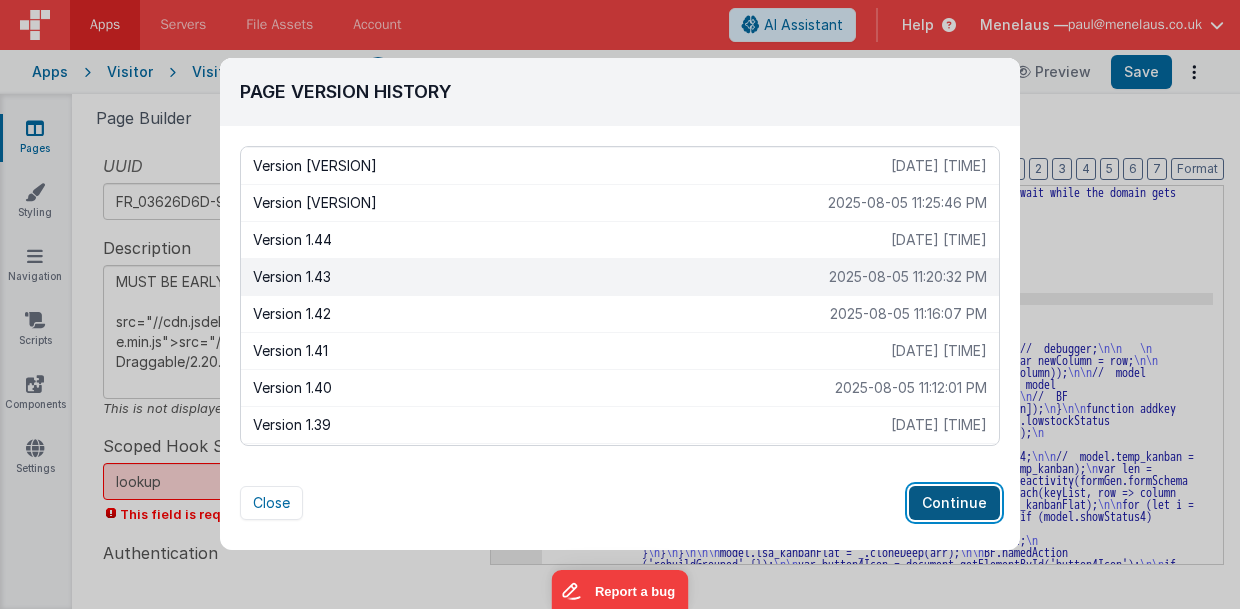 click on "Continue" at bounding box center (954, 503) 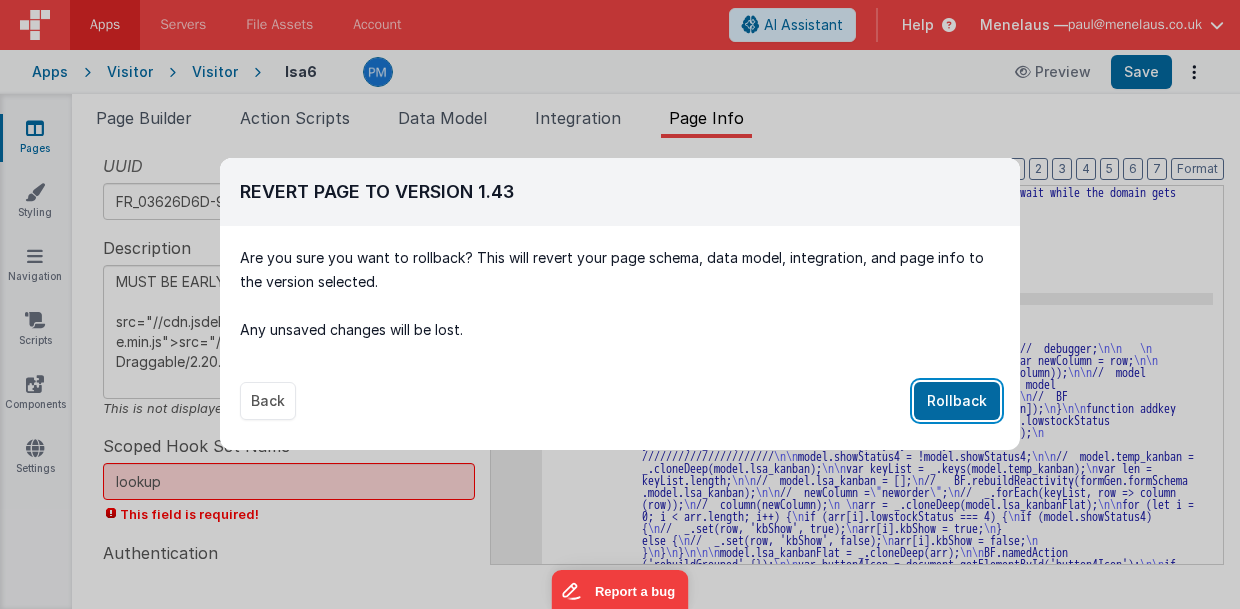 click on "Rollback" at bounding box center (957, 401) 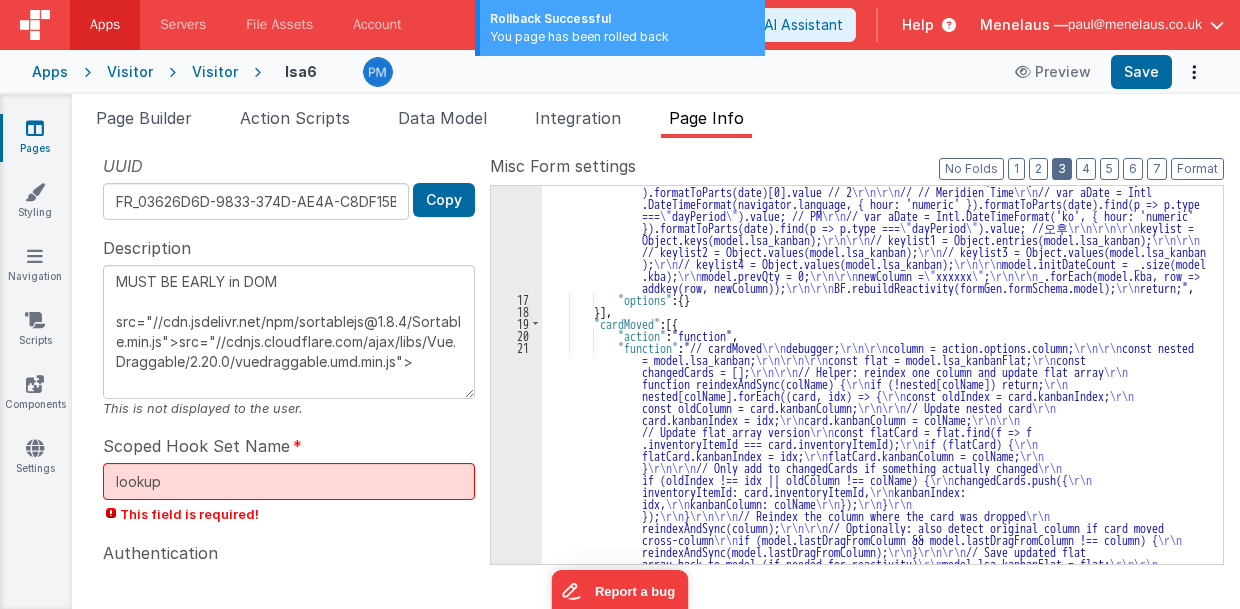click on "3" at bounding box center (1062, 169) 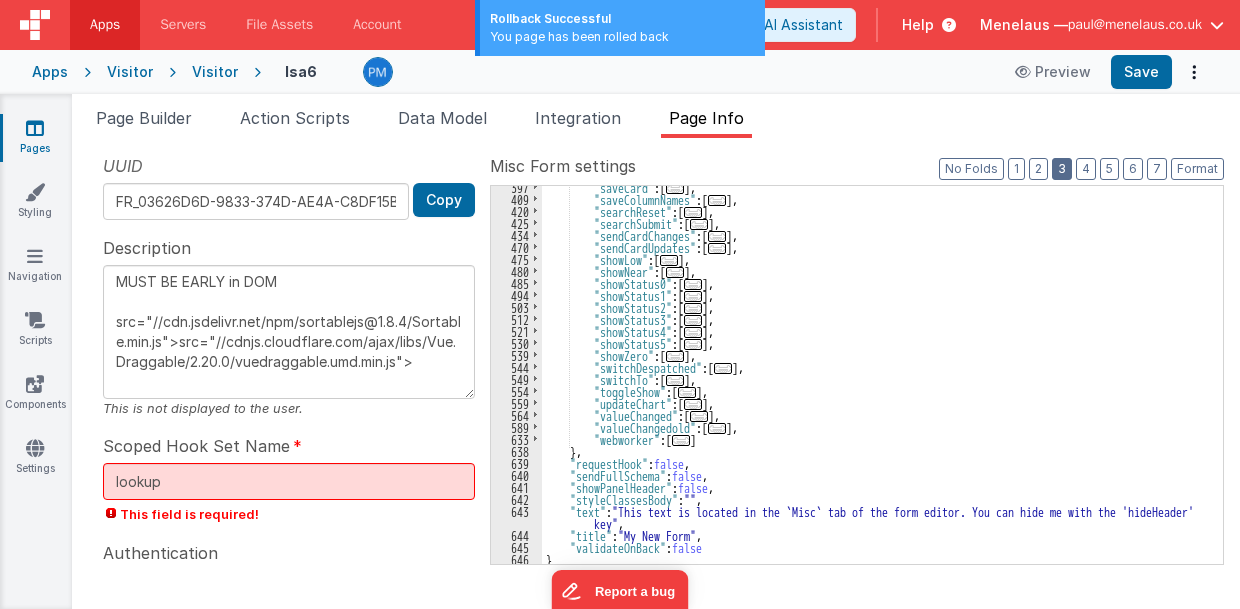 scroll, scrollTop: 544, scrollLeft: 0, axis: vertical 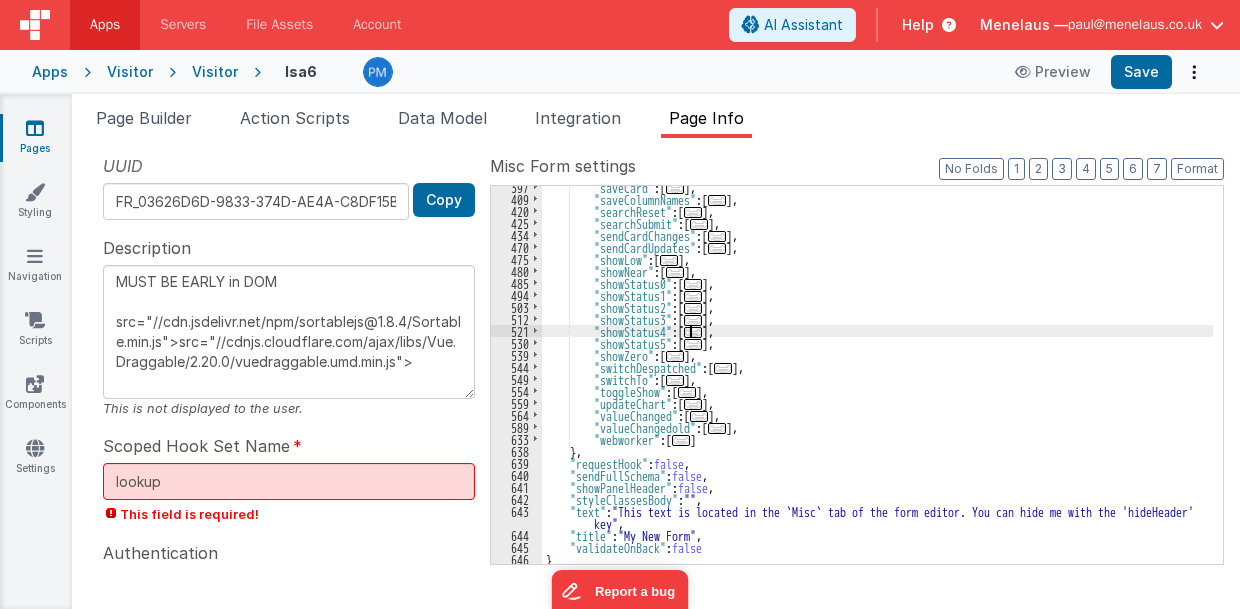 click on "..." at bounding box center [693, 332] 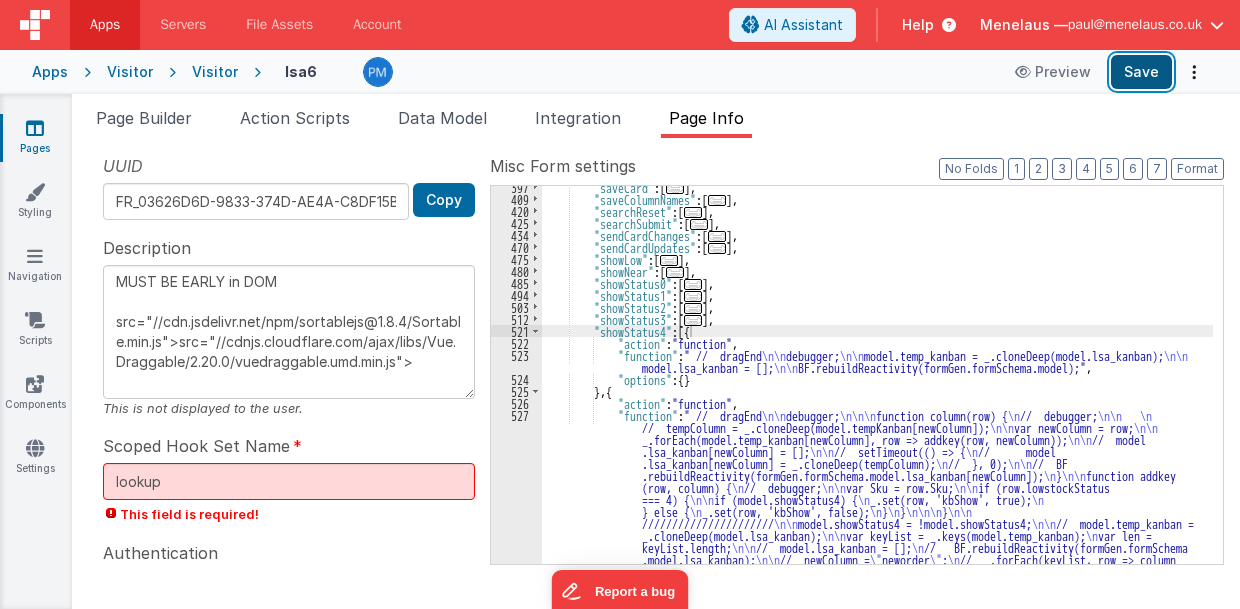click on "Save" at bounding box center [1141, 72] 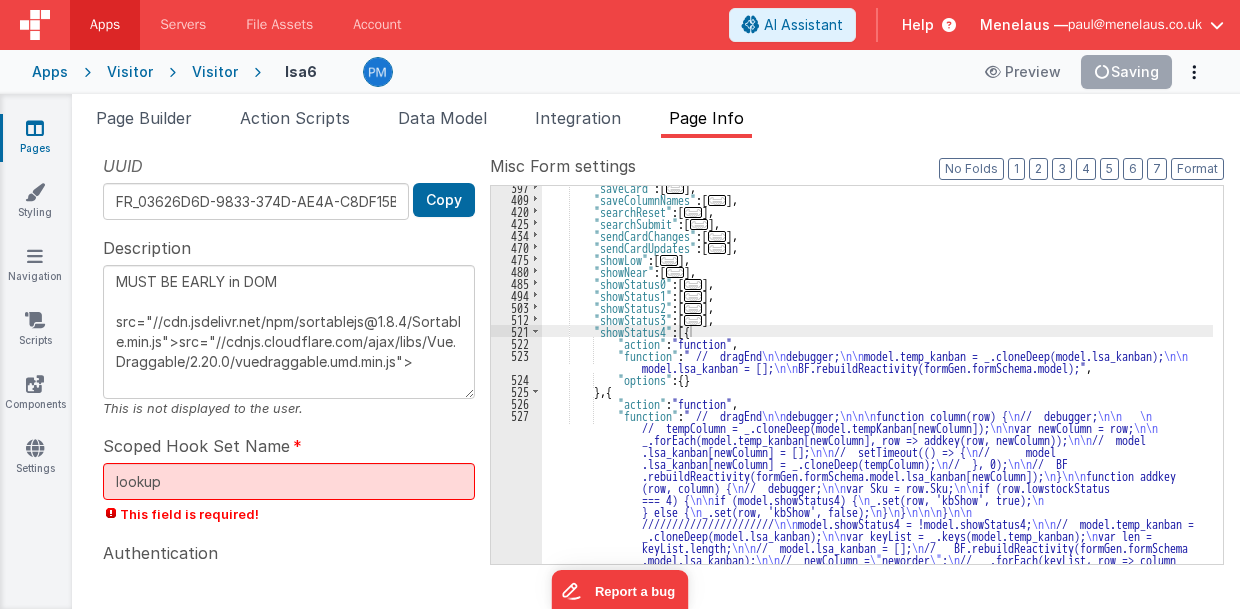 click on "[FUNCTION]" at bounding box center (878, 502) 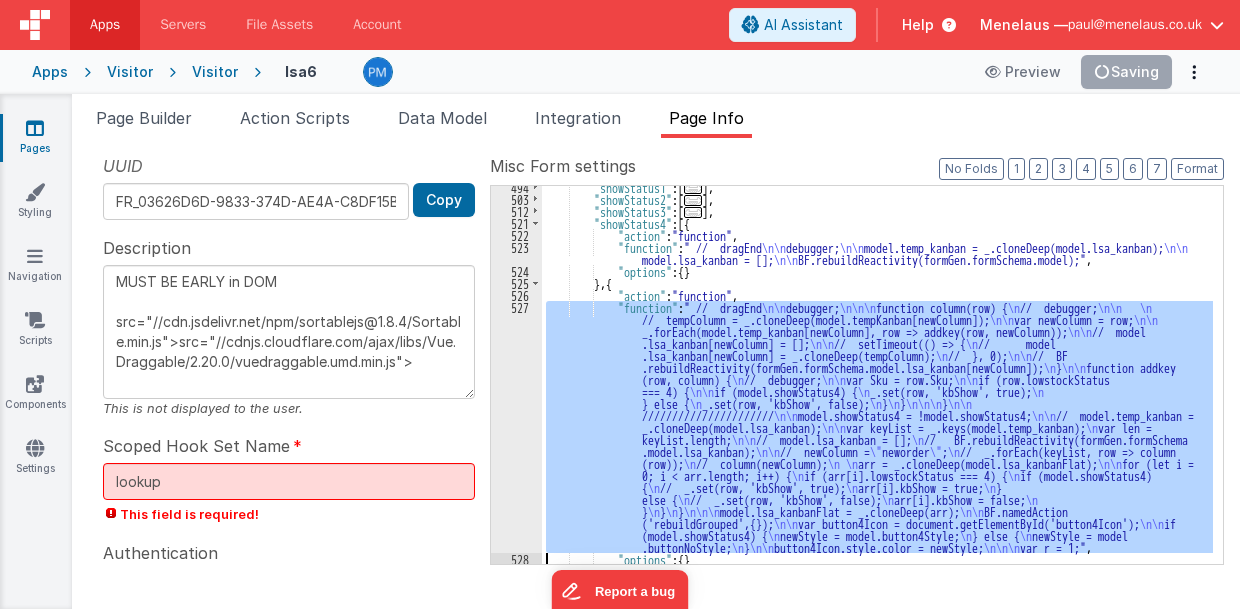 scroll, scrollTop: 653, scrollLeft: 0, axis: vertical 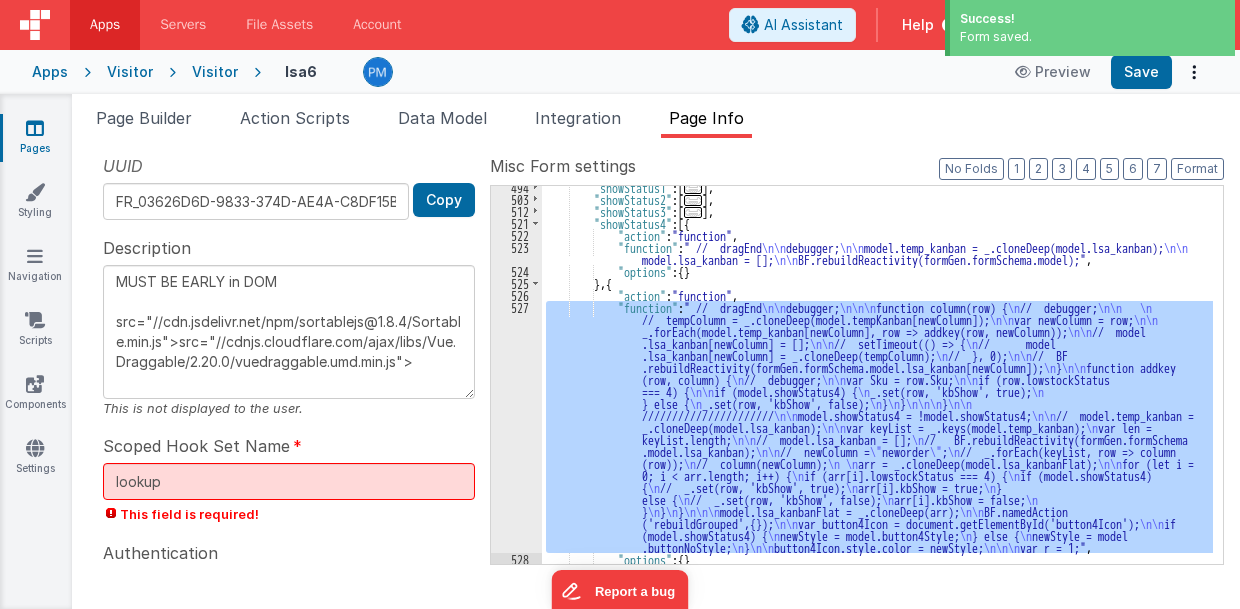 click on "527" at bounding box center [516, 427] 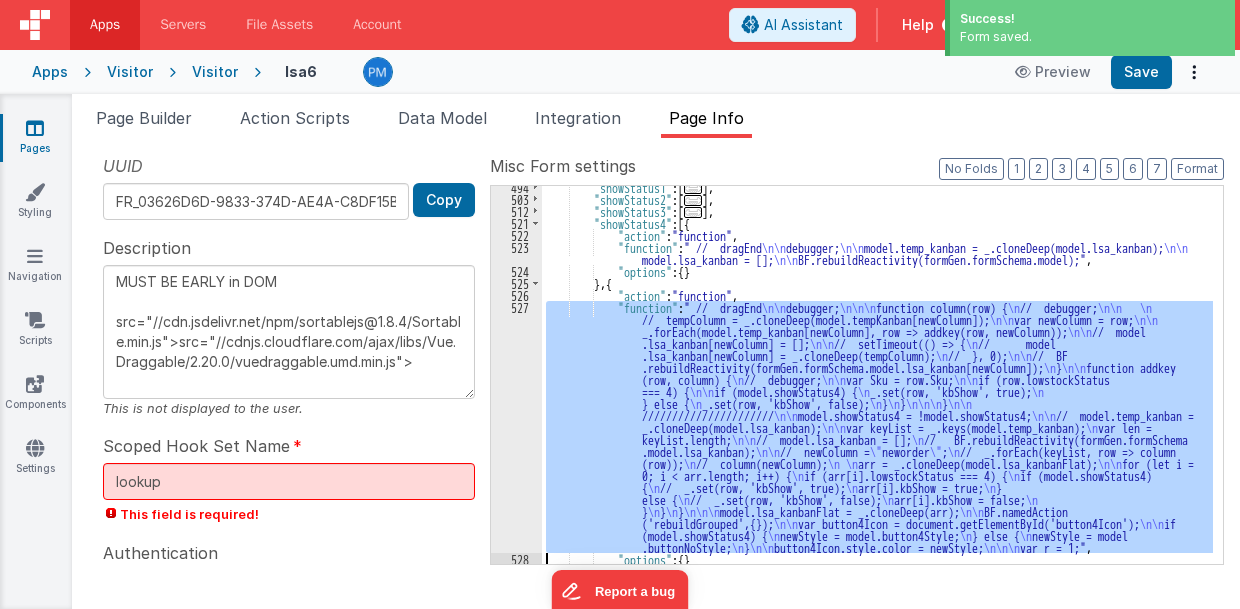 click on "527" at bounding box center [516, 427] 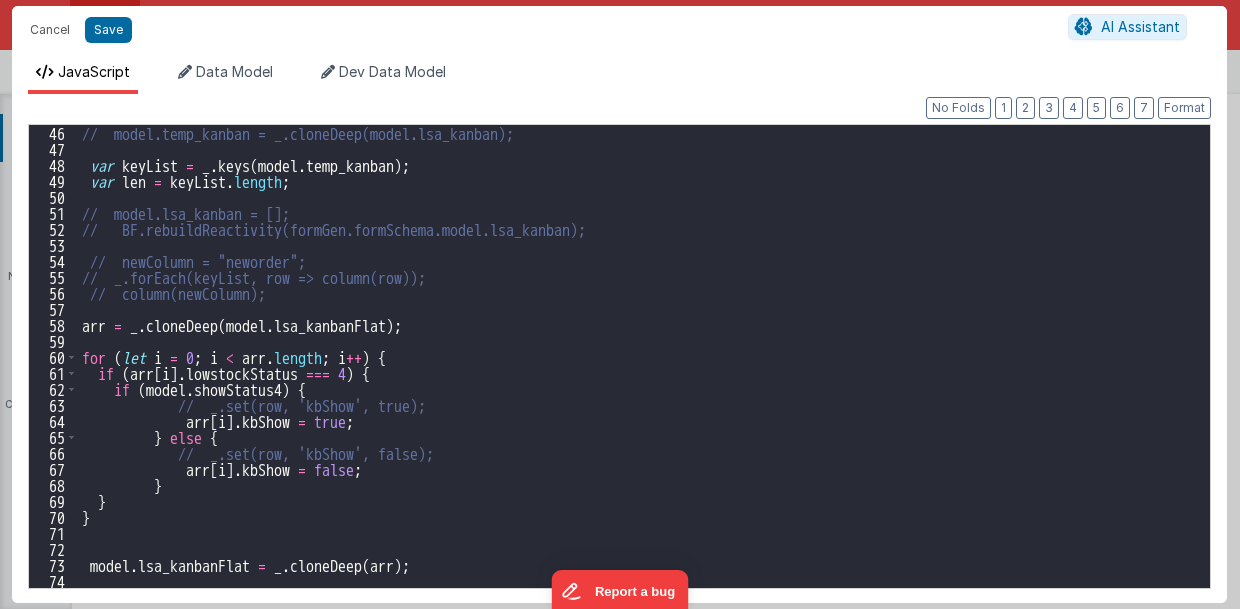 scroll, scrollTop: 800, scrollLeft: 0, axis: vertical 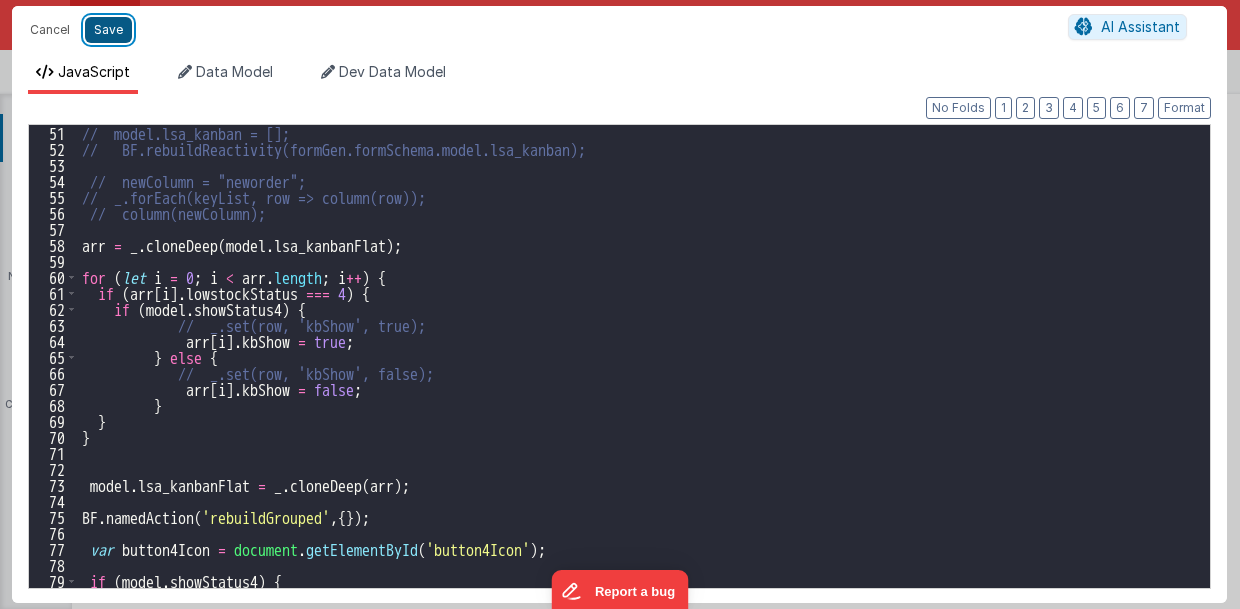 click on "Save" at bounding box center [108, 30] 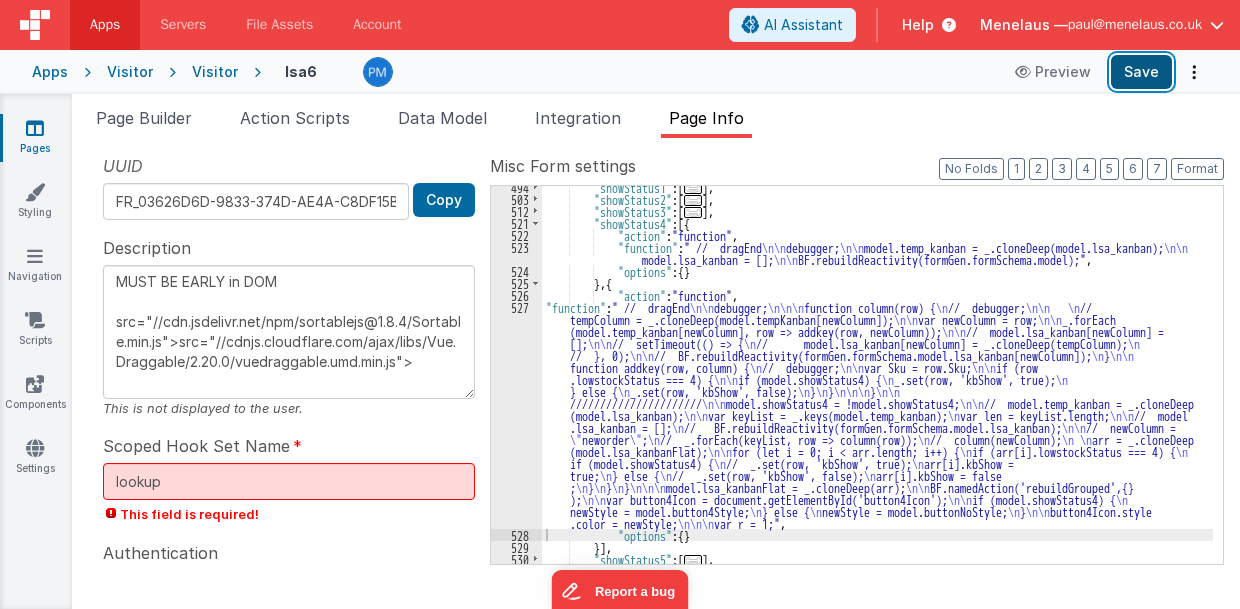 click on "Save" at bounding box center (1141, 72) 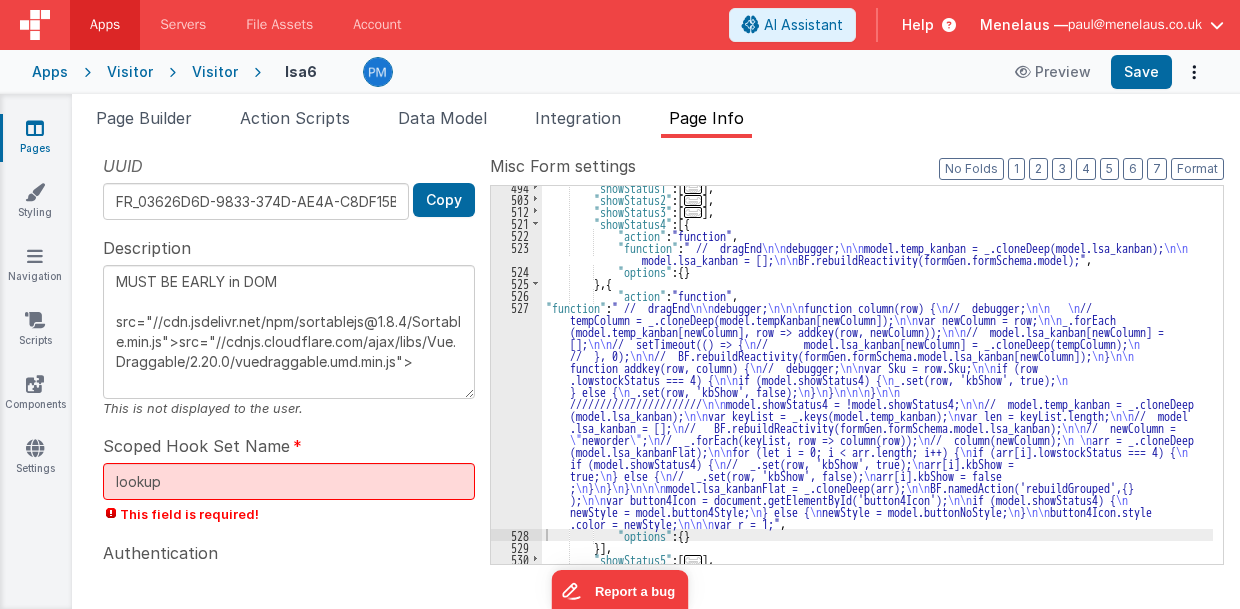 drag, startPoint x: 147, startPoint y: 117, endPoint x: 178, endPoint y: 212, distance: 99.92998 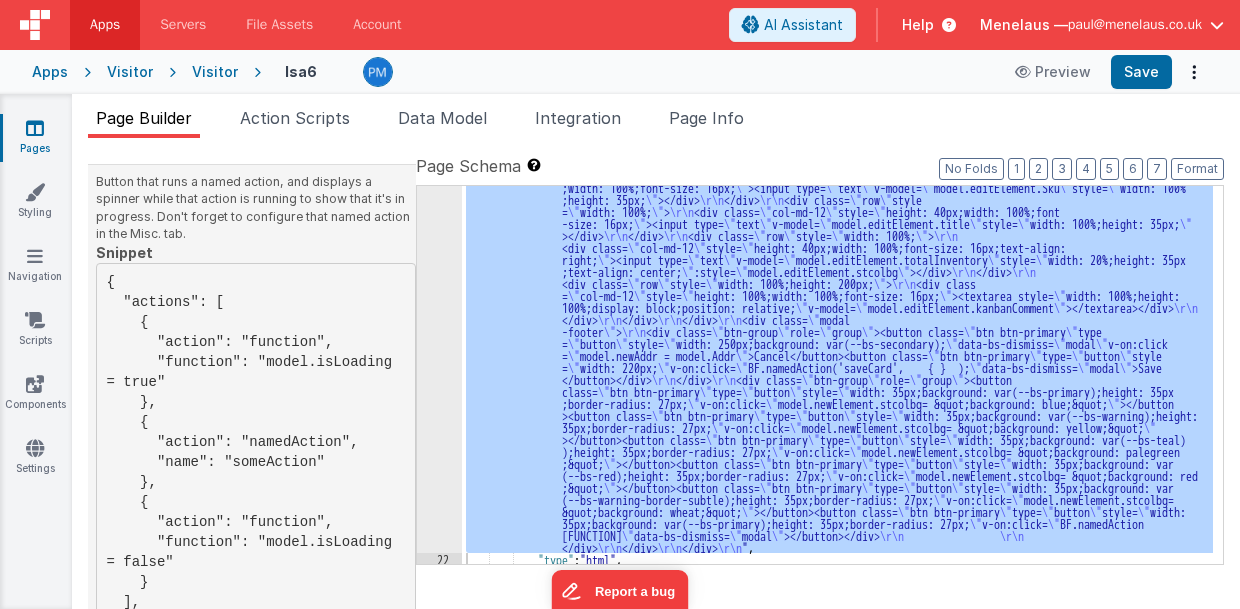 scroll, scrollTop: 133, scrollLeft: 0, axis: vertical 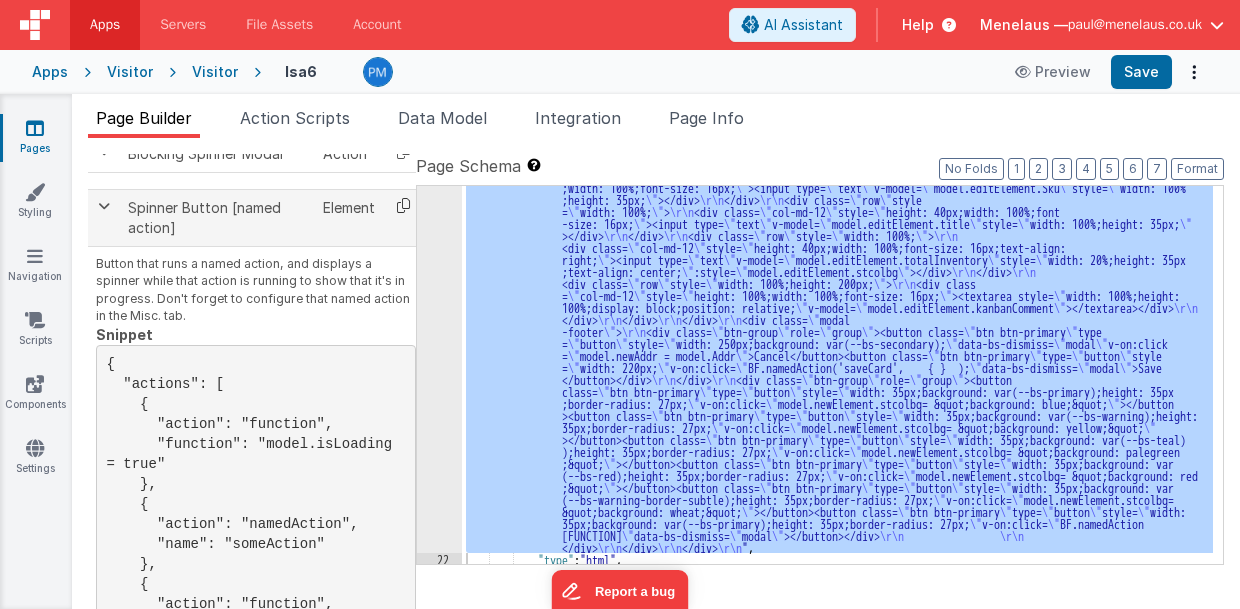 click at bounding box center (403, 205) 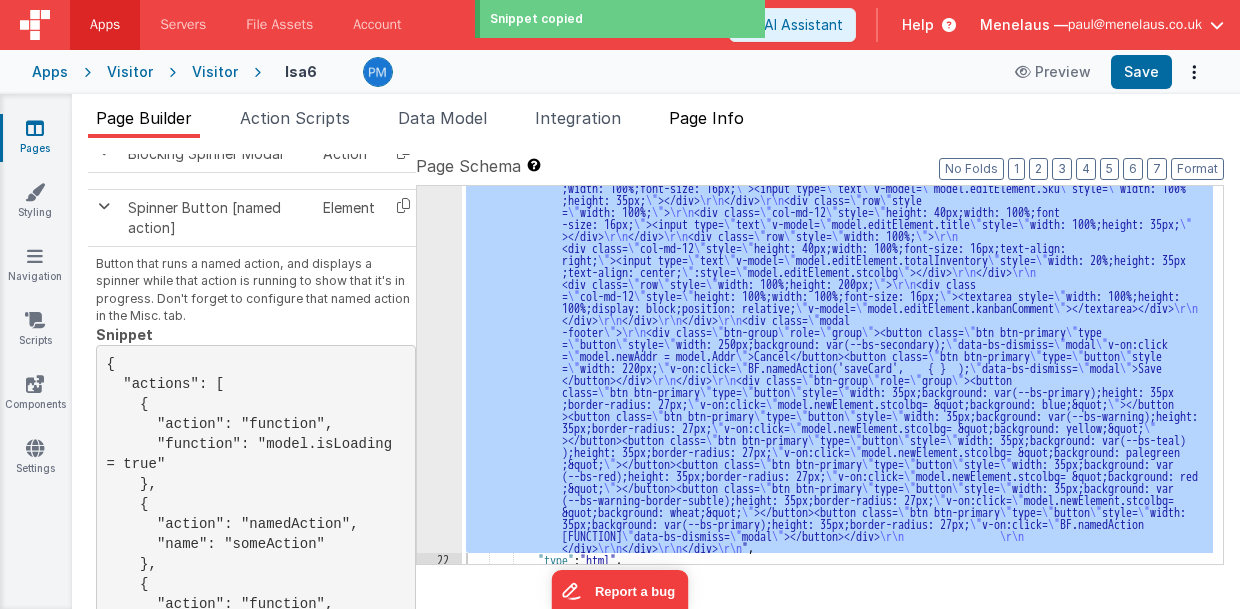 click on "Page Info" at bounding box center (706, 118) 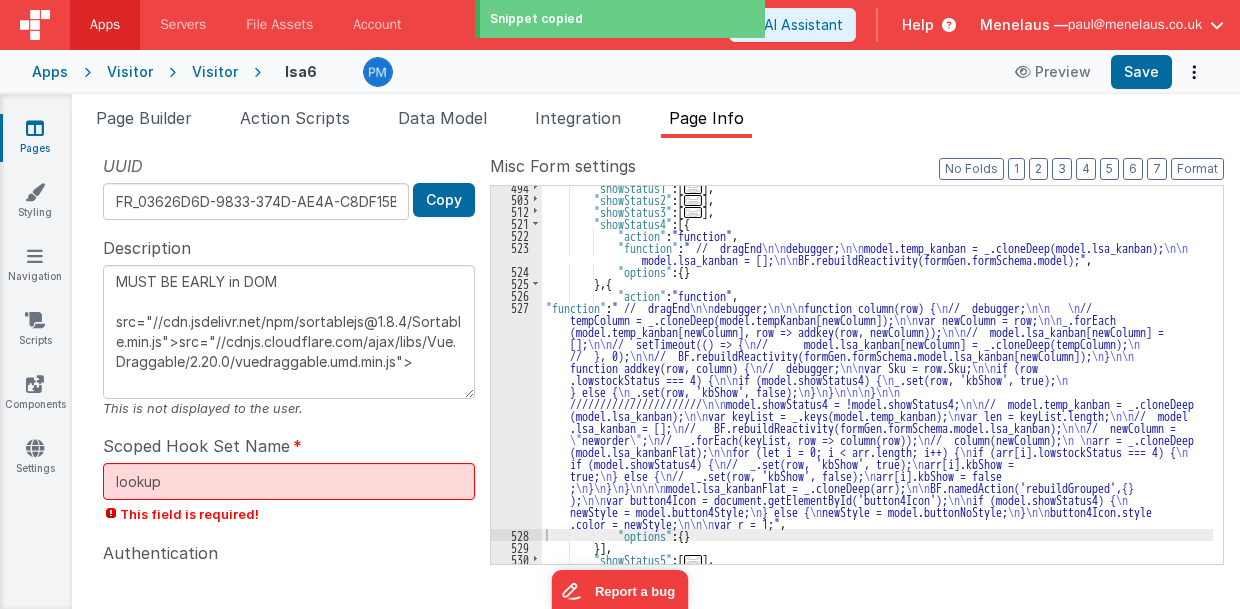 scroll, scrollTop: 533, scrollLeft: 0, axis: vertical 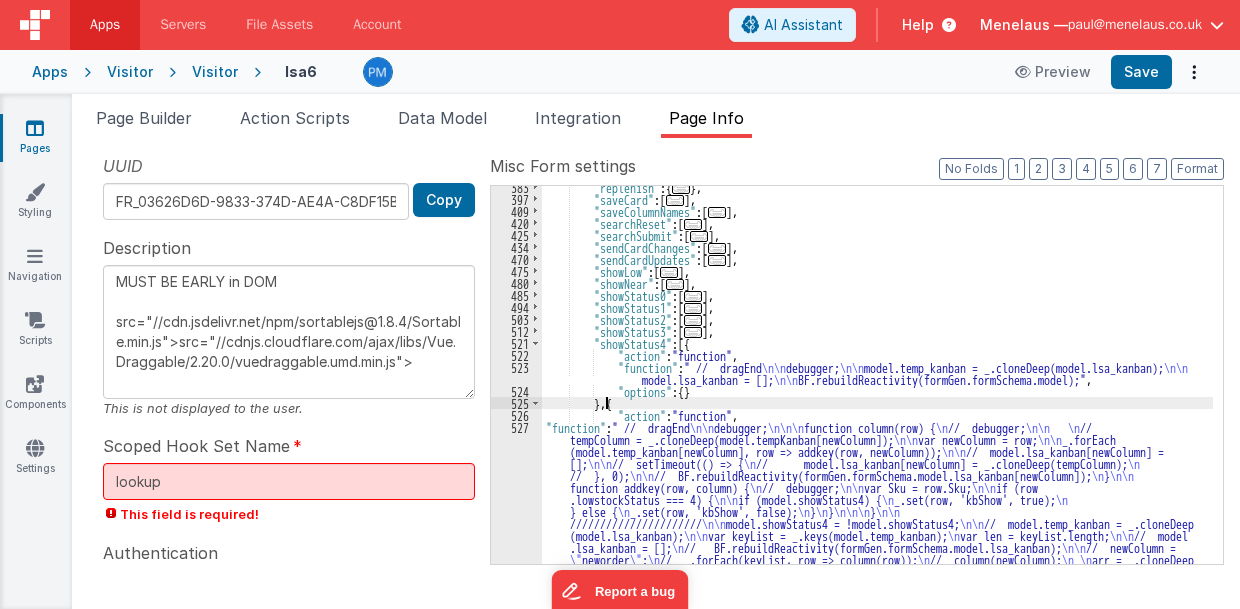 click on ""replenish" :  { ... } ,           "saveCard" :  [ ... ] ,           "saveColumnNames" :  [ ... ] ,           "searchReset" :  [ ... ] ,           "searchSubmit" :  [ ... ] ,           "sendCardChanges" :  [ ... ] ,           "sendCardUpdates" :  [ ... ] ,           "showLow" :  [ ... ] ,           "showNear" :  [ ... ] ,           "showStatus0" :  [ ... ] ,           "showStatus1" :  [ ... ] ,           "showStatus2" :  [ ... ] ,           "showStatus3" :  [ ... ] ,           "showStatus4" :  [{                "action" :  "function" ,                "function" :  " //  dragEnd \n\n  debugger; \n\n  model.temp_kanban = _.cloneDeep(model.lsa_kanban); \n\n                    model.lsa_kanban = []; \n\n  BF.rebuildReactivity(formGen.formSchema.model);" ,                "options" :  { }           } ,  {                "action" :  "function" , "function" :  " //  dragEnd \n\n  debugger; \n\n\n  function column(row) { \n      //  debugger; \n\n     \n     //        \n\n \n\n" at bounding box center [878, 490] 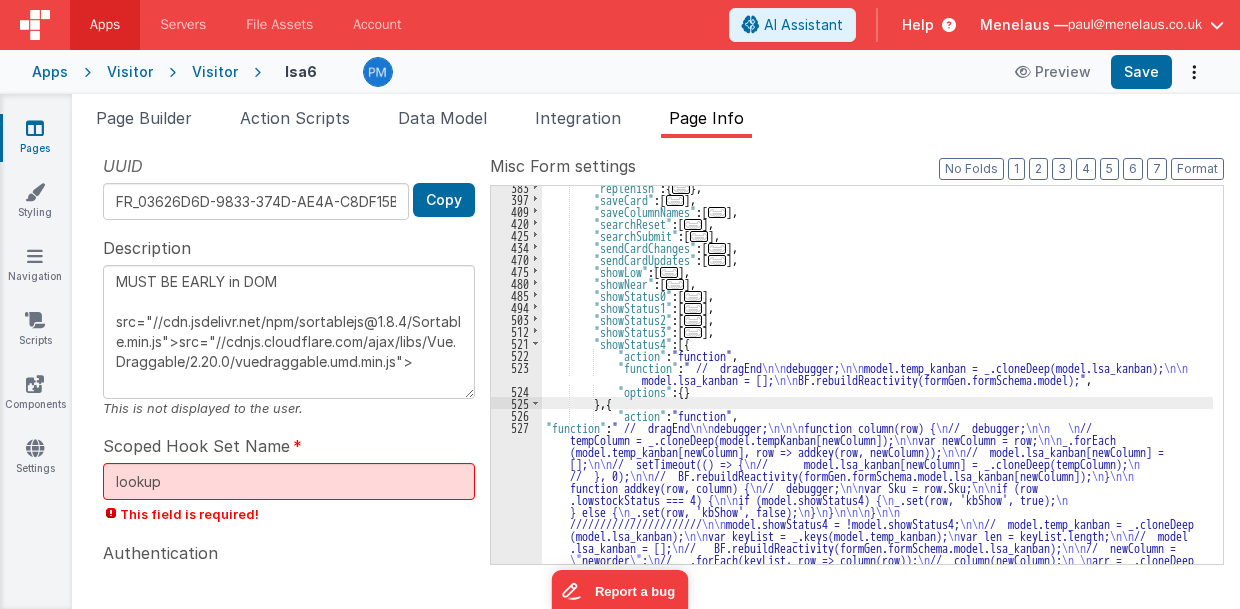 paste 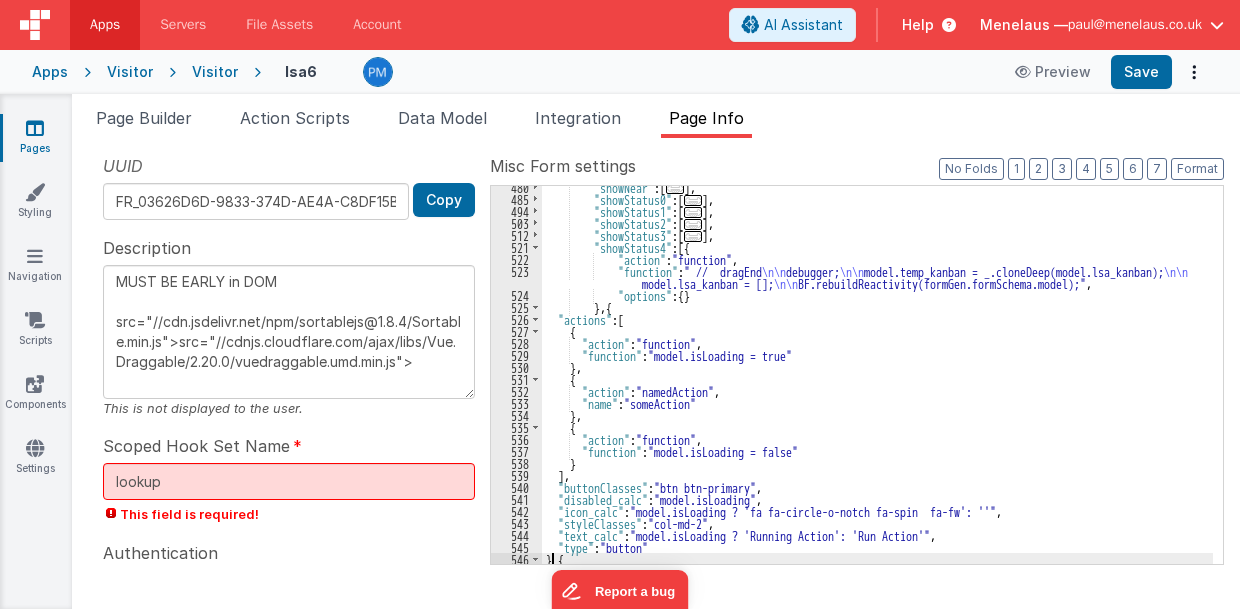 scroll, scrollTop: 629, scrollLeft: 0, axis: vertical 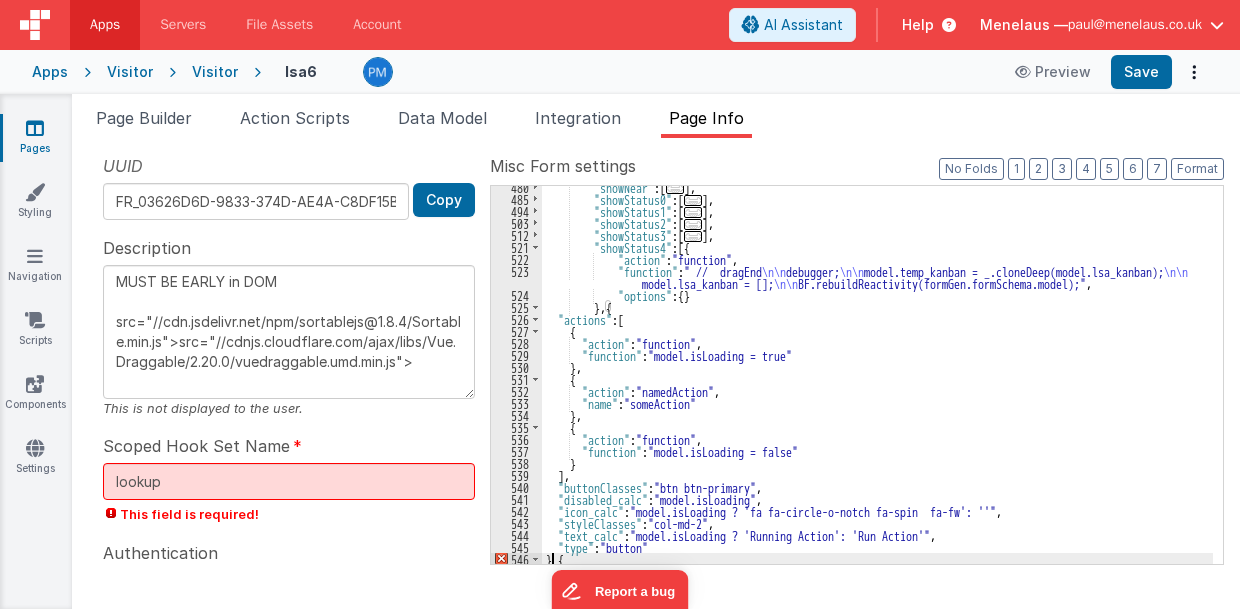 type on "MUST BE EARLY in DOM
src="//cdn.jsdelivr.net/npm/sortablejs@1.8.4/Sortable.min.js">src="//cdnjs.cloudflare.com/ajax/libs/Vue.Draggable/2.20.0/vuedraggable.umd.min.js">" 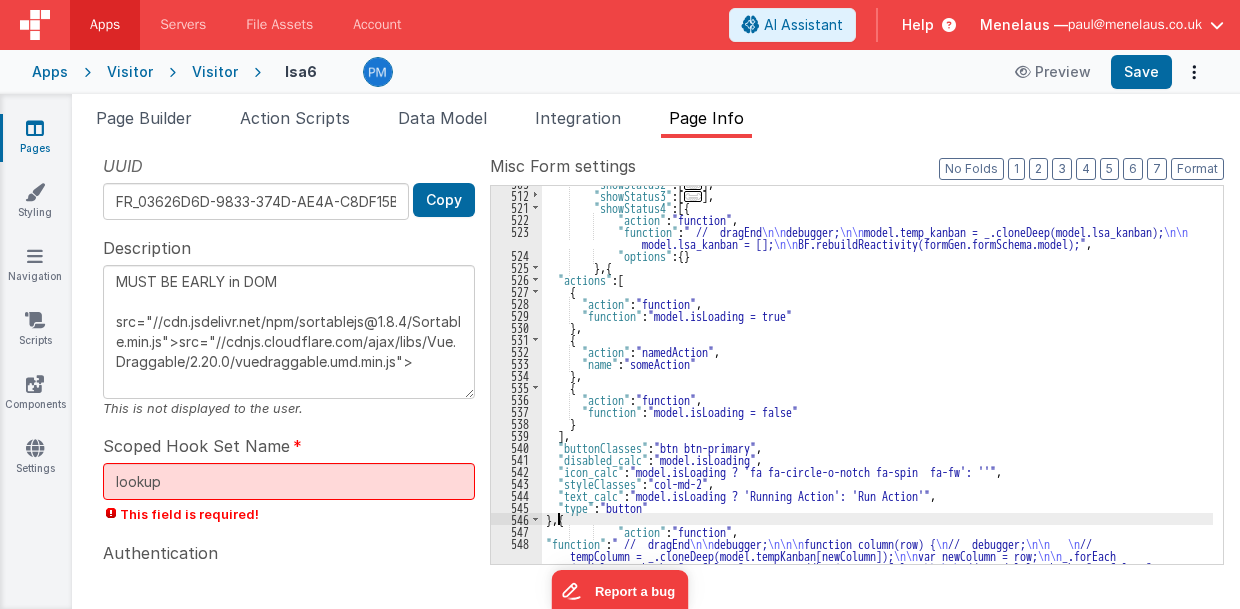 scroll, scrollTop: 709, scrollLeft: 0, axis: vertical 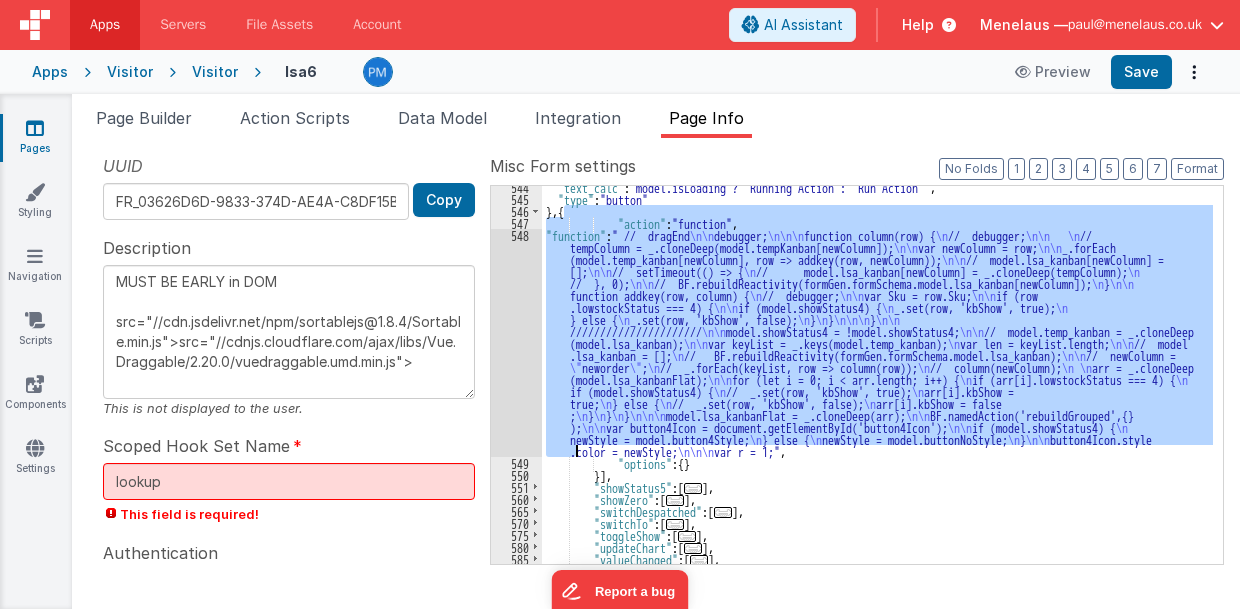 drag, startPoint x: 564, startPoint y: 476, endPoint x: 577, endPoint y: 452, distance: 27.294687 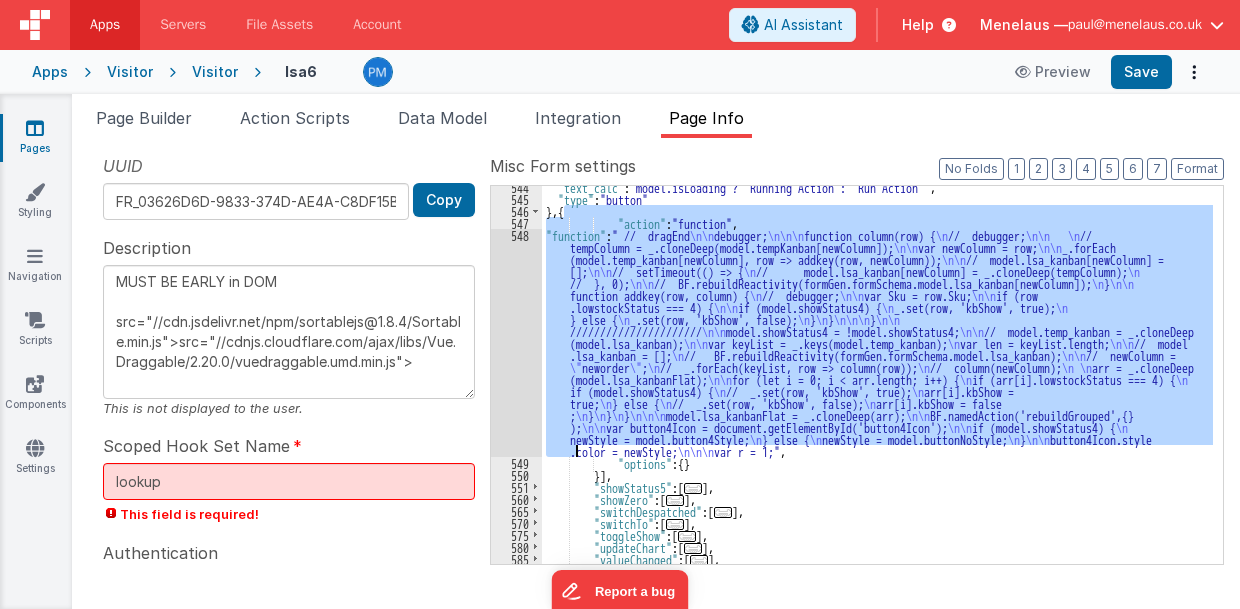 click on ""text_calc" :  "model.isLoading ? 'Running Action': 'Run Action'" ,    "type" :  "button" } ,  {                "action" :  "function" , "function" :  " //  dragEnd \n\n  debugger; \n\n\n  function column(row) { \n      //  debugger; \n\n     \n     //        tempColumn = _.cloneDeep(model.tempKanban[newColumn]); \n\n      var newColumn = row; \n\n      _.forEach      (model.temp_kanban[newColumn], row => addkey(row, newColumn)); \n\n      //  model.lsa_kanban[newColumn] =       []; \n\n      //  setTimeout(() => { \n      //      model.lsa_kanban[newColumn] = _.cloneDeep(tempColumn); \n            //  }, 0); \n\n      //  BF.rebuildReactivity(formGen.formSchema.model.lsa_kanban[newColumn]); \n  } \n\n        function addkey(row, column) { \n      //  debugger; \n\n      var Sku = row.Sku; \n\n      if (row      .lowstockStatus === 4) { \n\n          if (model.showStatus4) { \n              _.set(row, 'kbShow', true); \n                } else { \n \n          } \n      } \n\n\n" at bounding box center (877, 375) 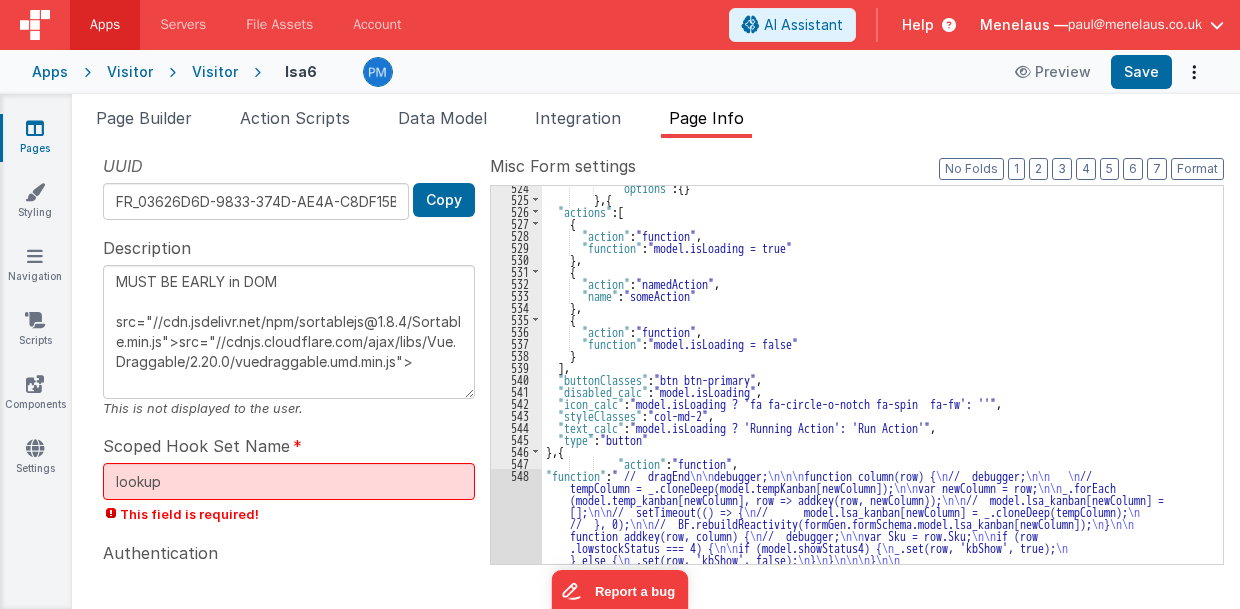scroll, scrollTop: 737, scrollLeft: 0, axis: vertical 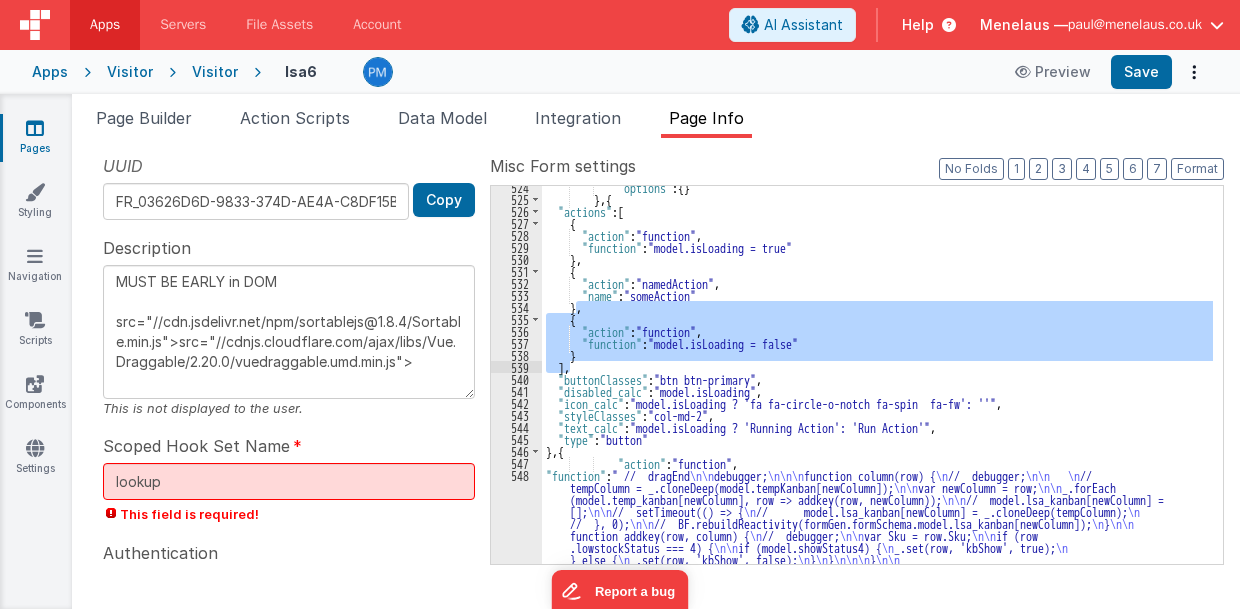 drag, startPoint x: 576, startPoint y: 306, endPoint x: 570, endPoint y: 360, distance: 54.33231 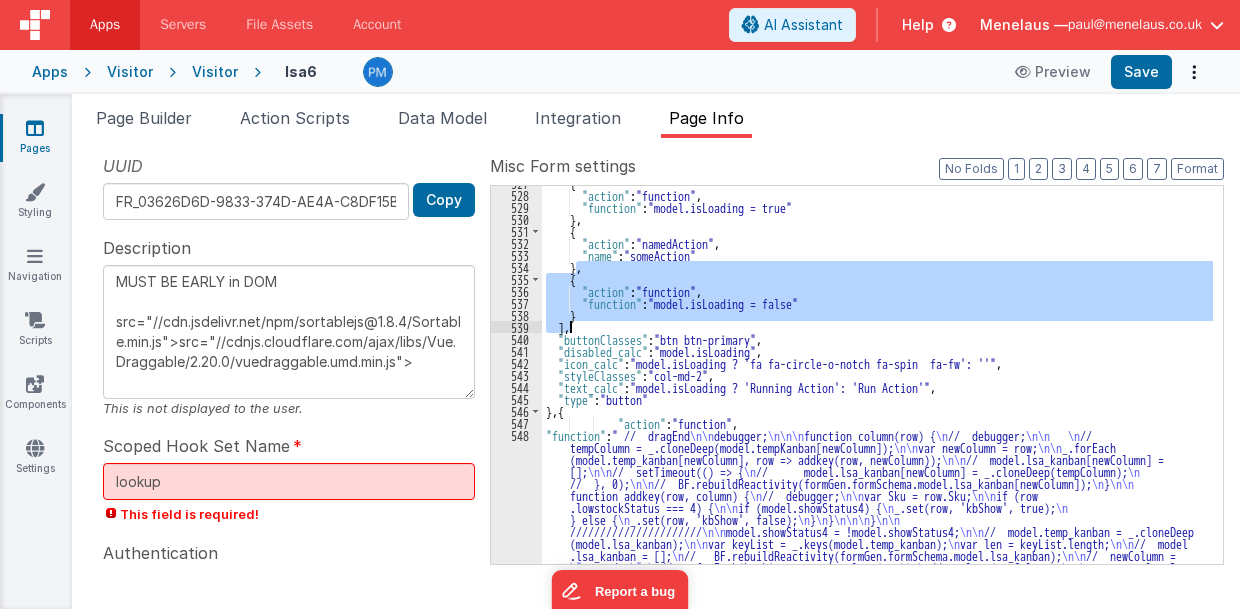 scroll, scrollTop: 777, scrollLeft: 0, axis: vertical 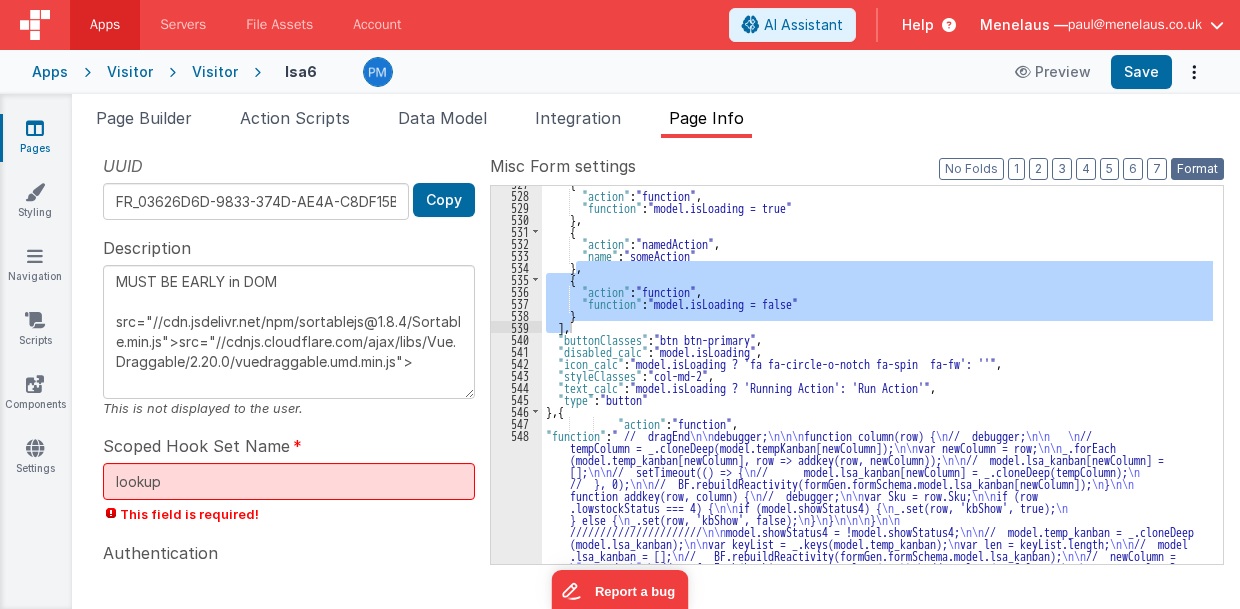 click on "Format" at bounding box center (1197, 169) 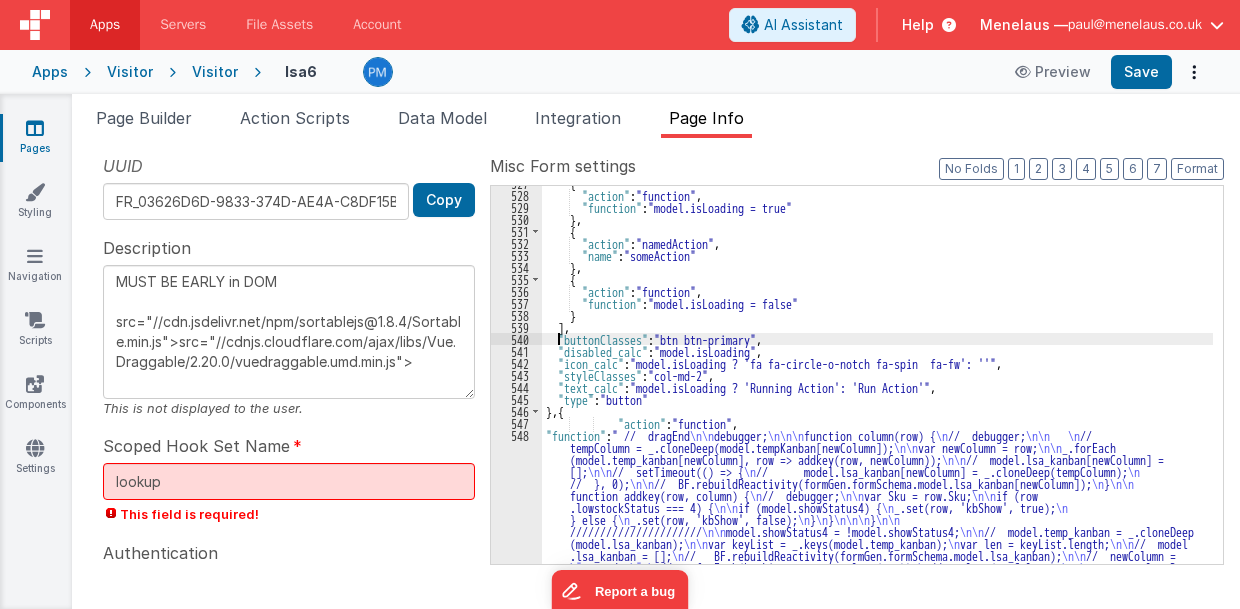 click on "{         "action" :  "function" ,         "function" :  "model.isLoading = true"      } ,      {         "action" :  "namedAction" ,         "name" :  "someAction"      } ,      {         "action" :  "function" ,         "function" :  "model.isLoading = false"      }    ] ,    "buttonClasses" :  "btn btn-primary" ,    "disabled_calc" :  "model.isLoading" ,    "icon_calc" :  "model.isLoading ? 'fa fa-circle-o-notch fa-spin  fa-fw': ''" ,    "styleClasses" :  "col-md-2" ,    "text_calc" :  "model.isLoading ? 'Running Action': 'Run Action'" ,    "type" :  "button" } ,  {                "action" :  "function" , "function" :  " //  dragEnd \n\n  debugger; \n\n\n  function column(row) { \n      //  debugger; \n\n     \n     //        tempColumn = _.cloneDeep(model.tempKanban[newColumn]); \n\n      var newColumn = row; \n\n      _.forEach      (model.temp_kanban[newColumn], row => addkey(row, newColumn)); \n\n      //  model.lsa_kanban[newColumn] =       []; \n\n      //  setTimeout(() => { \n \n" at bounding box center (878, 486) 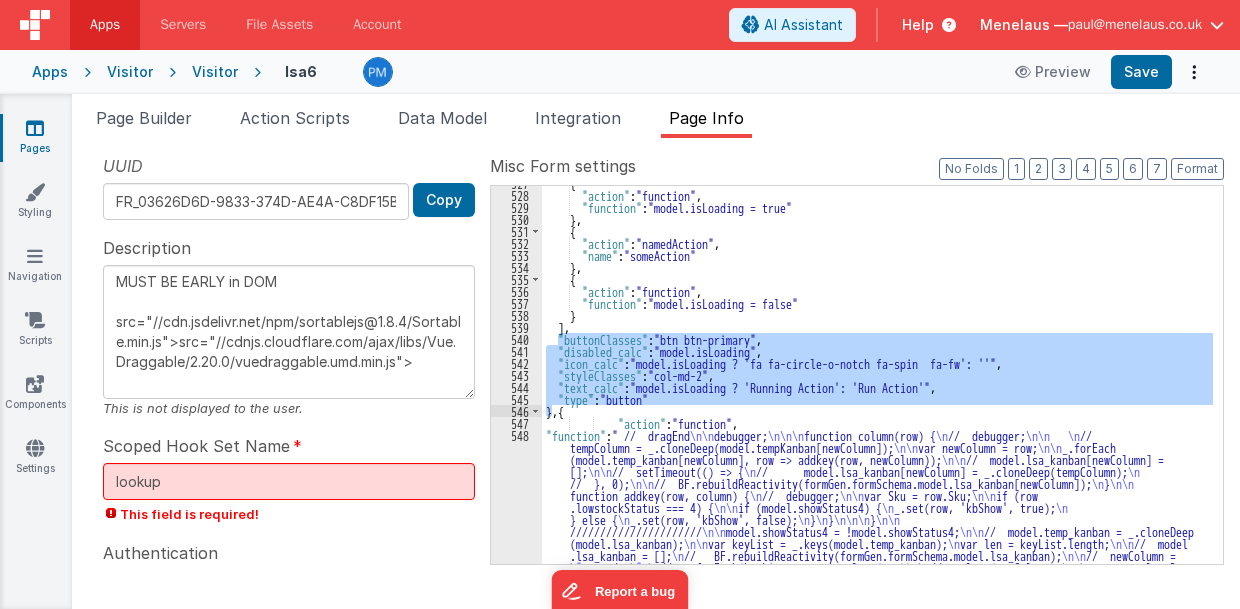 drag, startPoint x: 556, startPoint y: 333, endPoint x: 554, endPoint y: 407, distance: 74.02702 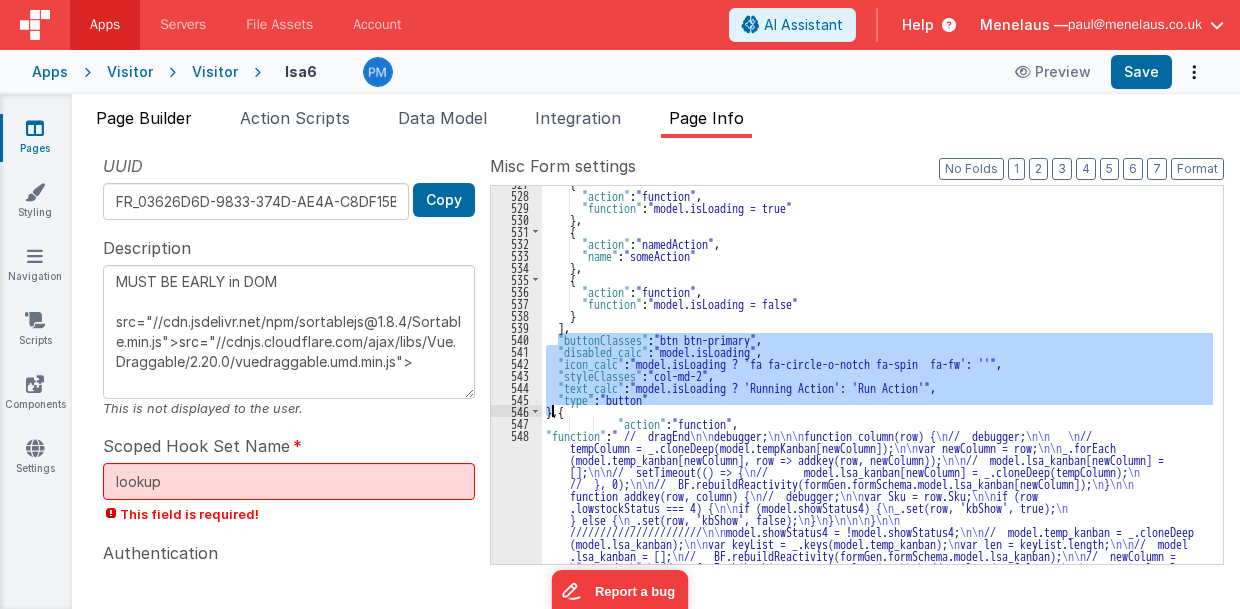 click on "Page Builder" at bounding box center [144, 118] 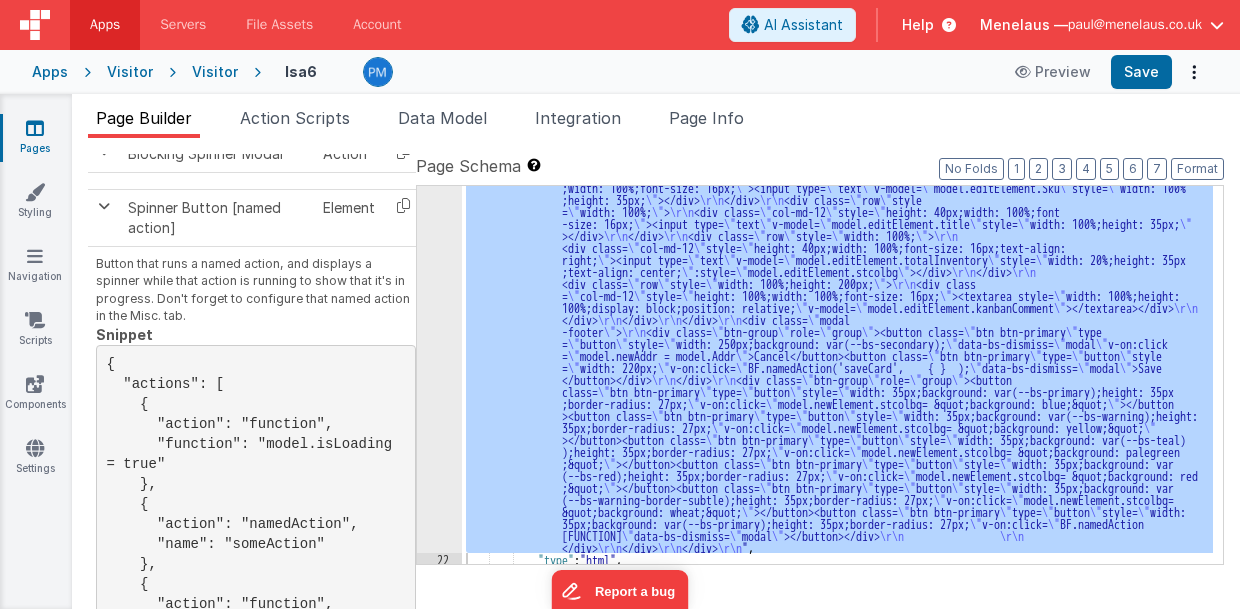 click on ""html" :  "<div class= \" modal \"  role= \" dialog \"  tabindex= \" -1 \"  id= \" addDashModal \"  style= \" width: 795px; \" > \r\n                       <div class= \" modal-dialog modal-lg \"  role= \" document \" > \r\n         <div class= \" modal-content \" > \r\n                               <div class= \" modal-header \"  style= \" width: 100%; \" > \r\n                 <h4 class= \" modal-title \"  style                  = \" width: 95%; \" >Inventory</h4><button class= \" btn-close \"  type= \" button \"  aria-label= \" Close \"  data-bs                  -dismiss= \" modal \" ></button> \r\n             </div> \r\n             <div class= \" modal-body \"  style= \" width:                   100%;border-radius: 10px; \" > \r\n\r\n                 <div id= \" chartEl2 \" > \r\n                     <apexchart                   width= \" 500 \"  type= \" bar \"  :key= \" model.data2.chartKey" at bounding box center [837, 375] 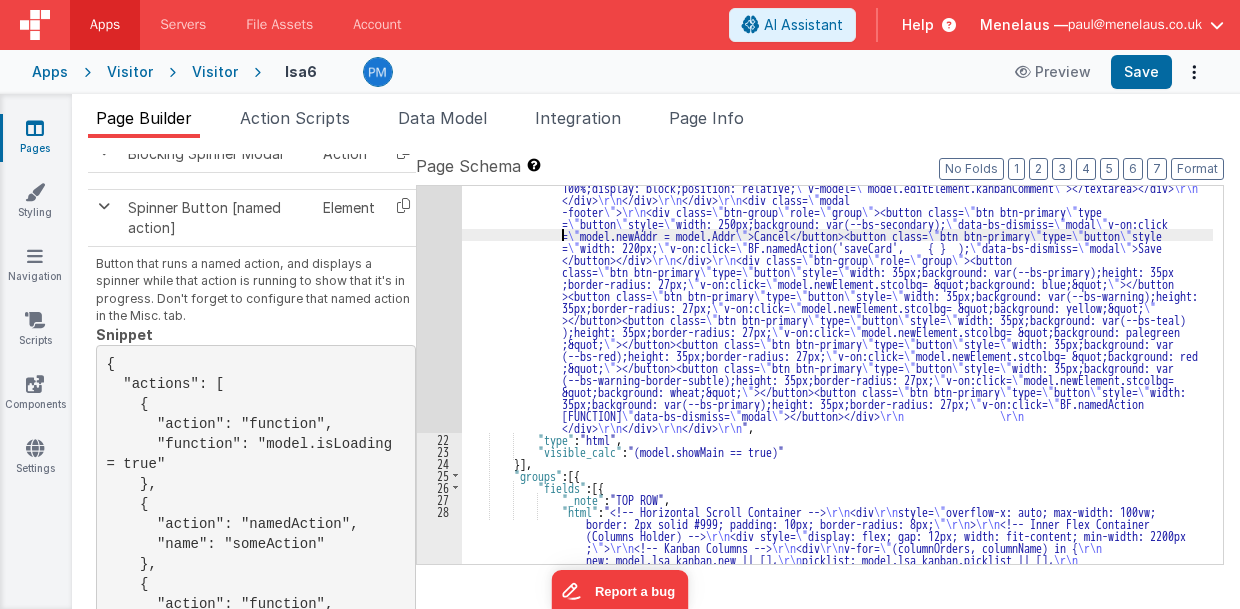 scroll, scrollTop: 1849, scrollLeft: 0, axis: vertical 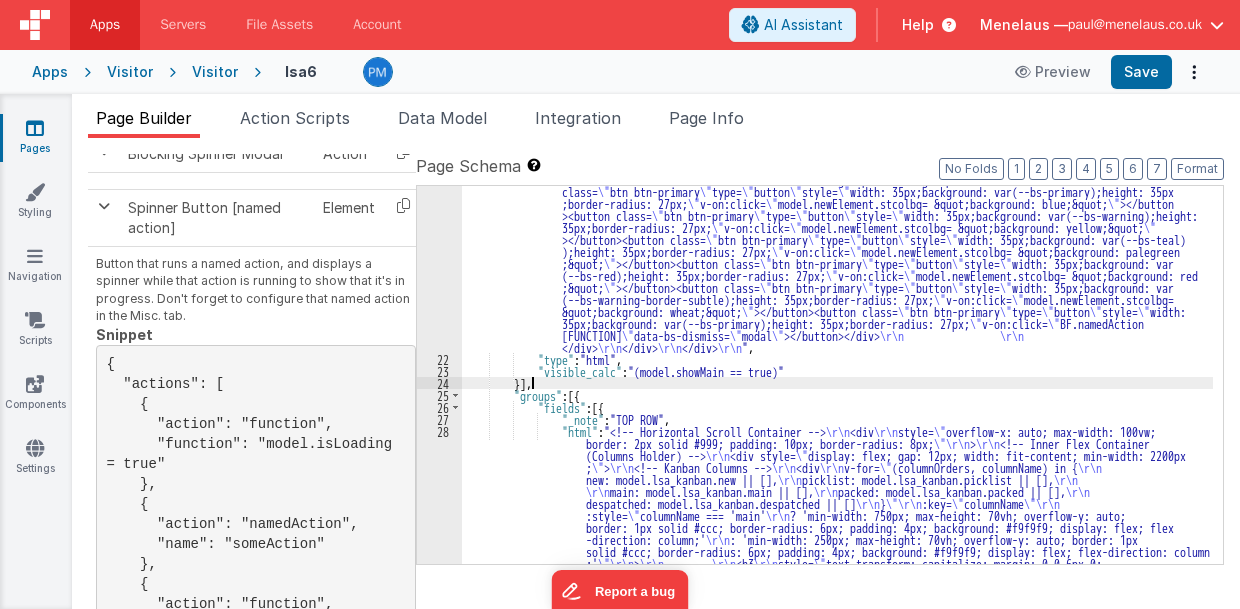 click on ""html" :  "<div class= \" modal \"  role= \" dialog \"  tabindex= \" -1 \"  id= \" addDashModal \"  style= \" width: 795px; \" > \r\n                       <div class= \" modal-dialog modal-lg \"  role= \" document \" > \r\n         <div class= \" modal-content \" > \r\n                               <div class= \" modal-header \"  style= \" width: 100%; \" > \r\n                 <h4 class= \" modal-title \"  style                  = \" width: 95%; \" >Inventory</h4><button class= \" btn-close \"  type= \" button \"  aria-label= \" Close \"  data-bs                  -dismiss= \" modal \" ></button> \r\n             </div> \r\n             <div class= \" modal-body \"  style= \" width:                   100%;border-radius: 10px; \" > \r\n\r\n                 <div id= \" chartEl2 \" > \r\n                     <apexchart                   width= \" 500 \"  type= \" bar \"  :key= \" model.data2.chartKey" at bounding box center (838, 632) 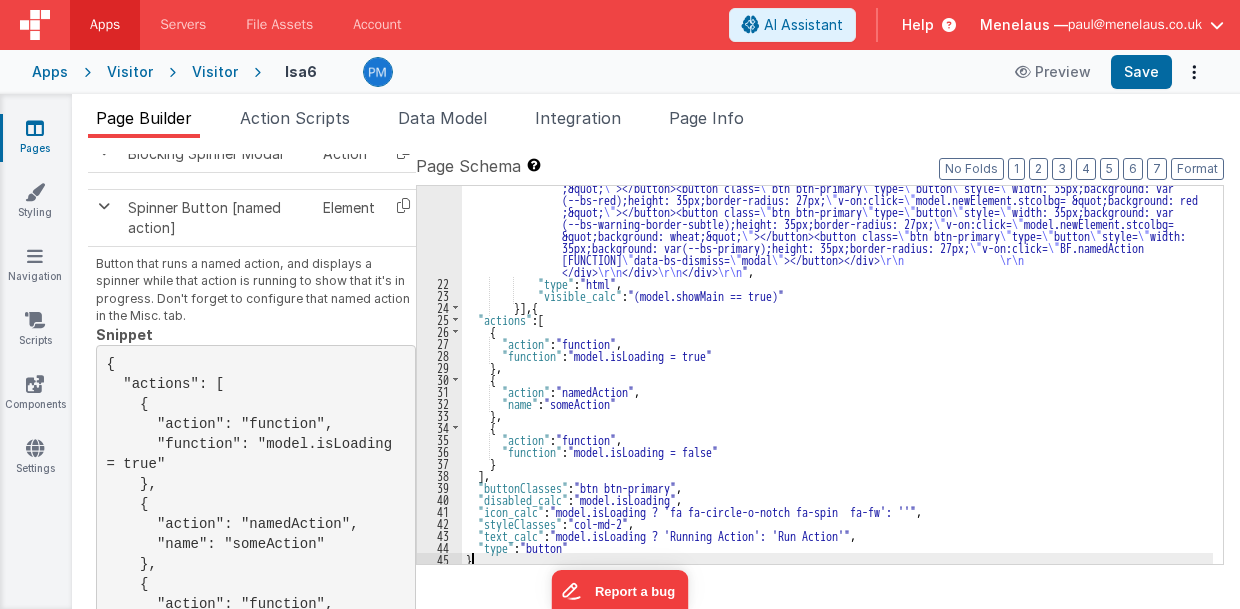 scroll, scrollTop: 1925, scrollLeft: 0, axis: vertical 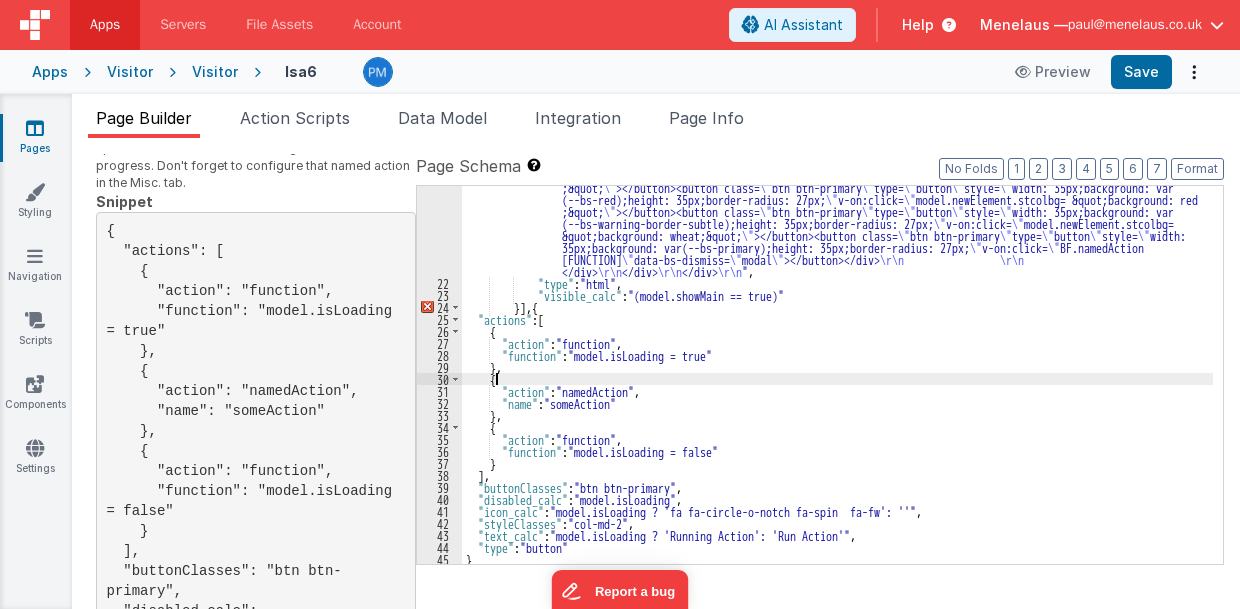 click on ""html" :  "<div class= \" modal \"  role= \" dialog \"  tabindex= \" -1 \"  id= \" addDashModal \"  style= \" width: 795px; \" > \r\n                       <div class= \" modal-dialog modal-lg \"  role= \" document \" > \r\n         <div class= \" modal-content \" > \r\n                               <div class= \" modal-header \"  style= \" width: 100%; \" > \r\n                 <h4 class= \" modal-title \"  style                  = \" width: 95%; \" >Inventory</h4><button class= \" btn-close \"  type= \" button \"  aria-label= \" Close \"  data-bs                  -dismiss= \" modal \" ></button> \r\n             </div> \r\n             <div class= \" modal-body \"  style= \" width:                   100%;border-radius: 10px; \" > \r\n\r\n                 <div id= \" chartEl2 \" > \r\n                     <apexchart                   width= \" 500 \"  type= \" bar \"  :key= \" model.data2.chartKey" at bounding box center [838, 226] 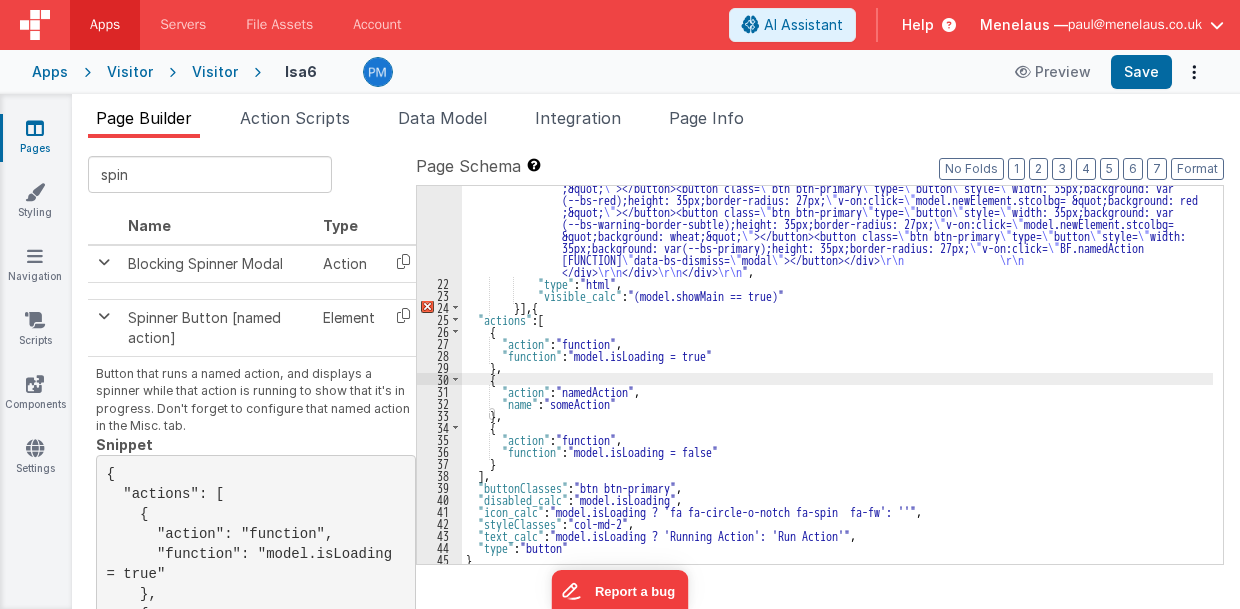 scroll, scrollTop: 0, scrollLeft: 0, axis: both 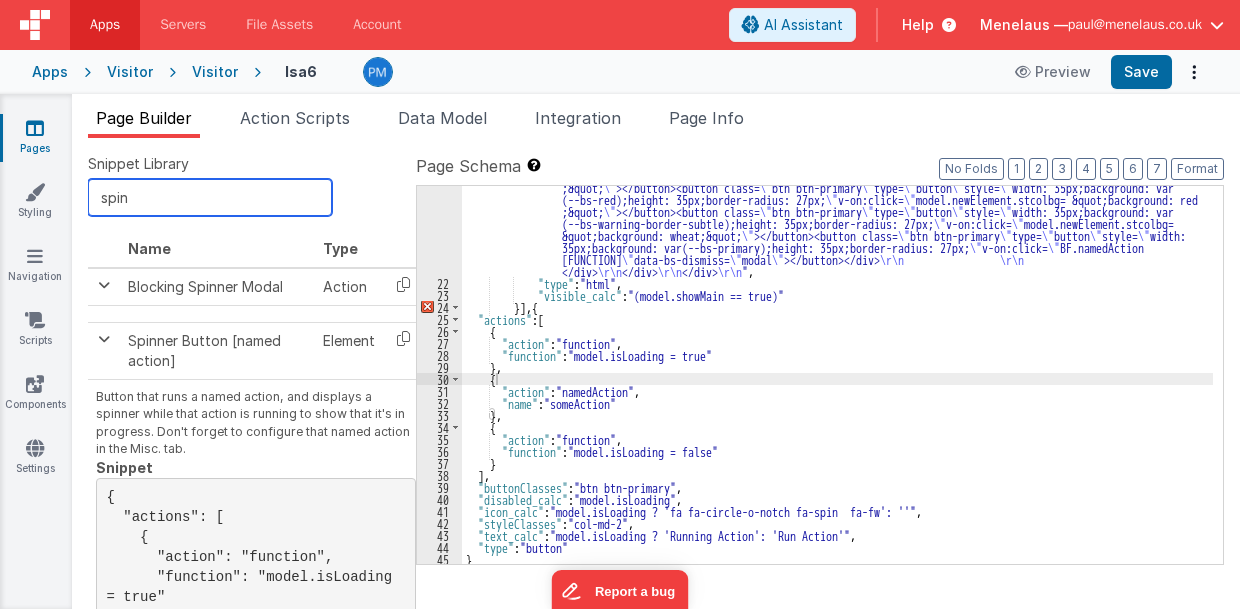 drag, startPoint x: 139, startPoint y: 193, endPoint x: 85, endPoint y: 200, distance: 54.451813 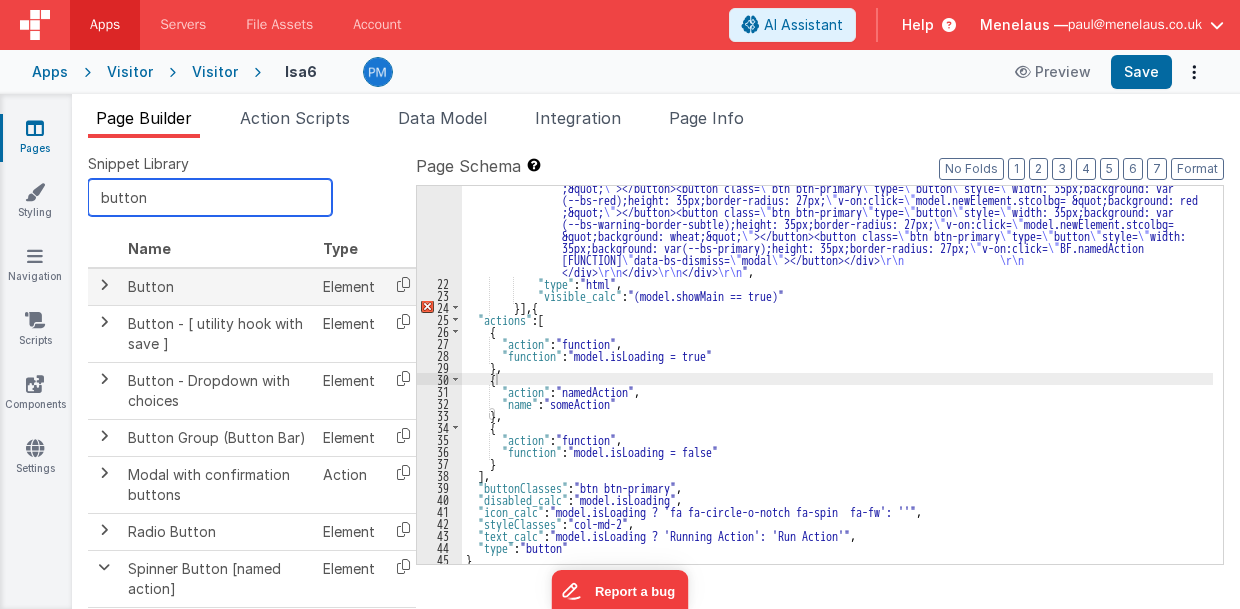 type on "button" 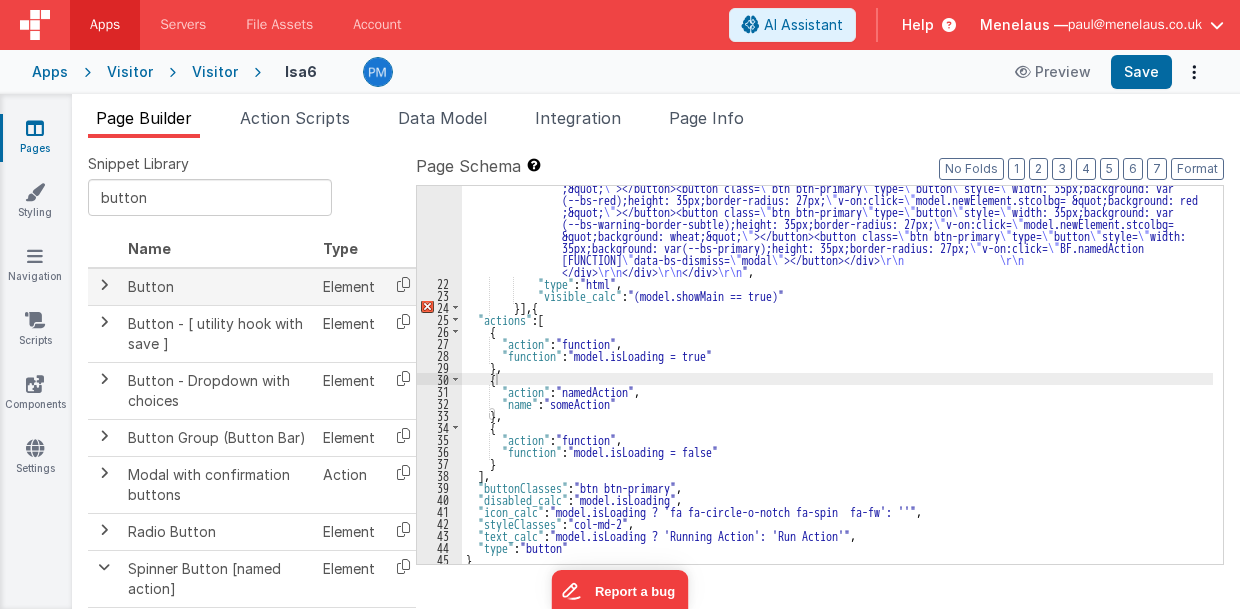 click on "Button" at bounding box center [217, 287] 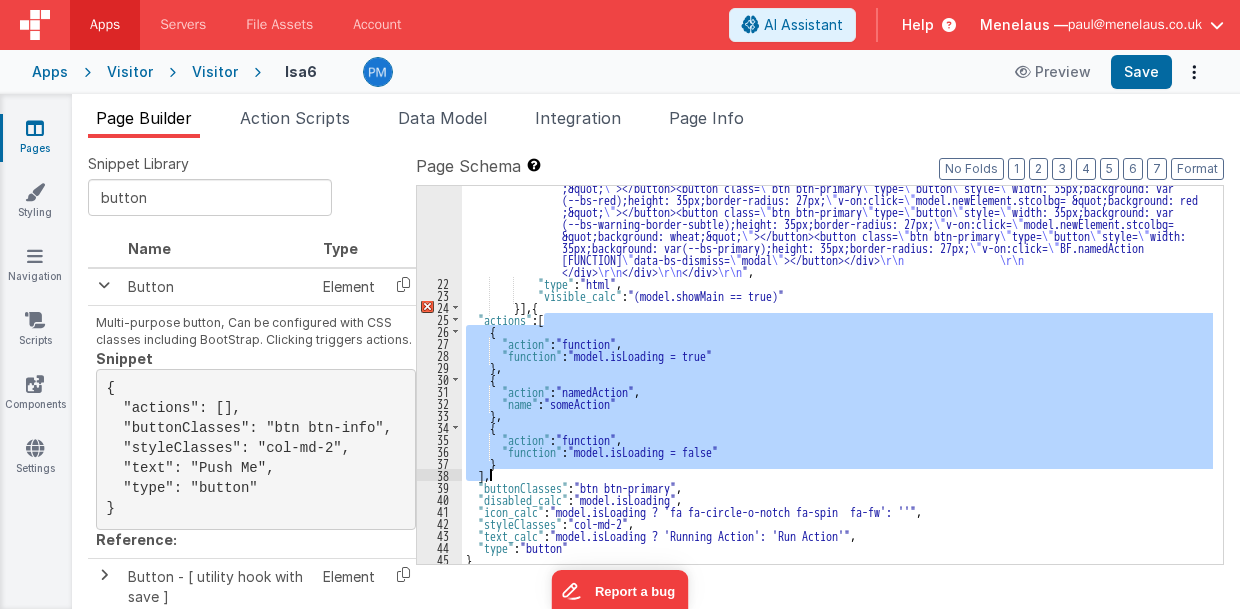 drag, startPoint x: 541, startPoint y: 317, endPoint x: 494, endPoint y: 472, distance: 161.96913 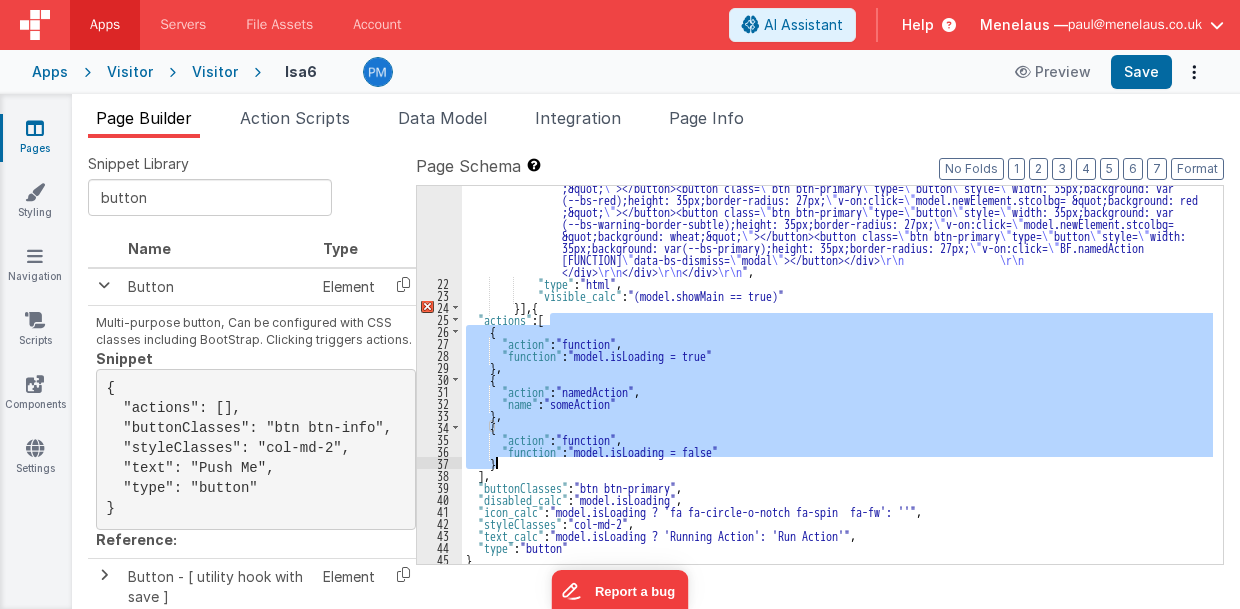 drag, startPoint x: 550, startPoint y: 319, endPoint x: 504, endPoint y: 460, distance: 148.31386 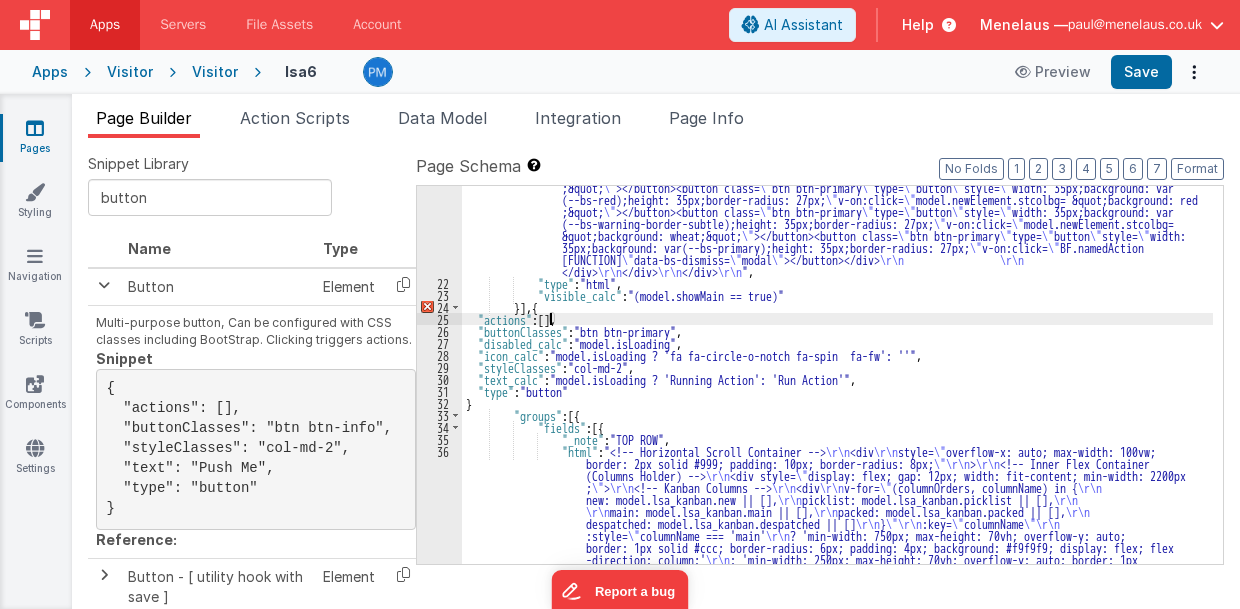 click on ""html" :  "<div class= \" modal \"  role= \" dialog \"  tabindex= \" -1 \"  id= \" addDashModal \"  style= \" width: 795px; \" > \r\n                       <div class= \" modal-dialog modal-lg \"  role= \" document \" > \r\n         <div class= \" modal-content \" > \r\n                               <div class= \" modal-header \"  style= \" width: 100%; \" > \r\n                 <h4 class= \" modal-title \"  style                  = \" width: 95%; \" >Inventory</h4><button class= \" btn-close \"  type= \" button \"  aria-label= \" Close \"  data-bs                  -dismiss= \" modal \" ></button> \r\n             </div> \r\n             <div class= \" modal-body \"  style= \" width:                   100%;border-radius: 10px; \" > \r\n\r\n                 <div id= \" chartEl2 \" > \r\n                     <apexchart                   width= \" 500 \"  type= \" bar \"  :key= \" model.data2.chartKey" at bounding box center (838, 556) 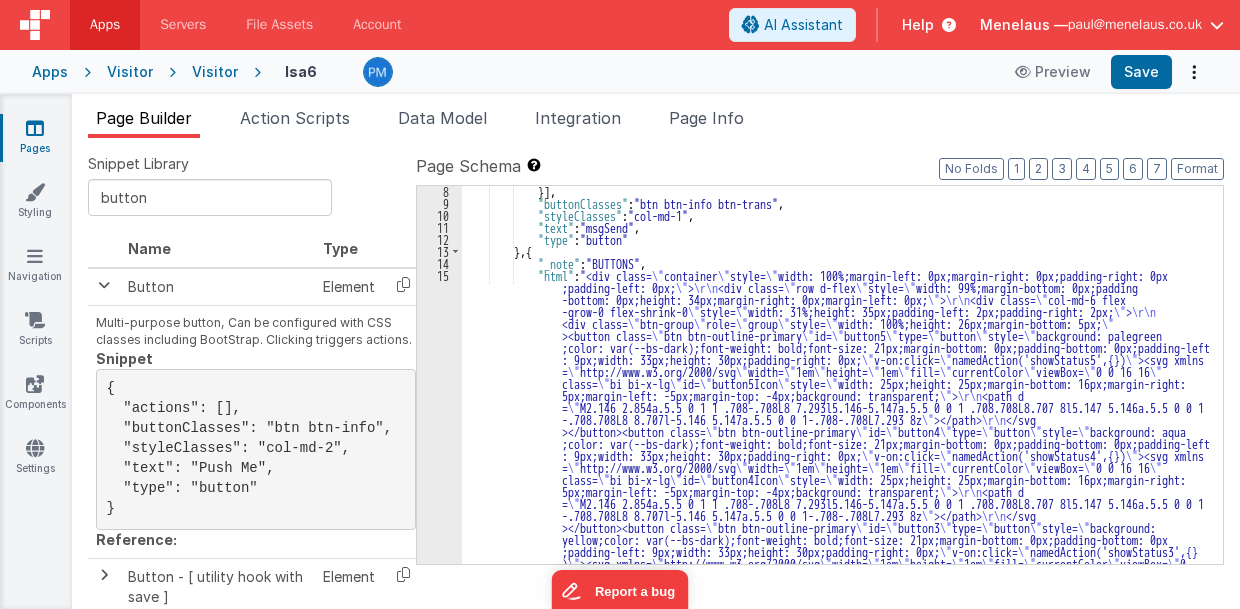 scroll, scrollTop: 0, scrollLeft: 0, axis: both 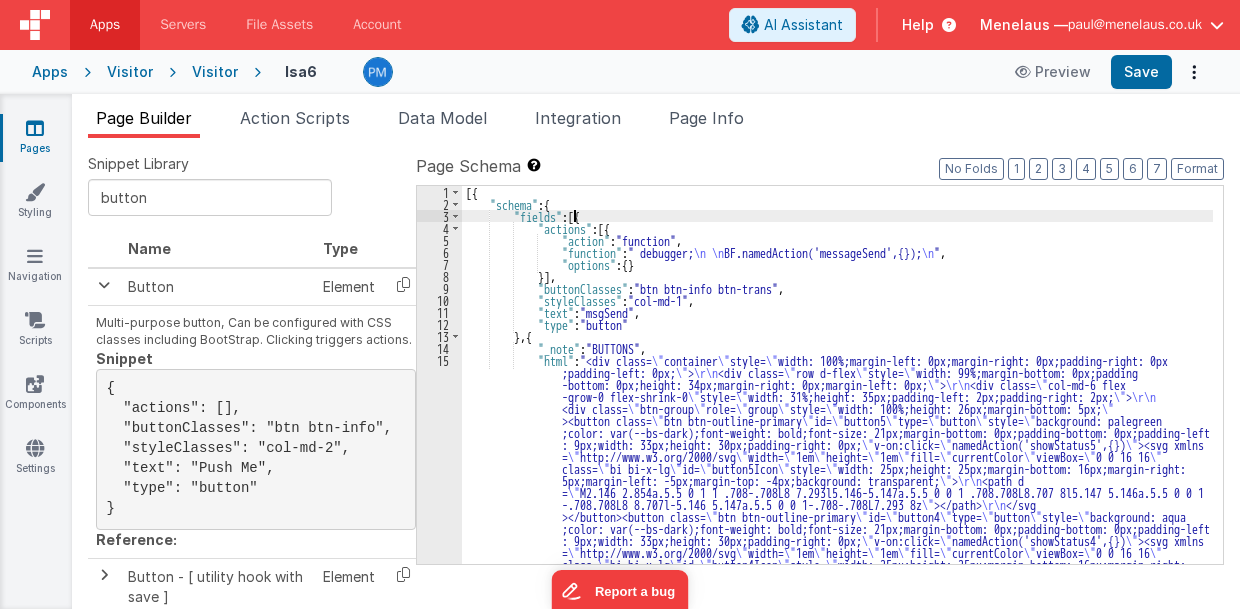 click on "[{      "schema" :  {           "fields" :  [{                "actions" :  [{                     "action" :  "function" ,                     "function" :  " debugger; \n   \n  BF.namedAction('messageSend',{}); \n  " ,                     "options" :  { }                }] ,                "buttonClasses" :  "btn btn-info btn-trans" ,                "styleClasses" :  "col-md-1" ,                "text" :  "msgSend" ,                "type" :  "button"           } ,  {                "_note" :  "BUTTONS" ,                "html" :  "<div class= \" container \"  style= \" width: 100%;margin-left: 0px;margin-right: 0px;padding-right: 0px                  ;padding-left: 0px; \" > \r\n         <div class= \" row d-flex \"  style= \" width: 99%;margin-bottom: 0px;padding                  -bottom: 0px;height: 34px;margin-right: 0px;margin-left: 0px; \" > \r\n             <div class= \" col-md-6 flex                  -grow-0 flex-shrink-0 \"  style= \" \" > \r\n" at bounding box center (838, 1029) 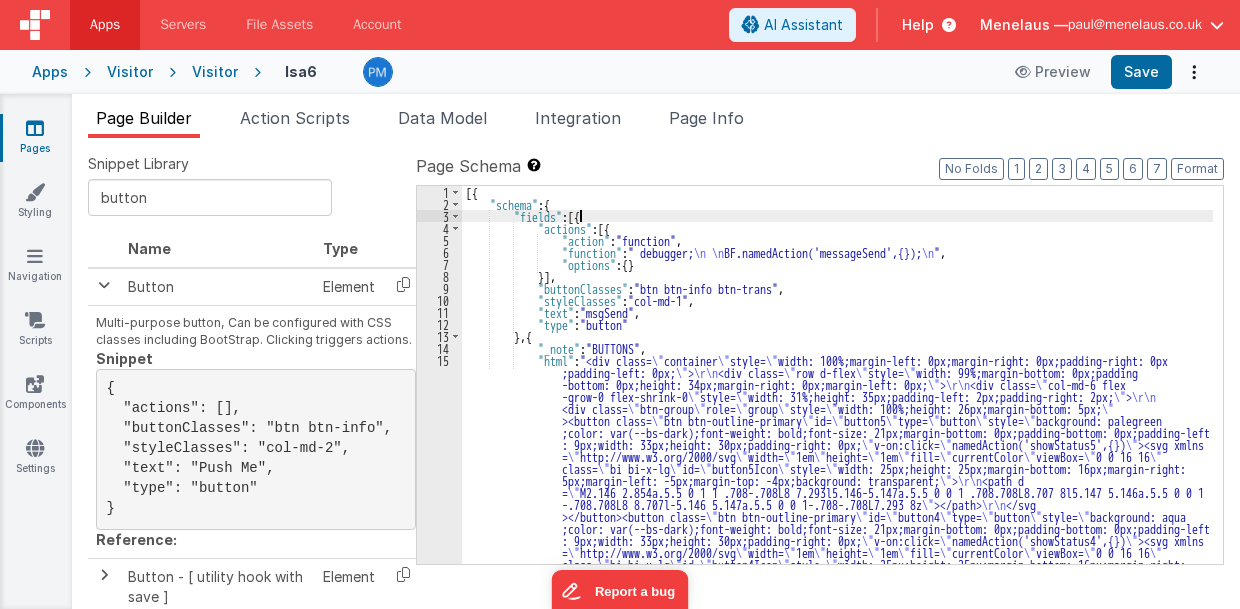 click on "[{      "schema" :  {           "fields" :  [{                "actions" :  [{                     "action" :  "function" ,                     "function" :  " debugger; \n   \n  BF.namedAction('messageSend',{}); \n  " ,                     "options" :  { }                }] ,                "buttonClasses" :  "btn btn-info btn-trans" ,                "styleClasses" :  "col-md-1" ,                "text" :  "msgSend" ,                "type" :  "button"           } ,  {                "_note" :  "BUTTONS" ,                "html" :  "<div class= \" container \"  style= \" width: 100%;margin-left: 0px;margin-right: 0px;padding-right: 0px                  ;padding-left: 0px; \" > \r\n         <div class= \" row d-flex \"  style= \" width: 99%;margin-bottom: 0px;padding                  -bottom: 0px;height: 34px;margin-right: 0px;margin-left: 0px; \" > \r\n             <div class= \" col-md-6 flex                  -grow-0 flex-shrink-0 \"  style= \" \" > \r\n" at bounding box center (838, 1029) 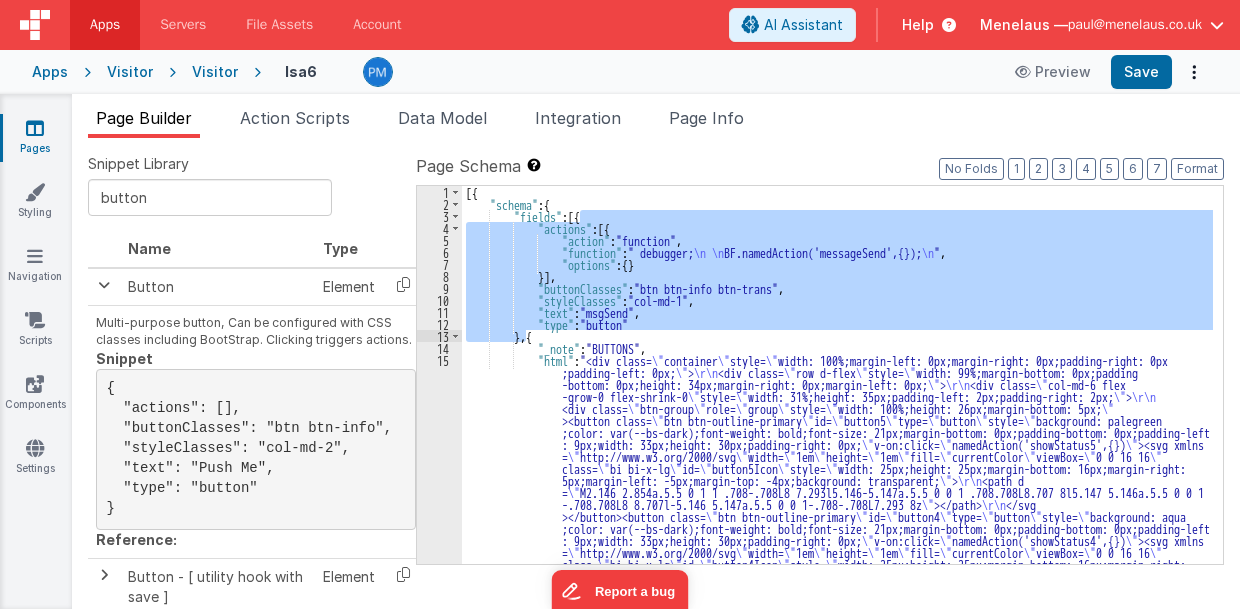 drag, startPoint x: 580, startPoint y: 215, endPoint x: 526, endPoint y: 338, distance: 134.33168 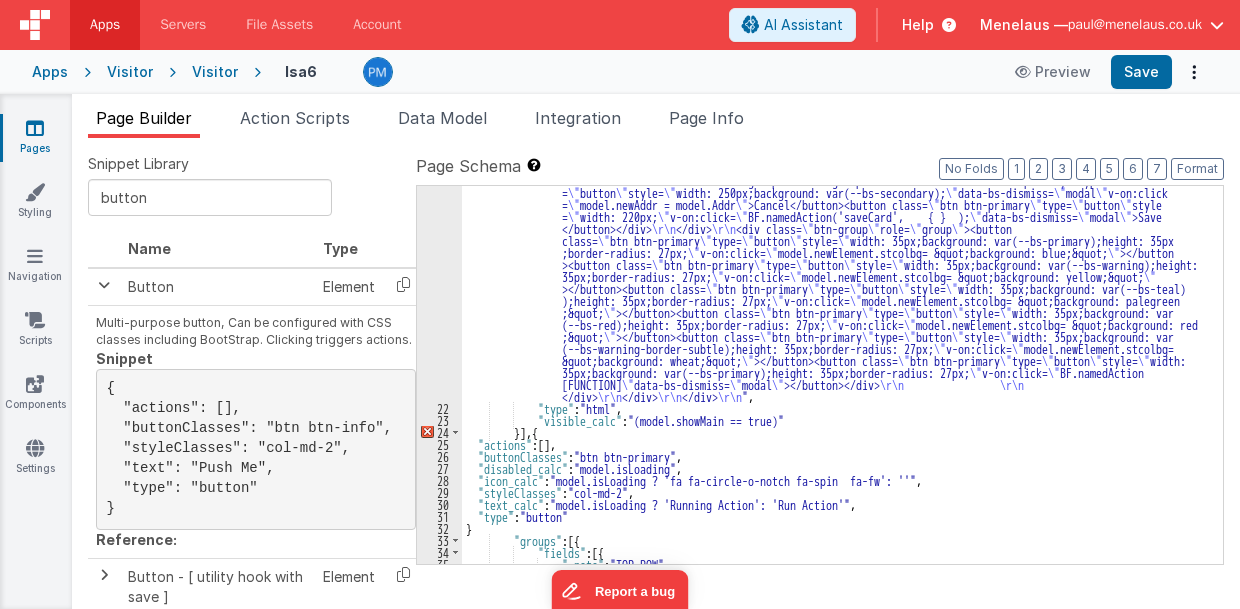 scroll, scrollTop: 1880, scrollLeft: 0, axis: vertical 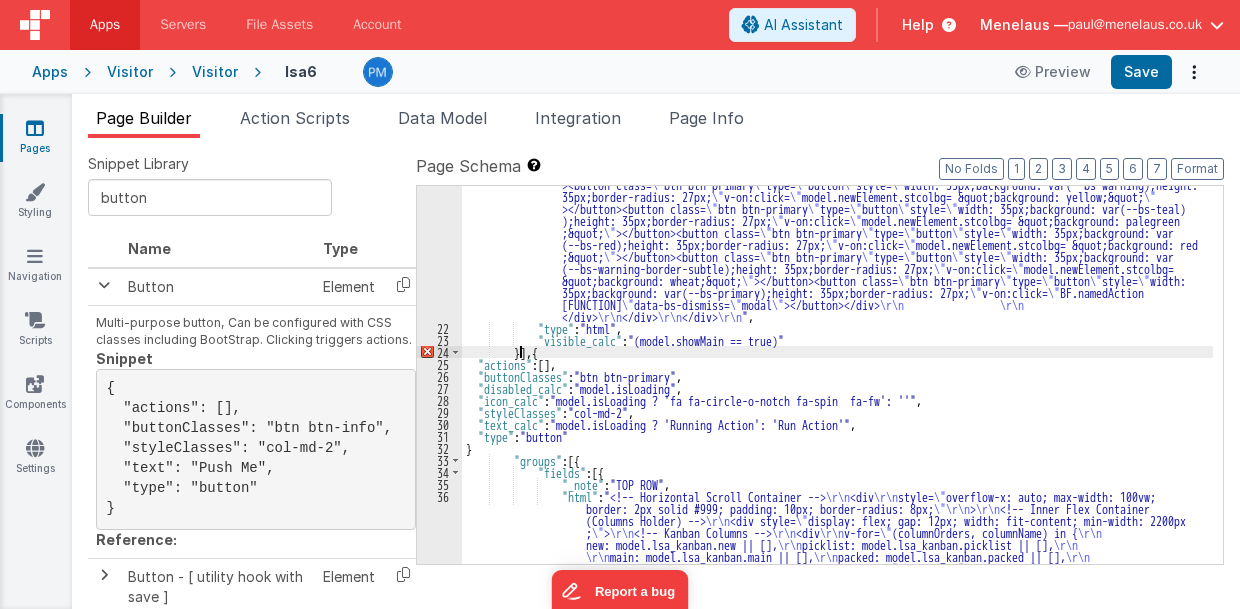 click on ""html" :  "<div class= \" modal \"  role= \" dialog \"  tabindex= \" -1 \"  id= \" addDashModal \"  style= \" width: 795px; \" > \r\n                       <div class= \" modal-dialog modal-lg \"  role= \" document \" > \r\n         <div class= \" modal-content \" > \r\n                               <div class= \" modal-header \"  style= \" width: 100%; \" > \r\n                 <h4 class= \" modal-title \"  style                  = \" width: 95%; \" >Inventory</h4><button class= \" btn-close \"  type= \" button \"  aria-label= \" Close \"  data-bs                  -dismiss= \" modal \" ></button> \r\n             </div> \r\n             <div class= \" modal-body \"  style= \" width:                   100%;border-radius: 10px; \" > \r\n\r\n                 <div id= \" chartEl2 \" > \r\n                     <apexchart                   width= \" 500 \"  type= \" bar \"  :key= \" model.data2.chartKey" at bounding box center (838, 601) 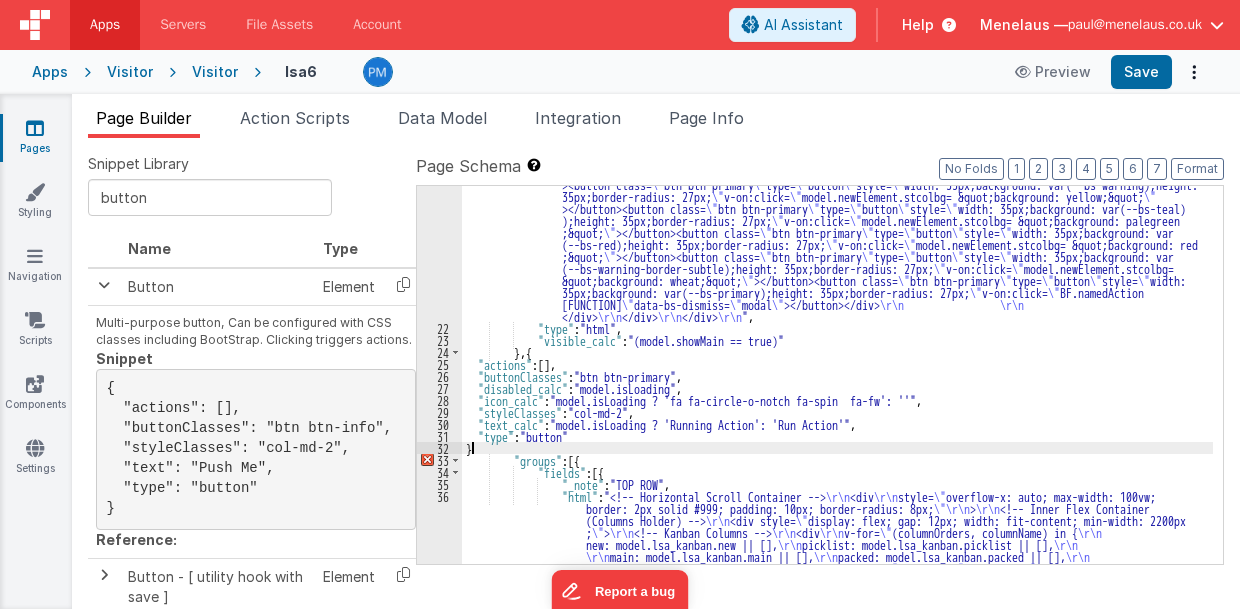 click on ""html" :  "<div class= \" modal \"  role= \" dialog \"  tabindex= \" -1 \"  id= \" addDashModal \"  style= \" width: 795px; \" > \r\n                       <div class= \" modal-dialog modal-lg \"  role= \" document \" > \r\n         <div class= \" modal-content \" > \r\n                               <div class= \" modal-header \"  style= \" width: 100%; \" > \r\n                 <h4 class= \" modal-title \"  style                  = \" width: 95%; \" >Inventory</h4><button class= \" btn-close \"  type= \" button \"  aria-label= \" Close \"  data-bs                  -dismiss= \" modal \" ></button> \r\n             </div> \r\n             <div class= \" modal-body \"  style= \" width:                   100%;border-radius: 10px; \" > \r\n\r\n                 <div id= \" chartEl2 \" > \r\n                     <apexchart                   width= \" 500 \"  type= \" bar \"  :key= \" model.data2.chartKey" at bounding box center (838, 601) 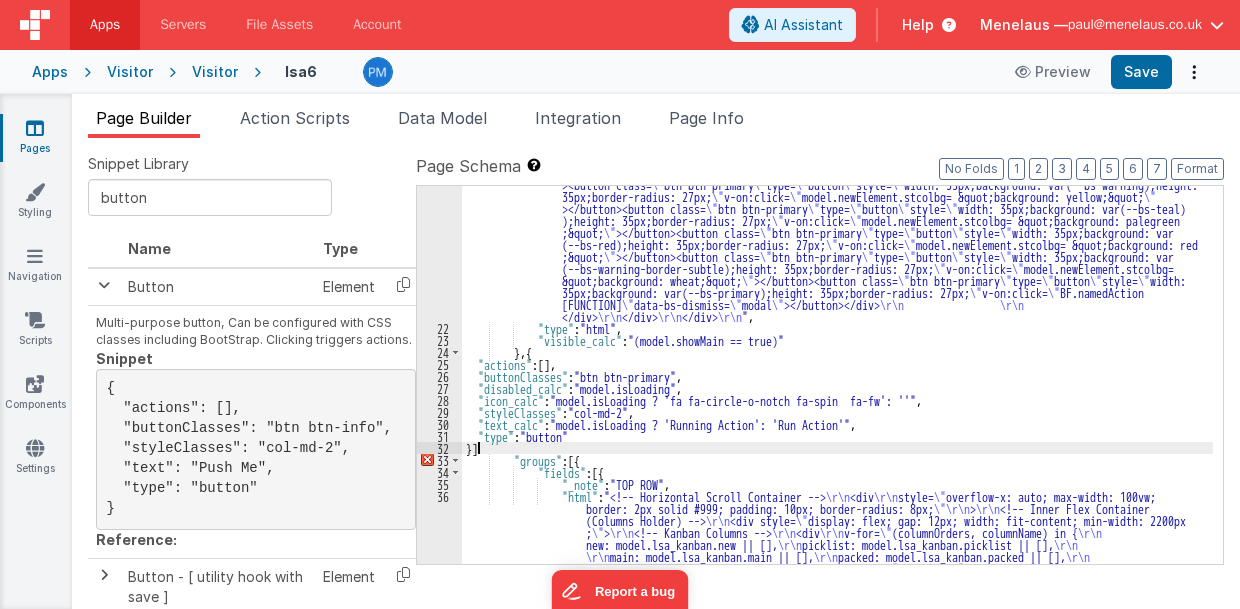 type 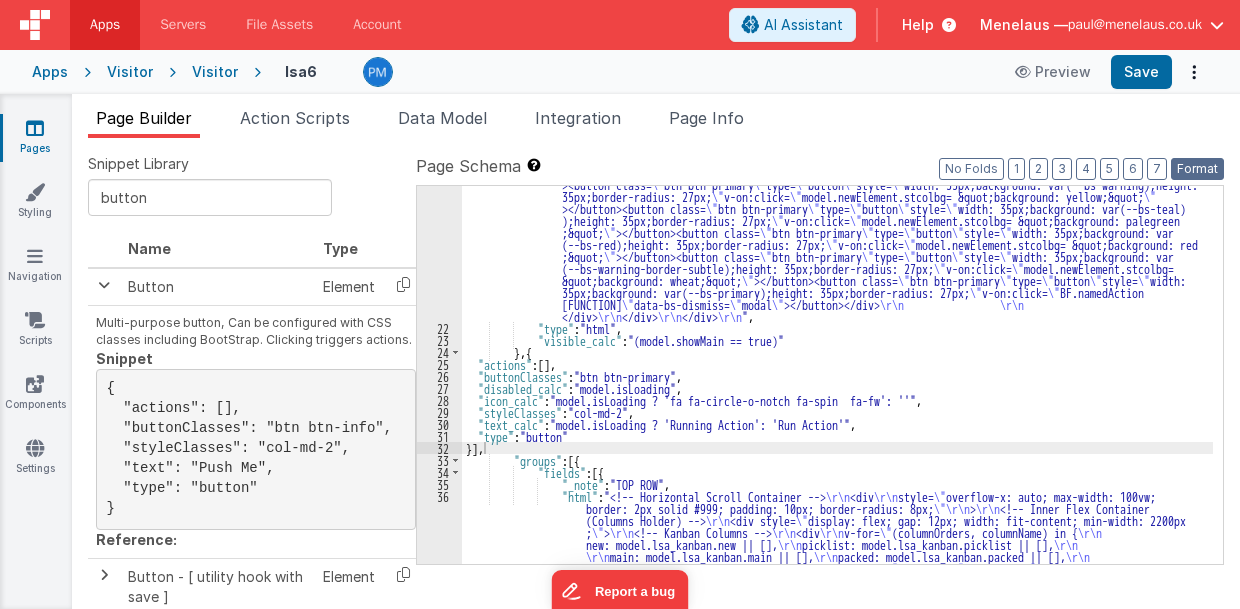 click on "Format" at bounding box center (1197, 169) 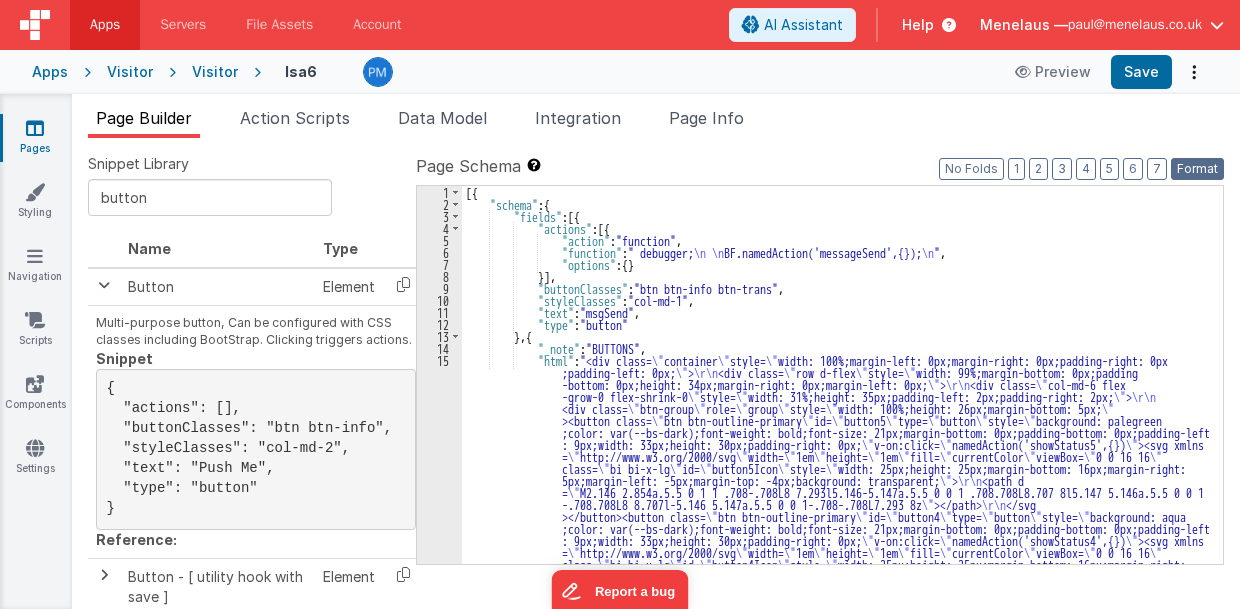 scroll, scrollTop: 0, scrollLeft: 0, axis: both 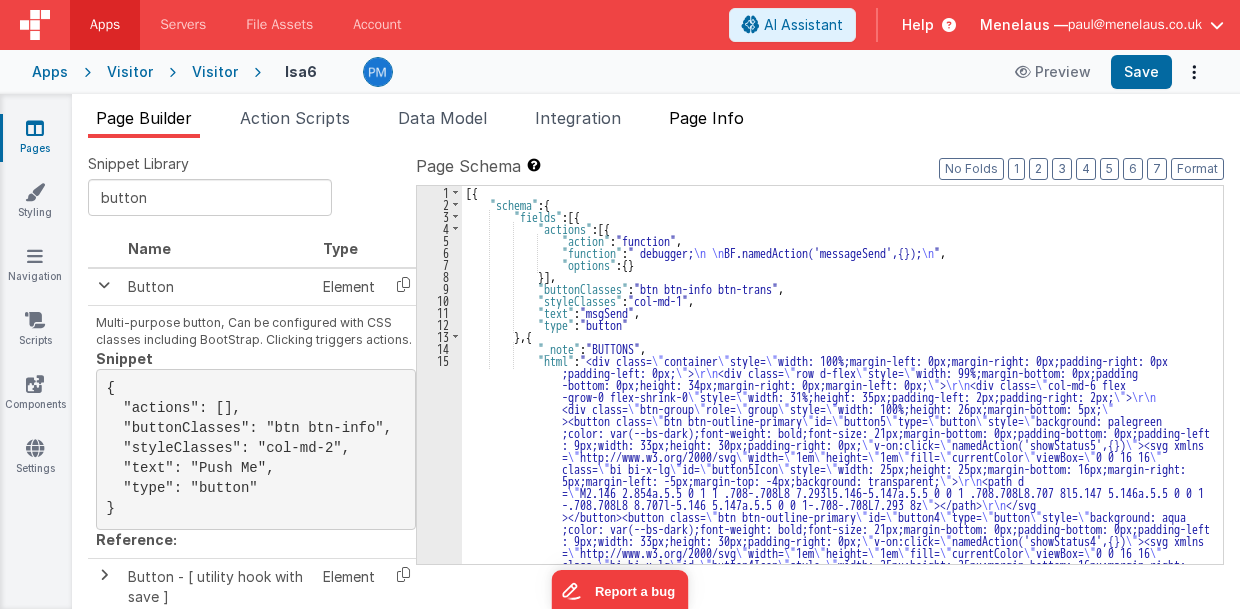 click on "Page Info" at bounding box center (706, 118) 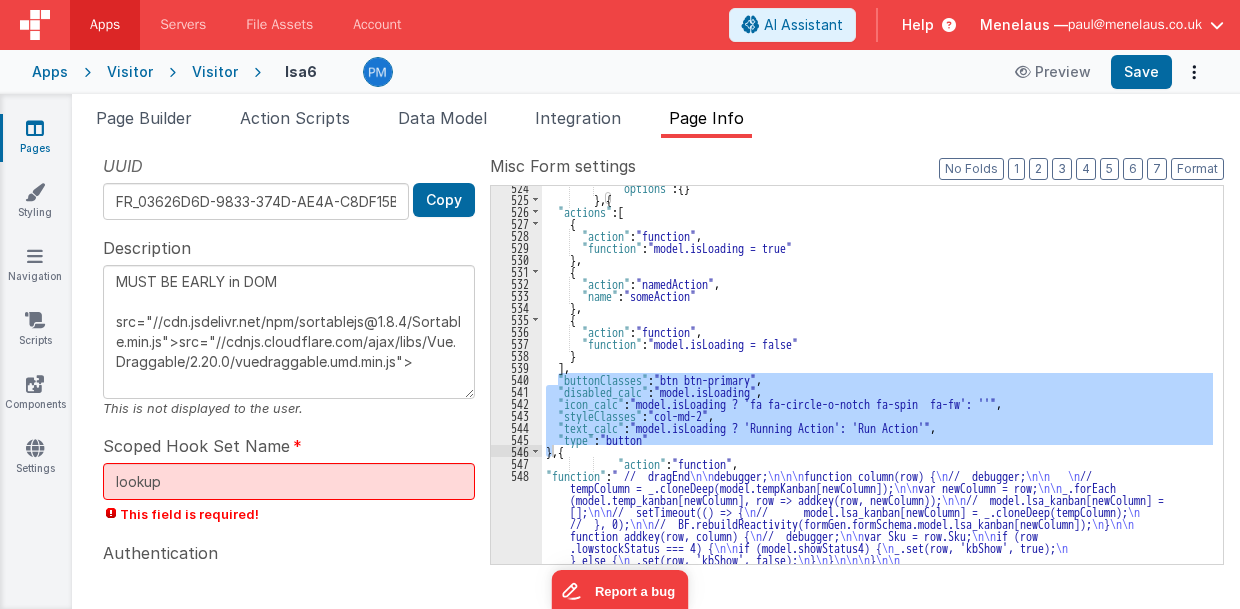 scroll, scrollTop: 737, scrollLeft: 0, axis: vertical 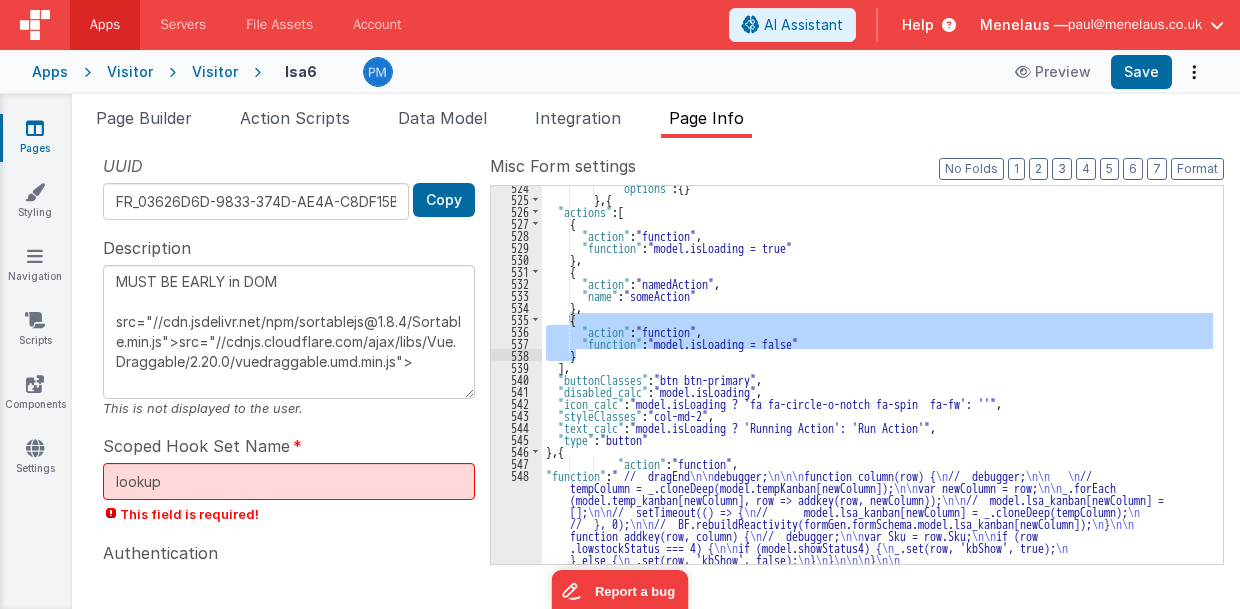drag, startPoint x: 568, startPoint y: 316, endPoint x: 592, endPoint y: 354, distance: 44.94441 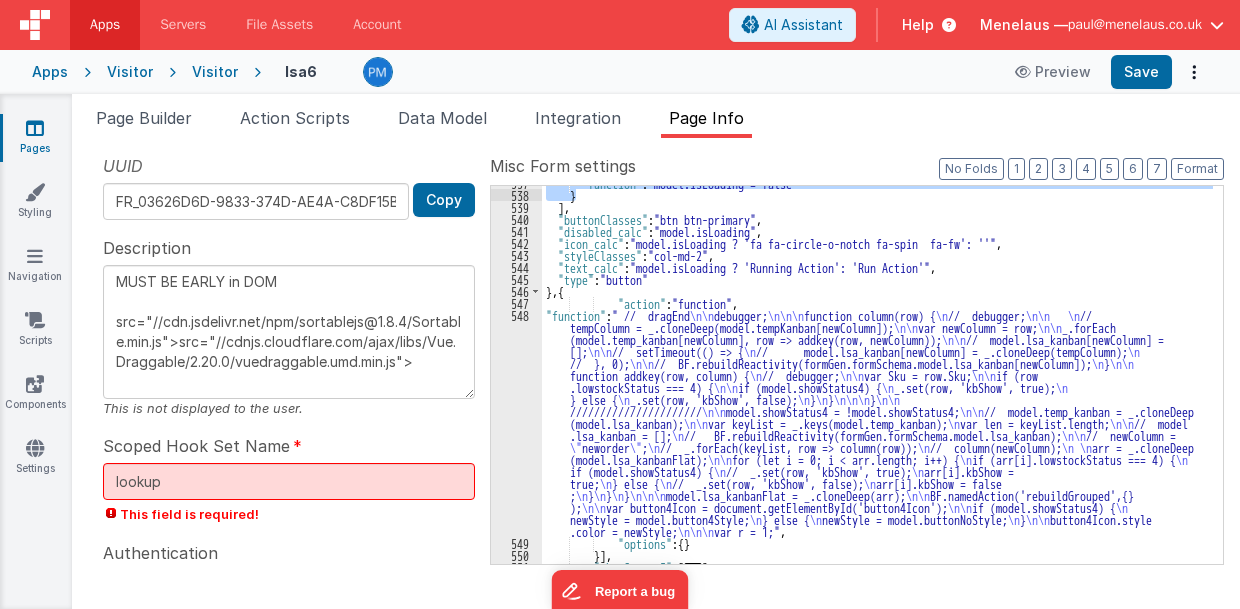 scroll, scrollTop: 937, scrollLeft: 0, axis: vertical 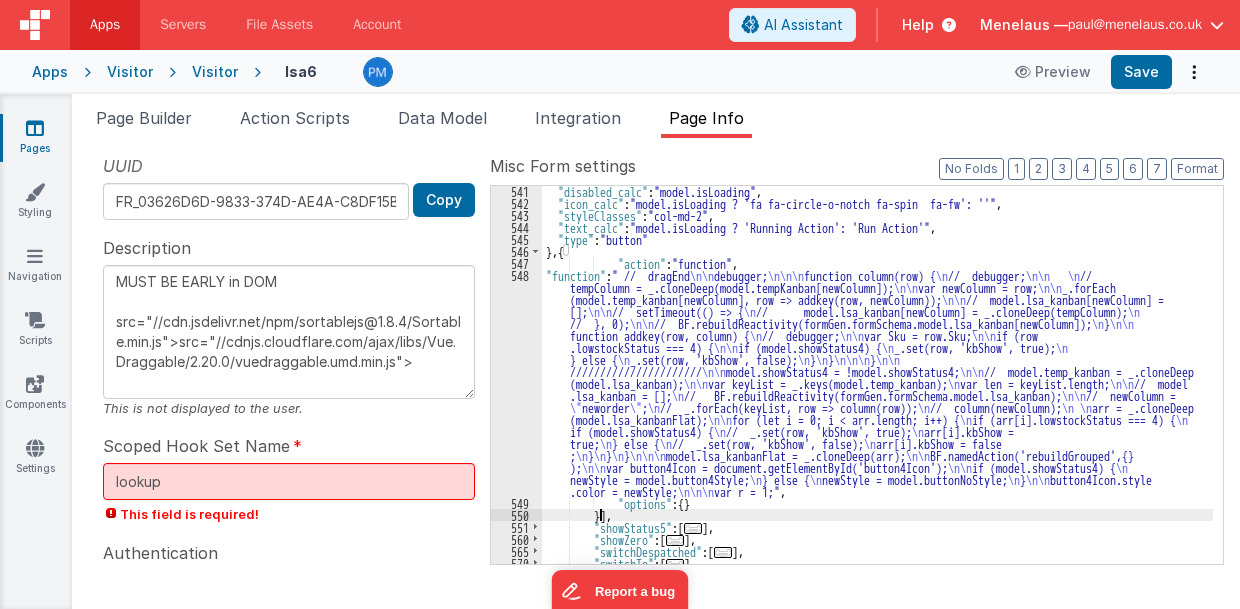 click on ""disabled_calc" :  "model.isLoading" ,    "icon_calc" :  "model.isLoading ? 'fa fa-circle-o-notch fa-spin  fa-fw': ''" ,    "styleClasses" :  "col-md-2" ,    "text_calc" :  "model.isLoading ? 'Running Action': 'Run Action'" ,    "type" :  "button" } ,  {                "action" :  "function" , "function" :  " //  dragEnd \n\n  debugger; \n\n\n  function column(row) { \n      //  debugger; \n\n     \n     //        tempColumn = _.cloneDeep(model.tempKanban[newColumn]); \n\n      var newColumn = row; \n\n      _.forEach      (model.temp_kanban[newColumn], row => addkey(row, newColumn)); \n\n      //  model.lsa_kanban[newColumn] =       []; \n\n      //  setTimeout(() => { \n      //      model.lsa_kanban[newColumn] = _.cloneDeep(tempColumn); \n            //  }, 0); \n\n      //  BF.rebuildReactivity(formGen.formSchema.model.lsa_kanban[newColumn]); \n  } \n\n        function addkey(row, column) { \n      //  debugger; \n\n      var Sku = row.Sku; \n\n      if (row      \n\n \n \n   \n" at bounding box center (878, 386) 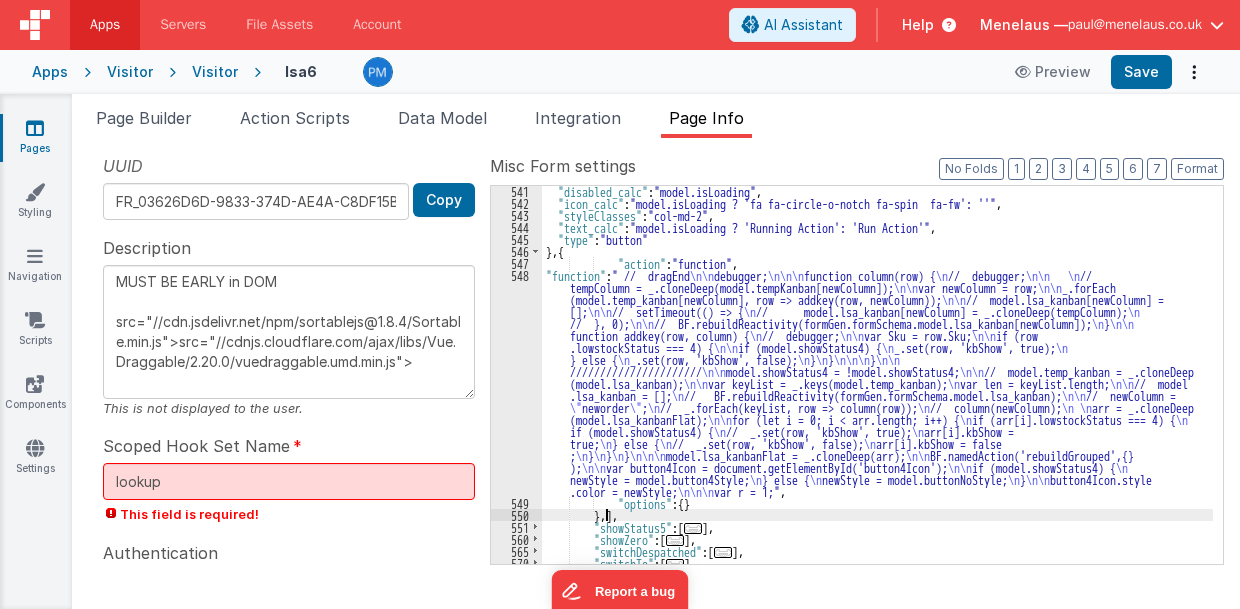 type 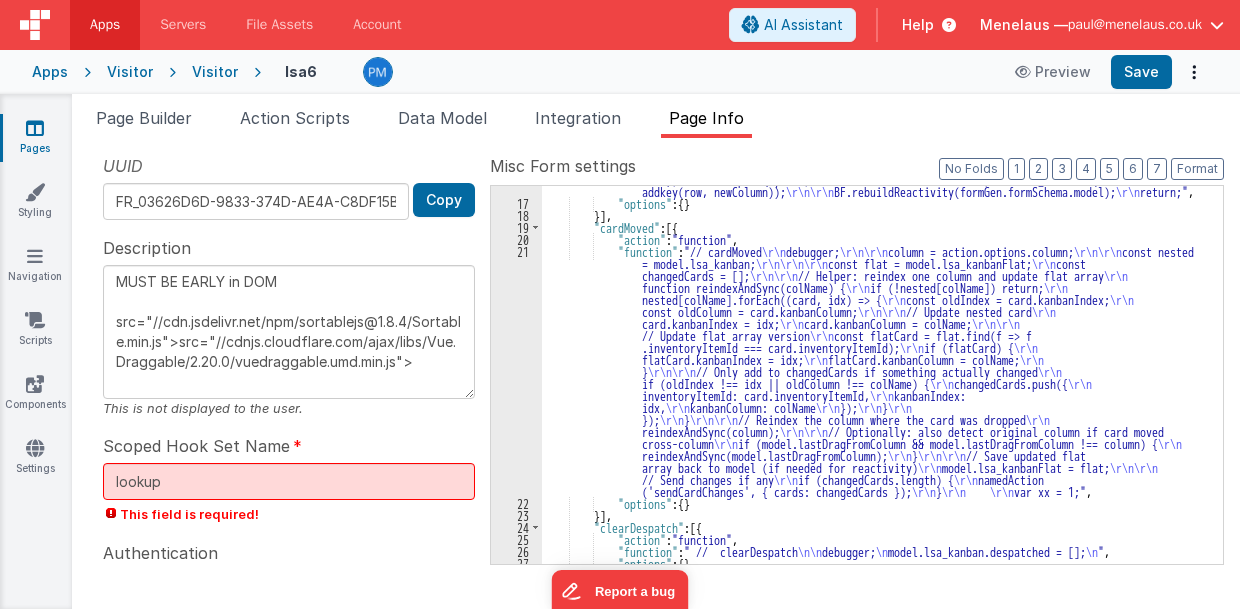 scroll, scrollTop: 817, scrollLeft: 0, axis: vertical 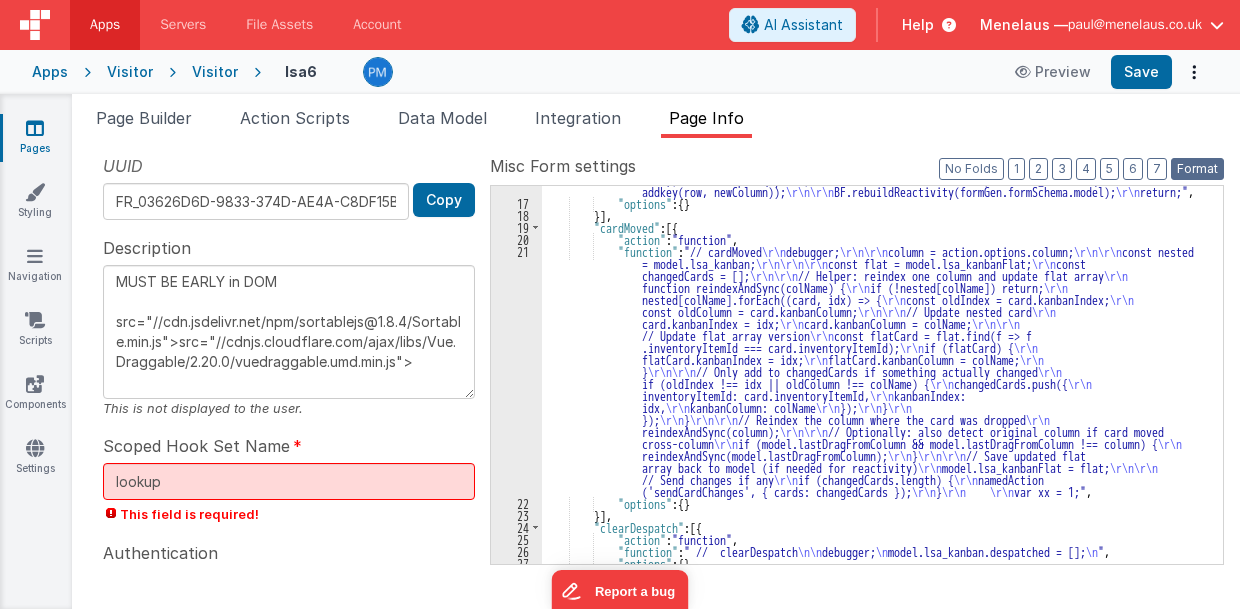 click on "Format" at bounding box center [1197, 169] 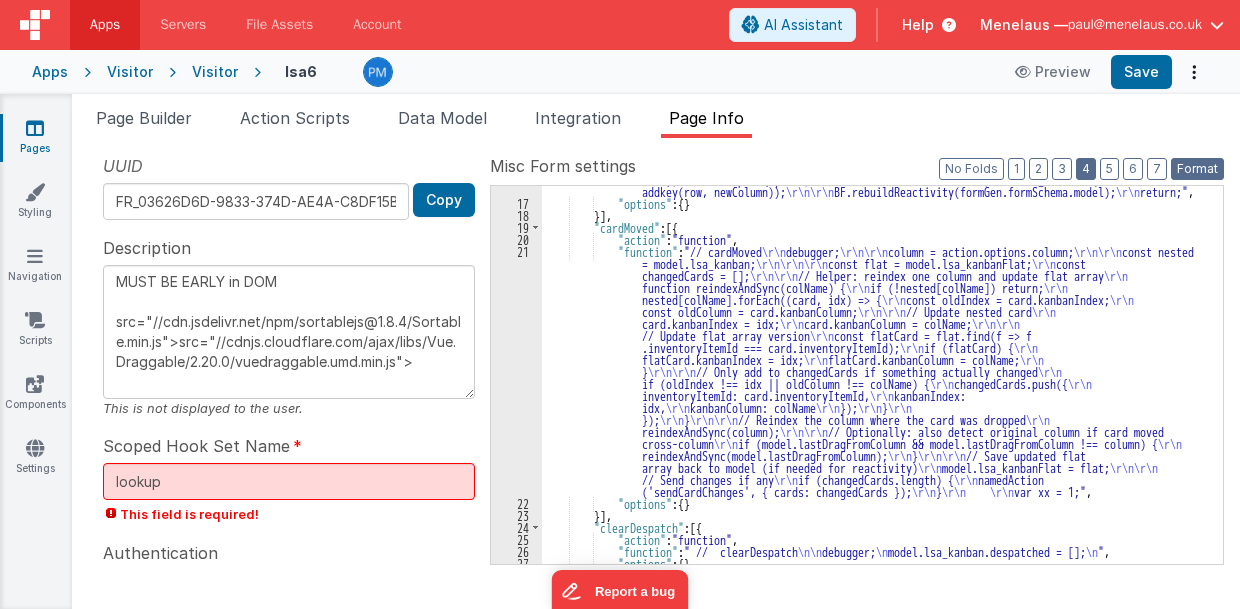 type on "MUST BE EARLY in DOM
src="//cdn.jsdelivr.net/npm/sortablejs@1.8.4/Sortable.min.js">src="//cdnjs.cloudflare.com/ajax/libs/Vue.Draggable/2.20.0/vuedraggable.umd.min.js">" 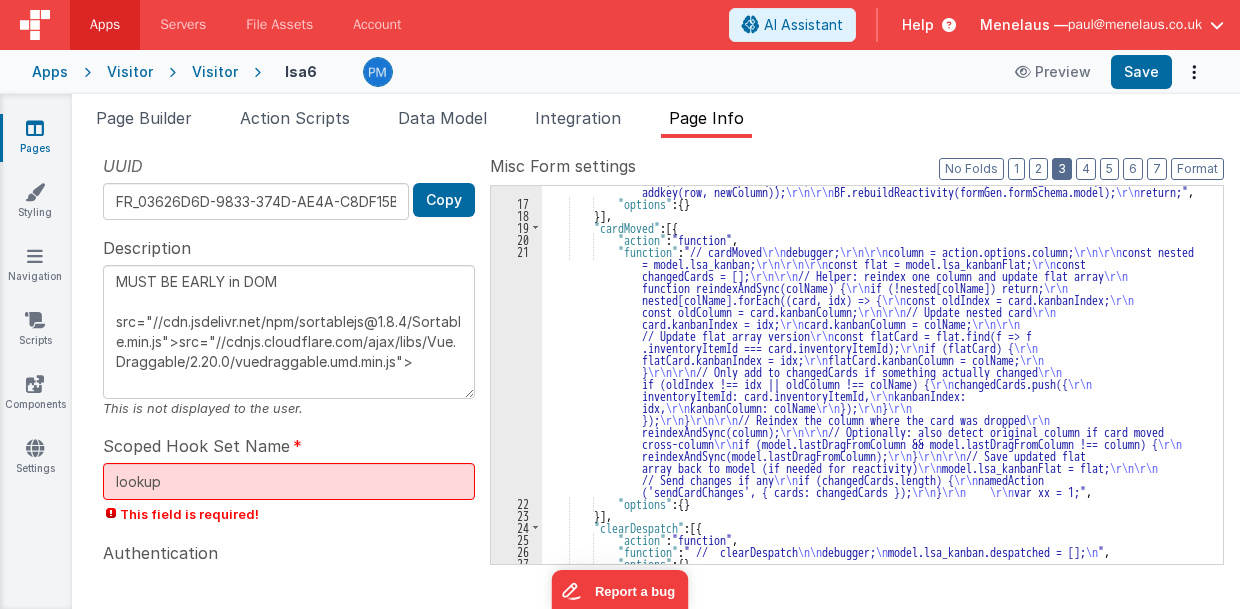 click on "3" at bounding box center [1062, 169] 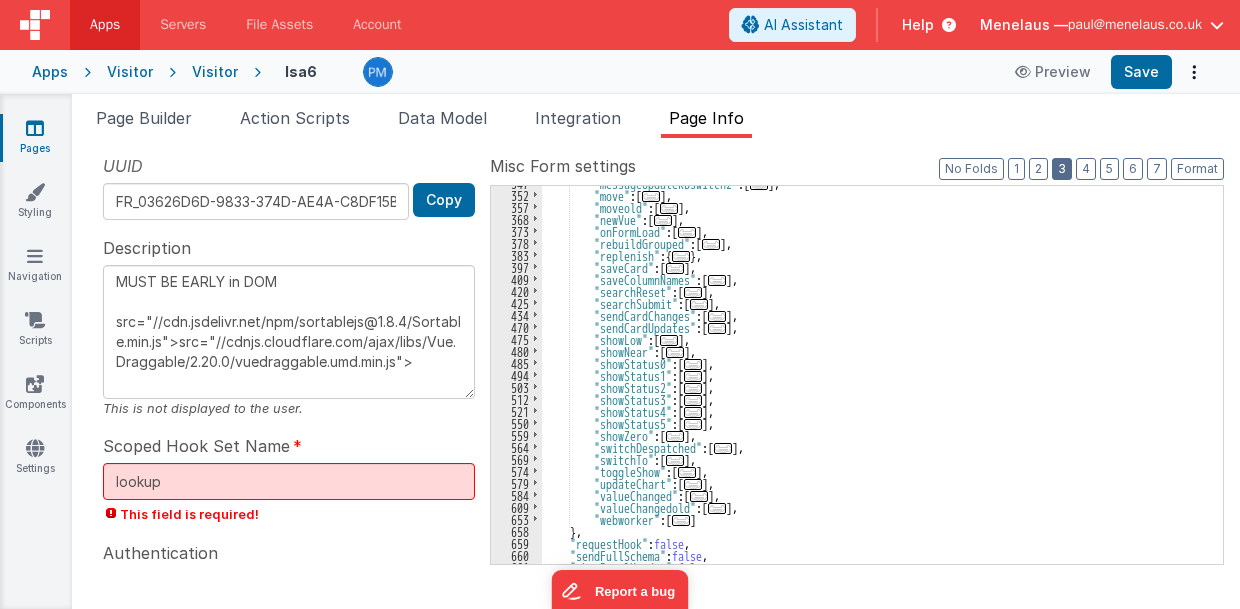 scroll, scrollTop: 465, scrollLeft: 0, axis: vertical 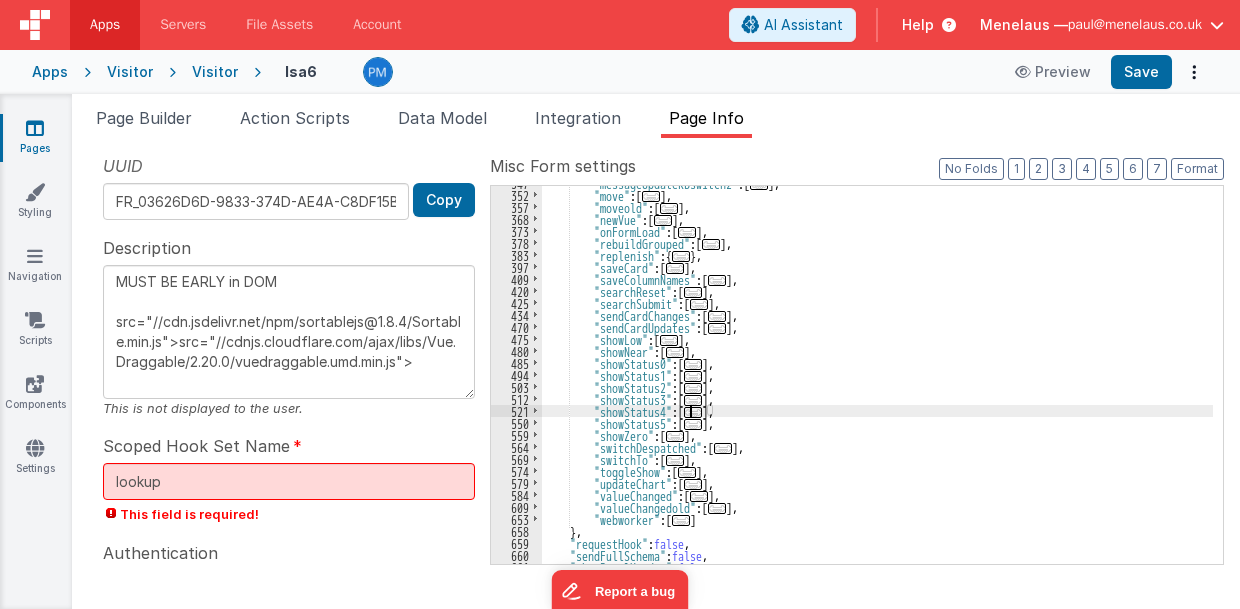 click on "..." at bounding box center (693, 412) 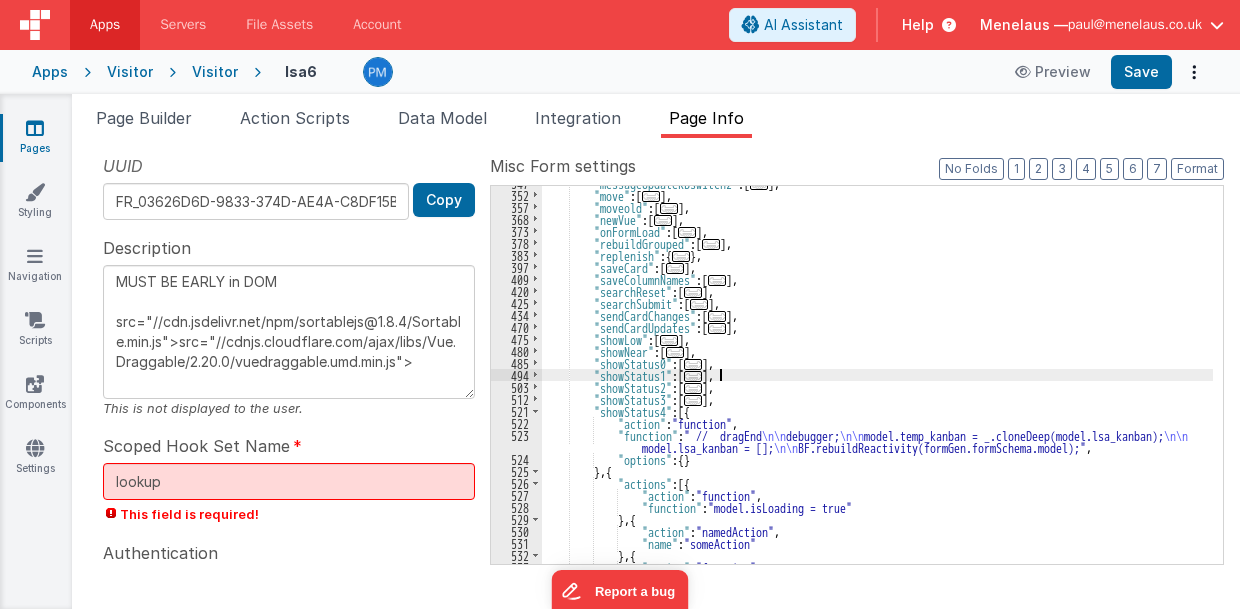 click on ""messageUpdateKBswitch2" :  [ ... ] ,           "move" :  [ ... ] ,           "moveold" :  [ ... ] ,           "newVue" :  [ ... ] ,           "onFormLoad" :  [ ... ] ,           "rebuildGrouped" :  [ ... ] ,           "replenish" :  { ... } ,           "saveCard" :  [ ... ] ,           "saveColumnNames" :  [ ... ] ,           "searchReset" :  [ ... ] ,           "searchSubmit" :  [ ... ] ,           "sendCardChanges" :  [ ... ] ,           "sendCardUpdates" :  [ ... ] ,           "showLow" :  [ ... ] ,           "showNear" :  [ ... ] ,           "showStatus0" :  [ ... ] ,           "showStatus1" :  [ ... ] ,           "showStatus2" :  [ ... ] ,           "showStatus3" :  [ ... ] ,           "showStatus4" :  [{                "action" :  "function" ,                "function" :  "// dragEnd \n\n  debugger; \n\n  model.temp_kanban = _.cloneDeep(model.lsa_kanban); \n\n                    model.lsa_kanban = []; \n\n  BF.rebuildReactivity(formGen.formSchema.model);" ,                :" at bounding box center [878, 378] 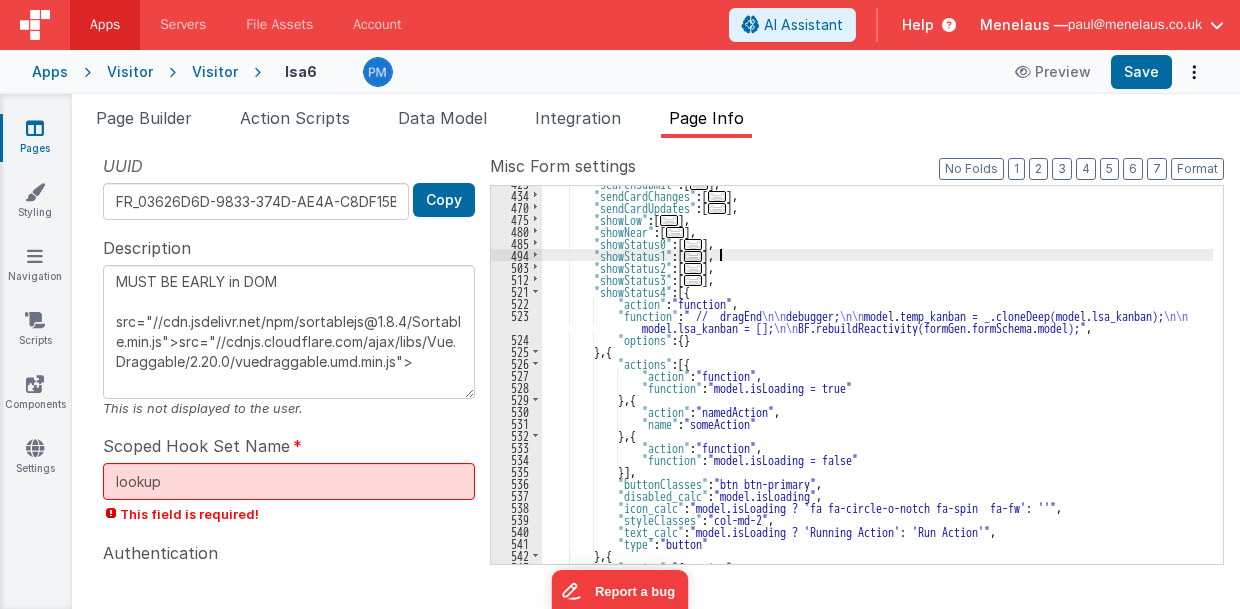 scroll, scrollTop: 585, scrollLeft: 0, axis: vertical 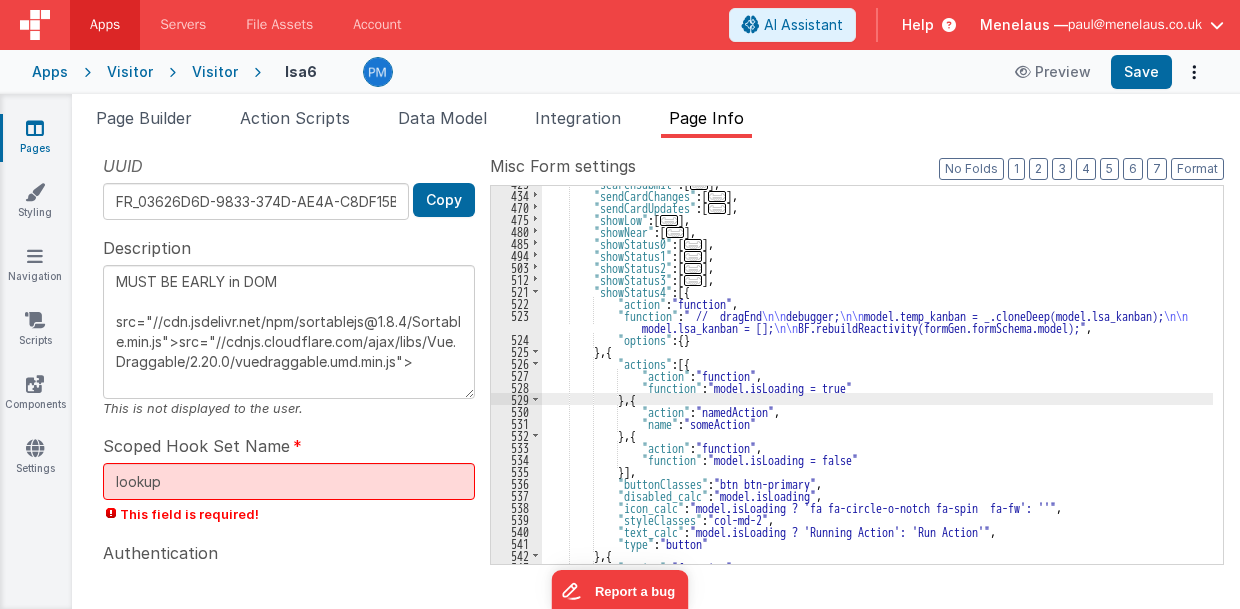 click on ""showStatus4" :  [{                "action" :  "function" ,                "function" :  " //  dragEnd \n\n  debugger; \n\n  model.temp_kanban = _.cloneDeep(model.lsa_kanban); \n\n                    model.lsa_kanban = []; \n\n  BF.rebuildReactivity(formGen.formSchema.model);" ,                "options" :  { }           } ,  {                "actions" :  [{                     "action" :  "function" ,                     "function" :  "model.isLoading = true"                } ,  {                     "action" :  "namedAction" ,                     "name" :  "someAction"                } ,  {                     "action" :  "function" ," at bounding box center (878, 378) 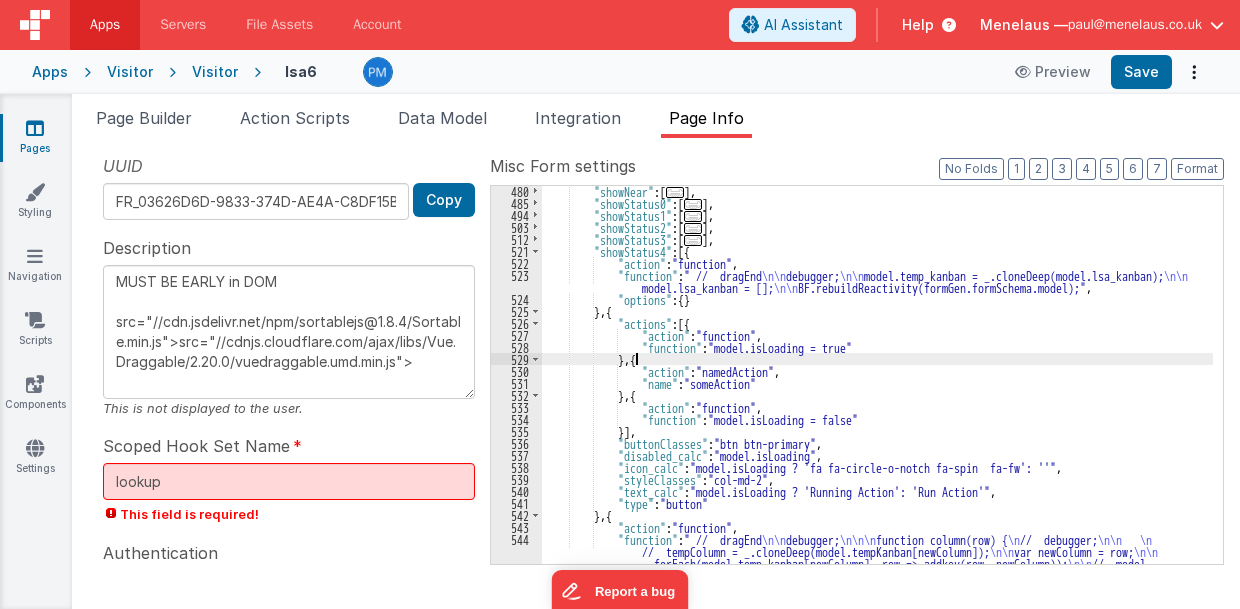 scroll, scrollTop: 625, scrollLeft: 0, axis: vertical 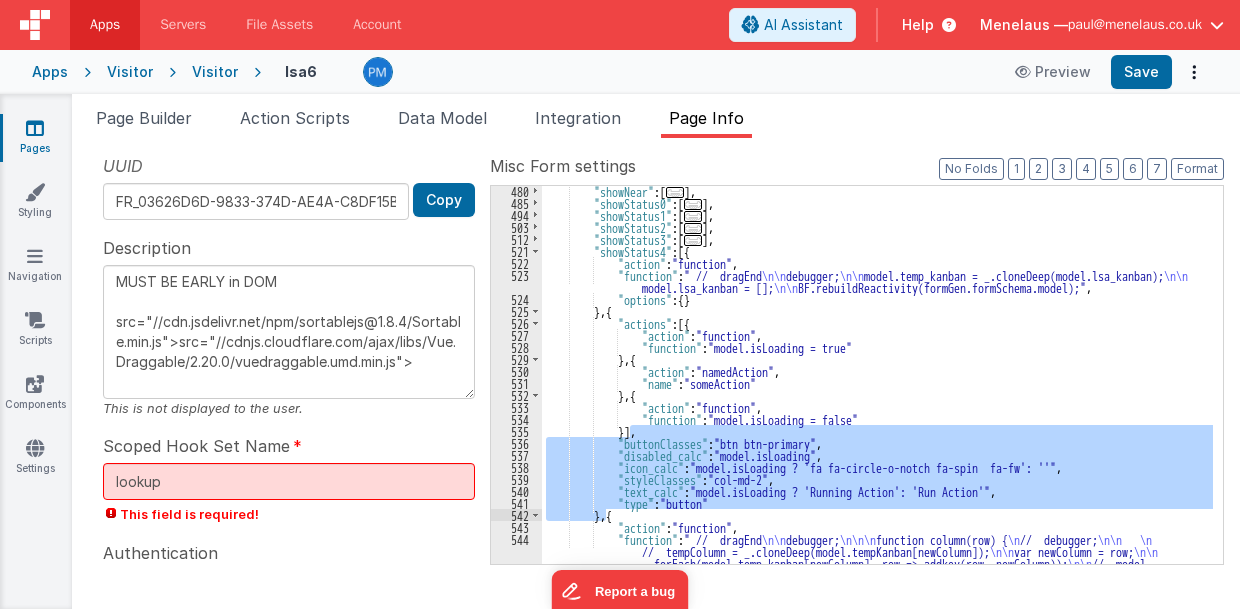 drag, startPoint x: 631, startPoint y: 430, endPoint x: 604, endPoint y: 512, distance: 86.33076 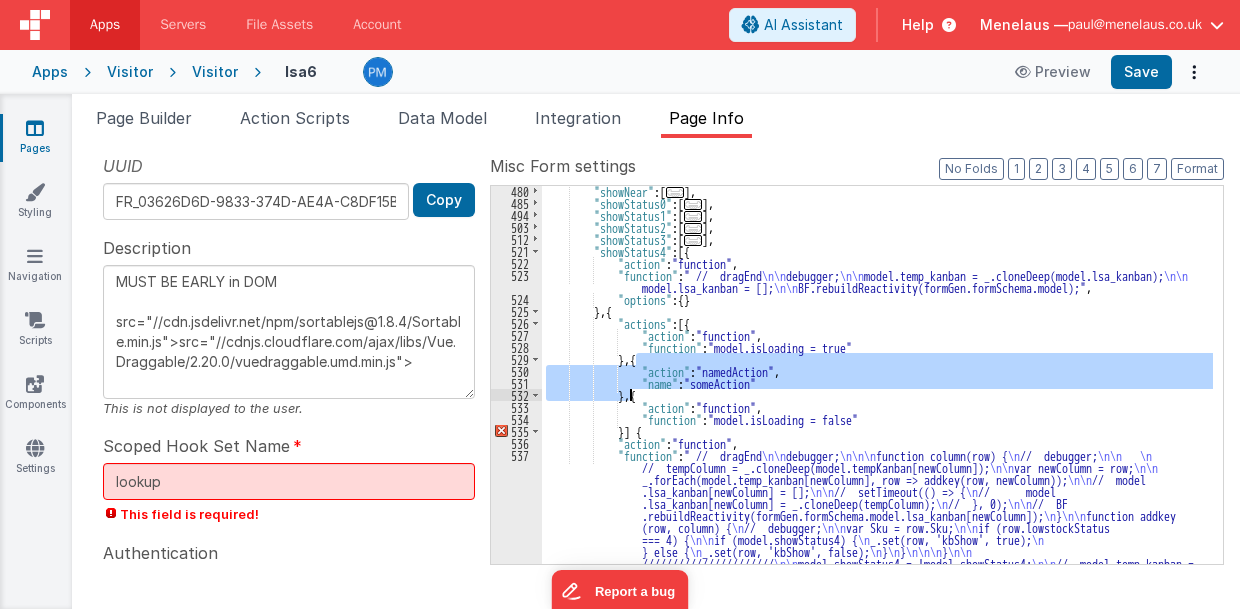 drag, startPoint x: 635, startPoint y: 354, endPoint x: 632, endPoint y: 395, distance: 41.109608 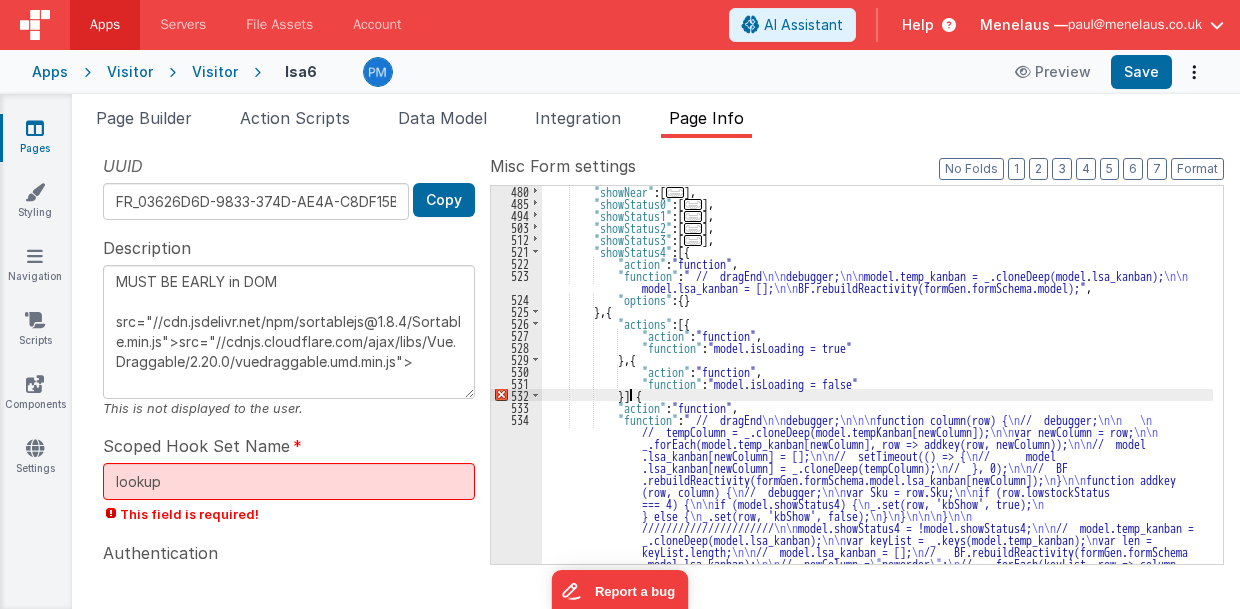 click on ""showNear" :  [ ... ] ,           "showStatus0" :  [ ... ] ,           "showStatus1" :  [ ... ] ,           "showStatus2" :  [ ... ] ,           "showStatus3" :  [ ... ] ,           "showStatus4" :  [{                "action" :  "function" ,                "function" :  " //  dragEnd \n\n  debugger; \n\n  model.temp_kanban = _.cloneDeep(model.lsa_kanban); \n\n                    model.lsa_kanban = []; \n\n  BF.rebuildReactivity(formGen.formSchema.model);" ,                "options" :  { }           } ,  {                "action" :  "function" ,                "function" :  " //  dragEnd \n\n  debugger; \n\n\n  function column(row) { \n      //  debugger; \n\n     \n" at bounding box center (878, 506) 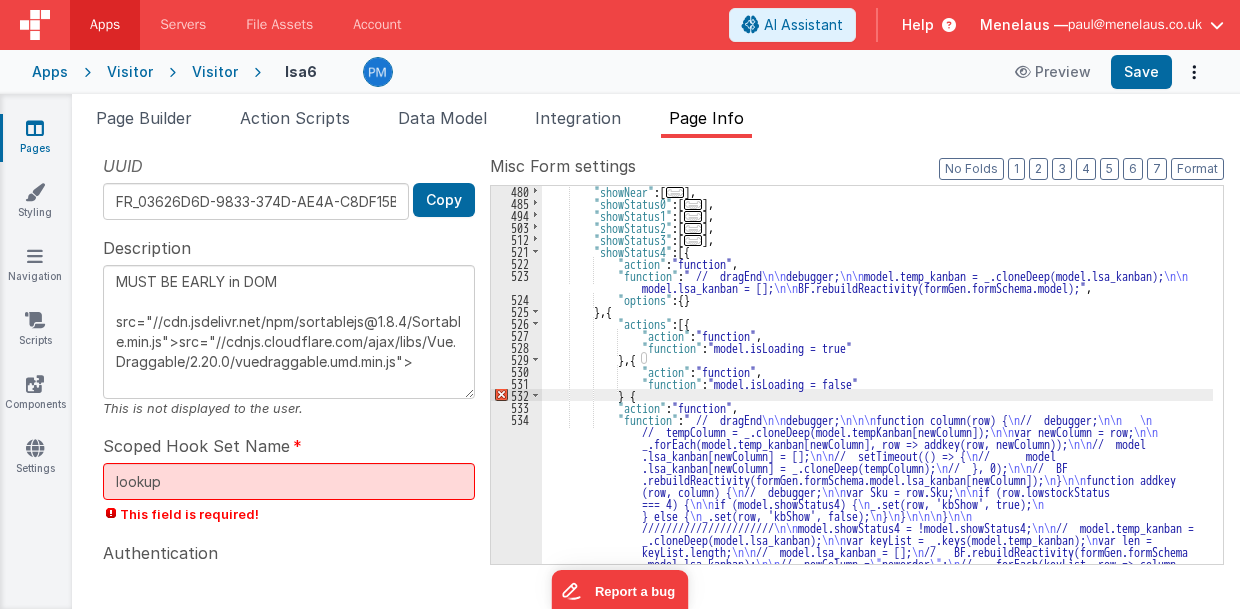 type 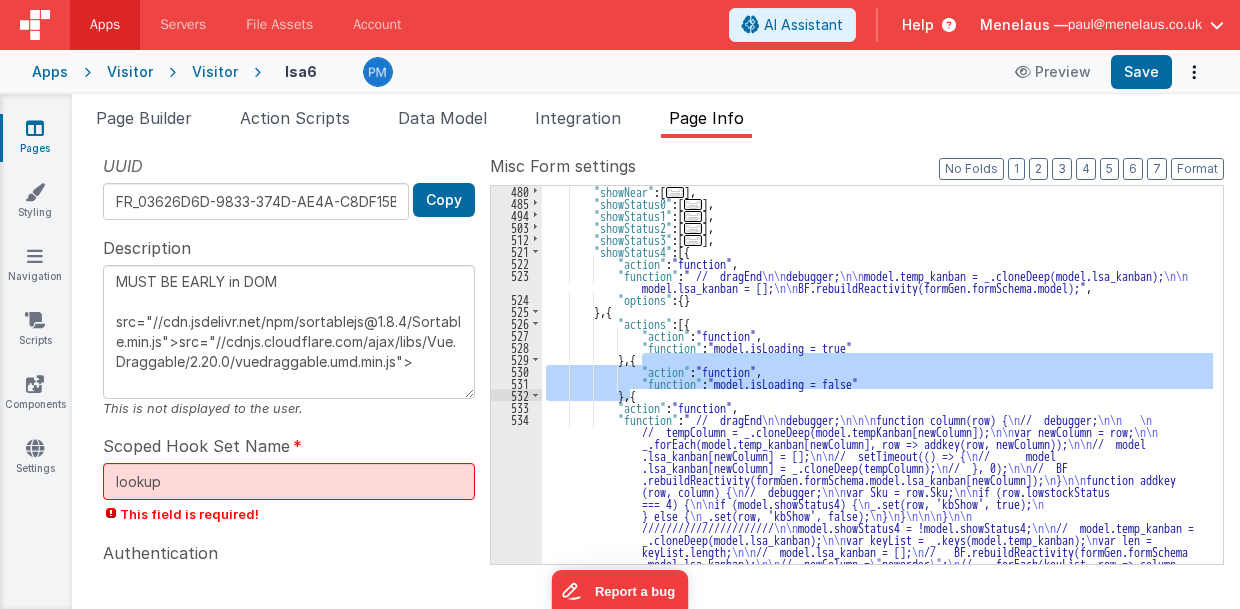 drag, startPoint x: 641, startPoint y: 352, endPoint x: 630, endPoint y: 392, distance: 41.484936 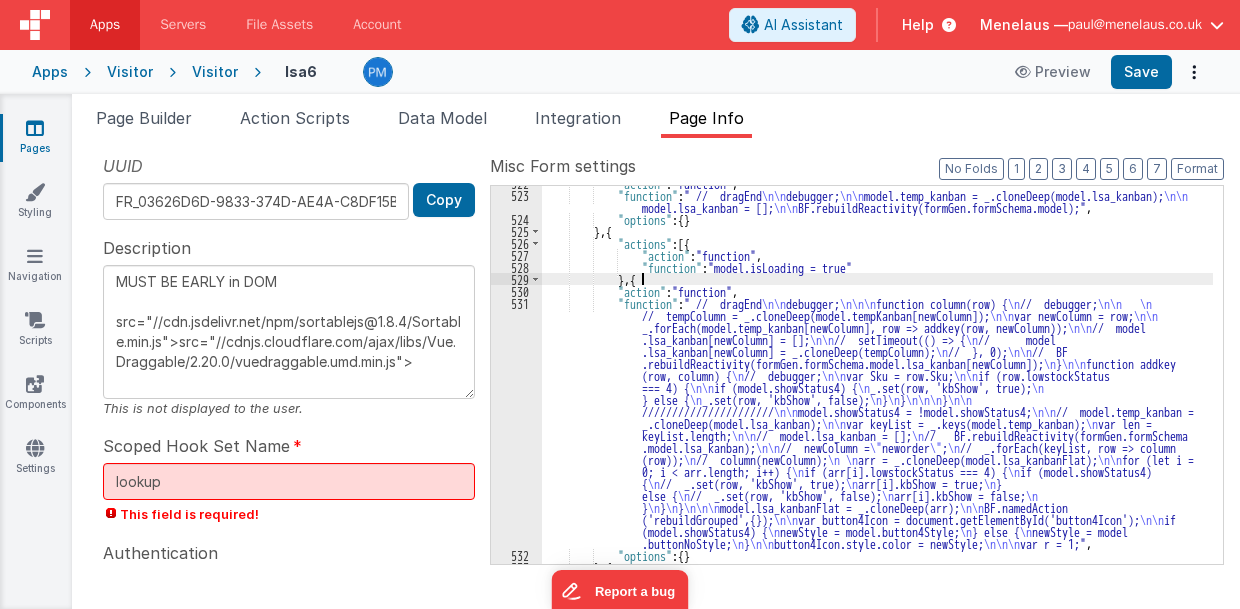 scroll, scrollTop: 825, scrollLeft: 0, axis: vertical 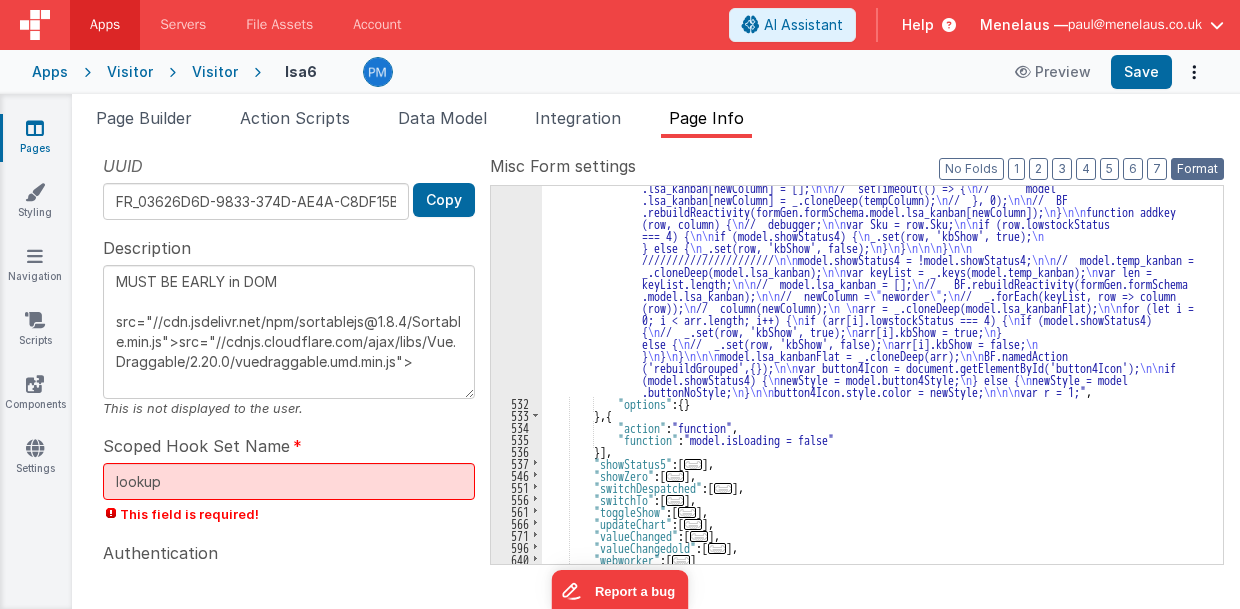 click on "Format" at bounding box center (1197, 169) 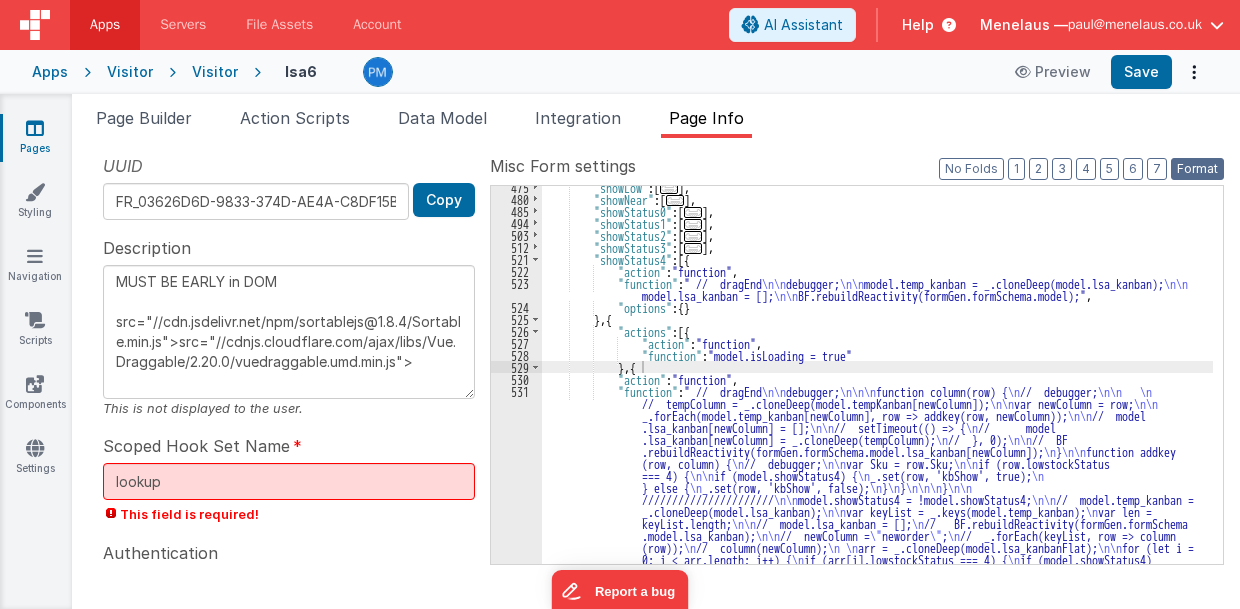 scroll, scrollTop: 576, scrollLeft: 0, axis: vertical 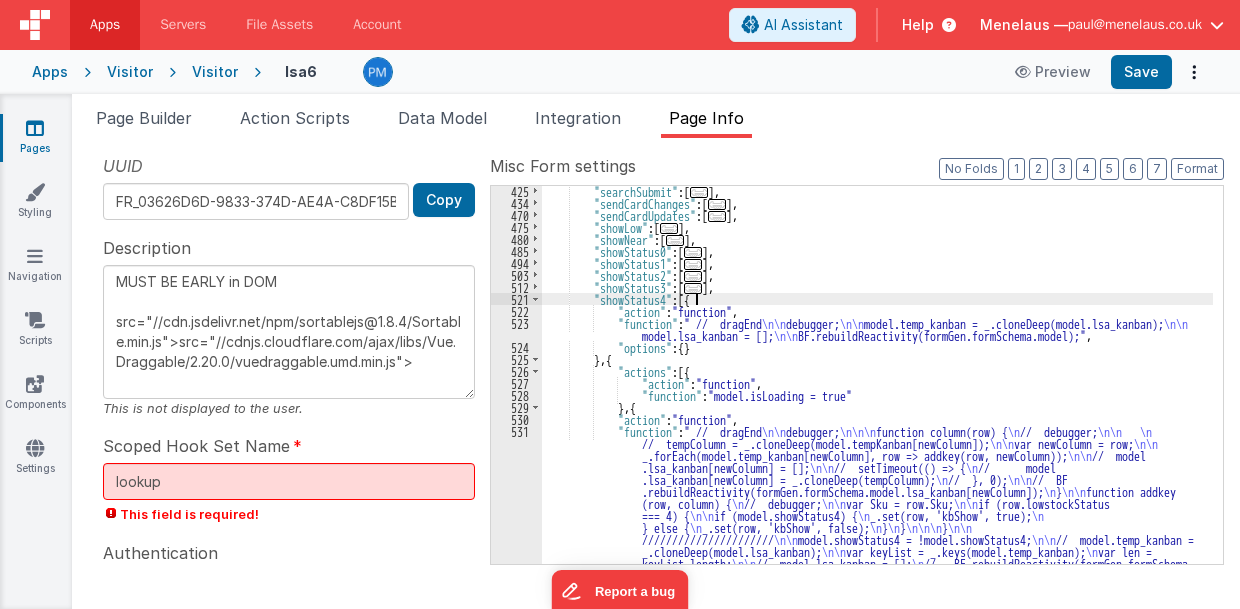 click on ""searchSubmit" :  [ ... ] ,           "sendCardChanges" :  [ ... ] ,           "sendCardUpdates" :  [ ... ] ,           "showLow" :  [ ... ] ,           "showNear" :  [ ... ] ,           "showStatus0" :  [ ... ] ,           "showStatus1" :  [ ... ] ,           "showStatus2" :  [ ... ] ,           "showStatus3" :  [ ... ] ,           "showStatus4" :  [{                "action" :  "function" ,                "function" :  " //  dragEnd \n\n  debugger; \n\n  model.temp_kanban = _.cloneDeep(model.lsa_kanban); \n\n                    model.lsa_kanban = []; \n\n  BF.rebuildReactivity(formGen.formSchema.model);" ,                "options" :  { }           } ,  {                "actions" :  [{                     "action" :  "function" ,                     "function" :  "model.isLoading = true"                } ,    {                "action" :  "function" ,                "function" :  " //  dragEnd \n\n  debugger; \n\n\n  function column(row) { \n      //  debugger; \n\n     \n   \n\n \n\n" at bounding box center [878, 506] 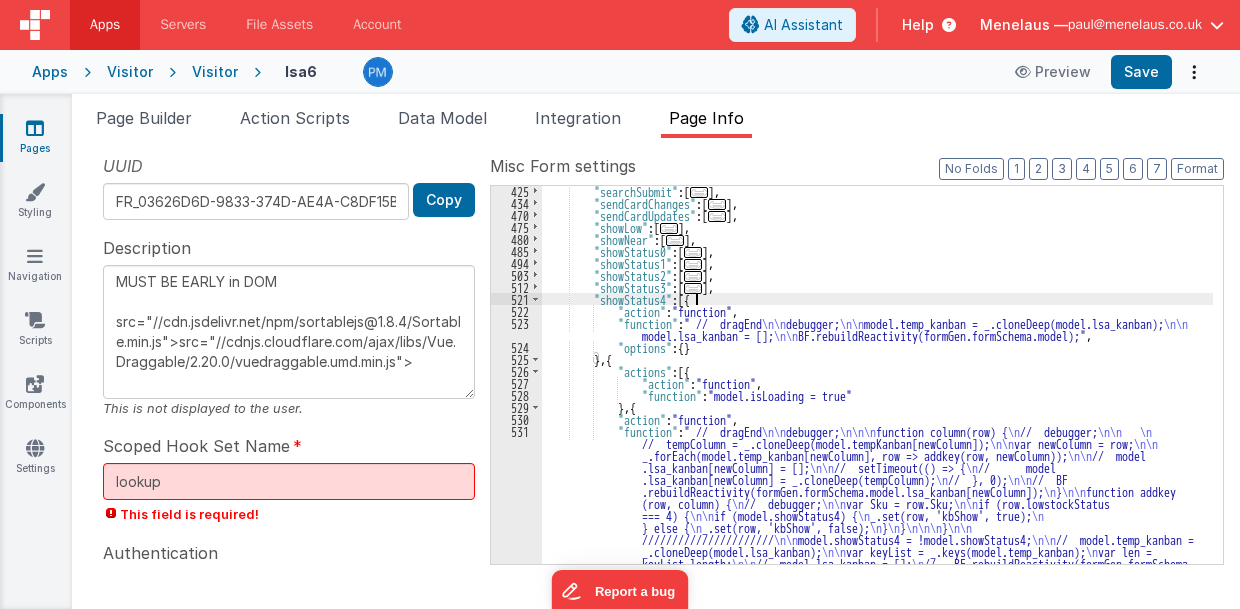 click on ""searchSubmit" :  [ ... ] ,           "sendCardChanges" :  [ ... ] ,           "sendCardUpdates" :  [ ... ] ,           "showLow" :  [ ... ] ,           "showNear" :  [ ... ] ,           "showStatus0" :  [ ... ] ,           "showStatus1" :  [ ... ] ,           "showStatus2" :  [ ... ] ,           "showStatus3" :  [ ... ] ,           "showStatus4" :  [{                "action" :  "function" ,                "function" :  " //  dragEnd \n\n  debugger; \n\n  model.temp_kanban = _.cloneDeep(model.lsa_kanban); \n\n                    model.lsa_kanban = []; \n\n  BF.rebuildReactivity(formGen.formSchema.model);" ,                "options" :  { }           } ,  {                "actions" :  [{                     "action" :  "function" ,                     "function" :  "model.isLoading = true"                } ,    {                "action" :  "function" ,                "function" :  " //  dragEnd \n\n  debugger; \n\n\n  function column(row) { \n      //  debugger; \n\n     \n   \n\n \n\n" at bounding box center (878, 506) 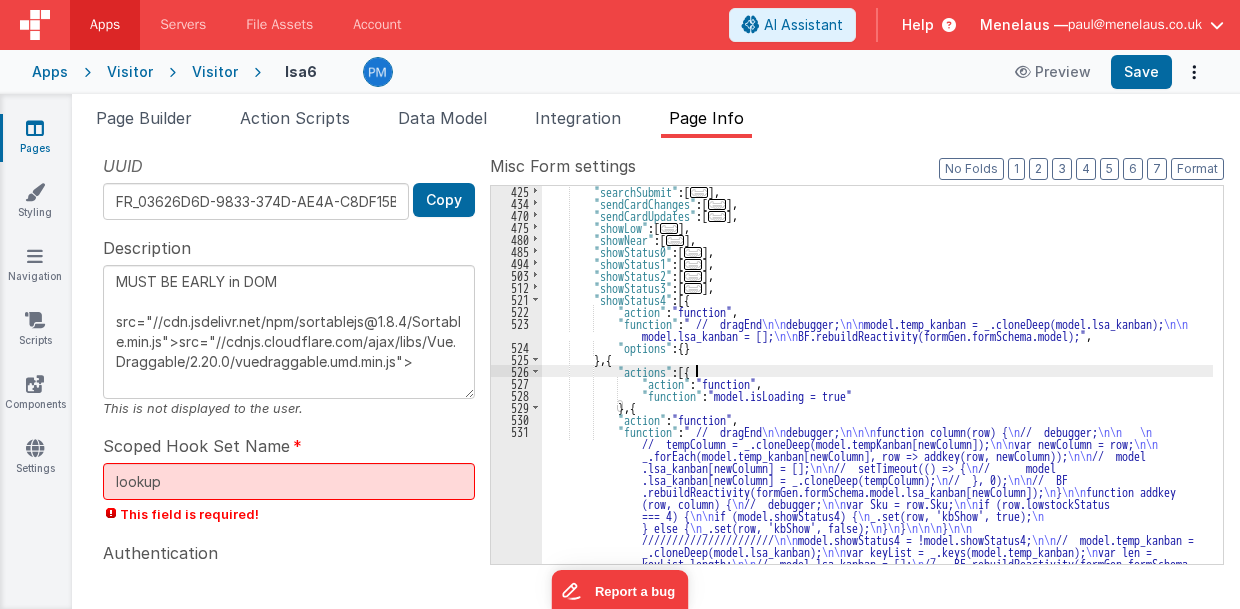 click on ""searchSubmit" :  [ ... ] ,           "sendCardChanges" :  [ ... ] ,           "sendCardUpdates" :  [ ... ] ,           "showLow" :  [ ... ] ,           "showNear" :  [ ... ] ,           "showStatus0" :  [ ... ] ,           "showStatus1" :  [ ... ] ,           "showStatus2" :  [ ... ] ,           "showStatus3" :  [ ... ] ,           "showStatus4" :  [{                "action" :  "function" ,                "function" :  " //  dragEnd \n\n  debugger; \n\n  model.temp_kanban = _.cloneDeep(model.lsa_kanban); \n\n                    model.lsa_kanban = []; \n\n  BF.rebuildReactivity(formGen.formSchema.model);" ,                "options" :  { }           } ,  {                "actions" :  [{                     "action" :  "function" ,                     "function" :  "model.isLoading = true"                } ,    {                "action" :  "function" ,                "function" :  " //  dragEnd \n\n  debugger; \n\n\n  function column(row) { \n      //  debugger; \n\n     \n   \n\n \n\n" at bounding box center (878, 506) 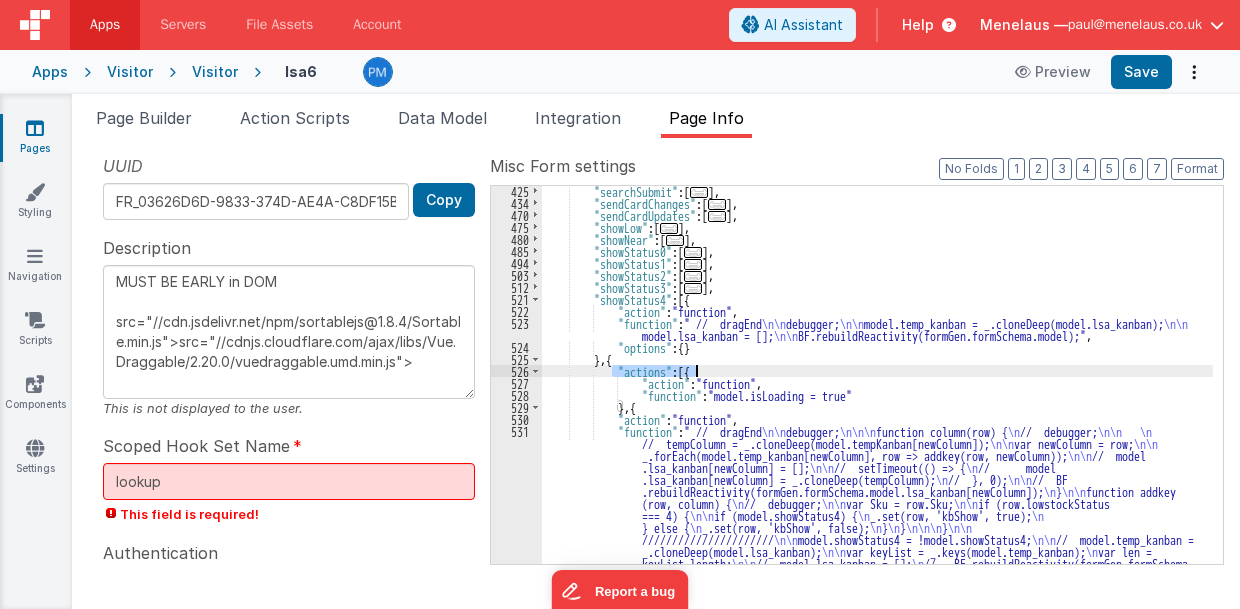 drag, startPoint x: 614, startPoint y: 366, endPoint x: 708, endPoint y: 368, distance: 94.02127 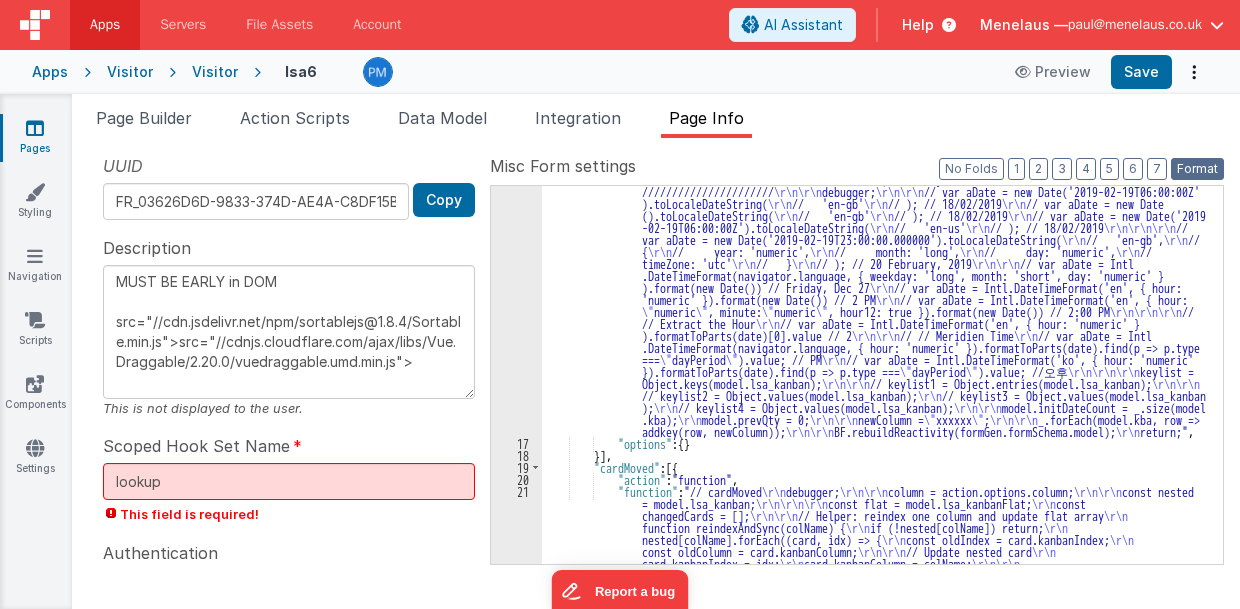 click on "Format" at bounding box center (1197, 169) 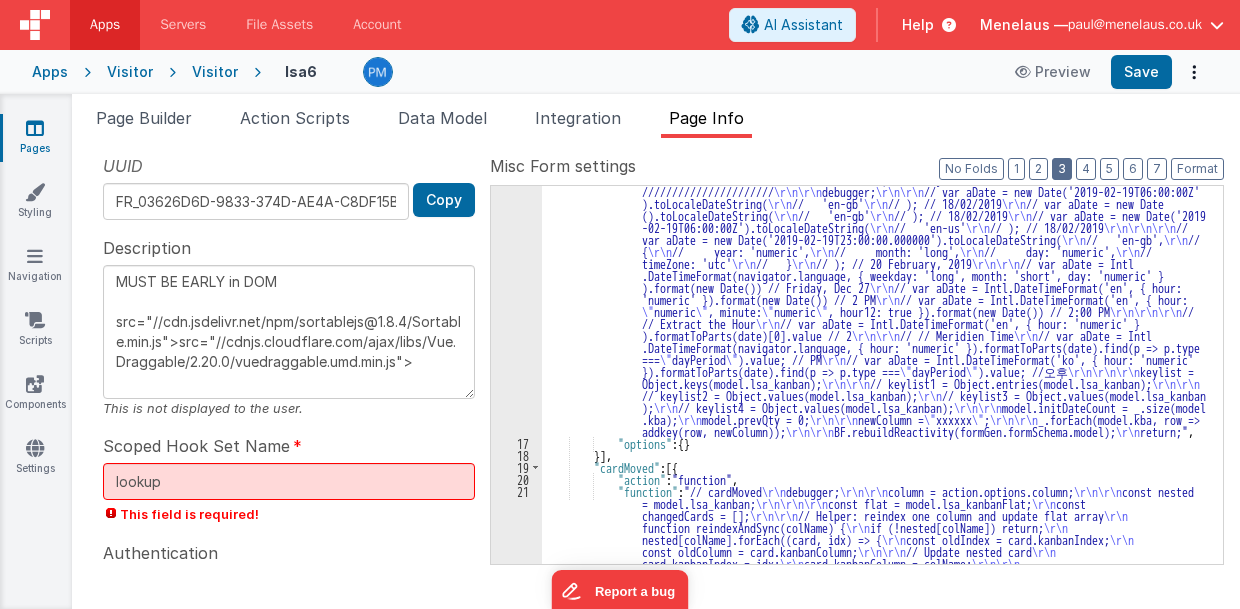 click on "3" at bounding box center [1062, 169] 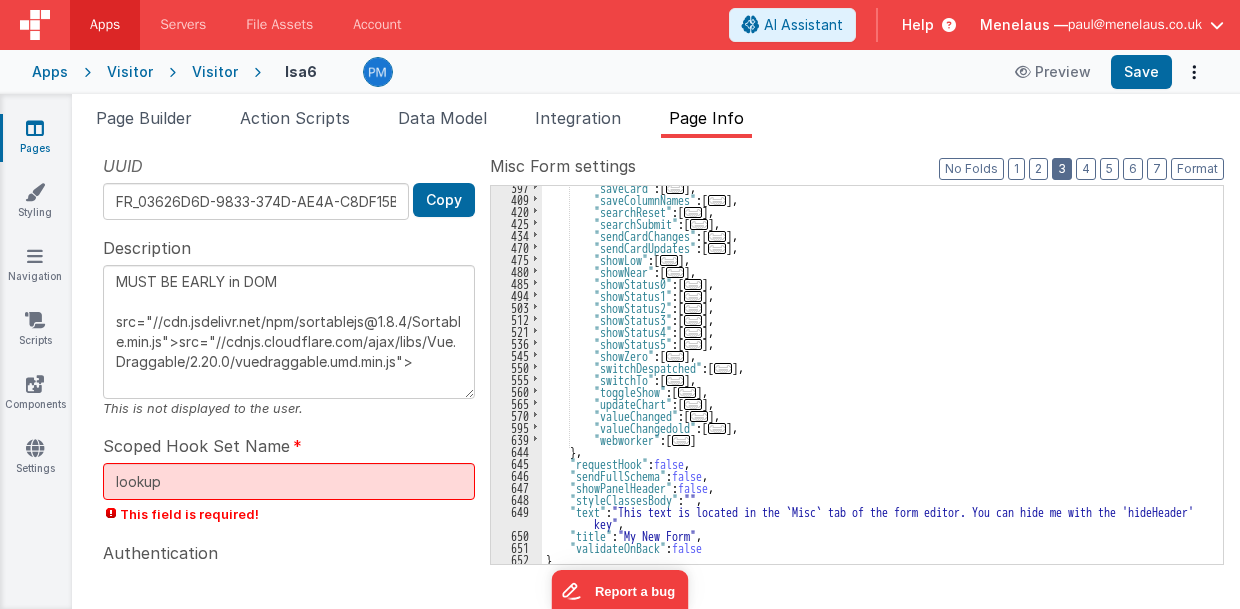 scroll, scrollTop: 544, scrollLeft: 0, axis: vertical 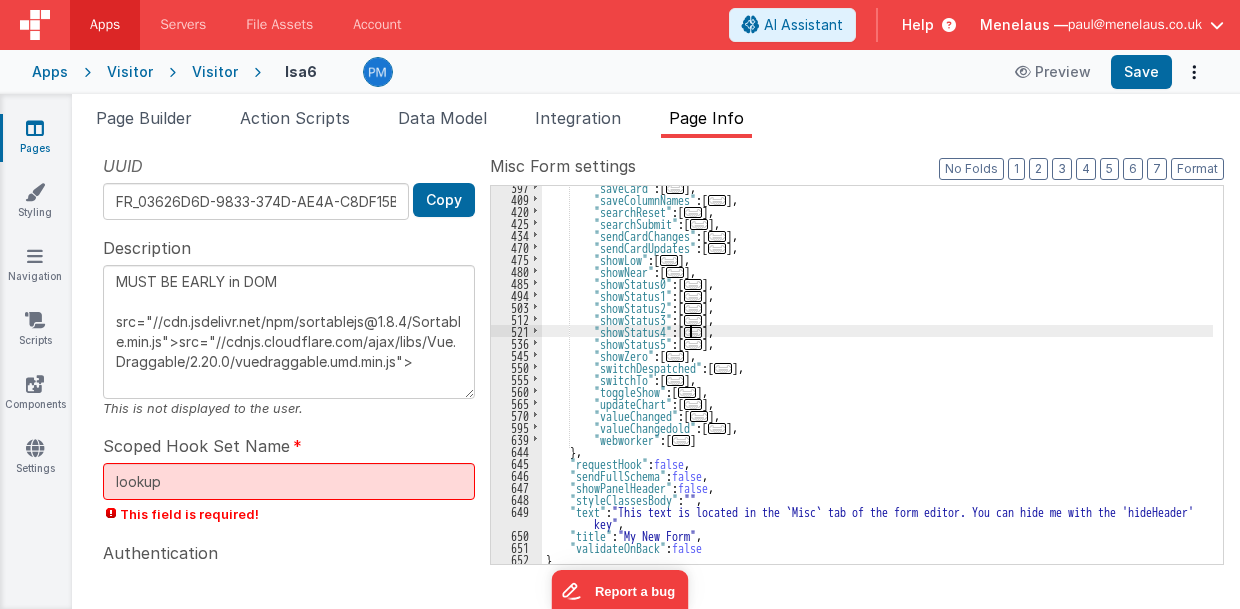 click on "..." at bounding box center (693, 332) 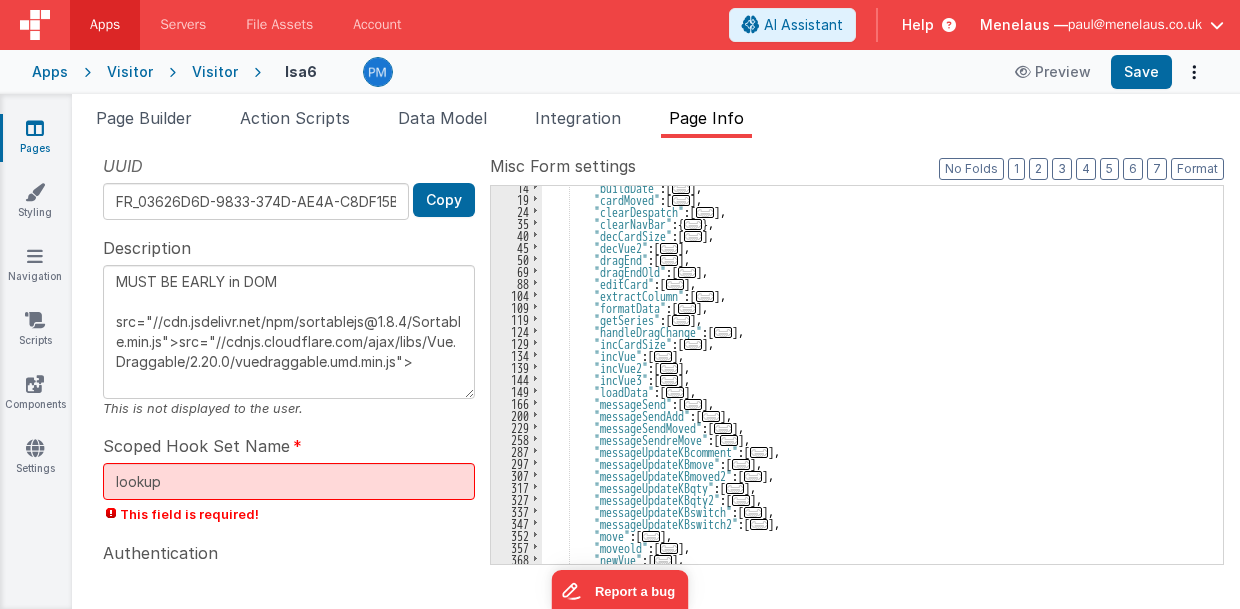 scroll, scrollTop: 125, scrollLeft: 0, axis: vertical 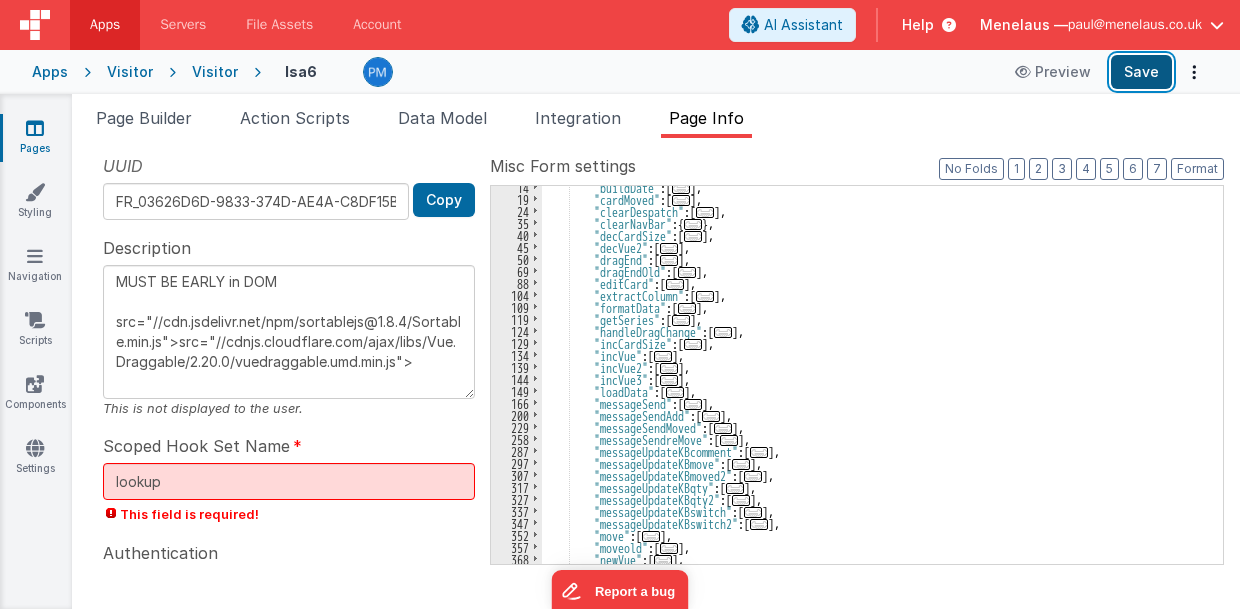 click on "Save" at bounding box center (1141, 72) 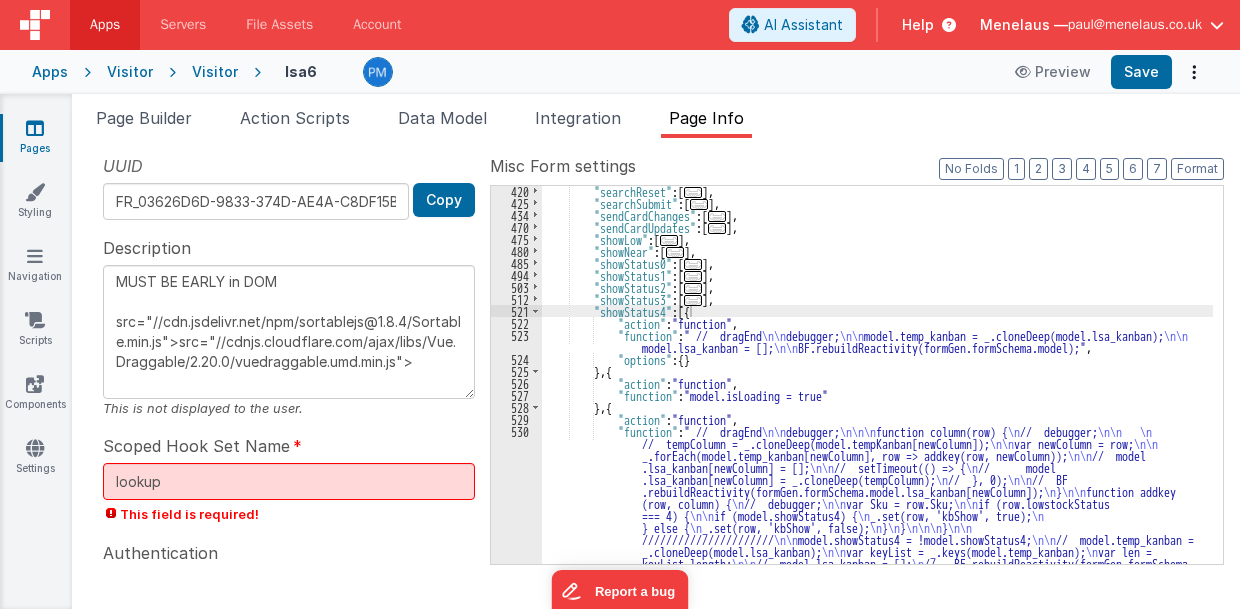 scroll, scrollTop: 565, scrollLeft: 0, axis: vertical 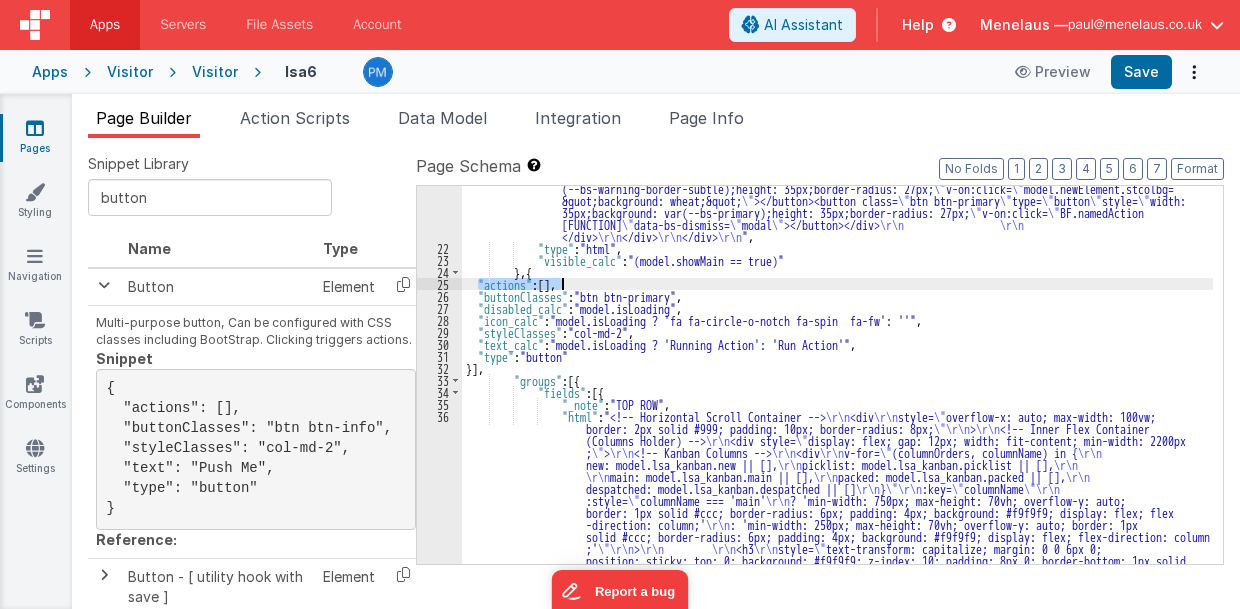 drag, startPoint x: 475, startPoint y: 282, endPoint x: 575, endPoint y: 284, distance: 100.02 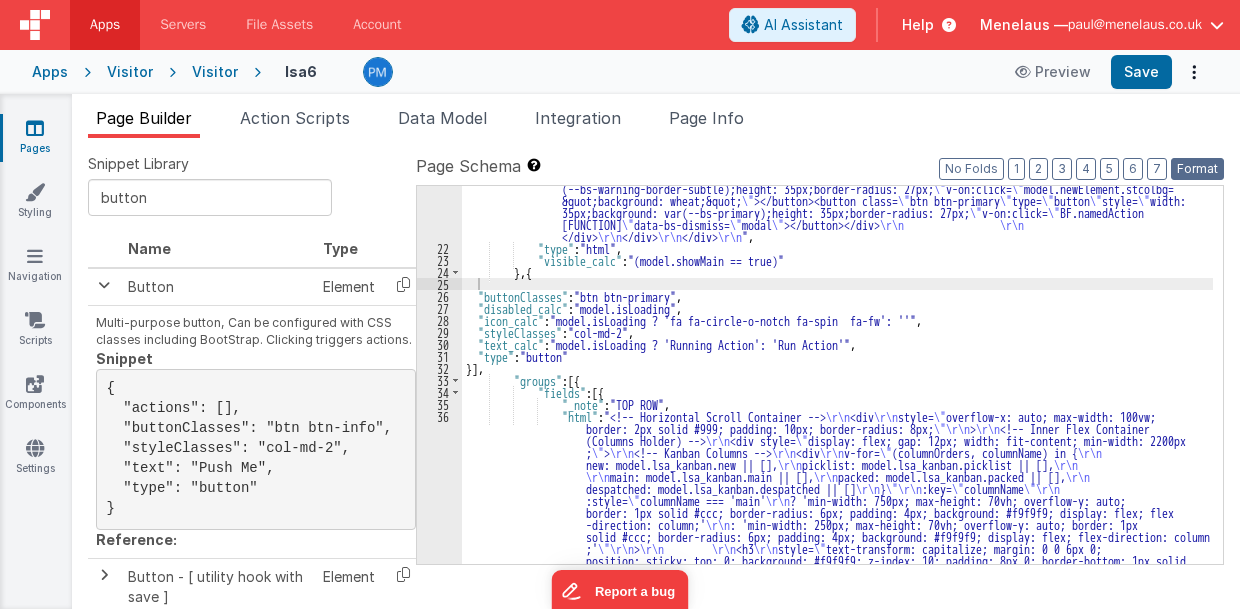 click on "Format" at bounding box center [1197, 169] 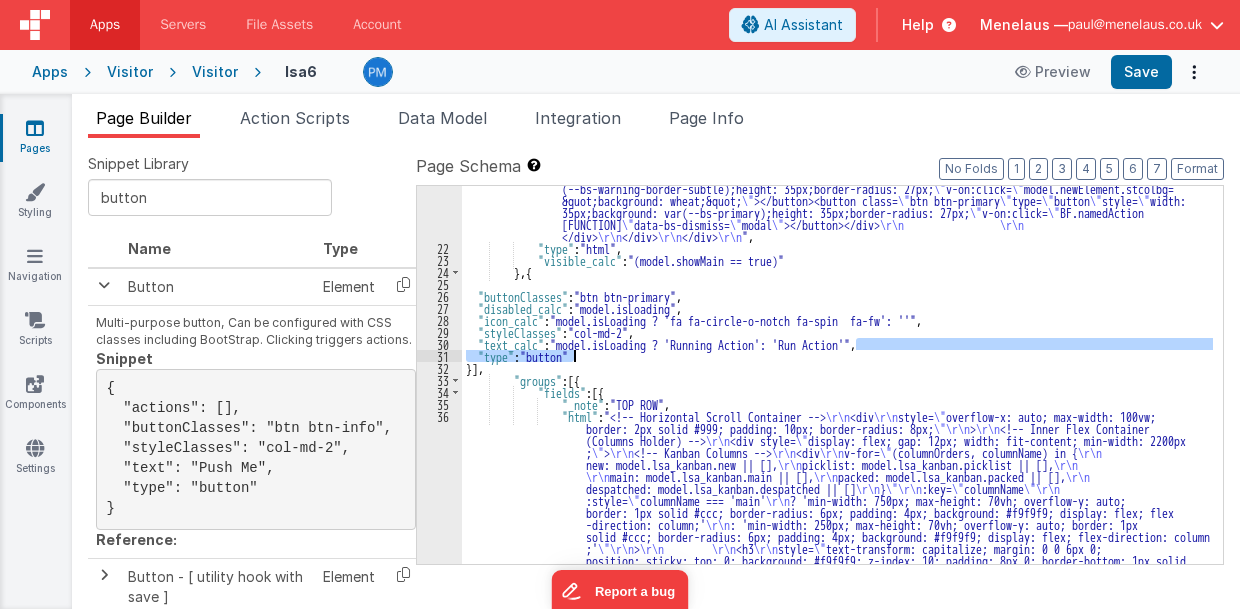 drag, startPoint x: 856, startPoint y: 343, endPoint x: 859, endPoint y: 353, distance: 10.440307 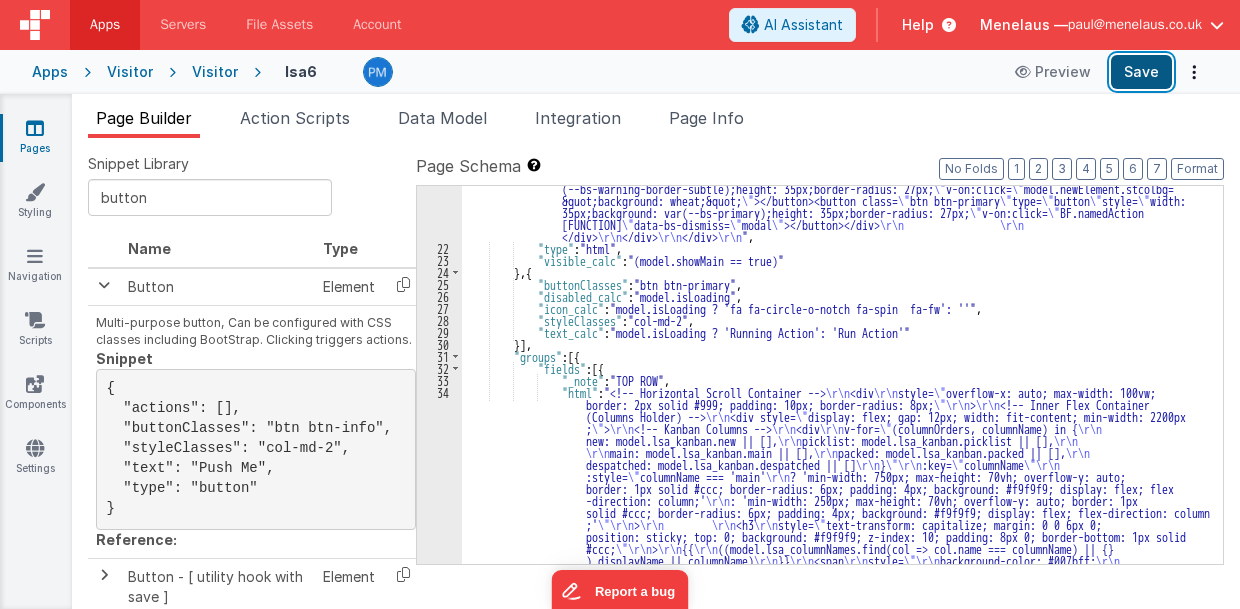 click on "Save" at bounding box center (1141, 72) 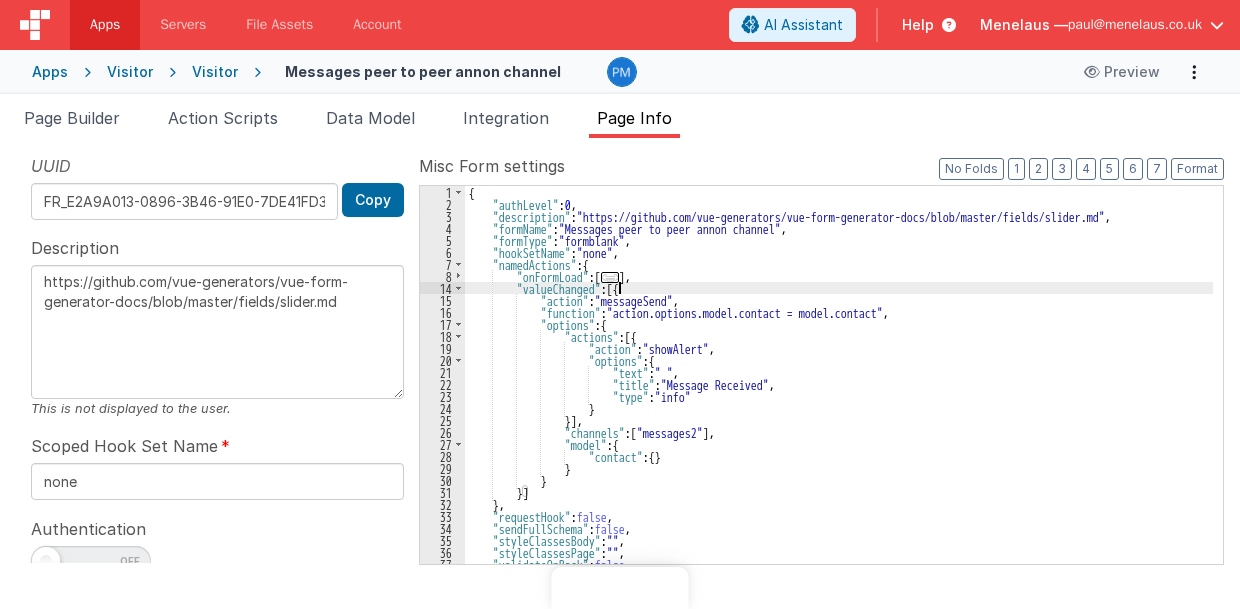 scroll, scrollTop: 0, scrollLeft: 0, axis: both 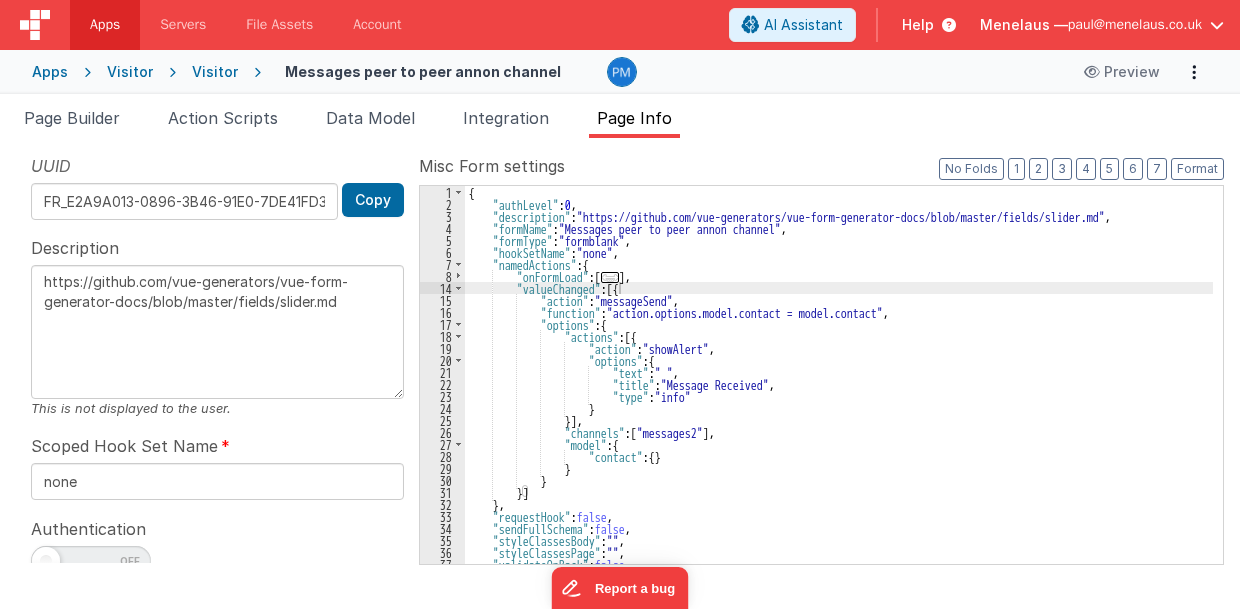 click on "Help" at bounding box center [918, 25] 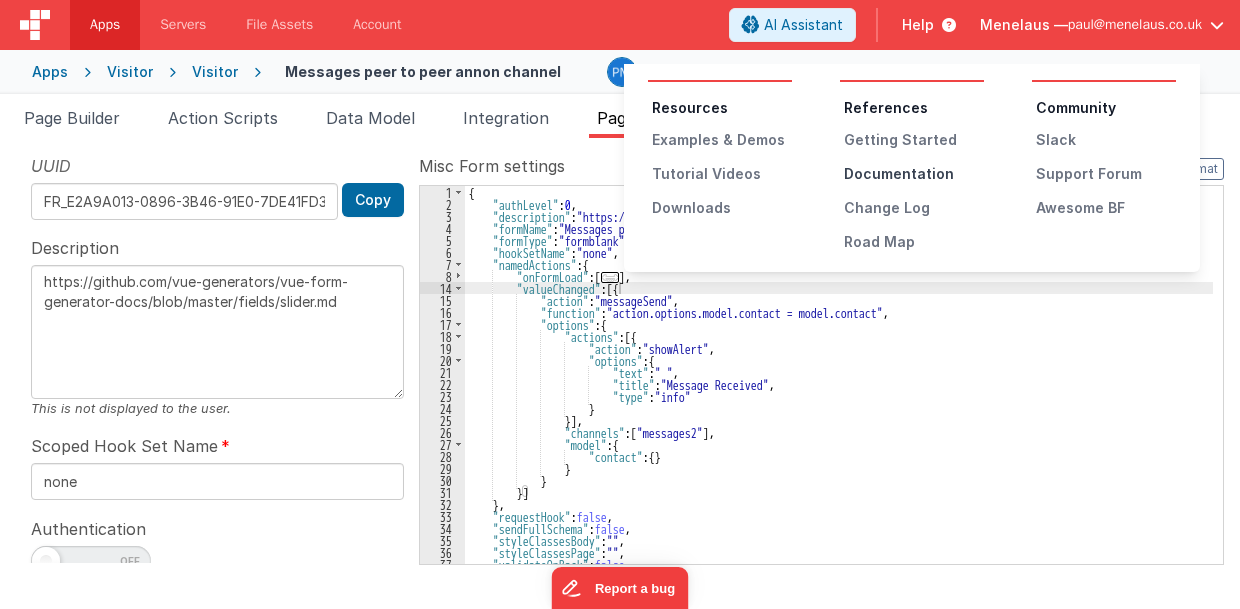 click on "Documentation" at bounding box center (914, 174) 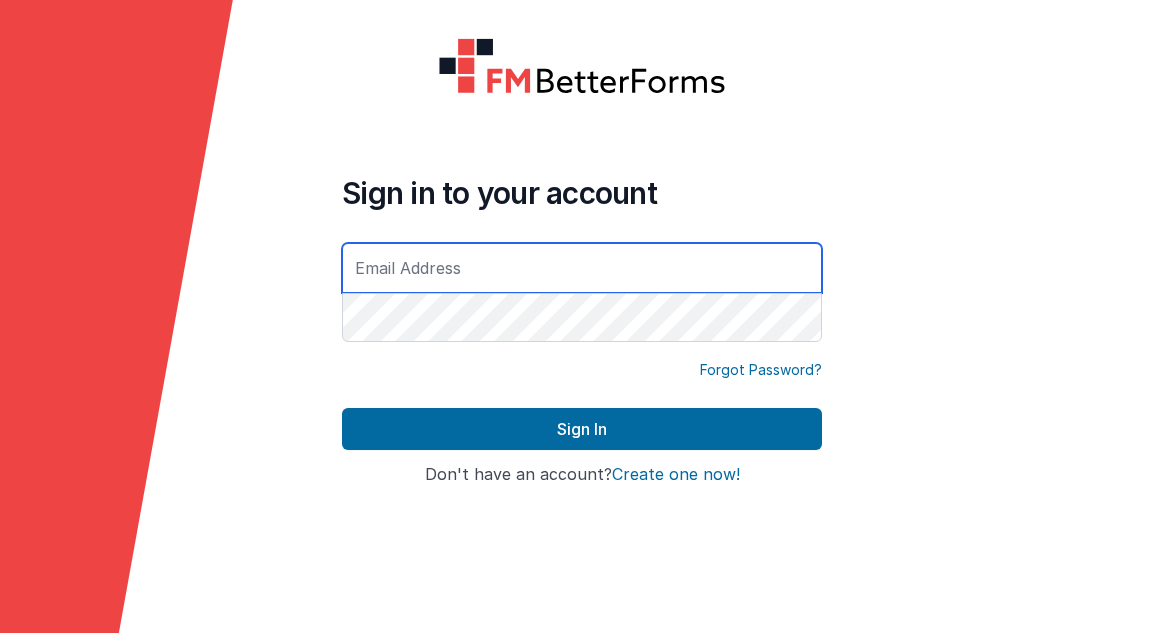 scroll, scrollTop: 0, scrollLeft: 0, axis: both 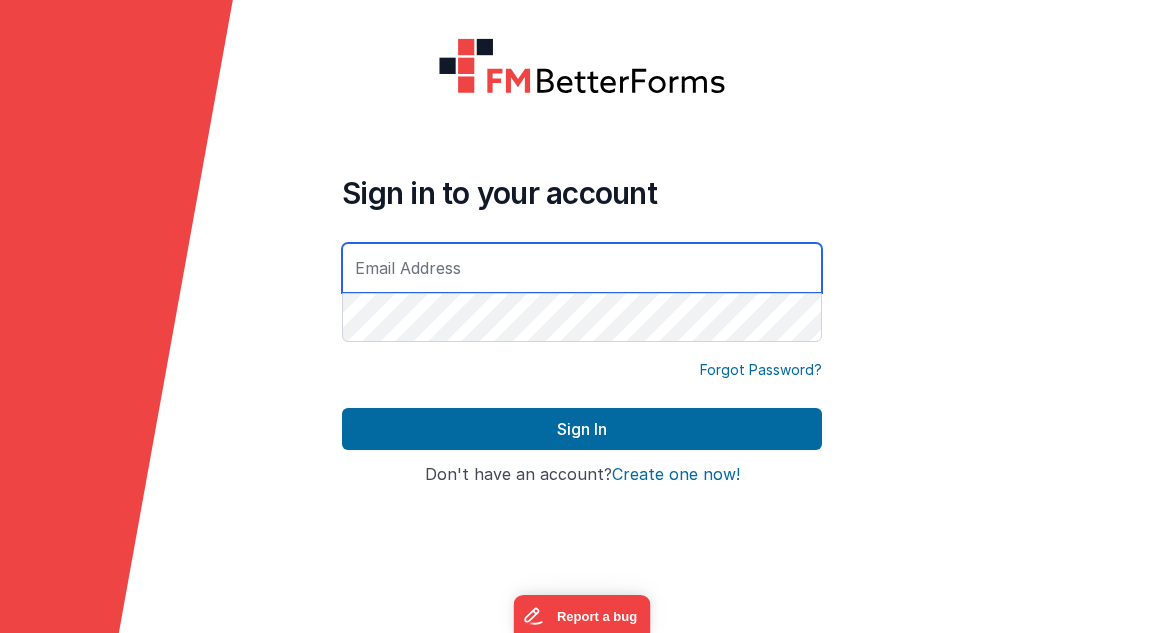 type on "paul@menelaus.co.uk" 